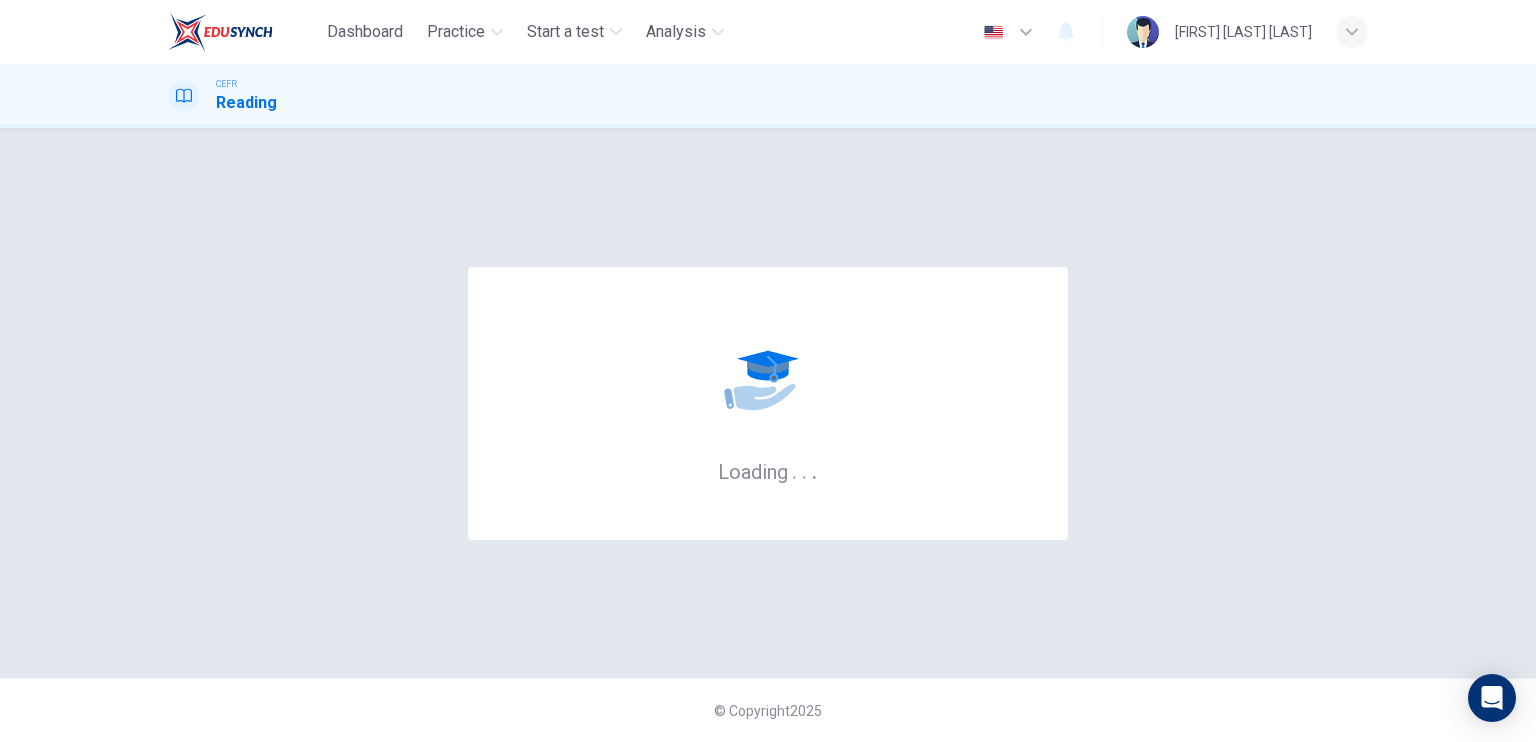 scroll, scrollTop: 0, scrollLeft: 0, axis: both 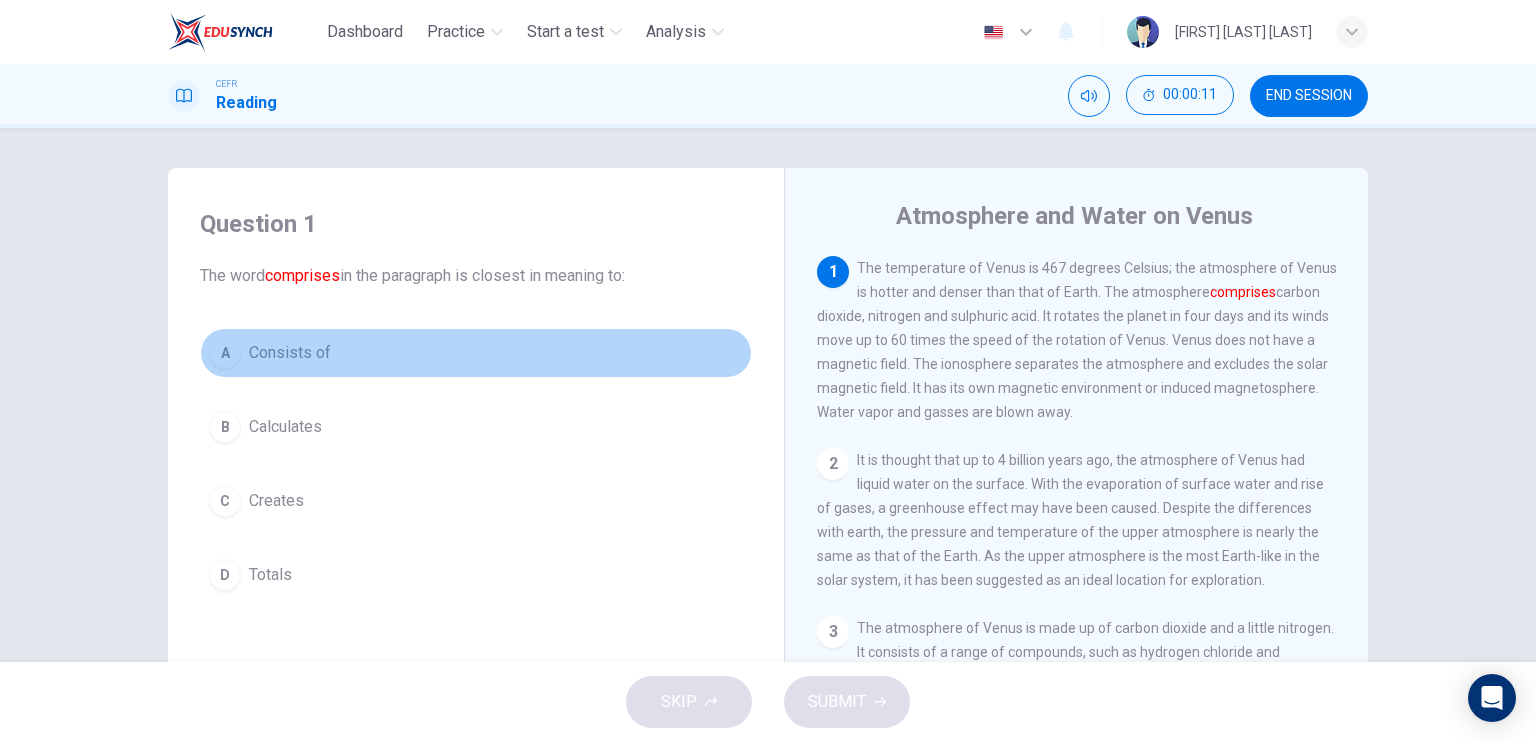 click on "A" at bounding box center [225, 353] 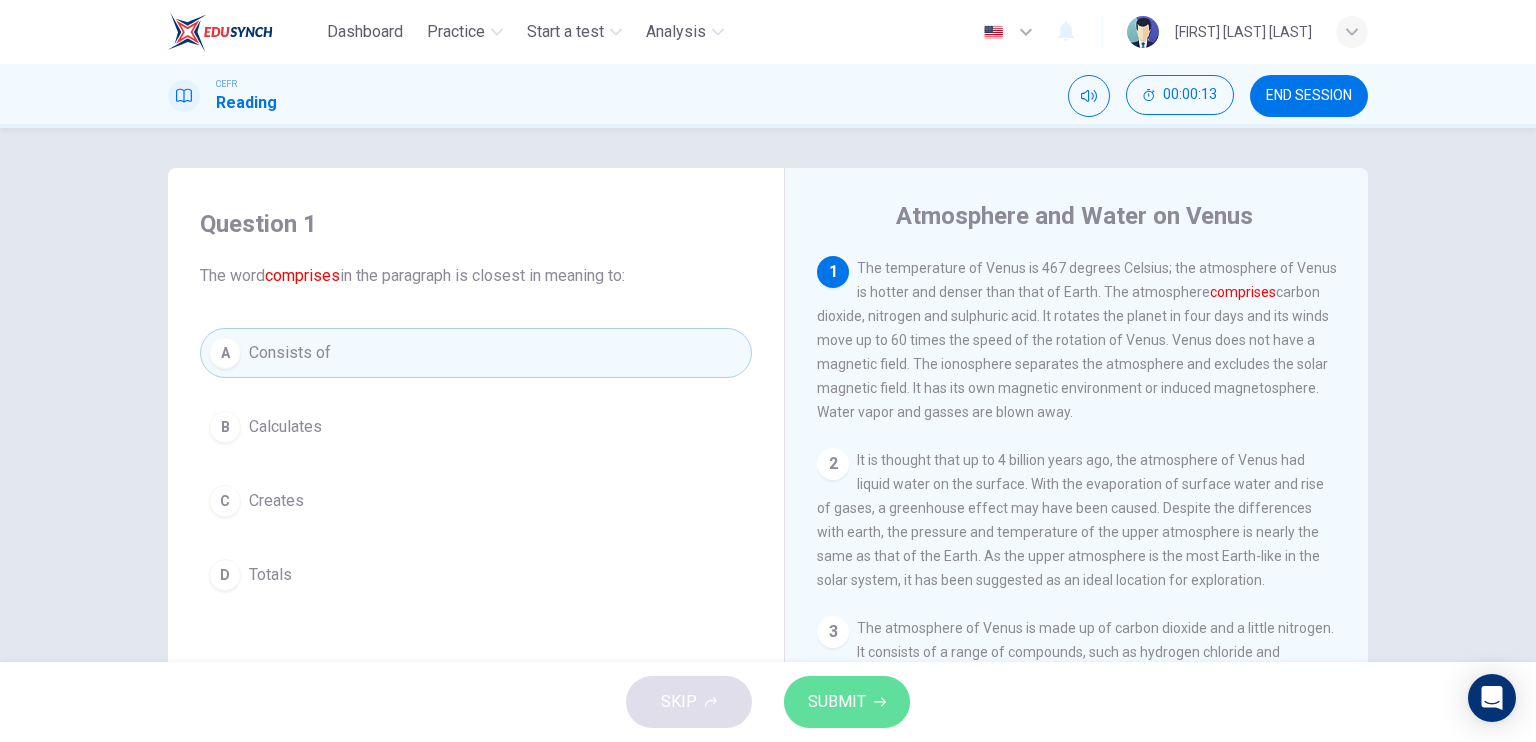 click on "SUBMIT" at bounding box center [837, 702] 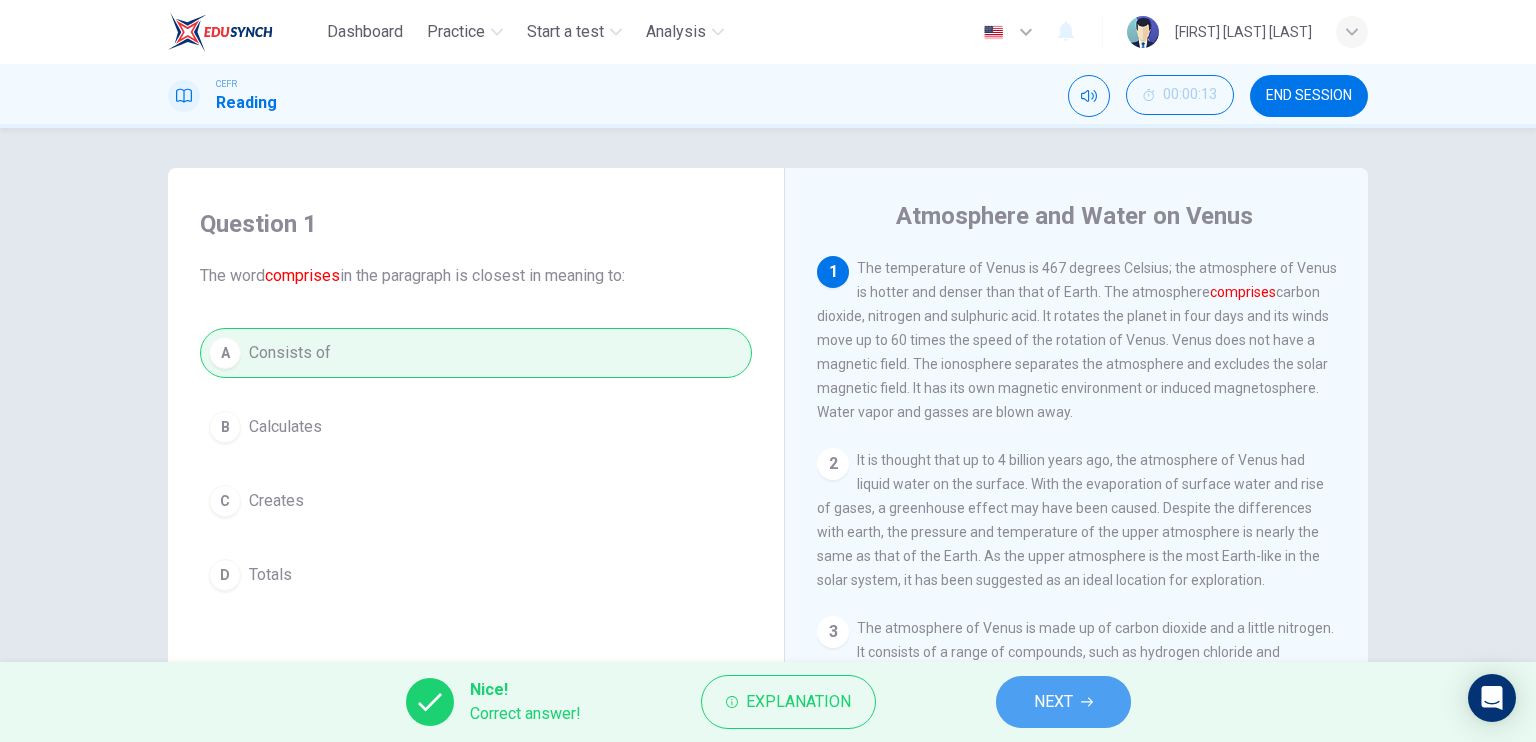 click on "NEXT" at bounding box center (1053, 702) 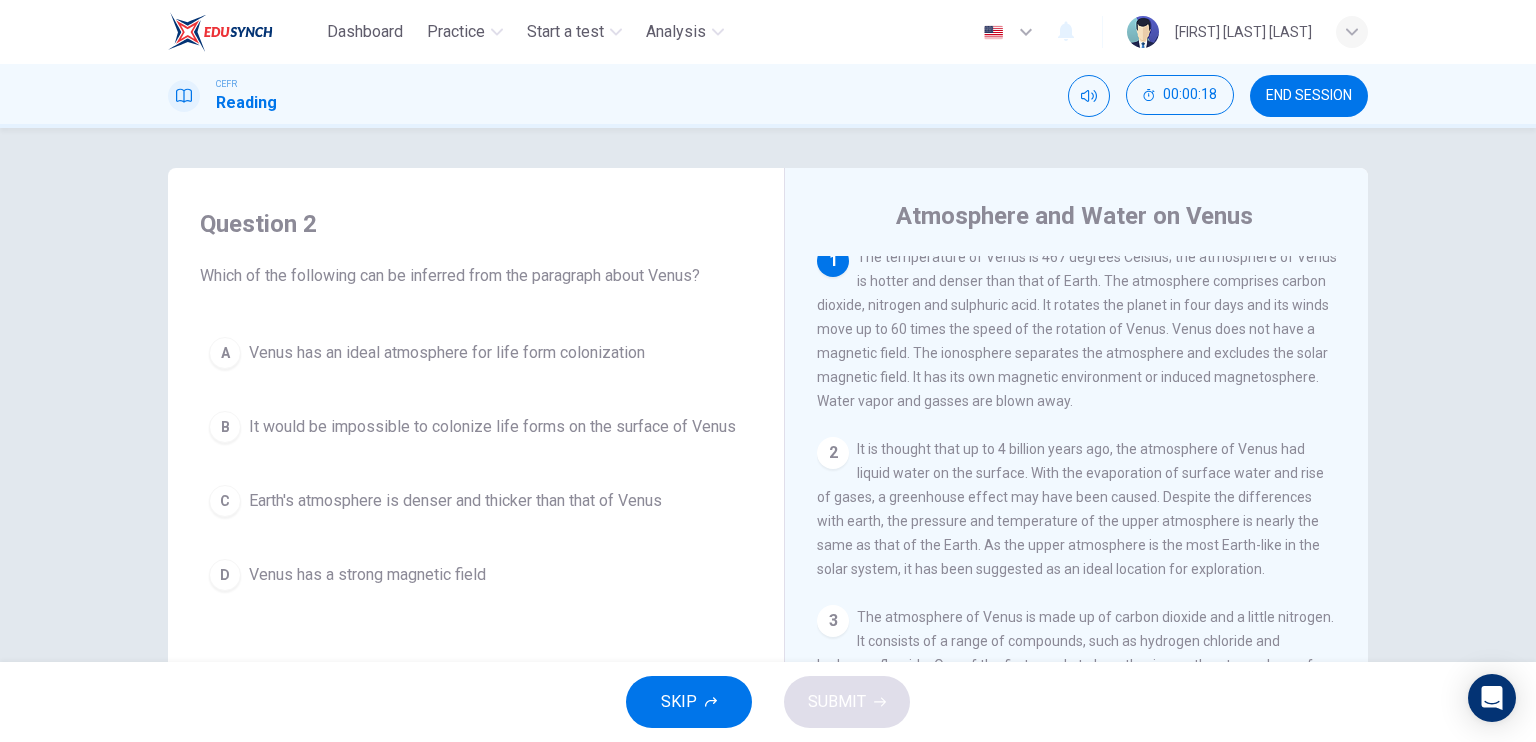 scroll, scrollTop: 0, scrollLeft: 0, axis: both 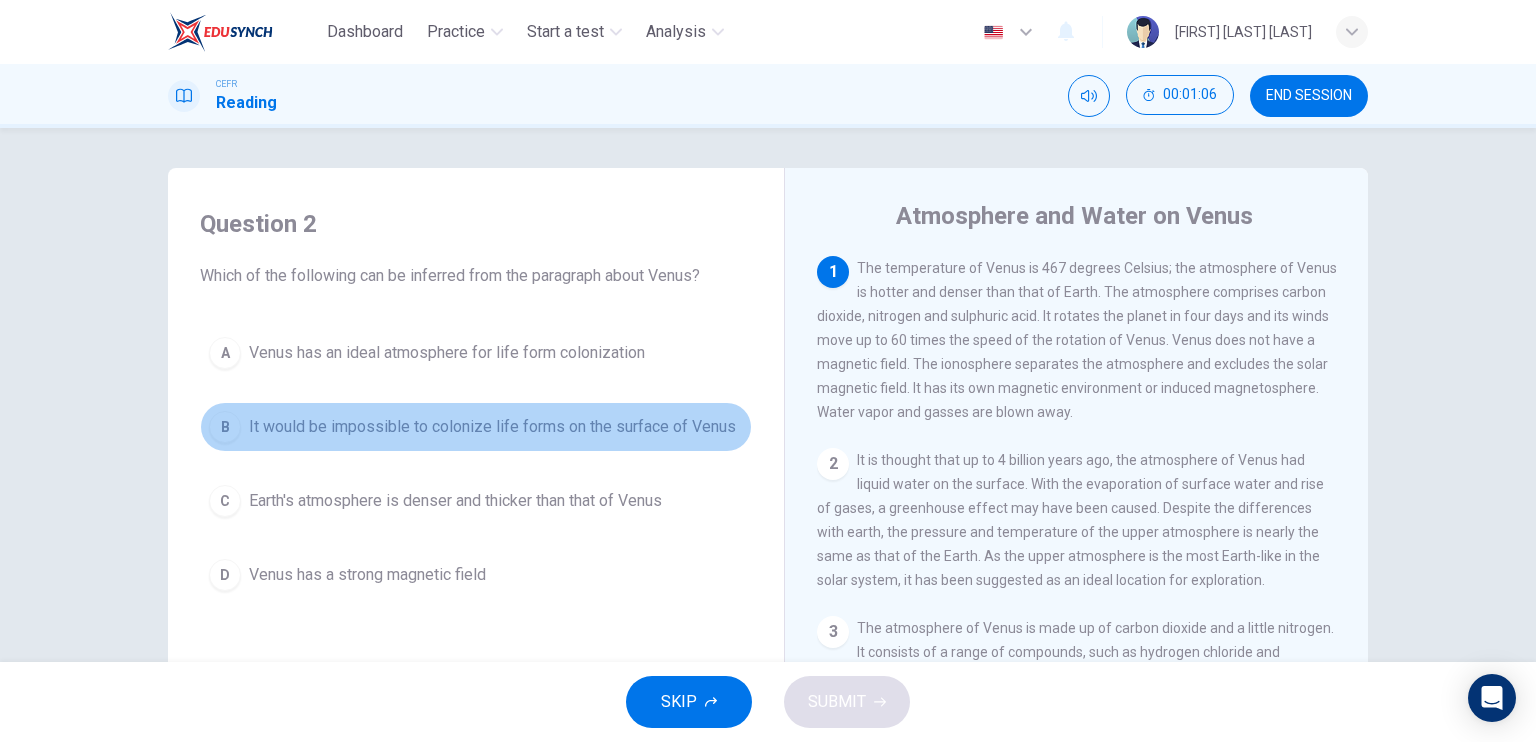 click on "It would be impossible to colonize life forms on the surface of Venus" at bounding box center [447, 353] 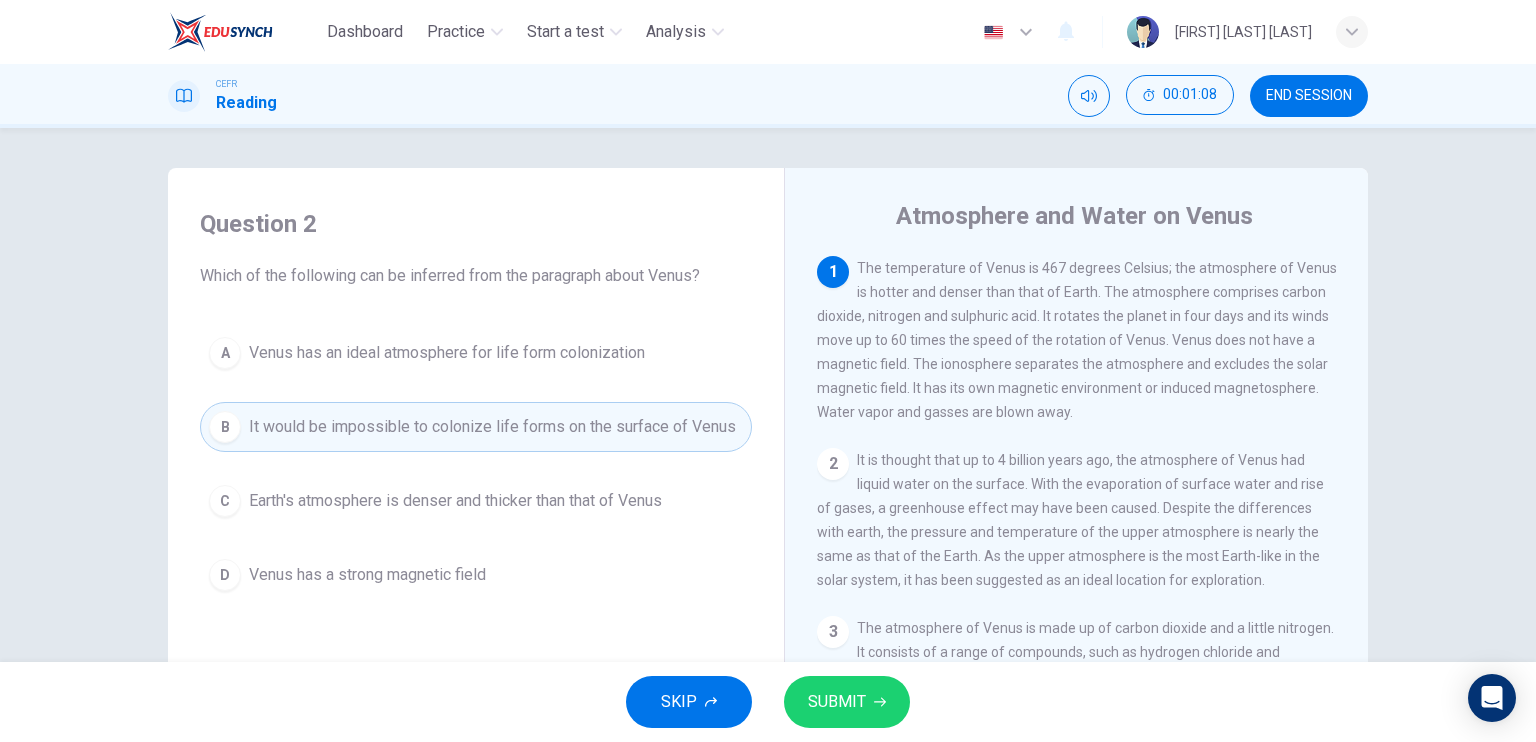 click on "SUBMIT" at bounding box center (847, 702) 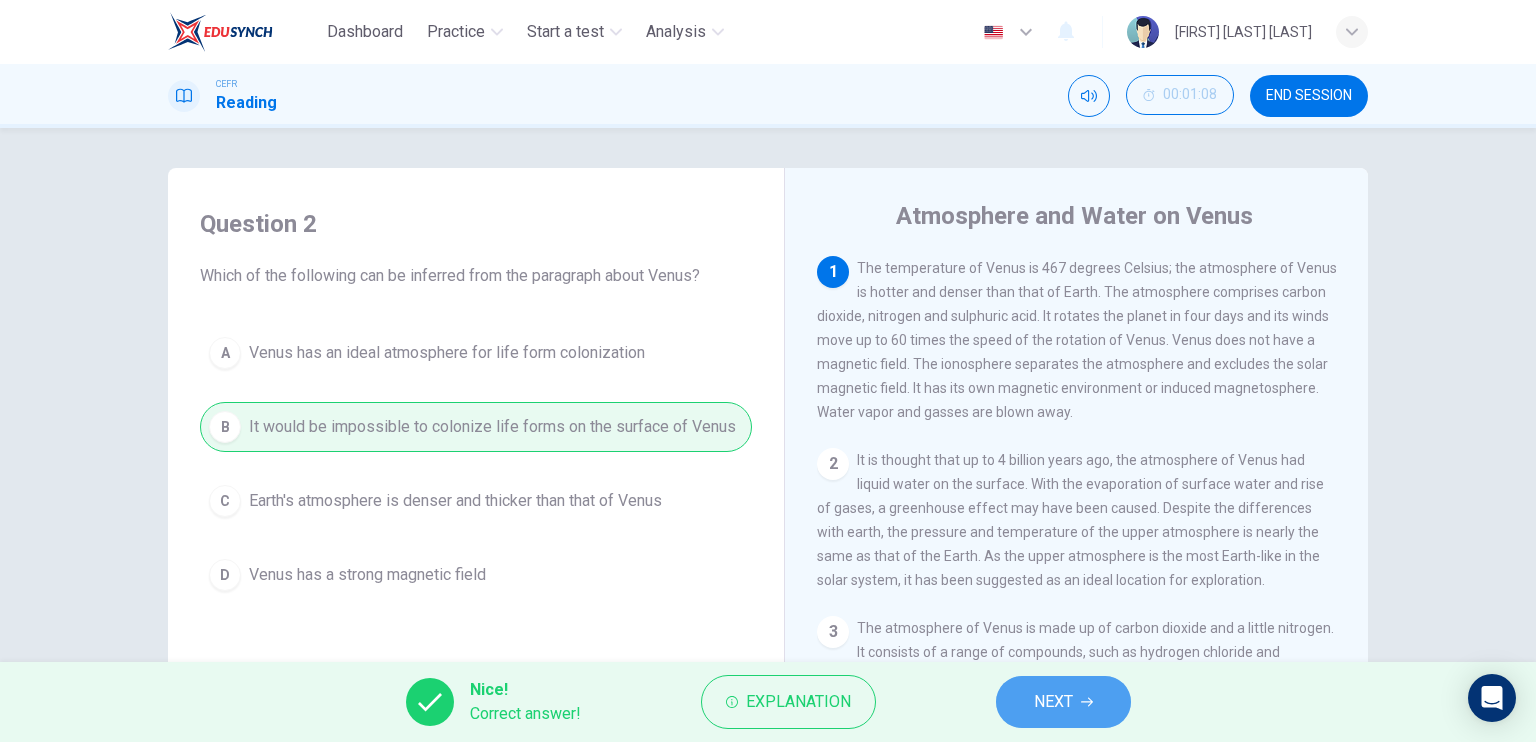 click on "NEXT" at bounding box center [1063, 702] 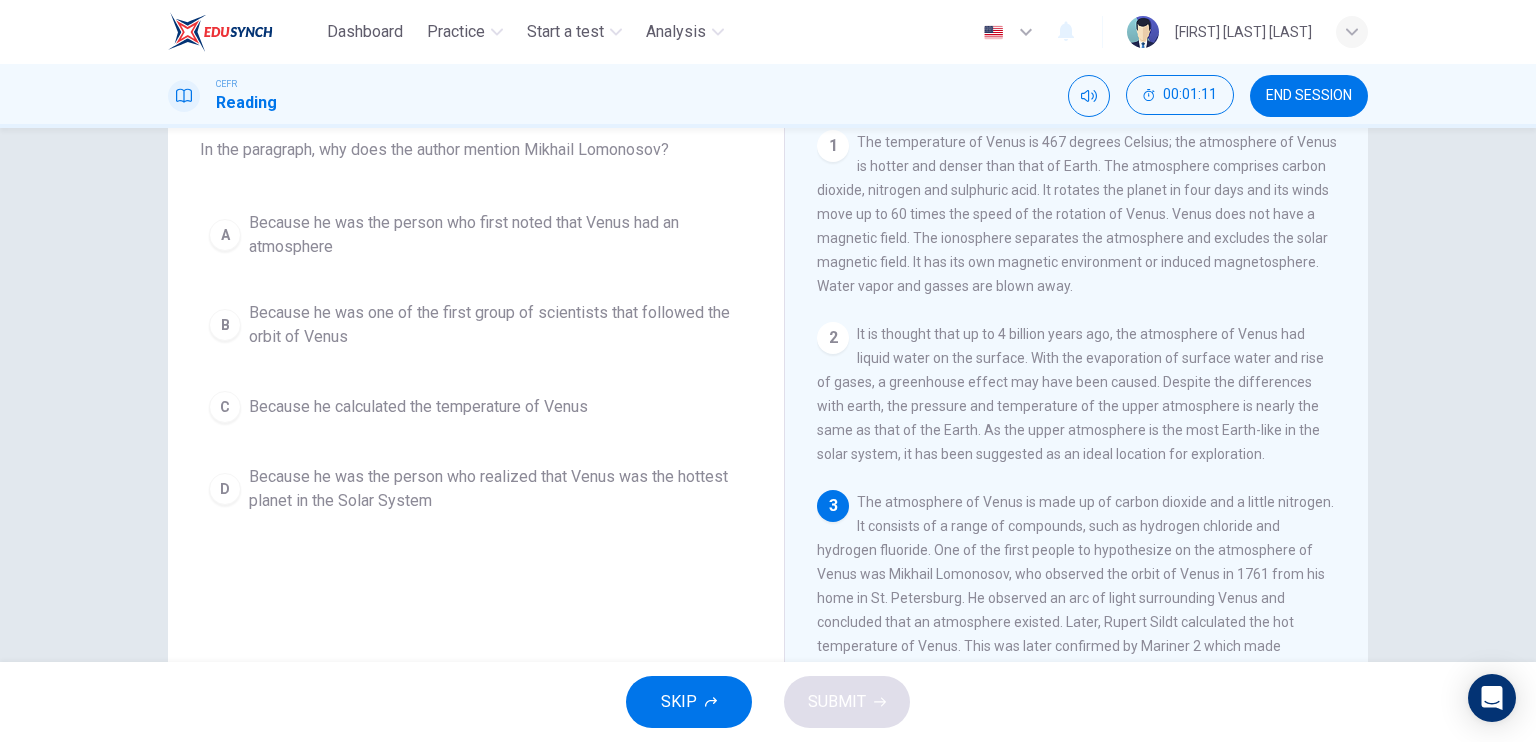 scroll, scrollTop: 124, scrollLeft: 0, axis: vertical 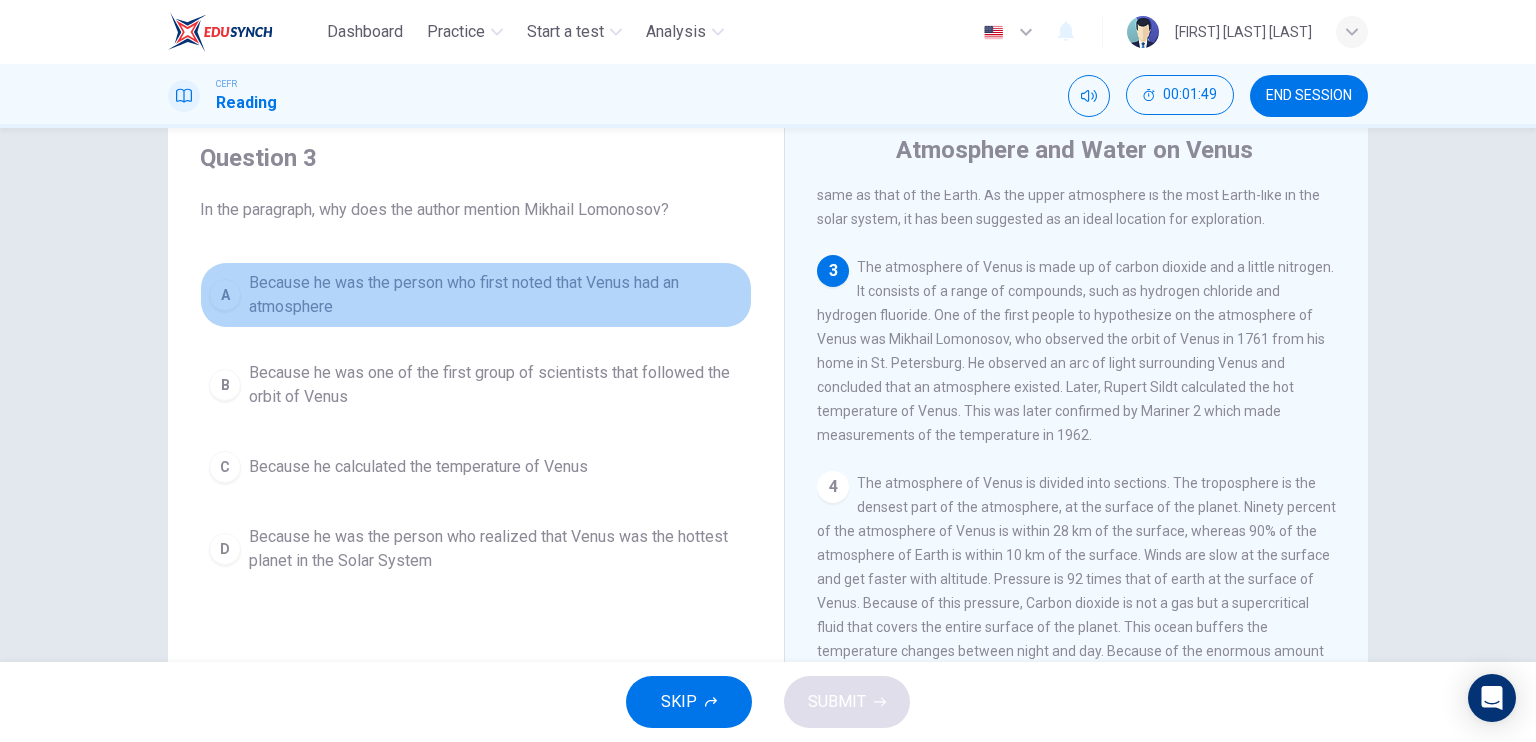 click on "Because he was the person who first noted that Venus had an atmosphere" at bounding box center [496, 295] 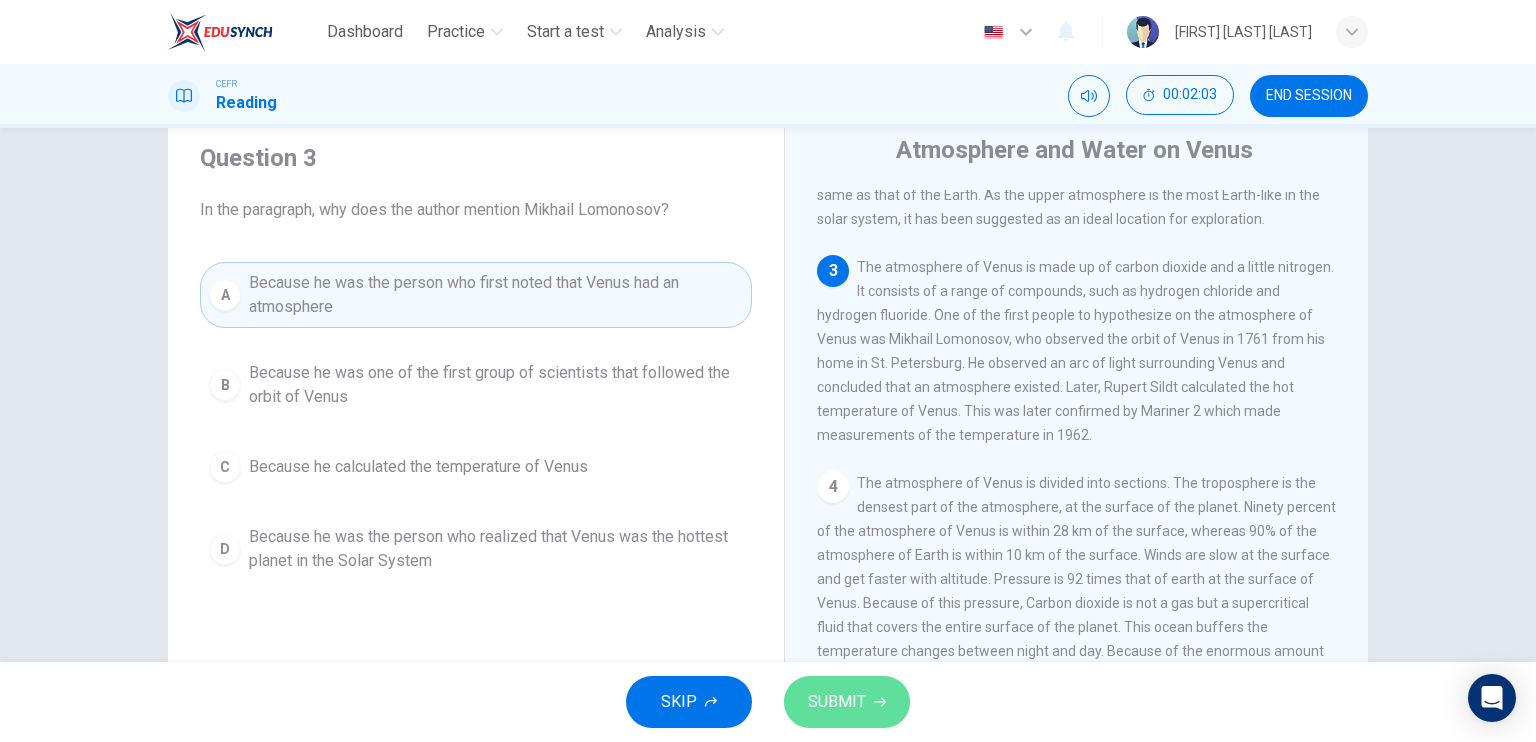 click on "SUBMIT" at bounding box center [847, 702] 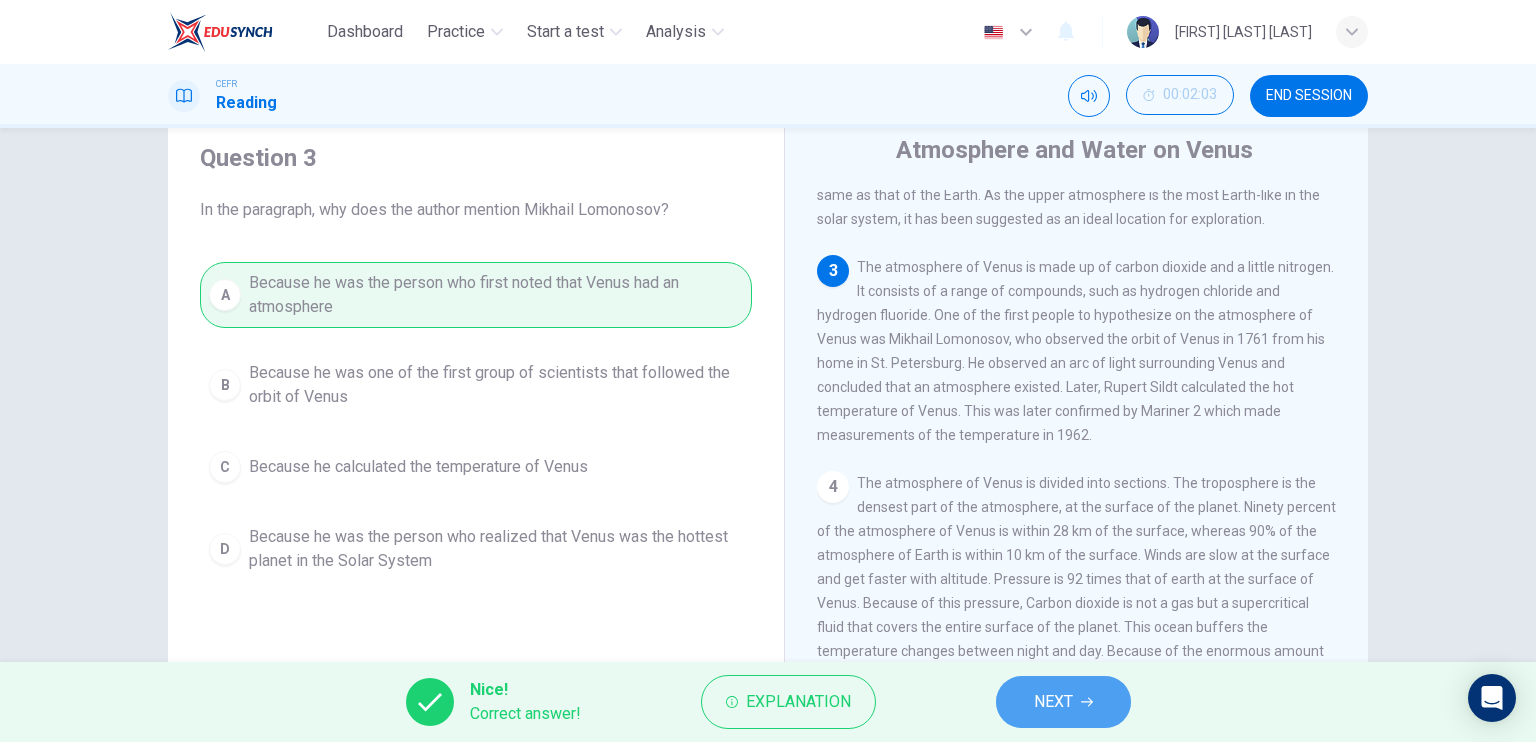 click on "NEXT" at bounding box center (1063, 702) 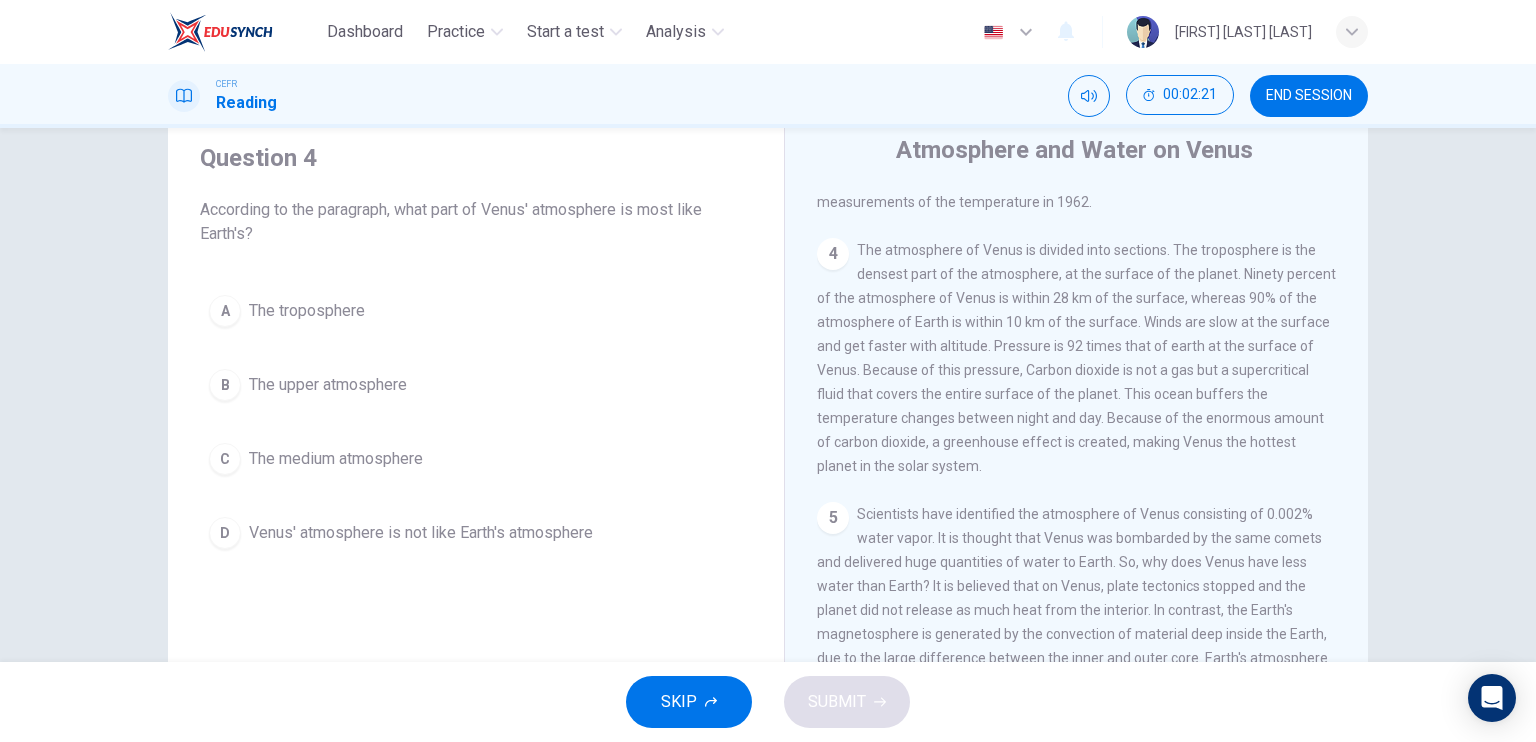 scroll, scrollTop: 532, scrollLeft: 0, axis: vertical 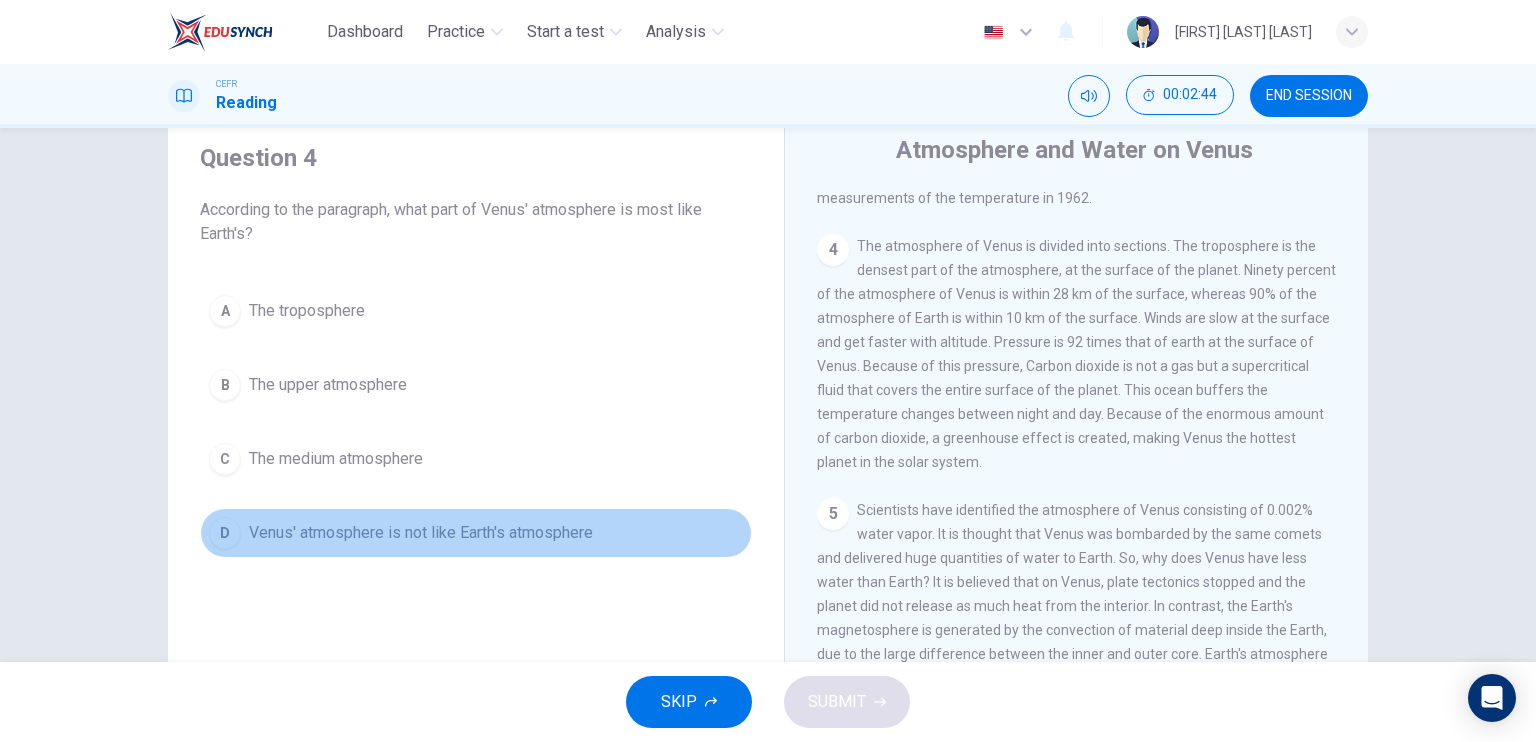 click on "Venus' atmosphere is not like Earth's atmosphere" at bounding box center [307, 311] 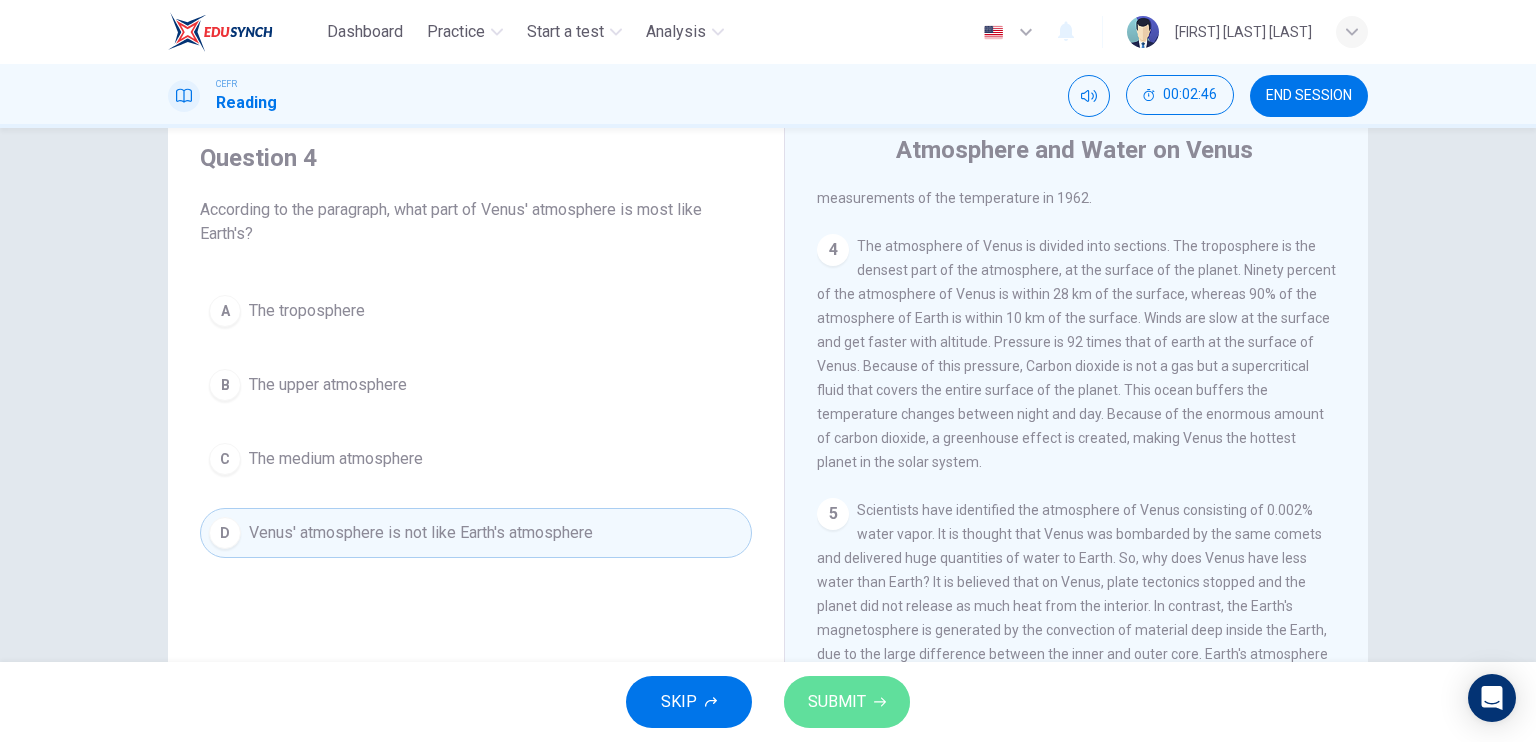 click on "SUBMIT" at bounding box center (847, 702) 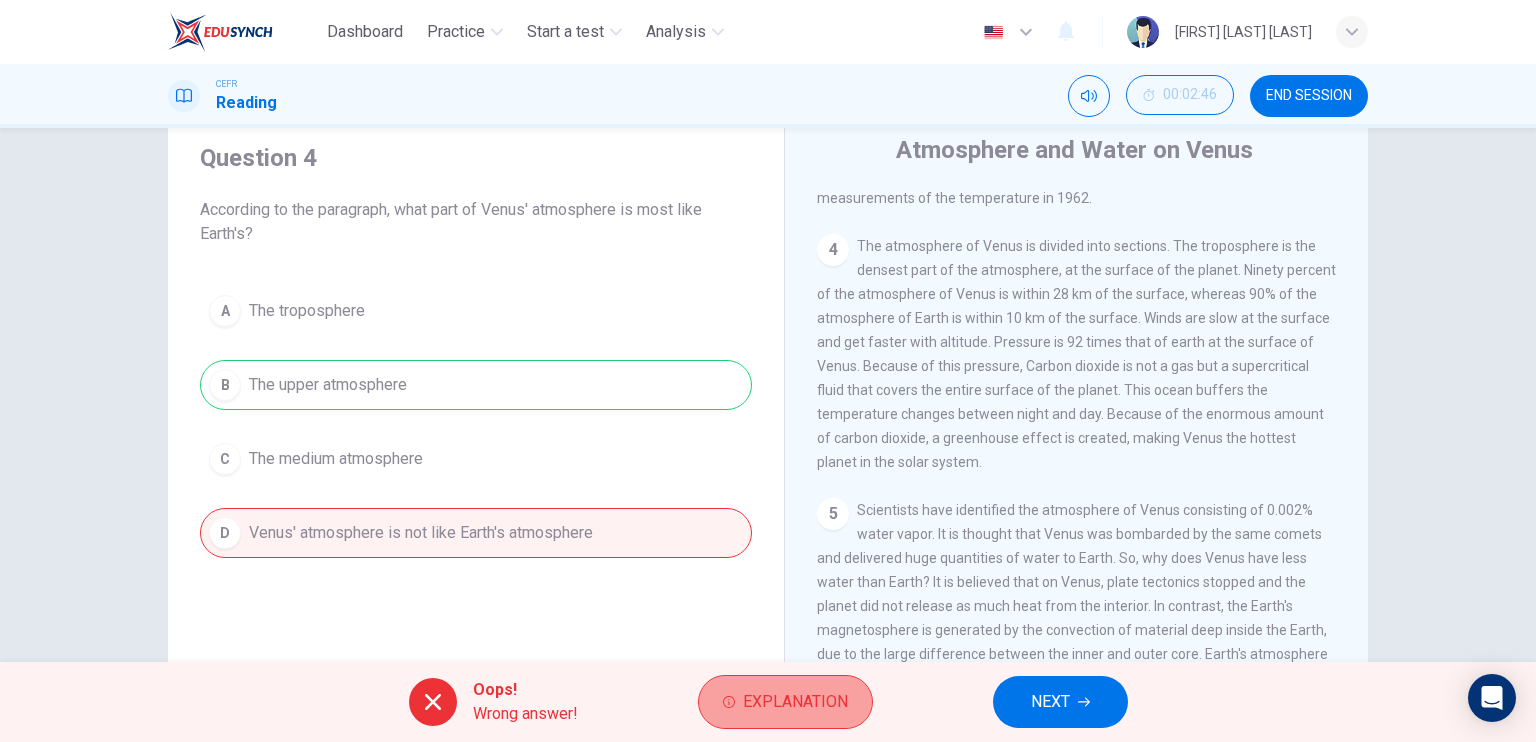 click on "Explanation" at bounding box center (785, 702) 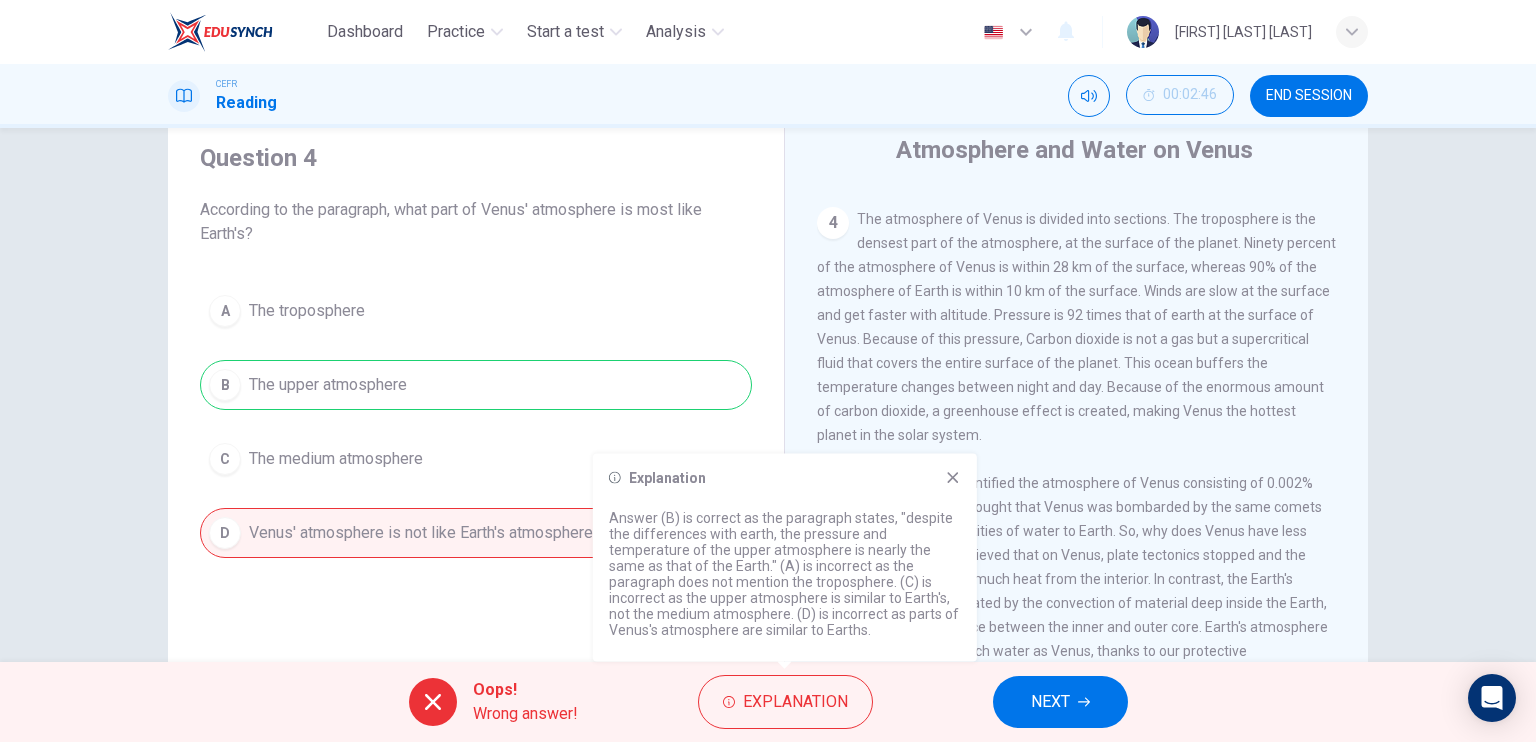scroll, scrollTop: 556, scrollLeft: 0, axis: vertical 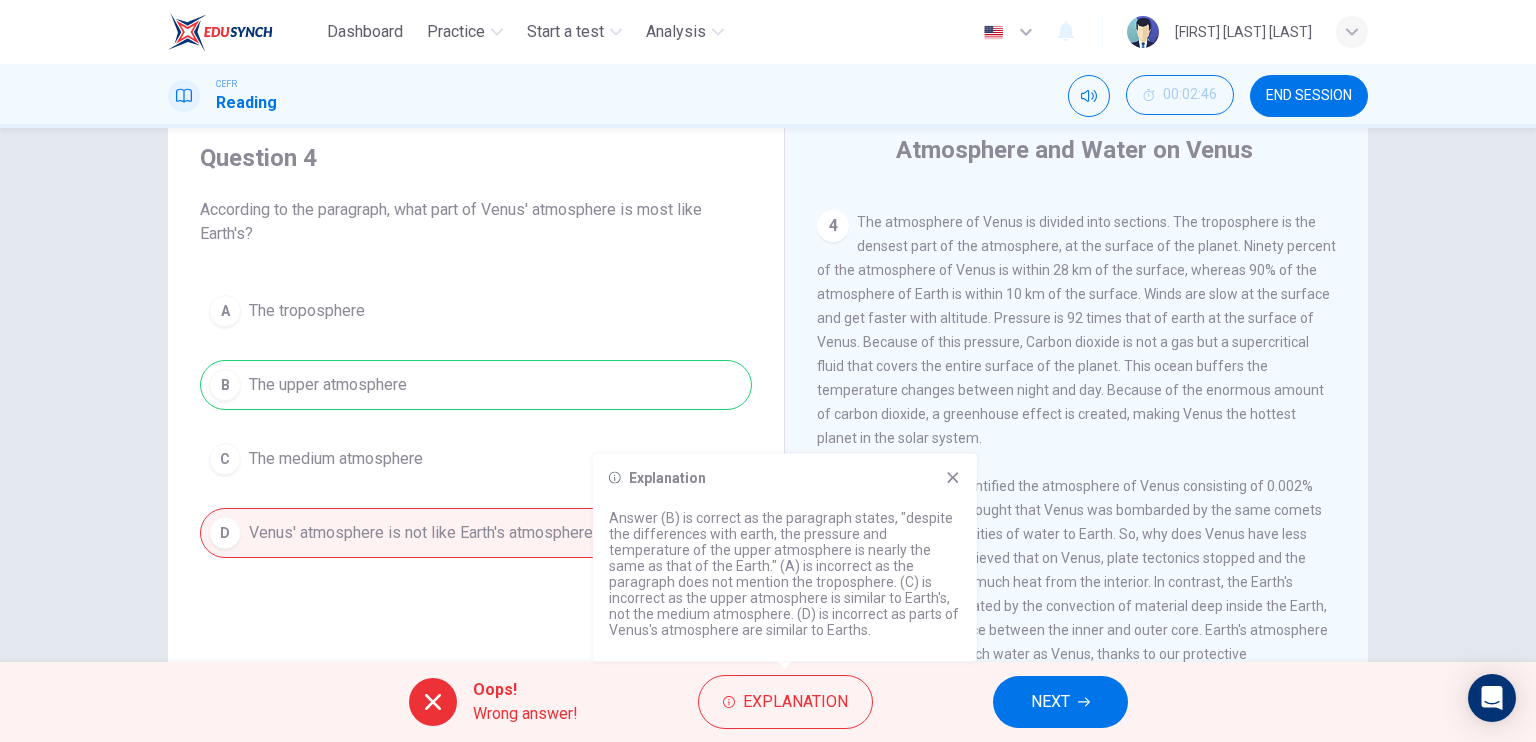 click on "Answer (B) is correct as the paragraph states, "despite the differences with earth, the pressure and temperature of the upper atmosphere is nearly the same as that of the Earth." (A) is incorrect as the paragraph does not mention the troposphere. (C) is incorrect as the upper atmosphere is similar to Earth's, not the medium atmosphere. (D) is incorrect as parts of Venus's atmosphere are similar to Earths." at bounding box center (785, 574) 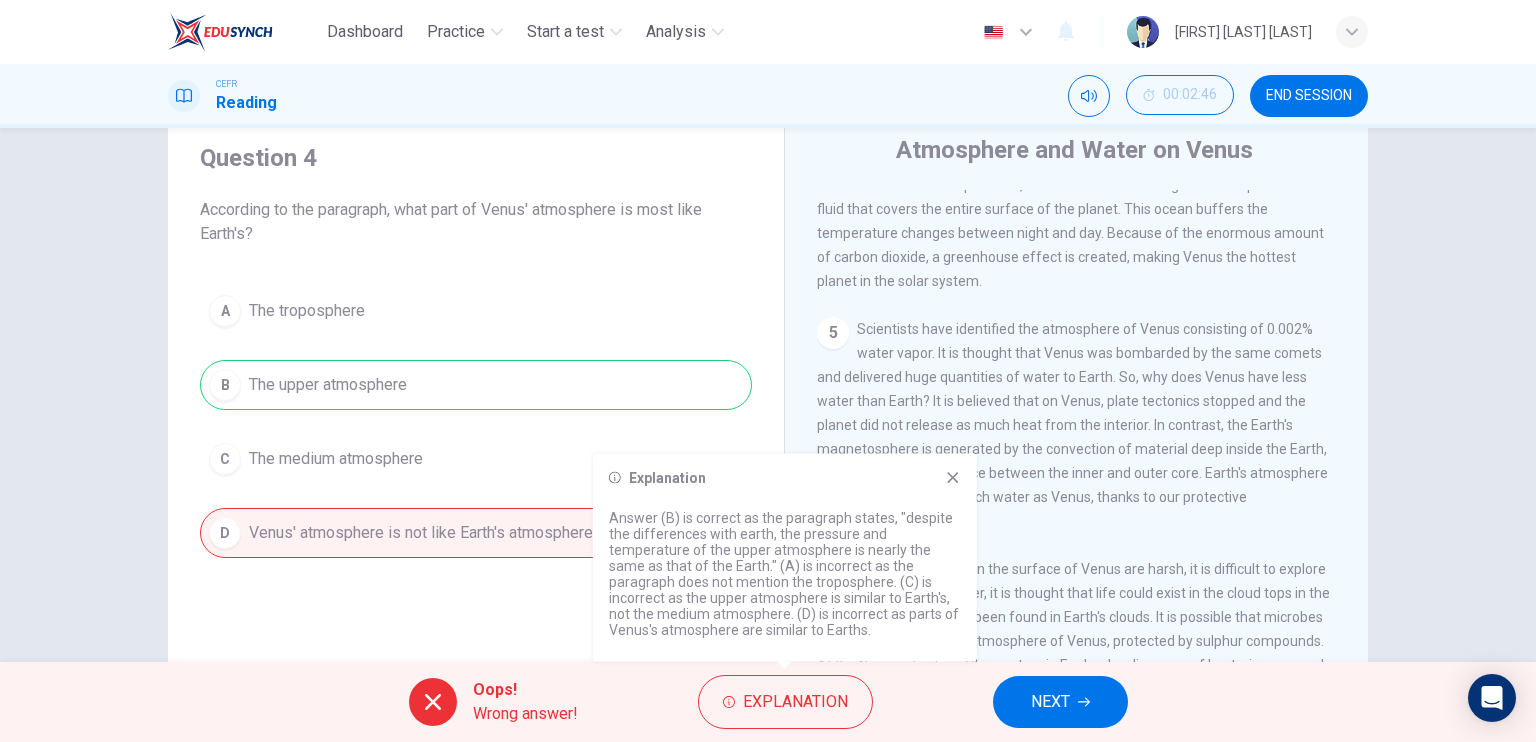 scroll, scrollTop: 752, scrollLeft: 0, axis: vertical 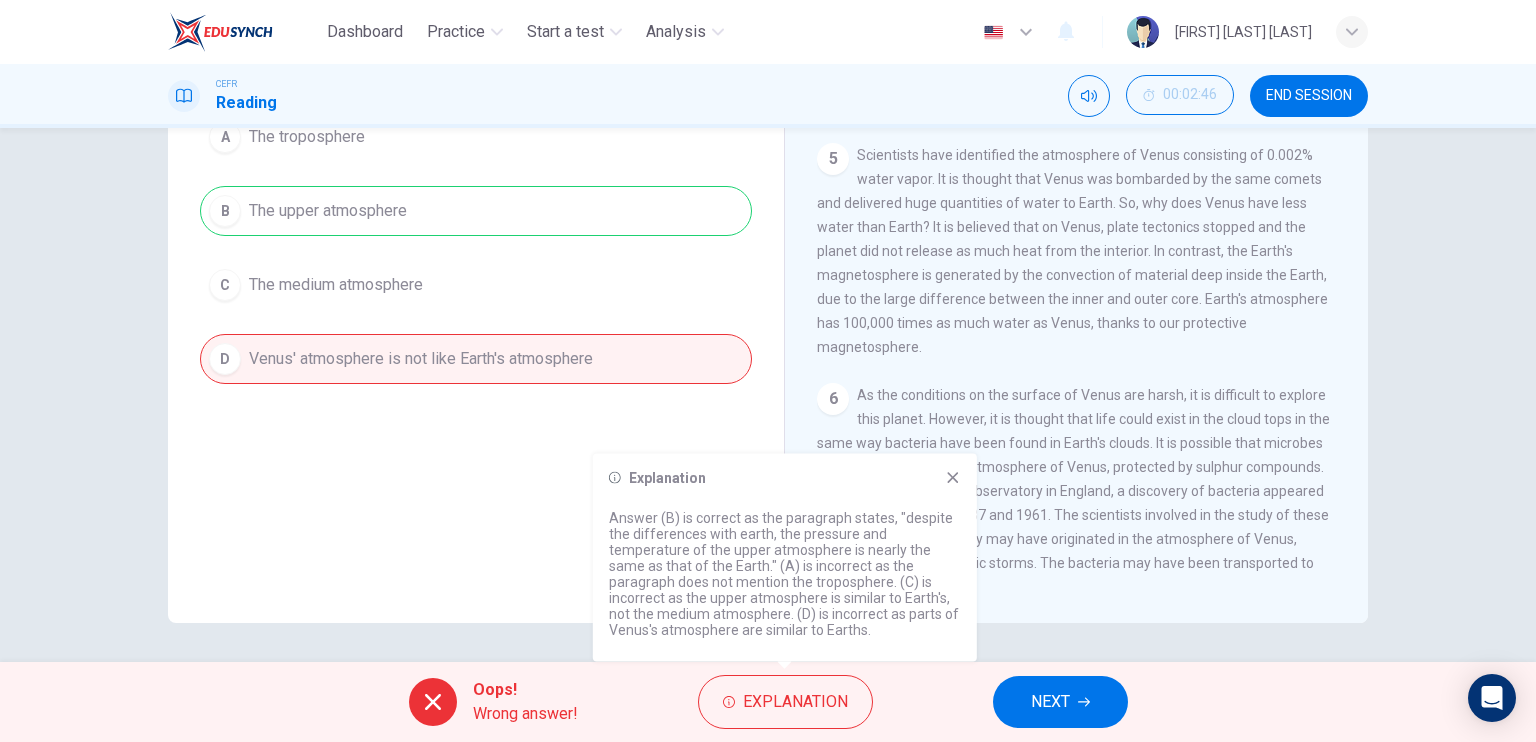 drag, startPoint x: 910, startPoint y: 475, endPoint x: 736, endPoint y: 549, distance: 189.08199 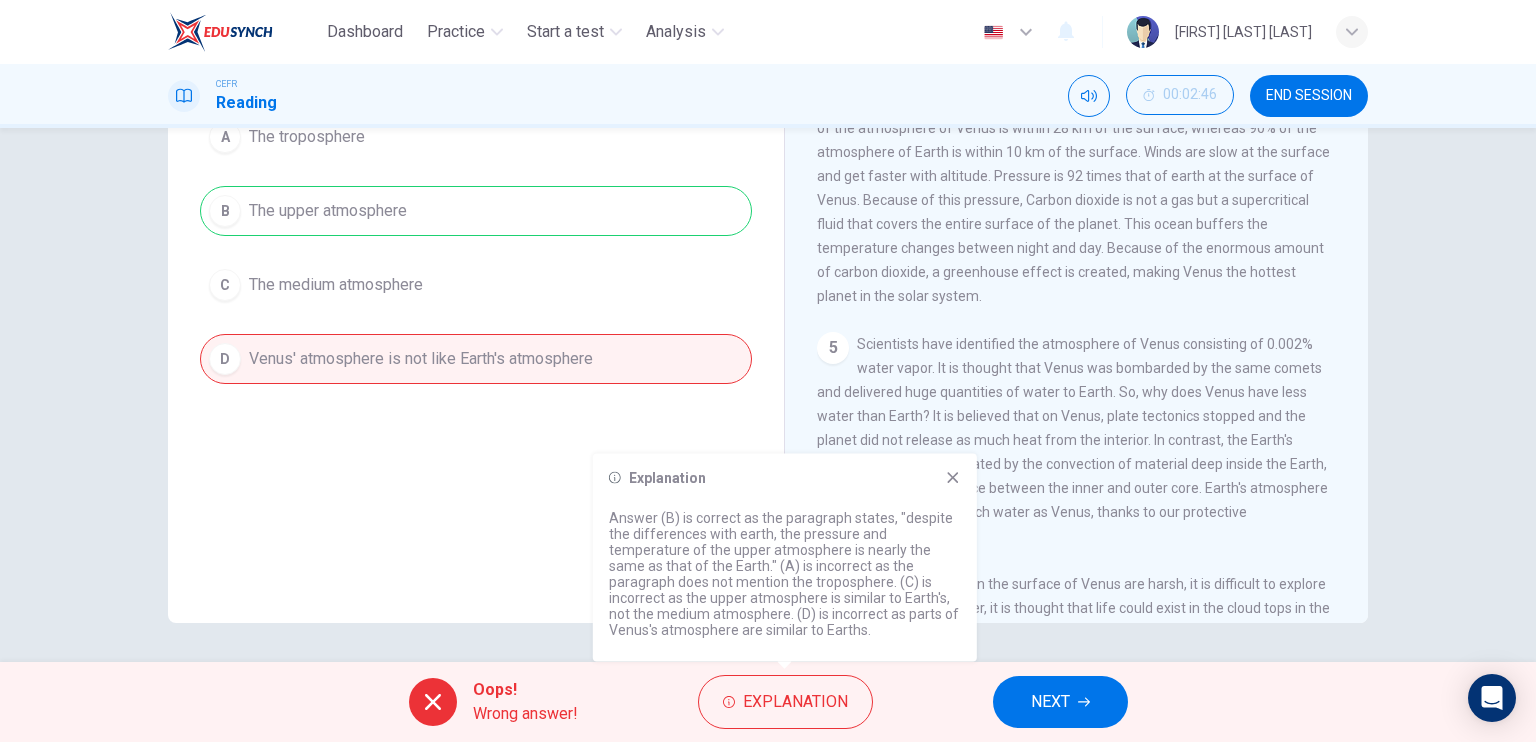 click on "4 The atmosphere of Venus is divided into sections. The troposphere is the densest part of the atmosphere, at the surface of the planet. Ninety percent of the atmosphere of Venus is within 28 km of the surface, whereas 90% of the atmosphere of Earth is within 10 km of the surface. Winds are slow at the surface and get faster with altitude. Pressure is 92 times that of earth at the surface of Venus. Because of this pressure, Carbon dioxide is not a gas but a supercritical fluid that covers the entire surface of the planet. This ocean buffers the temperature changes between night and day. Because of the enormous amount of carbon dioxide, a greenhouse effect is created, making Venus the hottest planet in the solar system." at bounding box center [1077, 188] 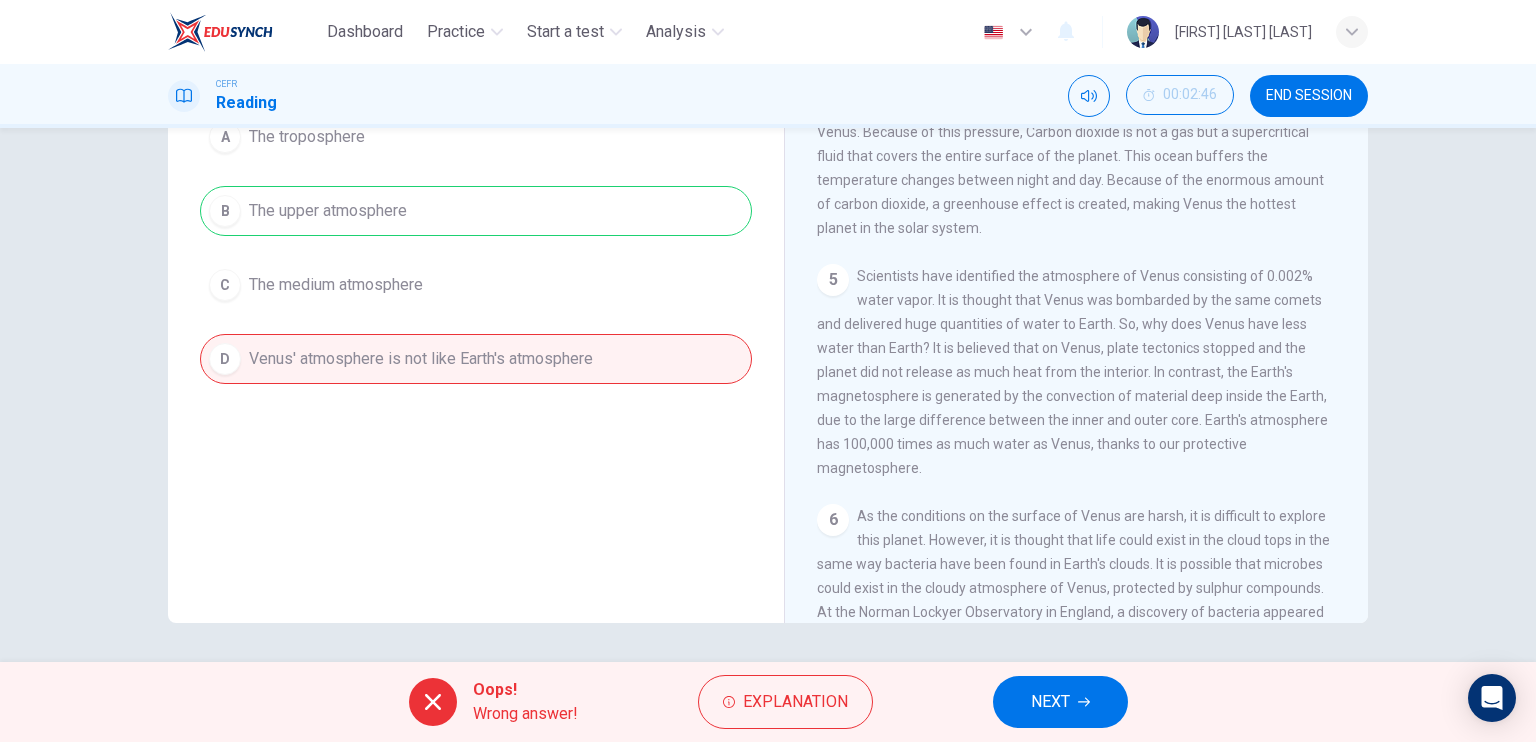 scroll, scrollTop: 611, scrollLeft: 0, axis: vertical 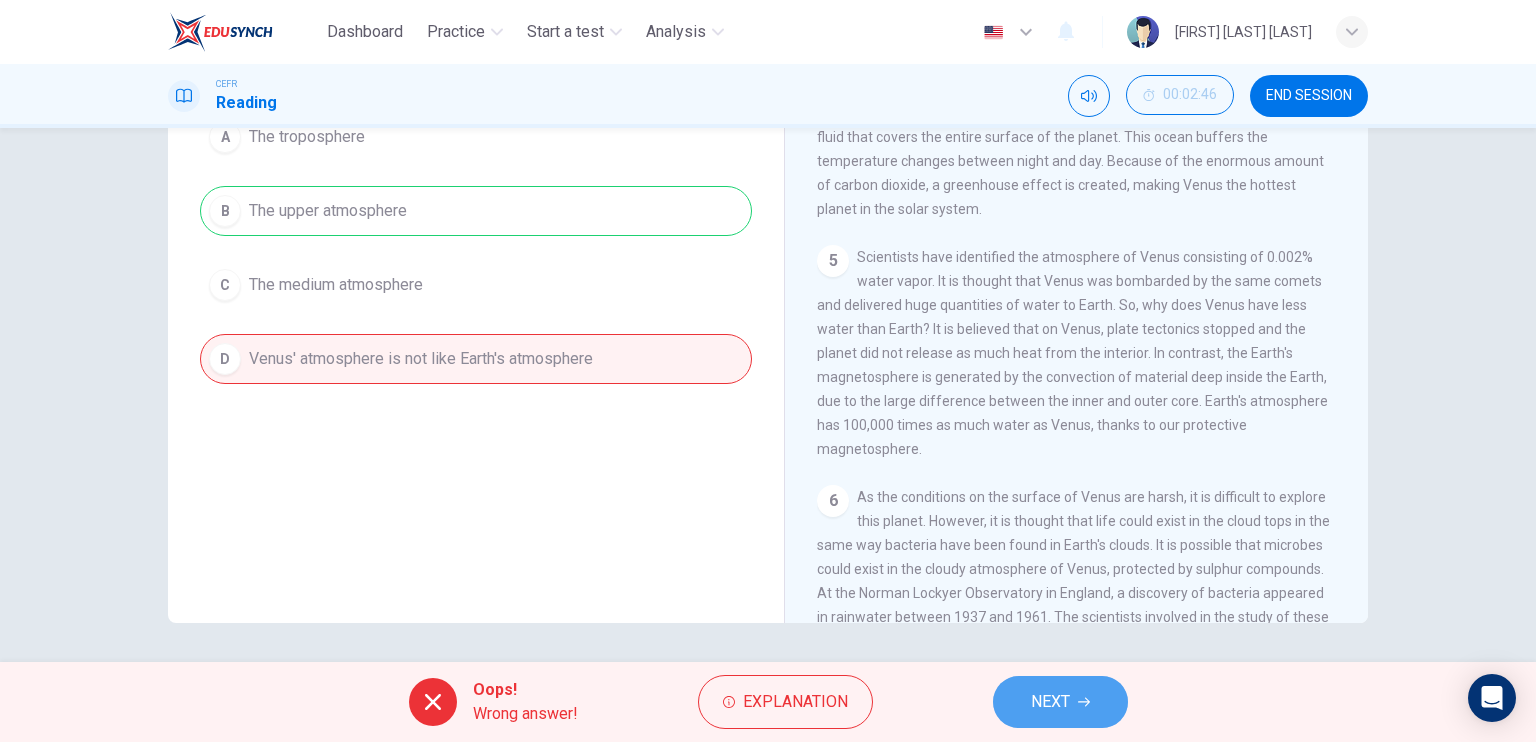 click on "NEXT" at bounding box center (1060, 702) 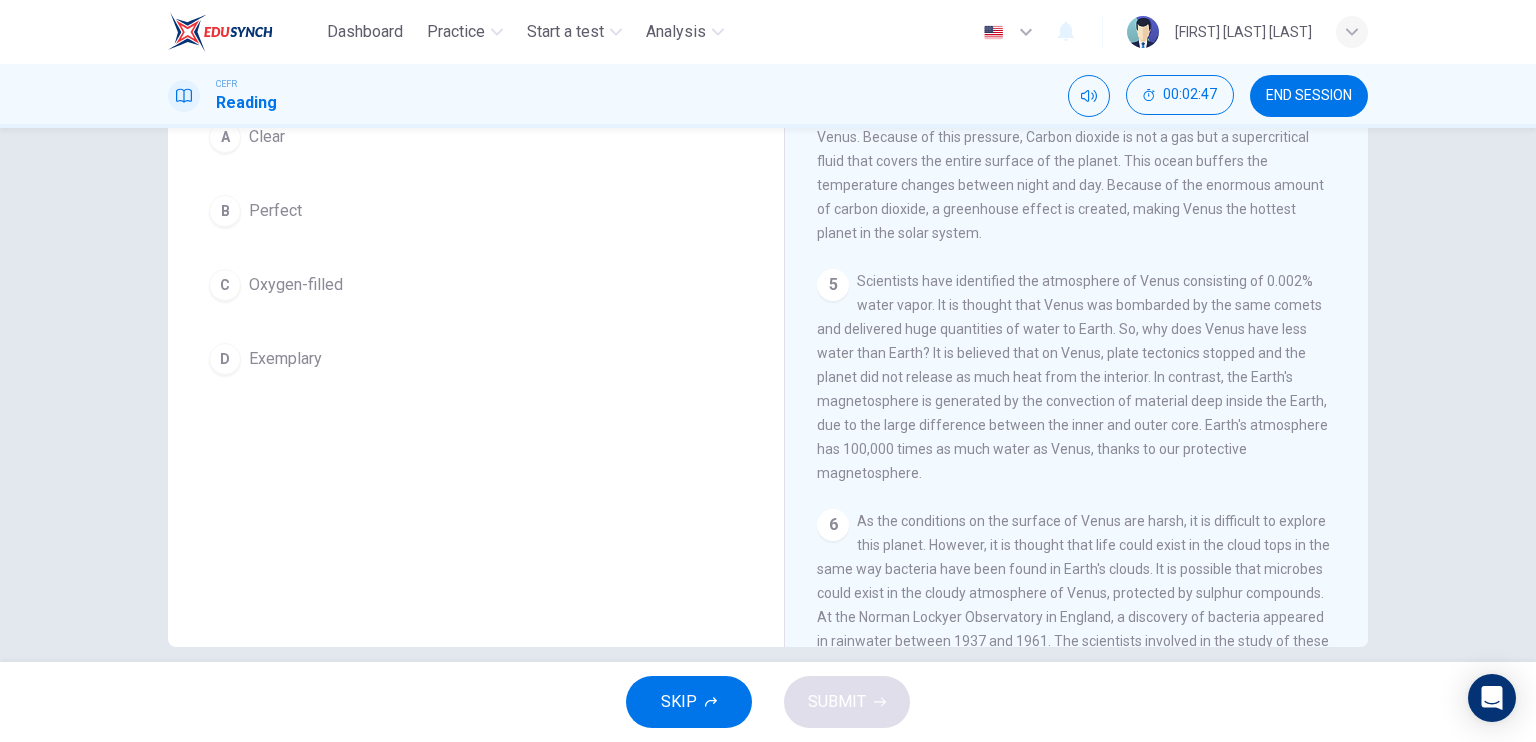 scroll, scrollTop: 0, scrollLeft: 0, axis: both 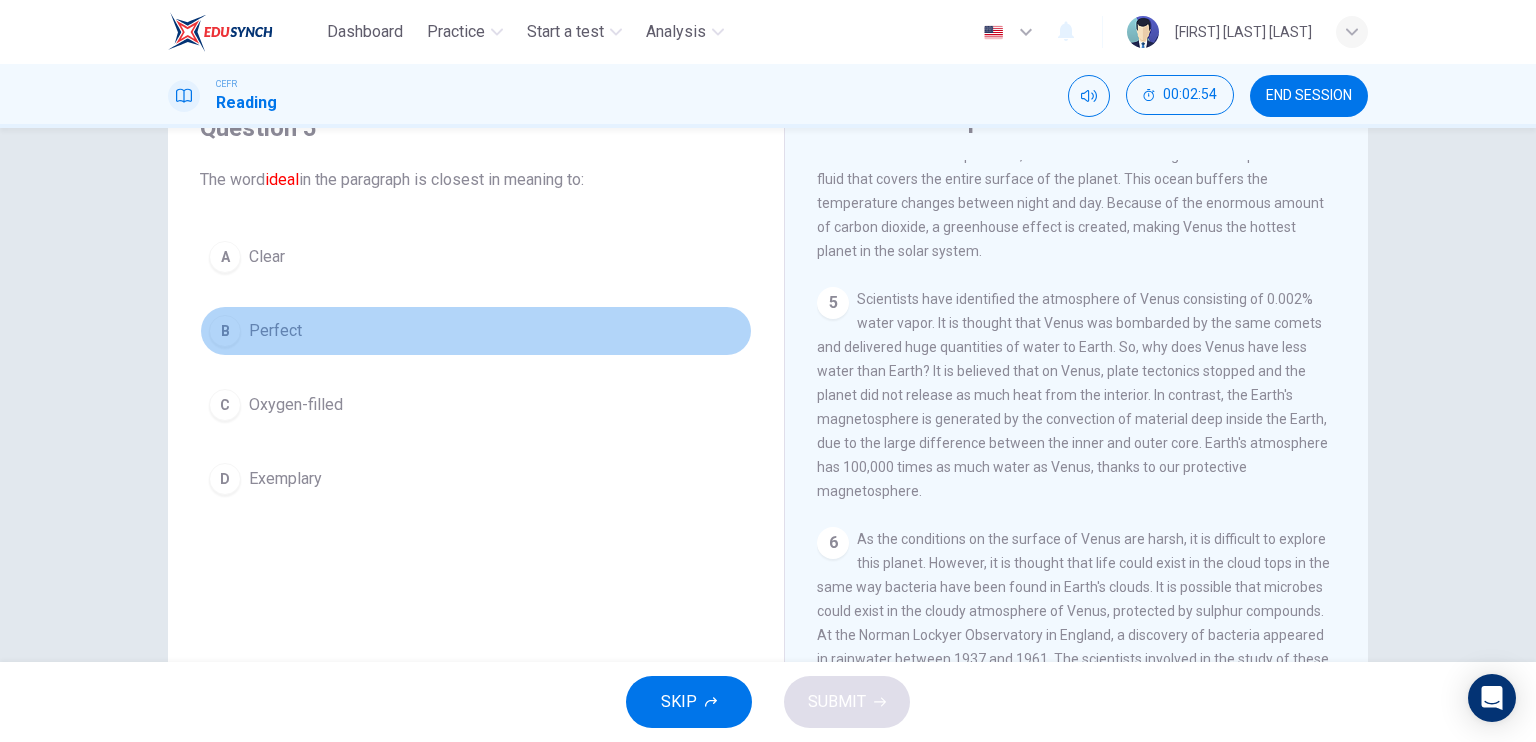 click on "B Perfect" at bounding box center (476, 331) 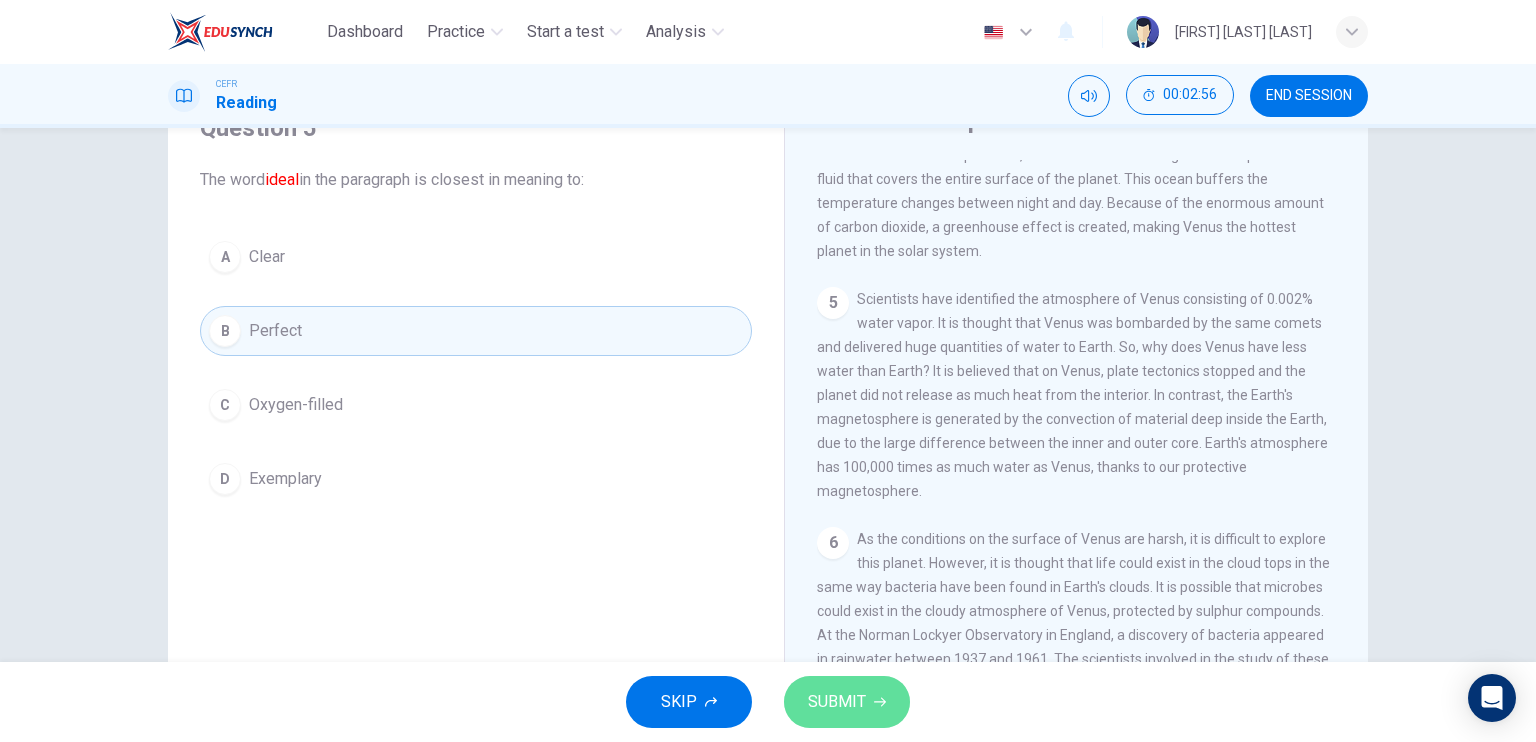 click on "SUBMIT" at bounding box center (837, 702) 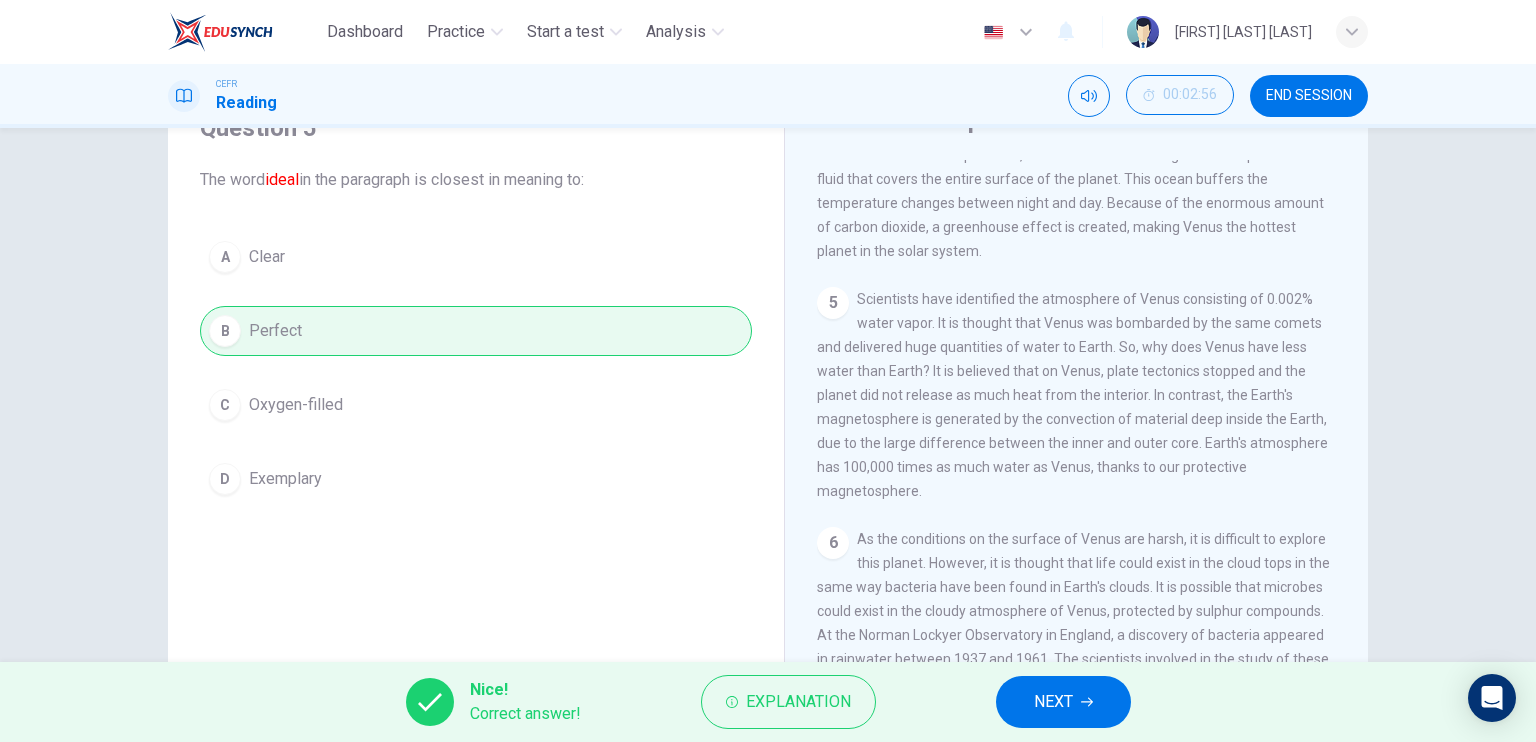 click on "NEXT" at bounding box center (1063, 702) 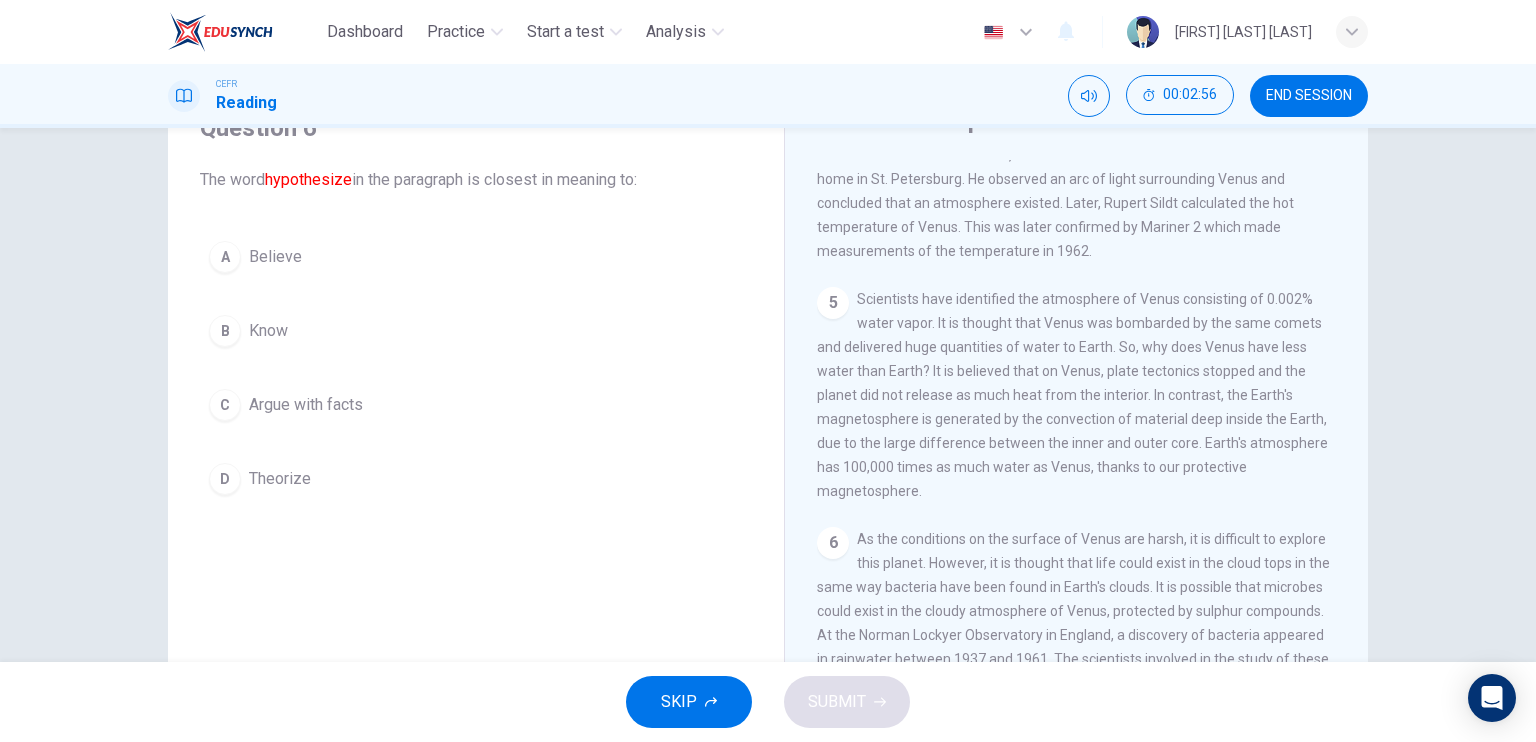 scroll, scrollTop: 702, scrollLeft: 0, axis: vertical 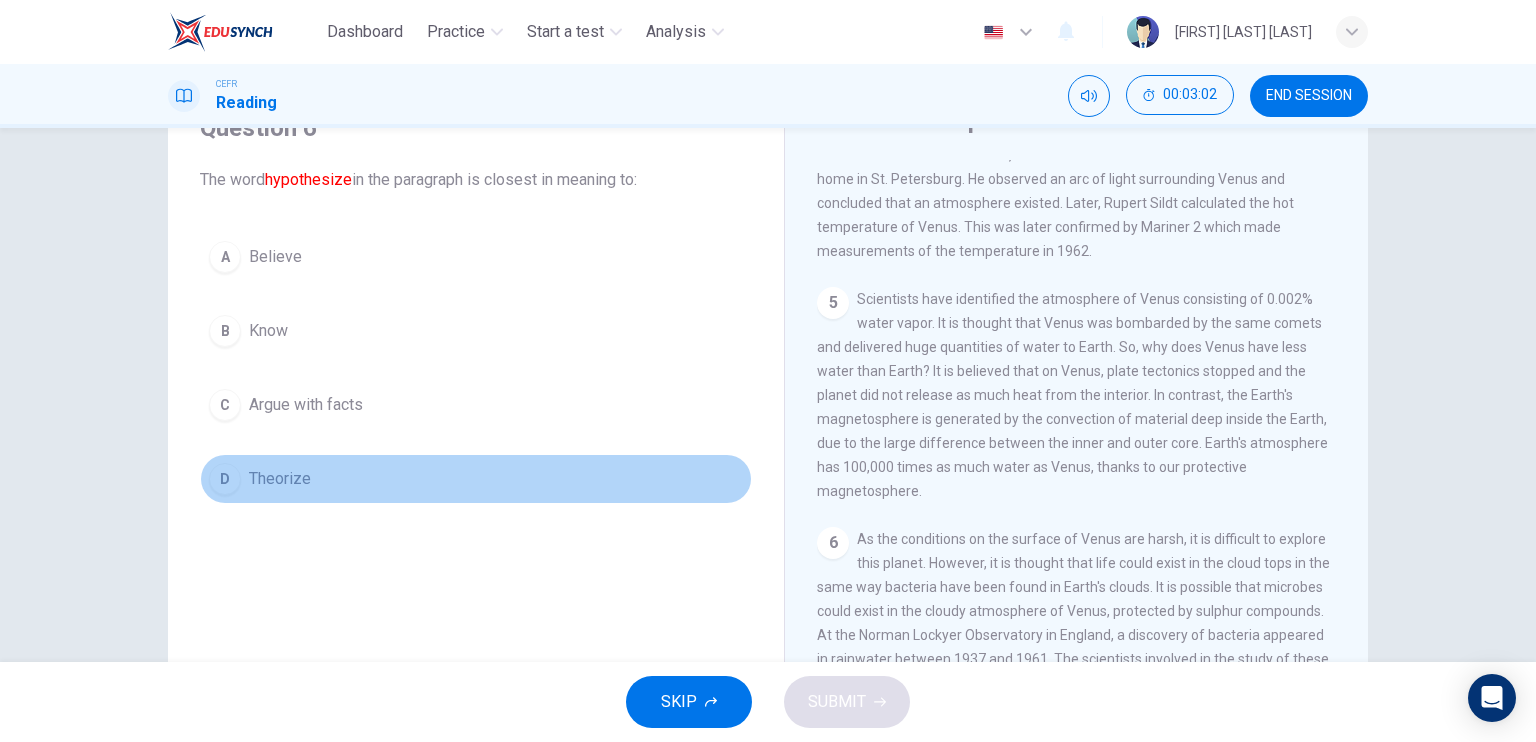 click on "Theorize" at bounding box center (275, 257) 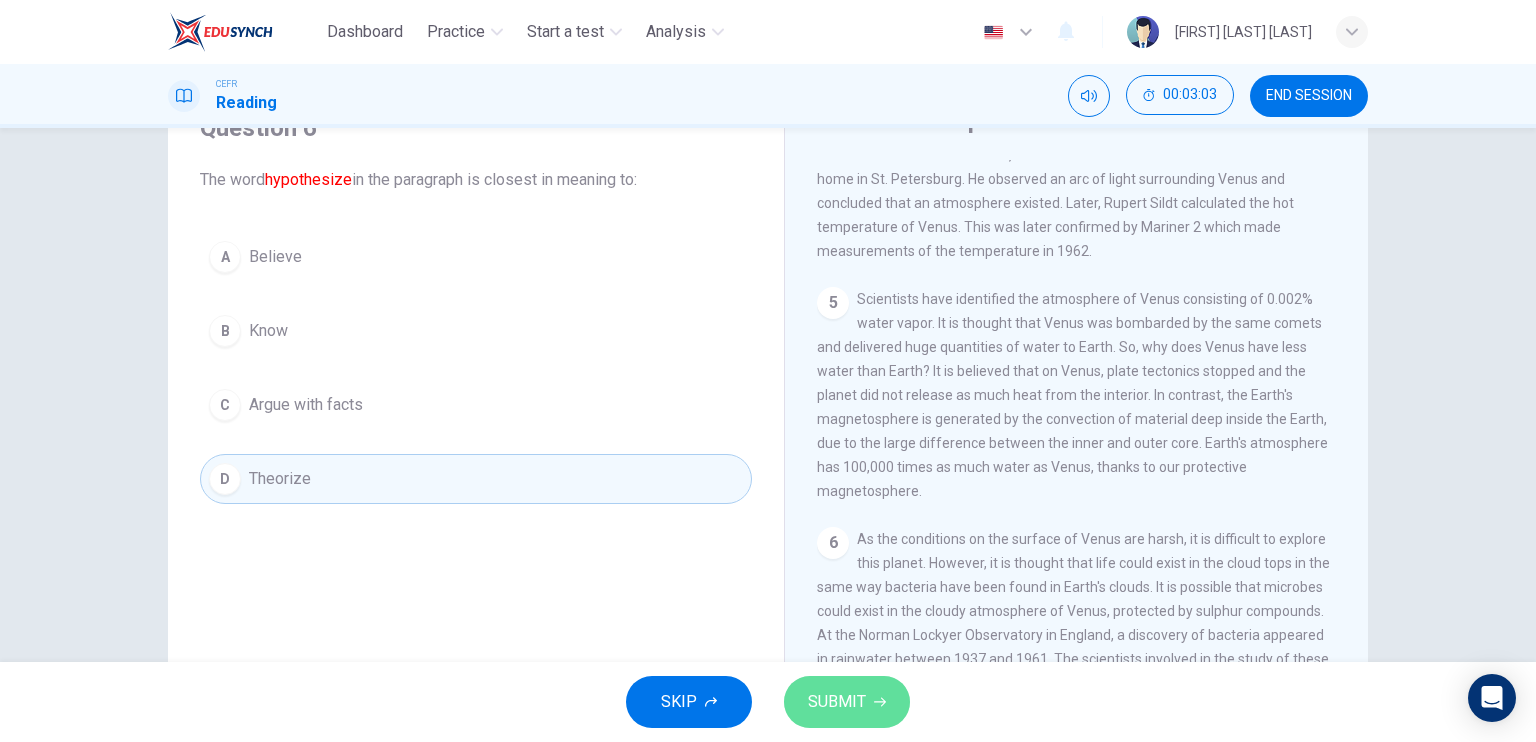 click on "SUBMIT" at bounding box center (847, 702) 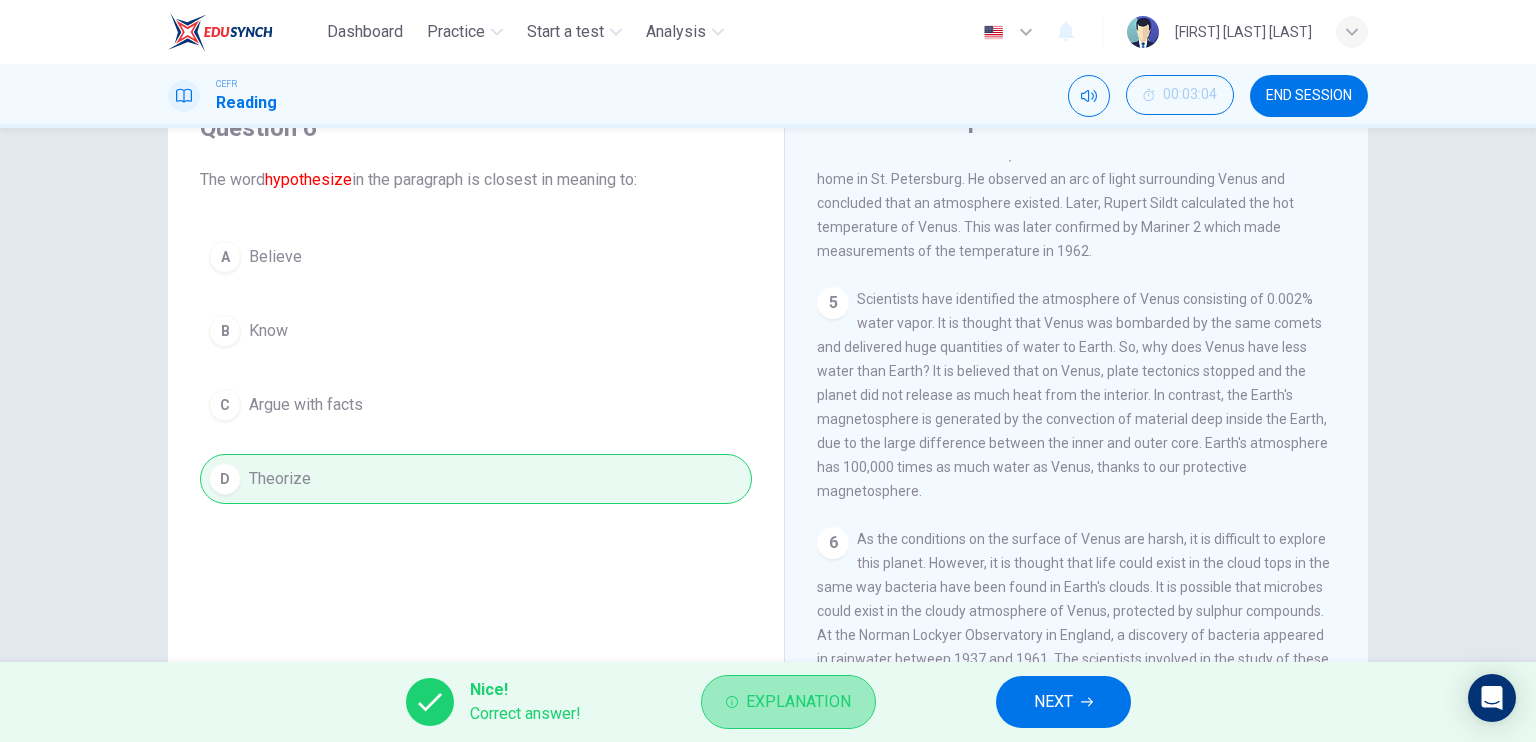click on "Explanation" at bounding box center [798, 702] 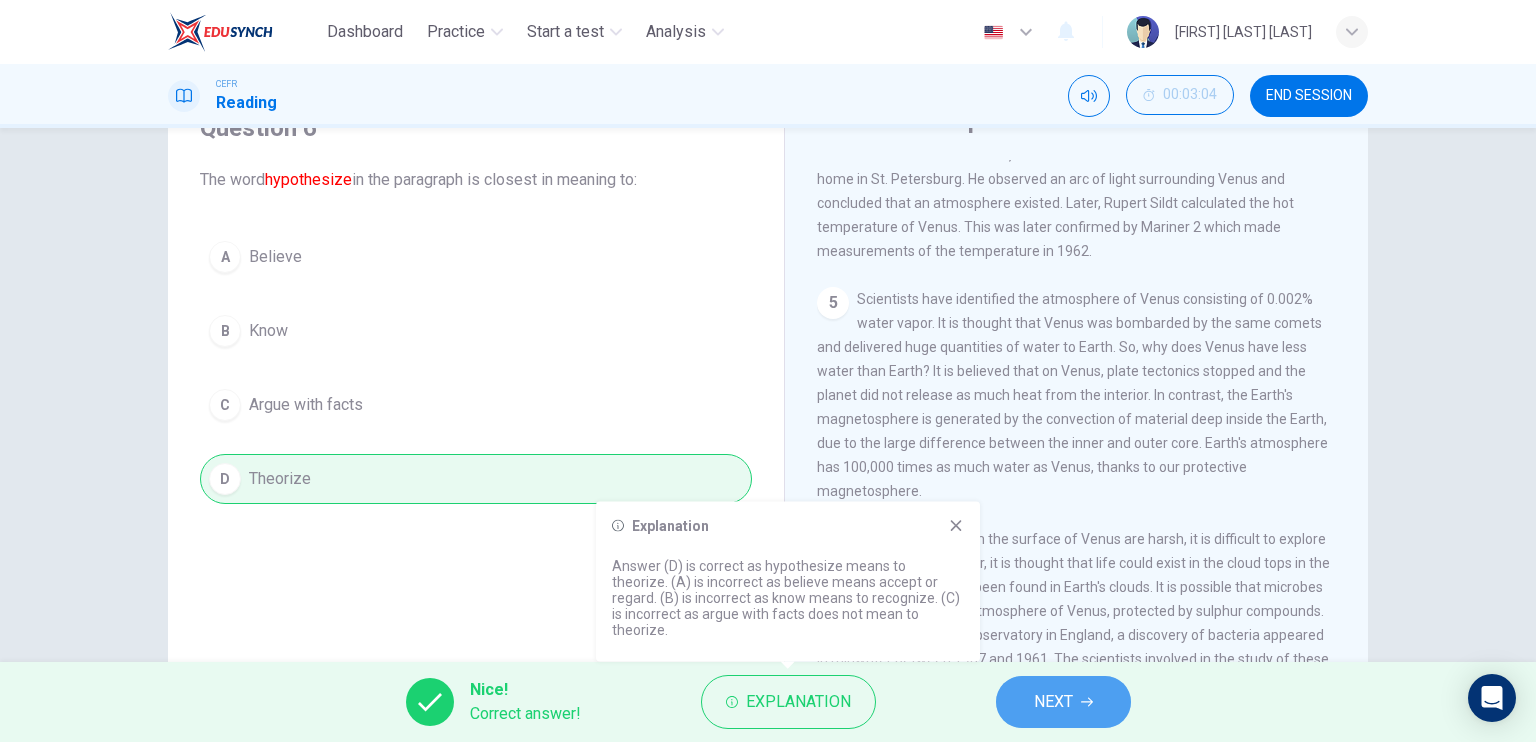 click on "NEXT" at bounding box center (1063, 702) 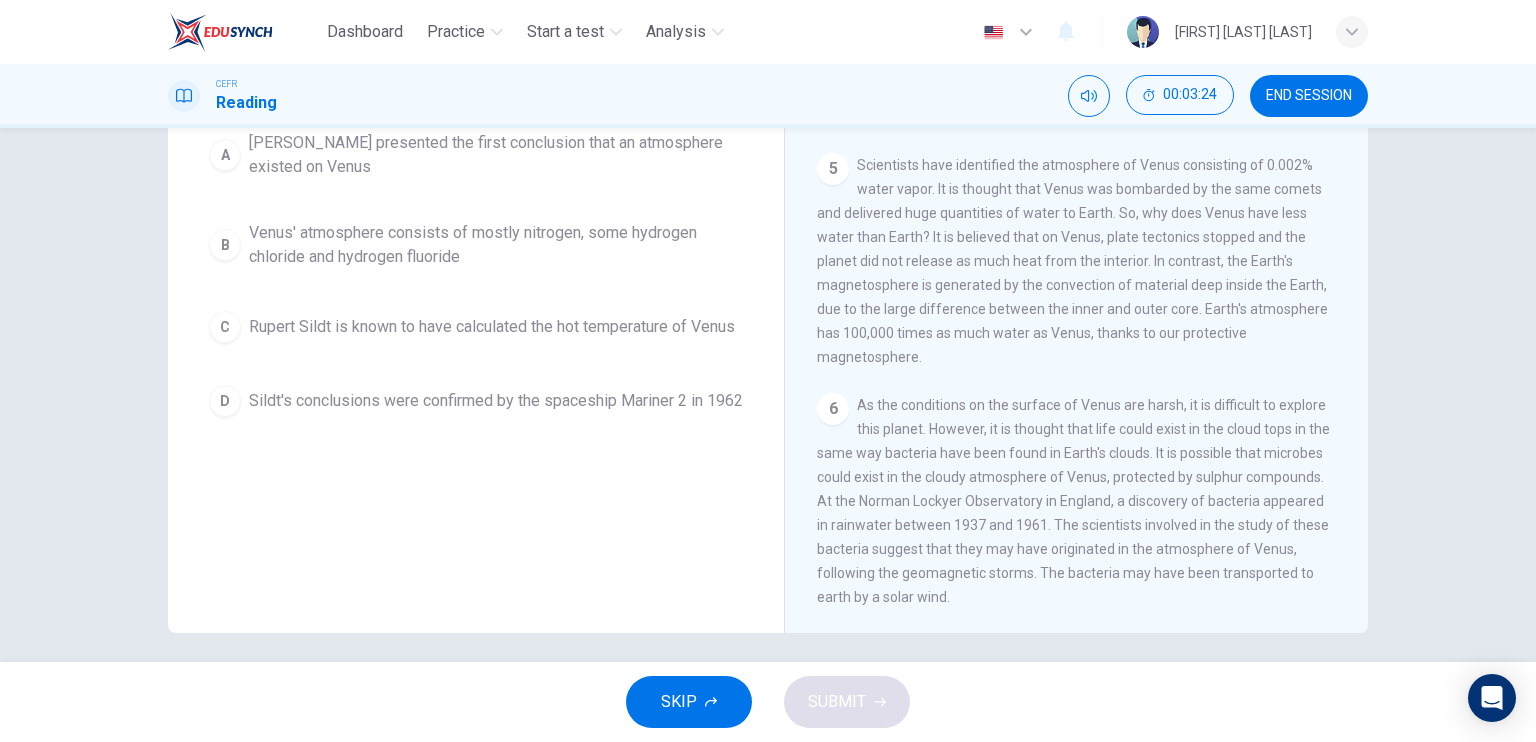 scroll, scrollTop: 240, scrollLeft: 0, axis: vertical 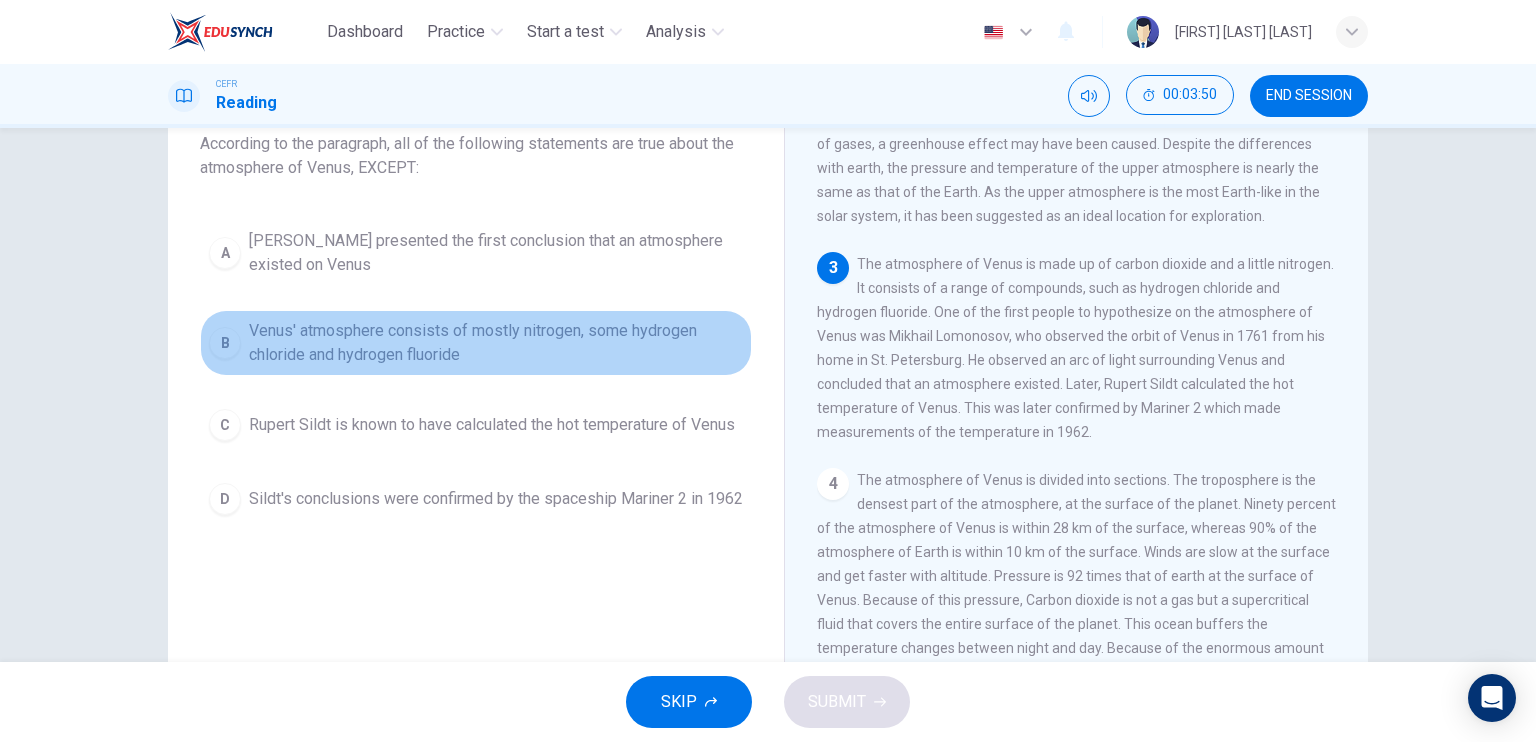 click on "B Venus' atmosphere consists of mostly nitrogen, some hydrogen chloride and hydrogen fluoride" at bounding box center (476, 343) 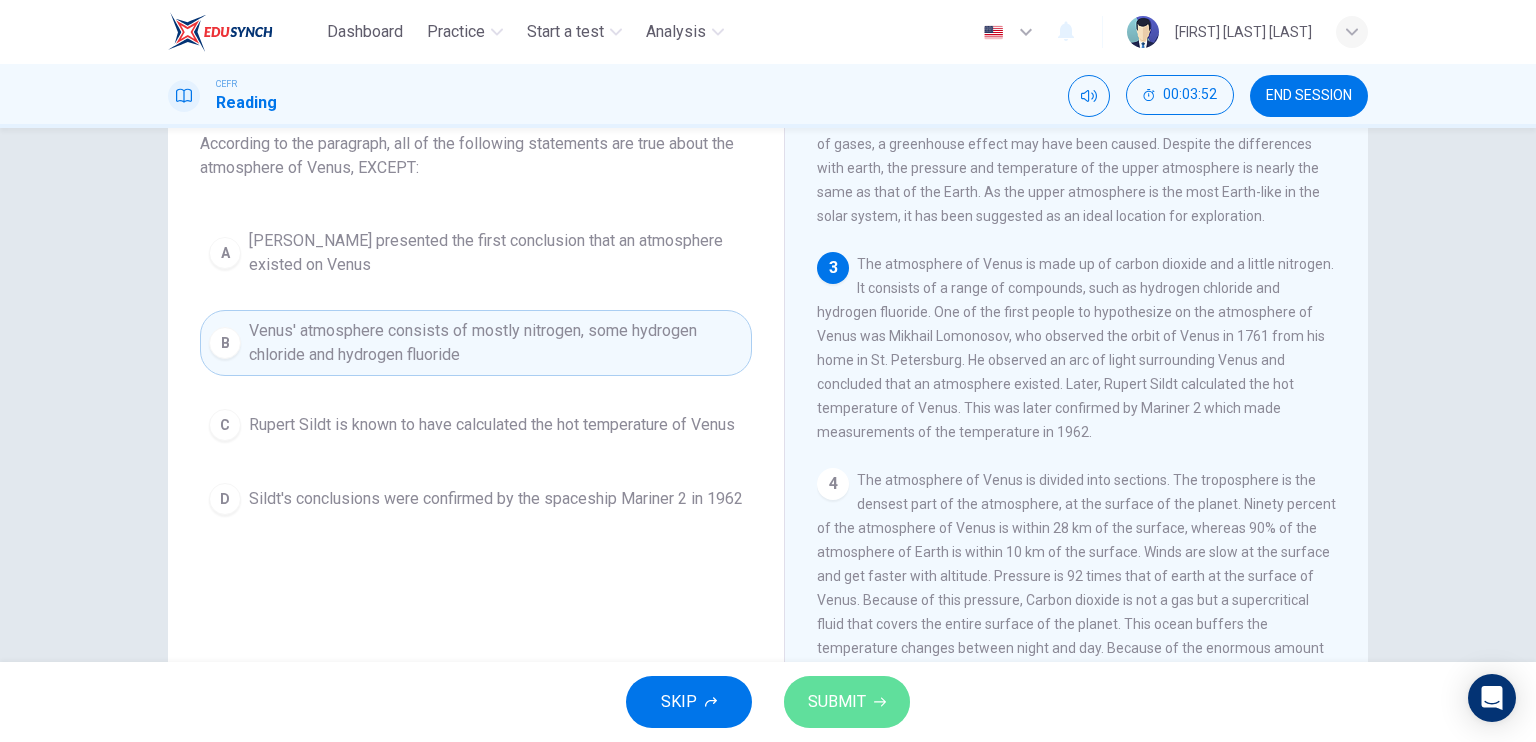 click on "SUBMIT" at bounding box center [837, 702] 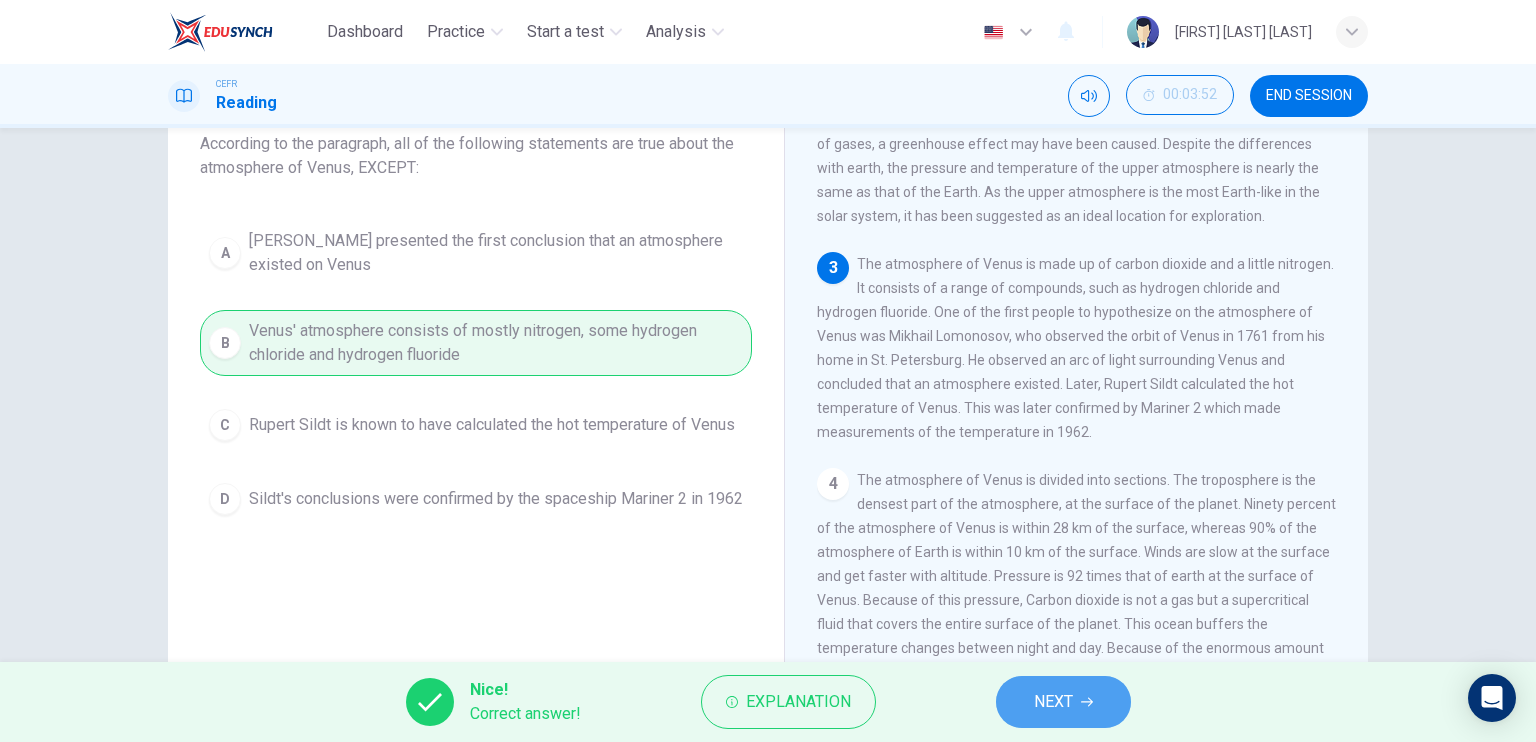 click on "NEXT" at bounding box center (1063, 702) 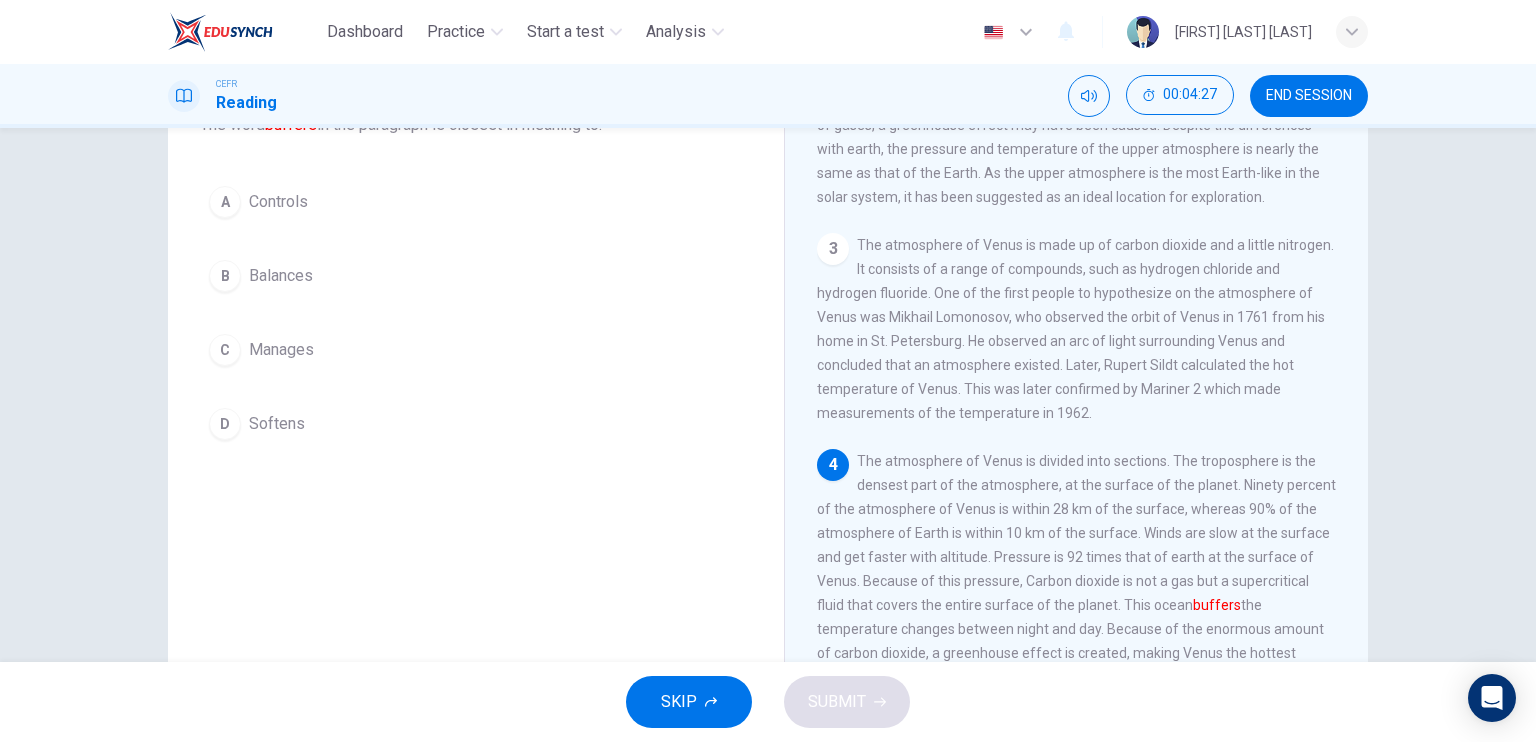 scroll, scrollTop: 136, scrollLeft: 0, axis: vertical 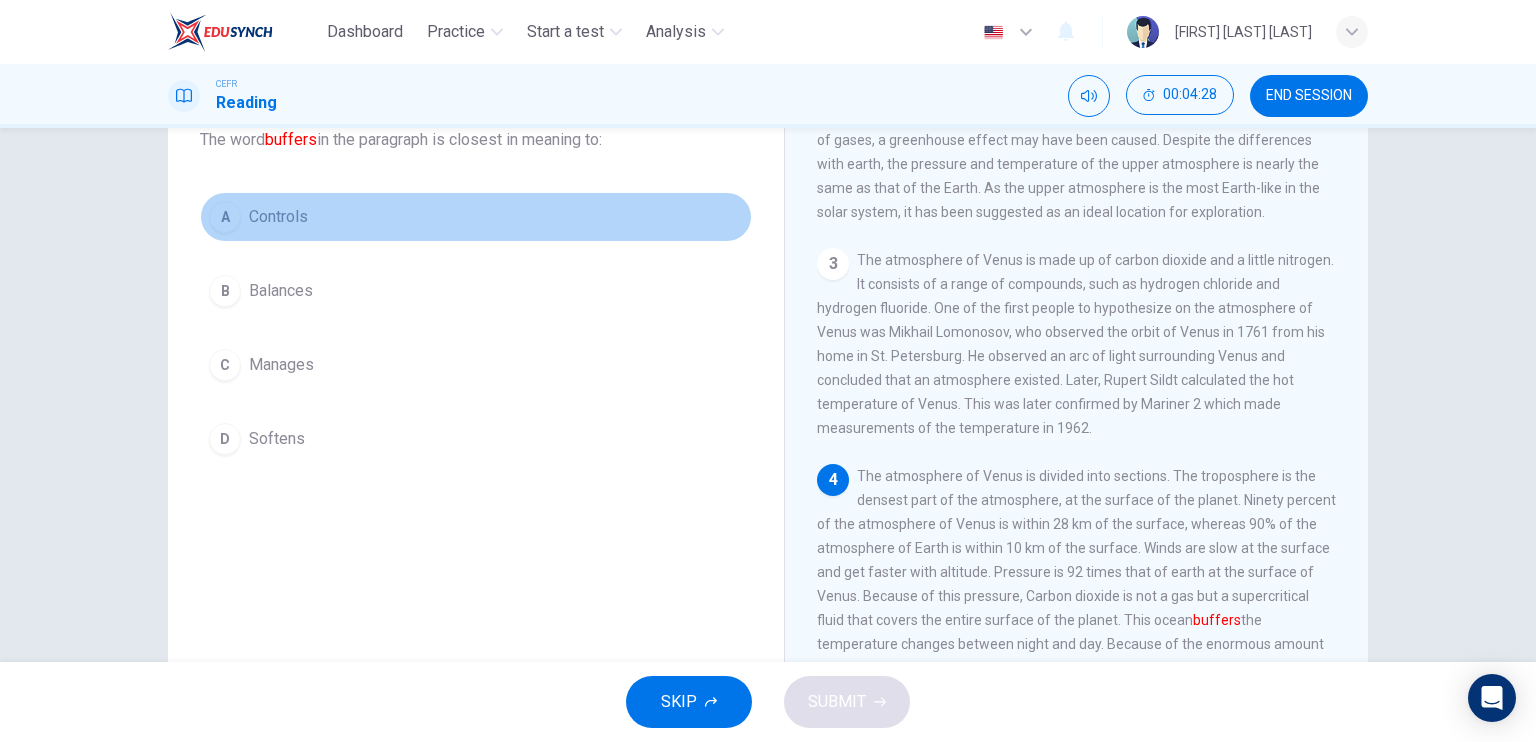 click on "A Controls" at bounding box center [476, 217] 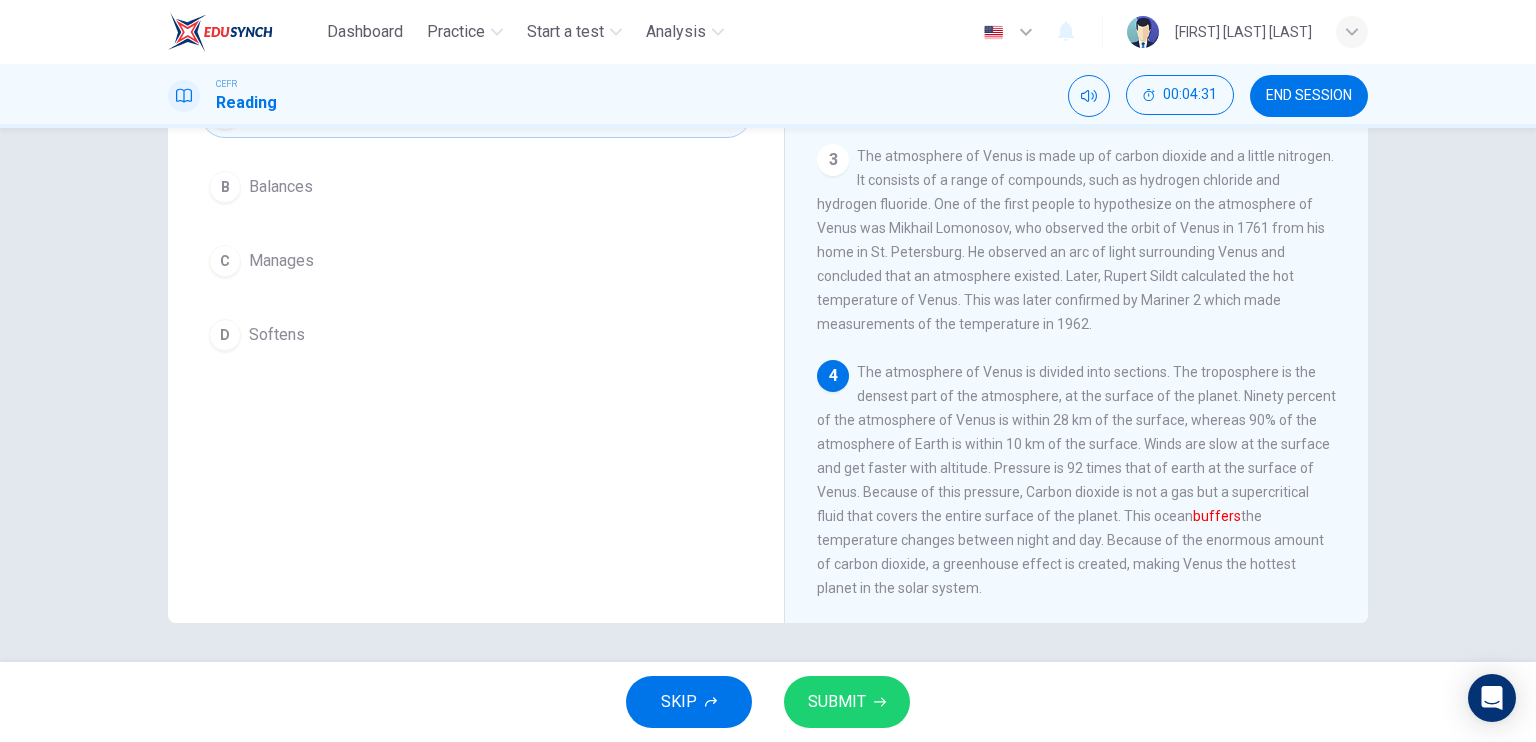 scroll, scrollTop: 124, scrollLeft: 0, axis: vertical 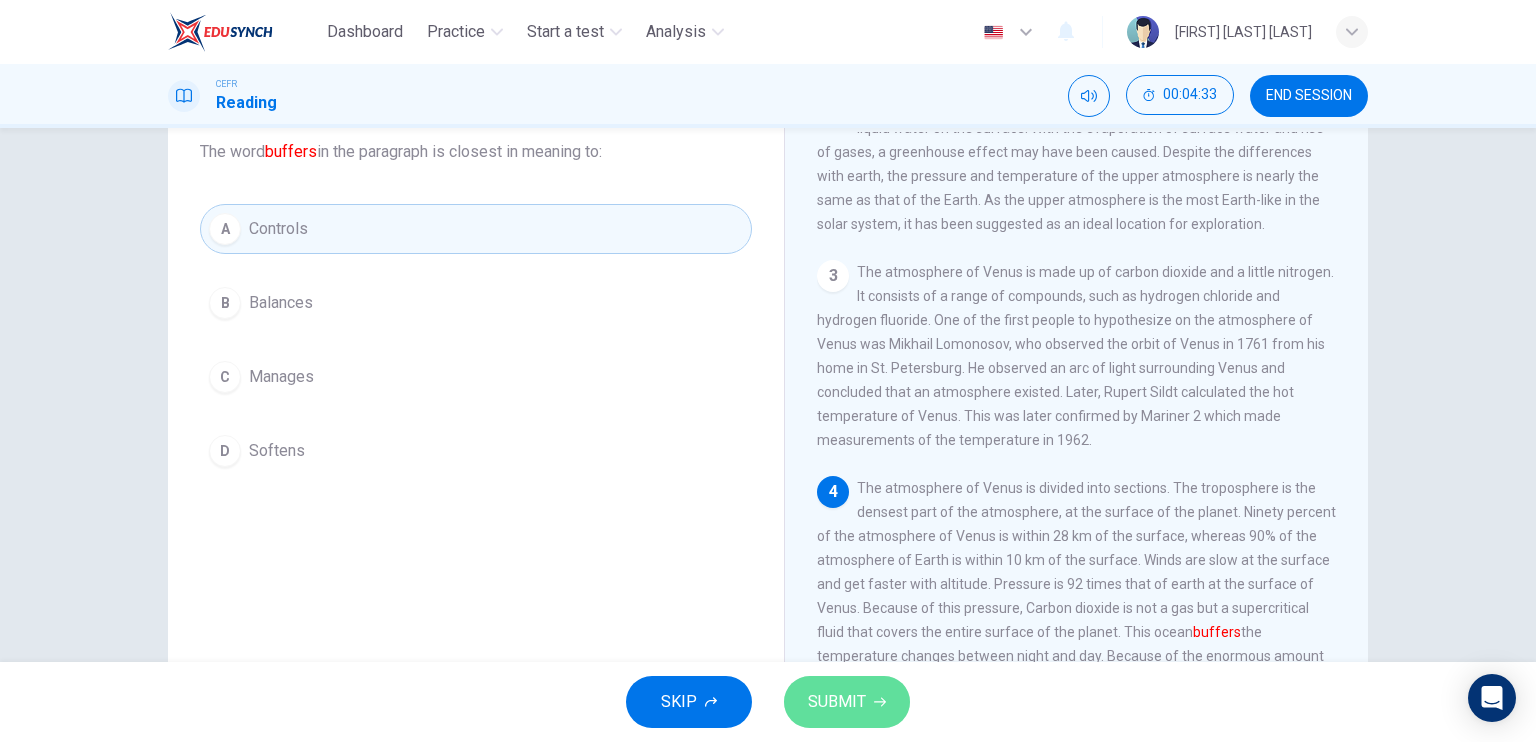 click on "SUBMIT" at bounding box center [847, 702] 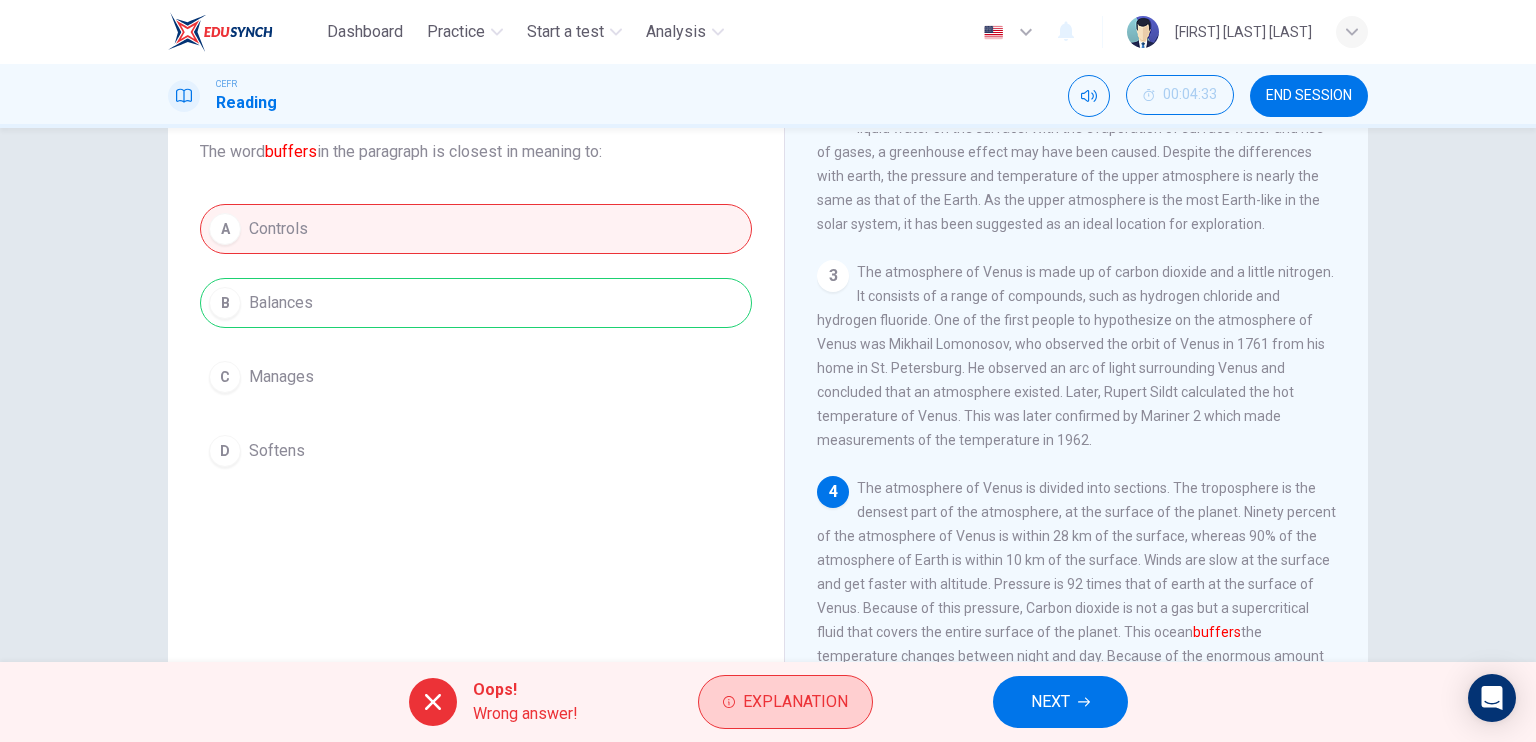 click on "Explanation" at bounding box center [795, 702] 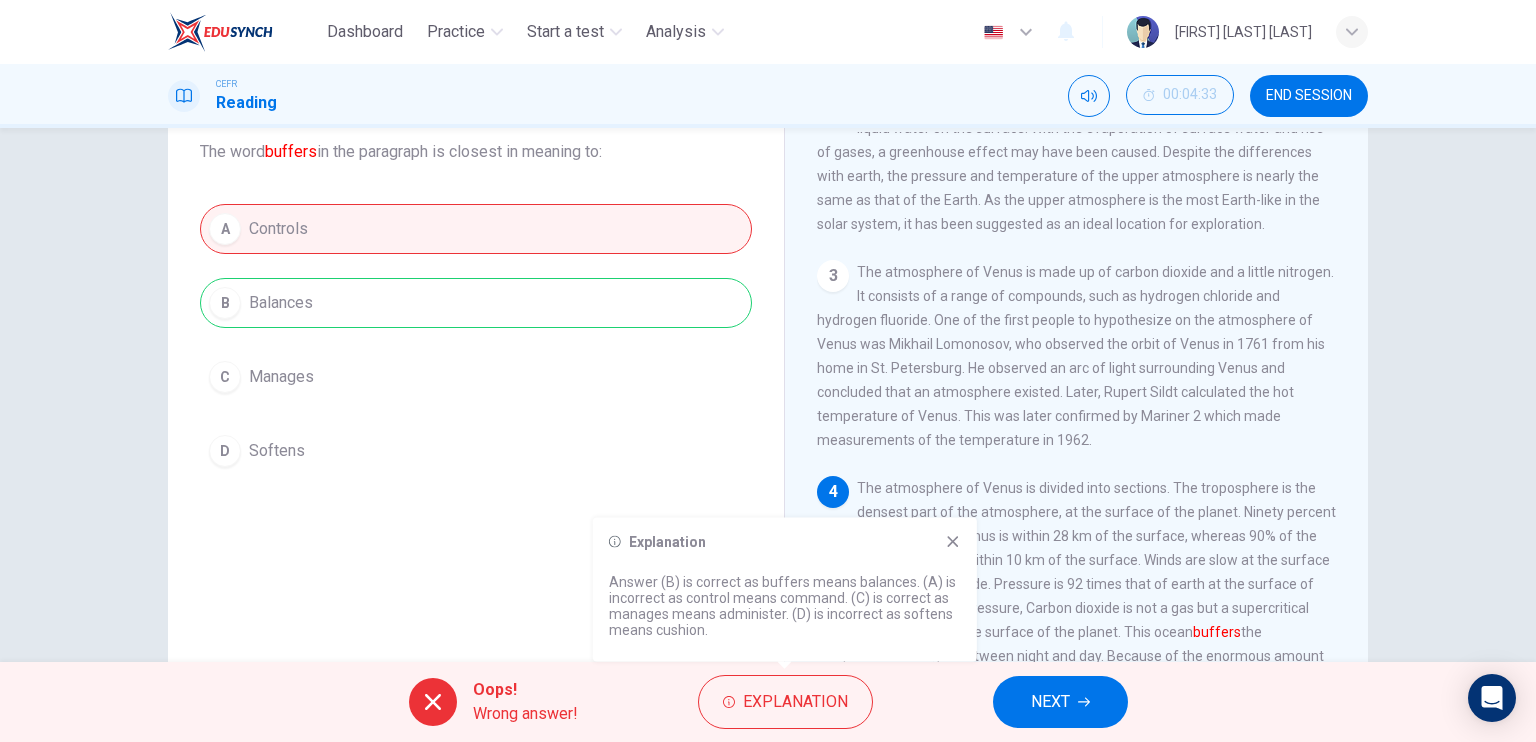 click at bounding box center (953, 542) 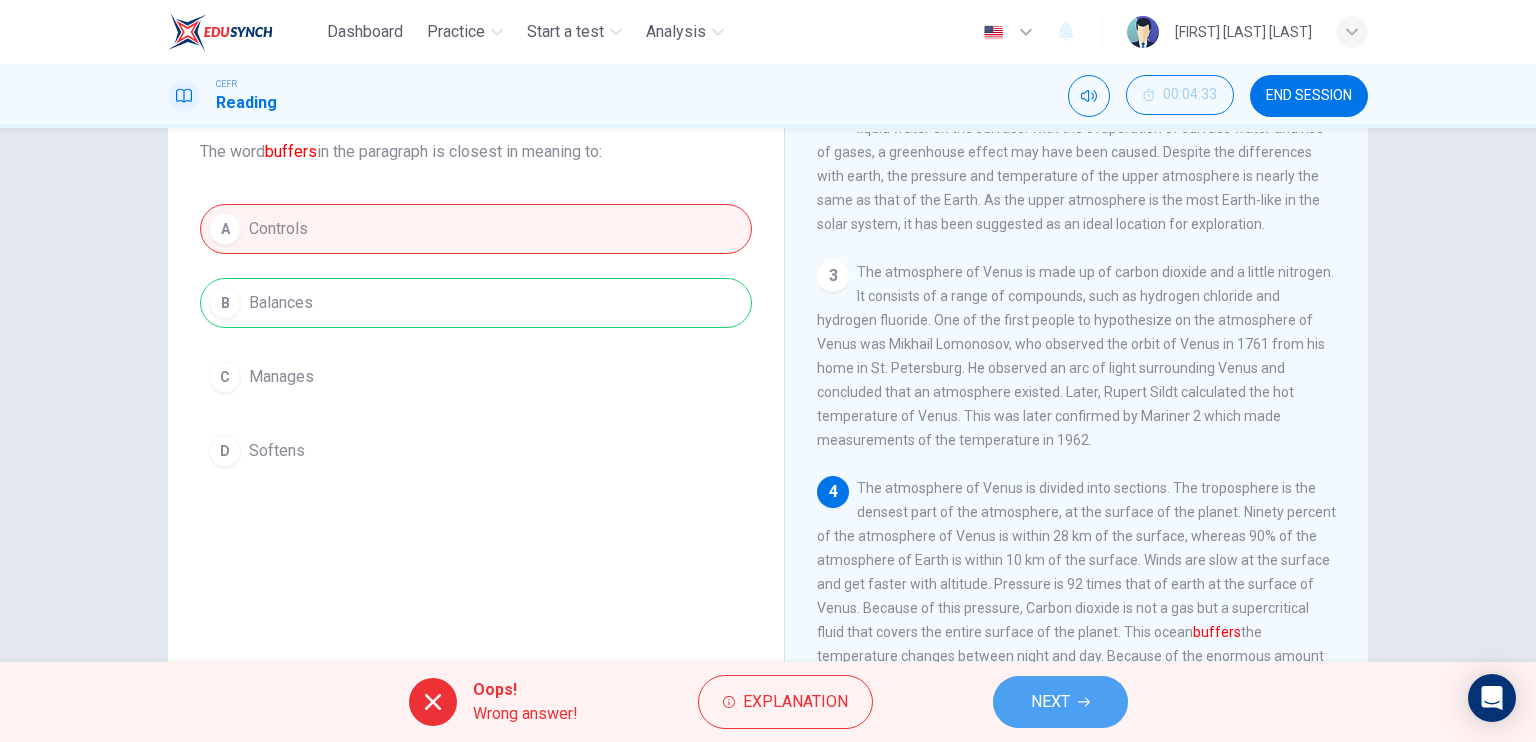 click on "NEXT" at bounding box center (1060, 702) 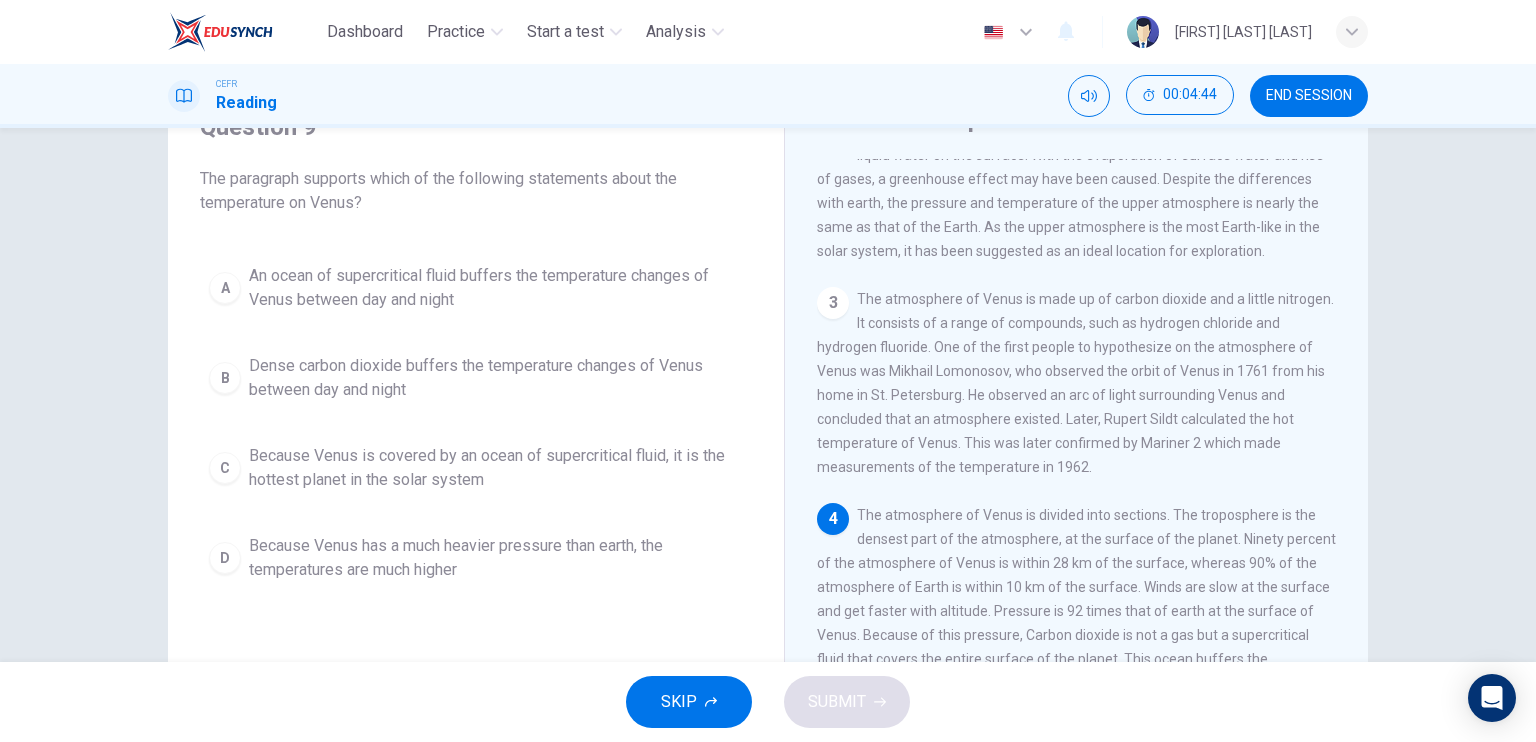 scroll, scrollTop: 96, scrollLeft: 0, axis: vertical 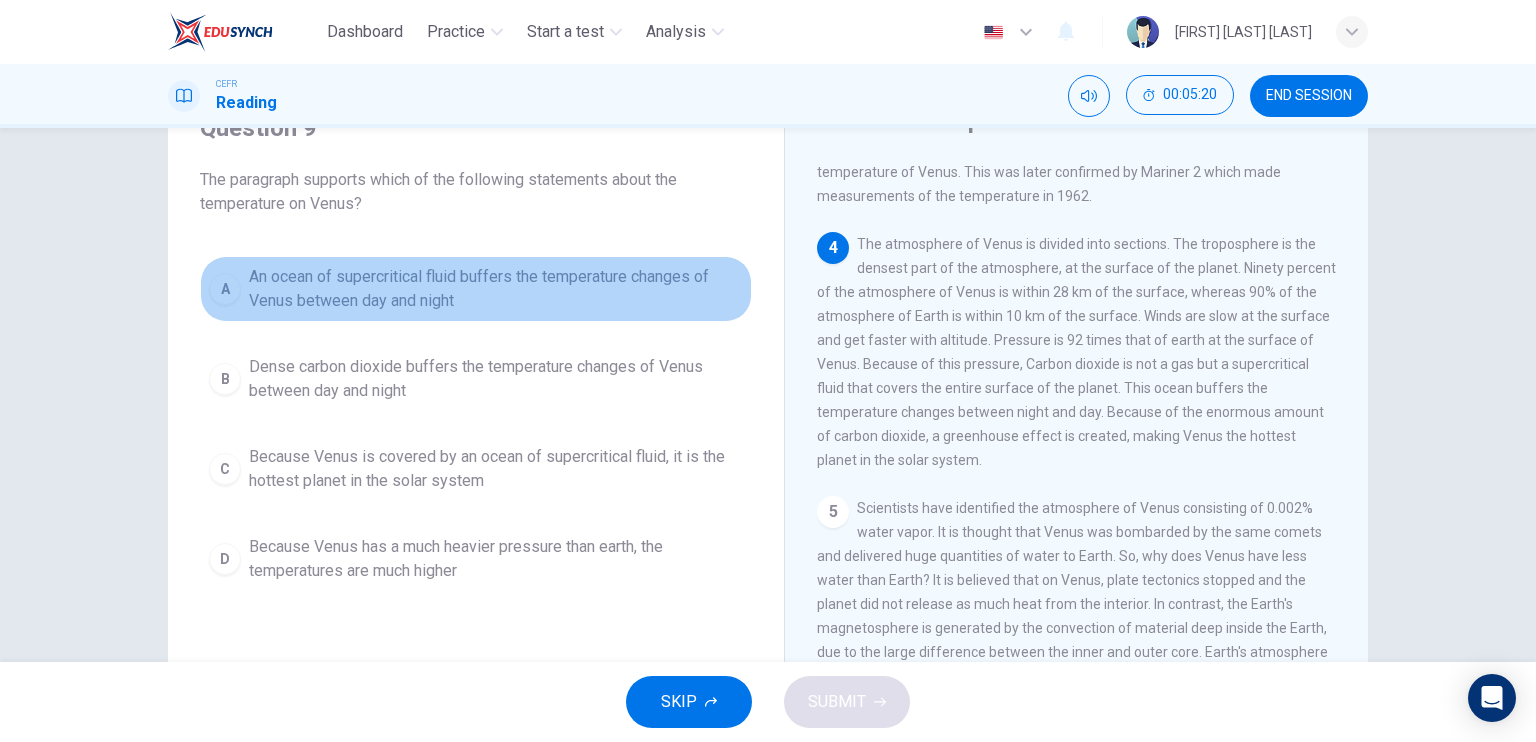 click on "An ocean of supercritical fluid buffers the temperature changes of Venus between day and night" at bounding box center [496, 289] 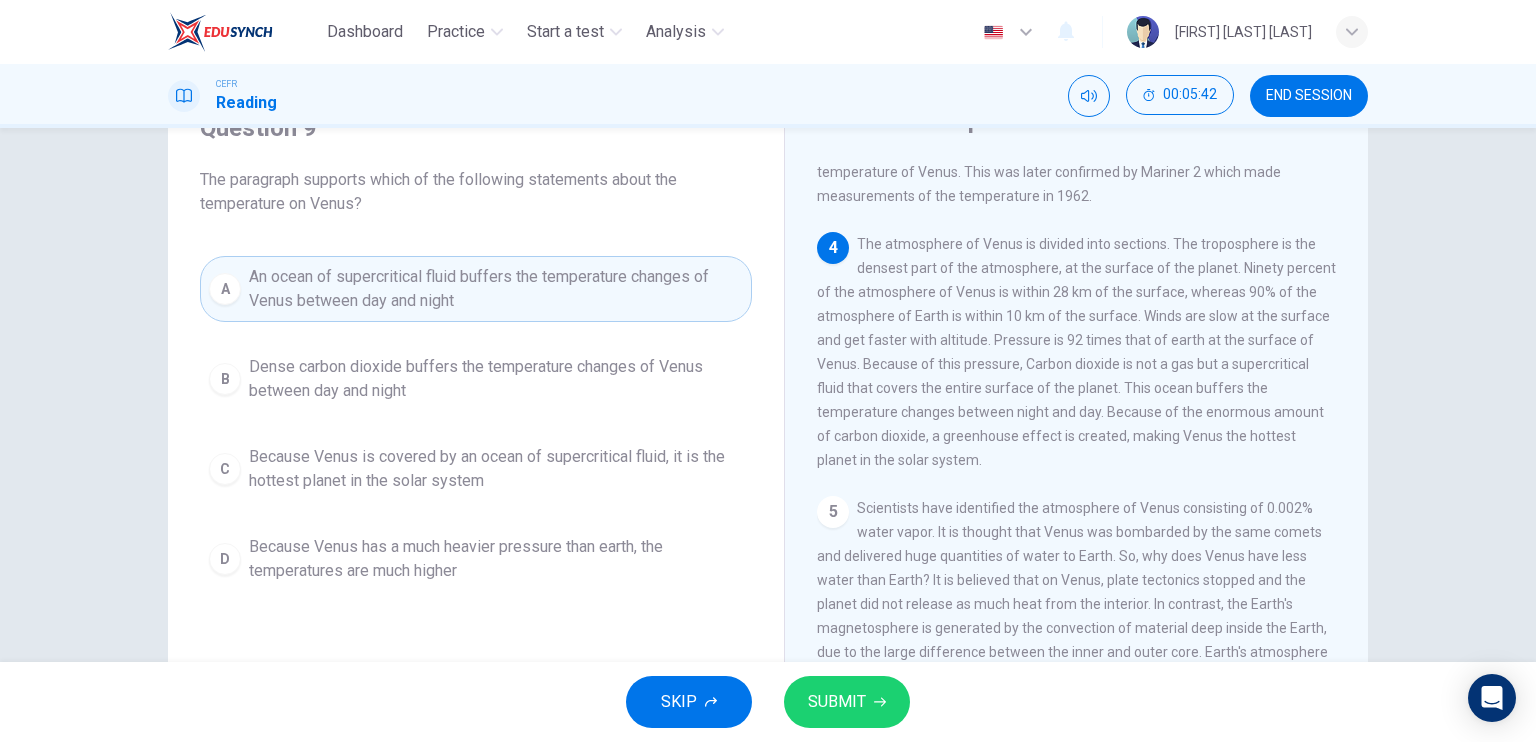 click on "SUBMIT" at bounding box center (847, 702) 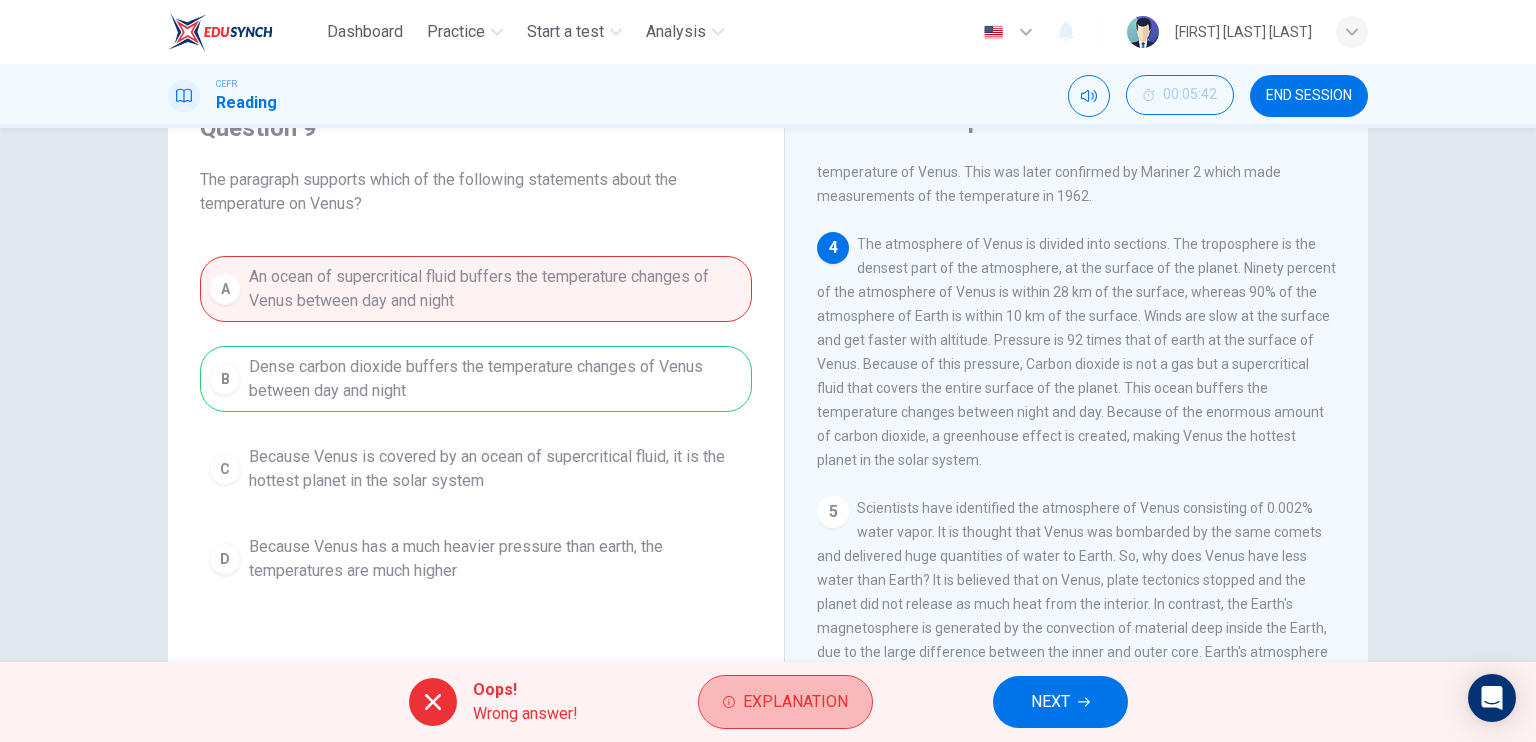click on "Explanation" at bounding box center (785, 702) 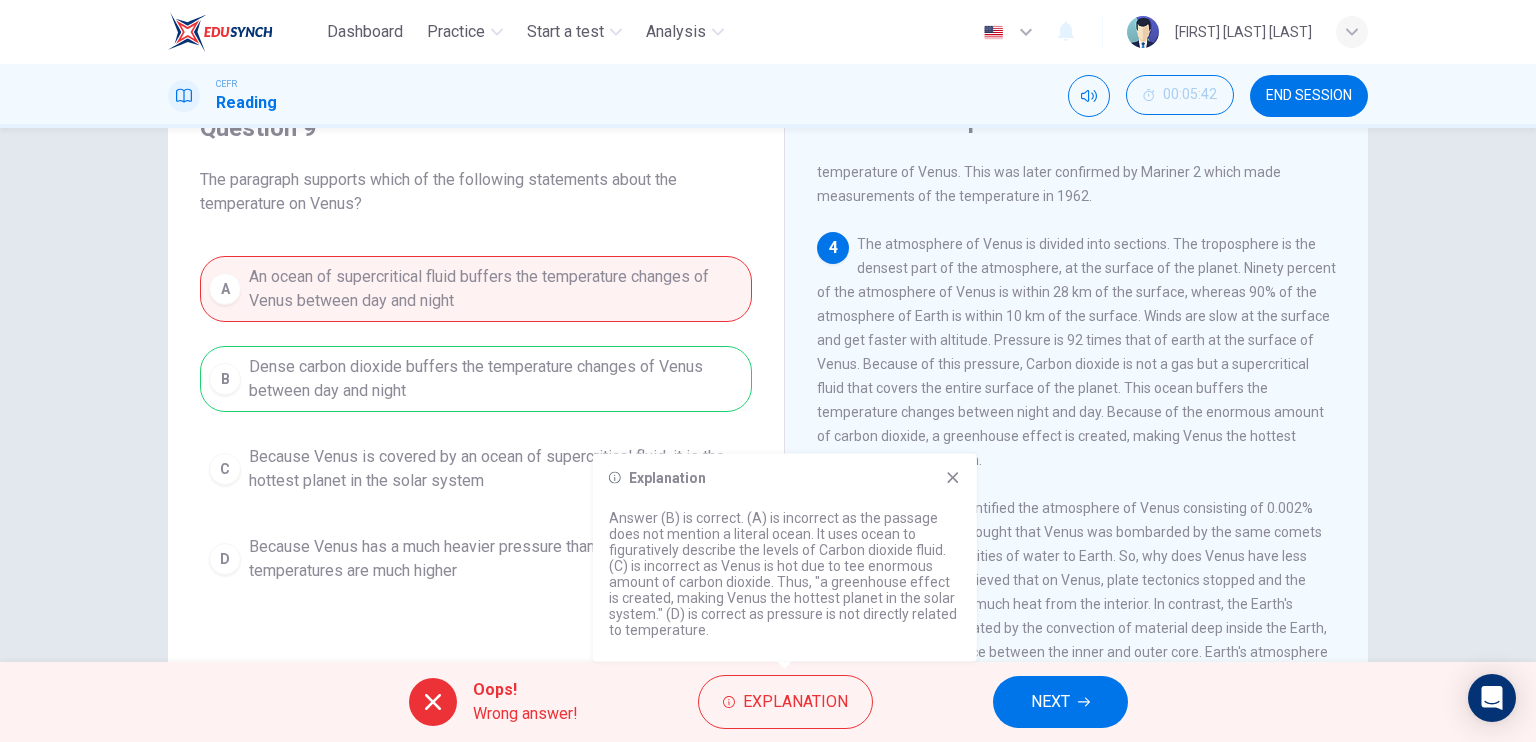 click at bounding box center (953, 478) 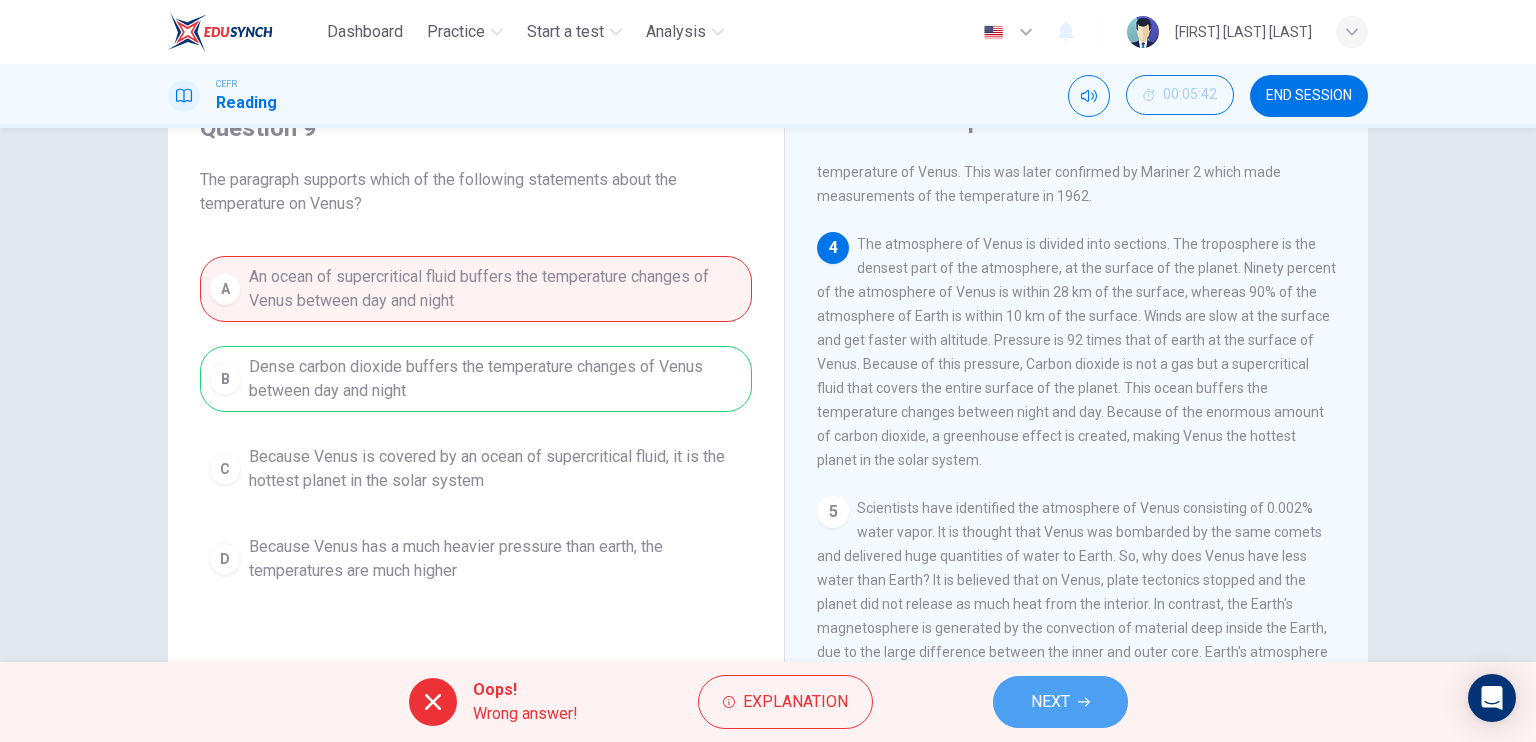 click on "NEXT" at bounding box center [1050, 702] 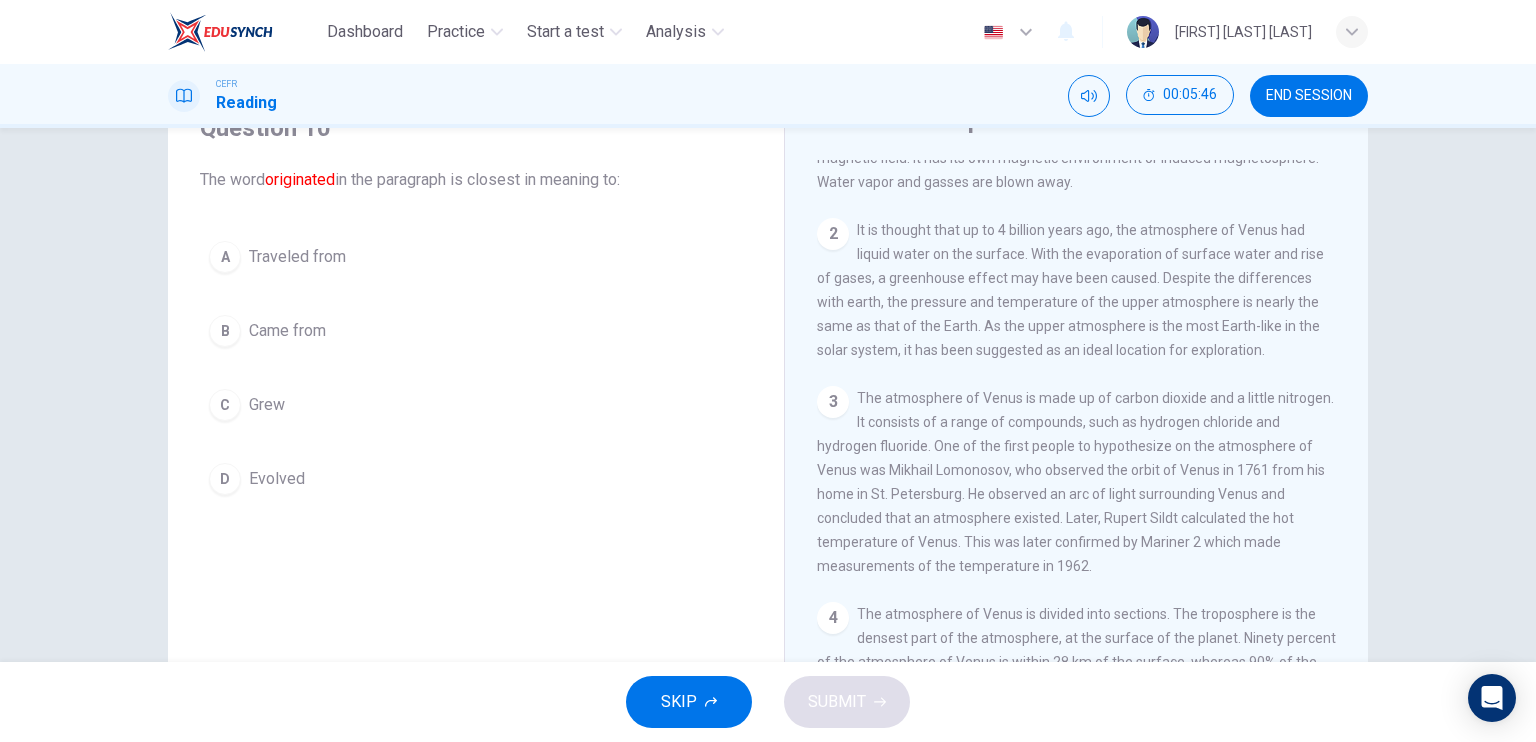 scroll, scrollTop: 752, scrollLeft: 0, axis: vertical 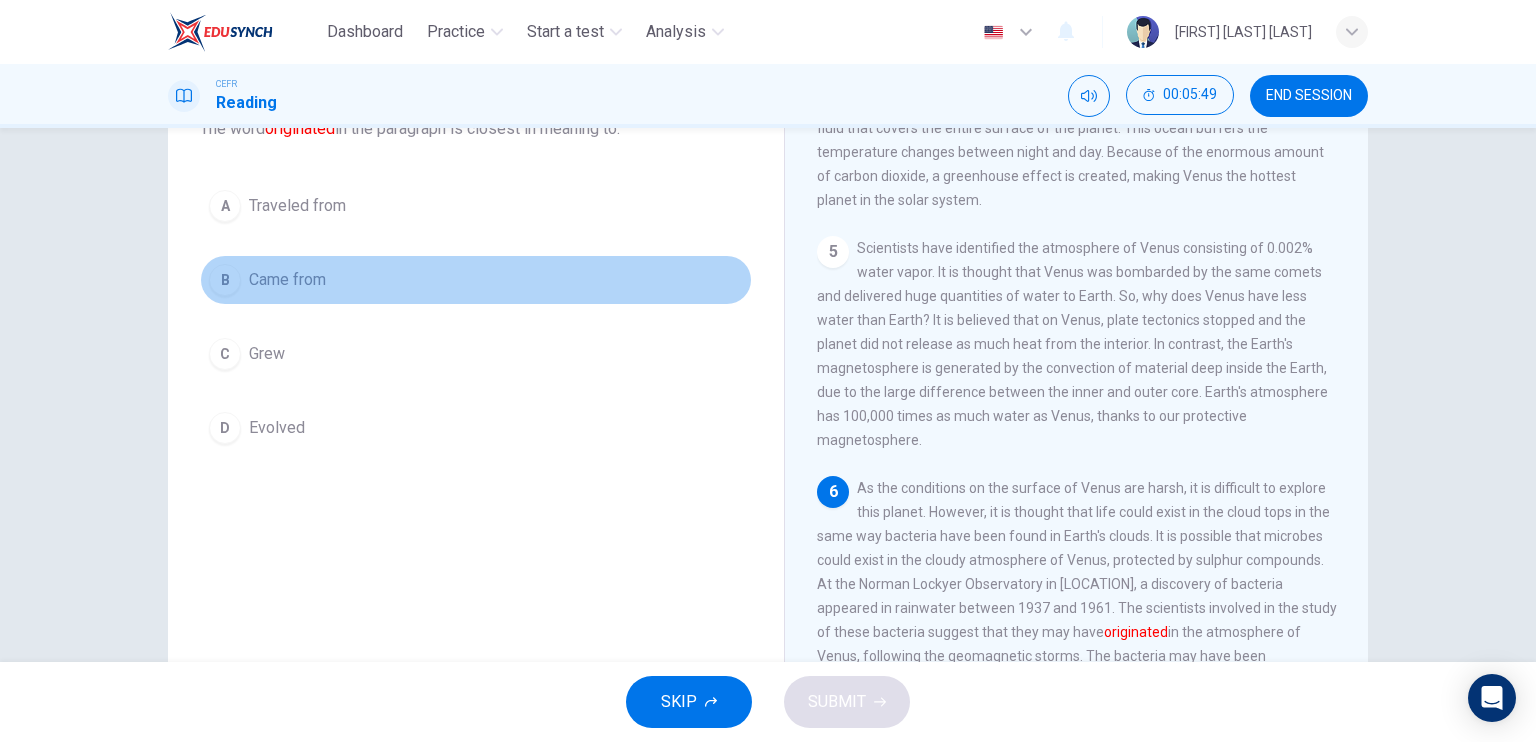 click on "Came from" at bounding box center (297, 206) 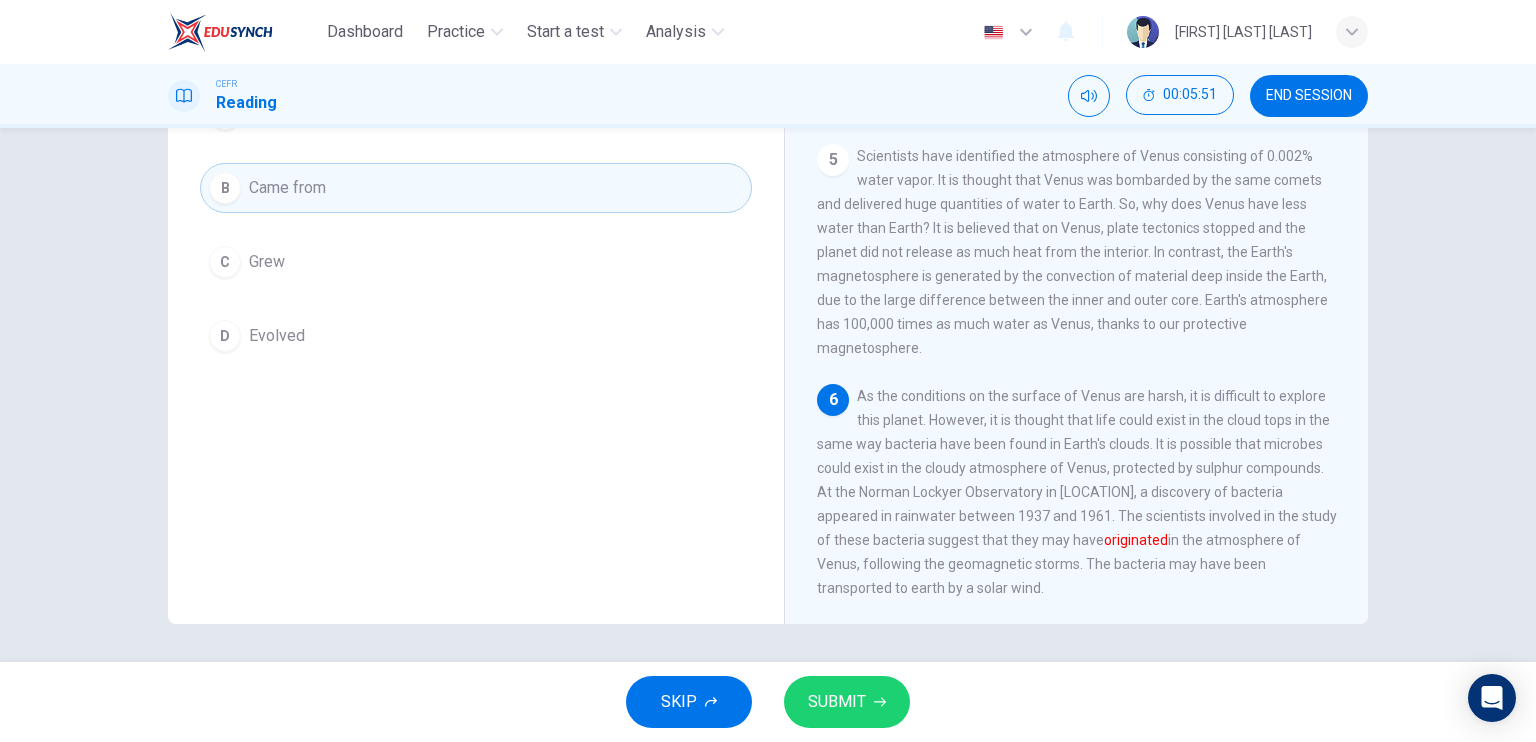 scroll, scrollTop: 240, scrollLeft: 0, axis: vertical 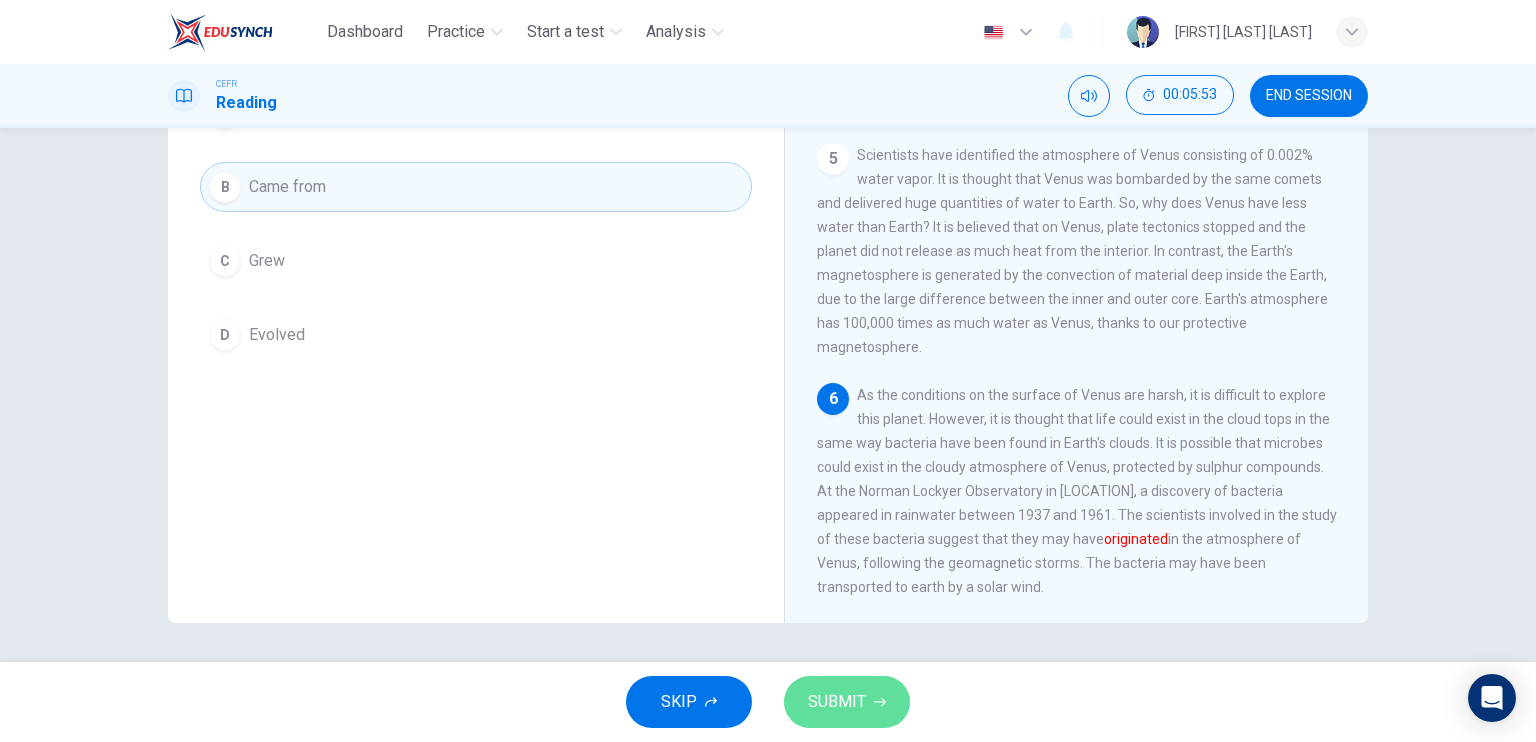 click on "SUBMIT" at bounding box center (837, 702) 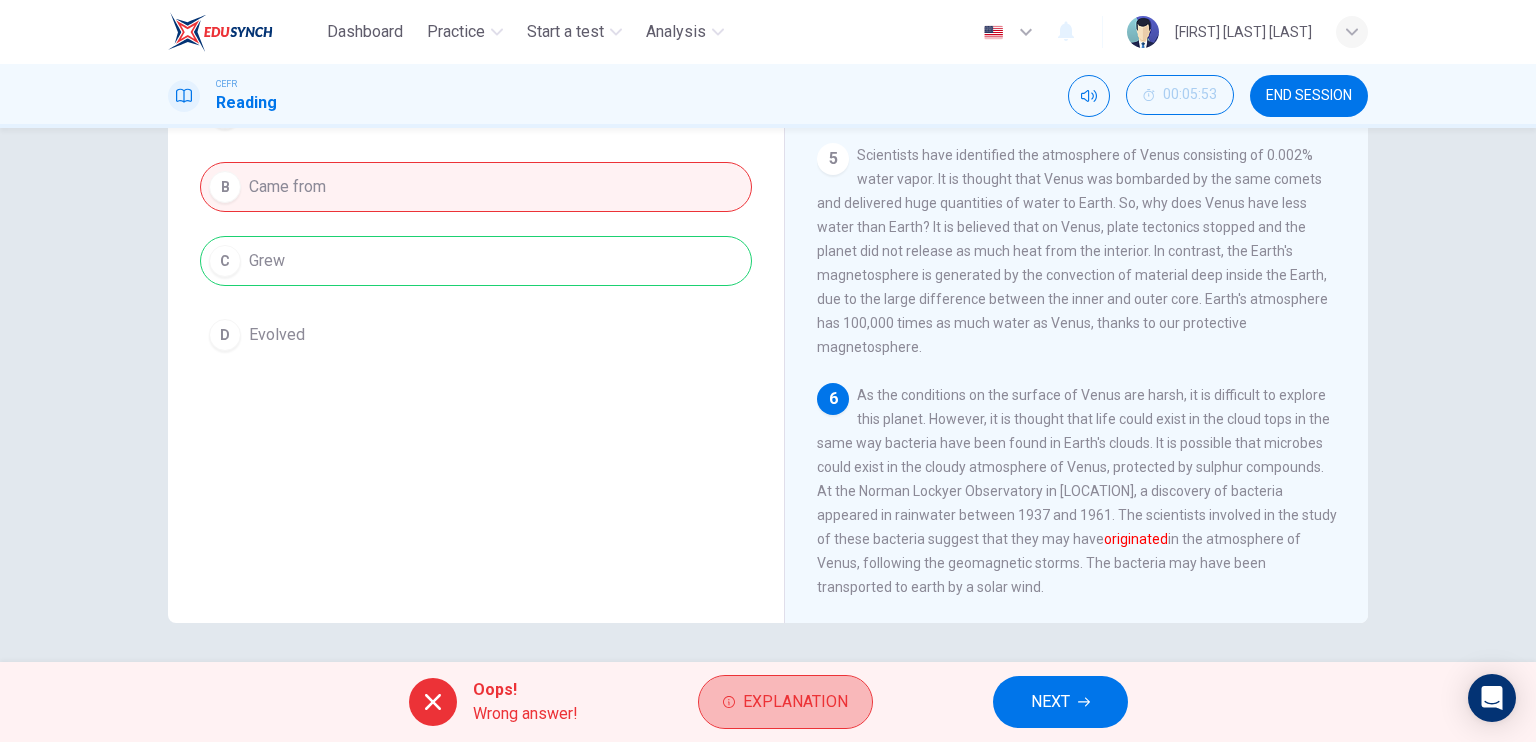 click on "Explanation" at bounding box center (785, 702) 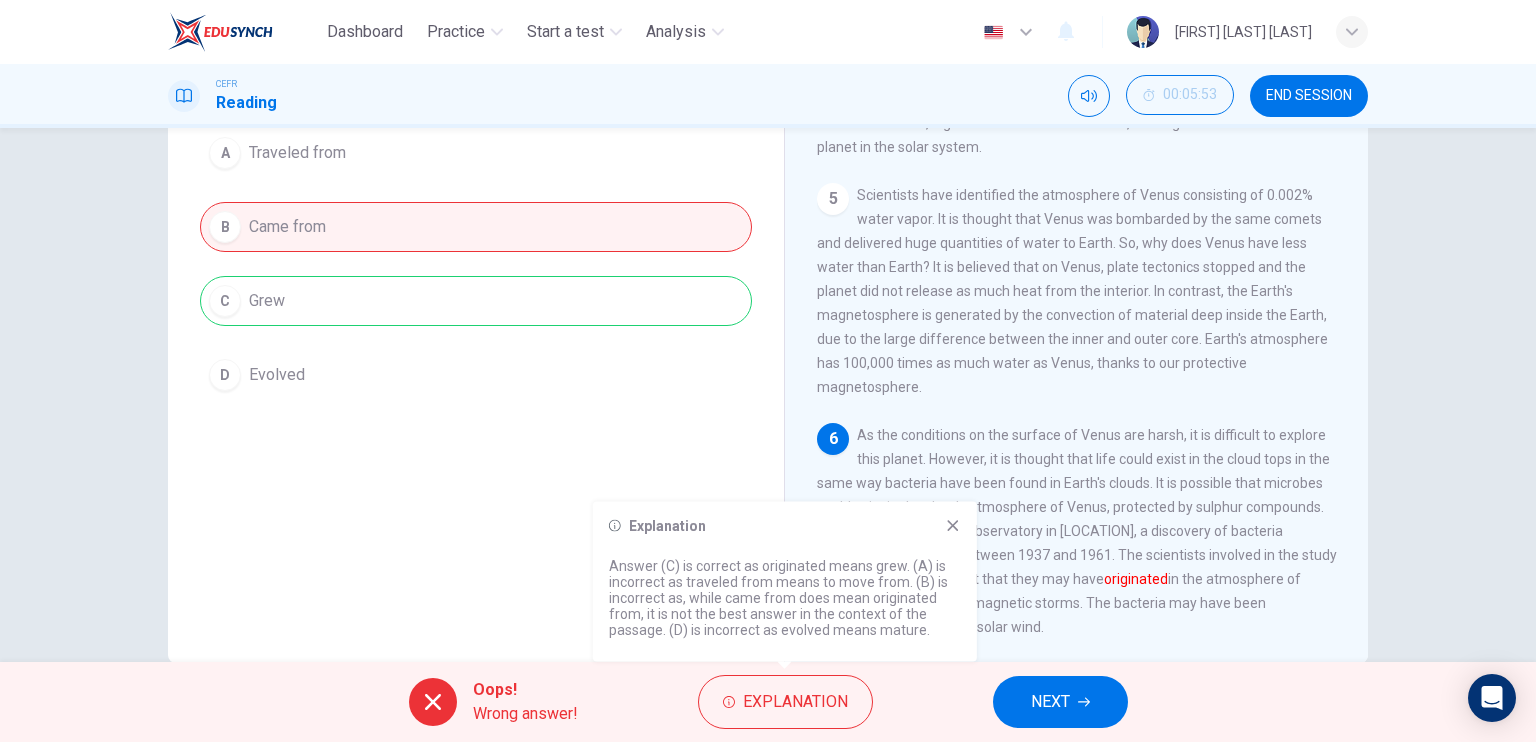 scroll, scrollTop: 240, scrollLeft: 0, axis: vertical 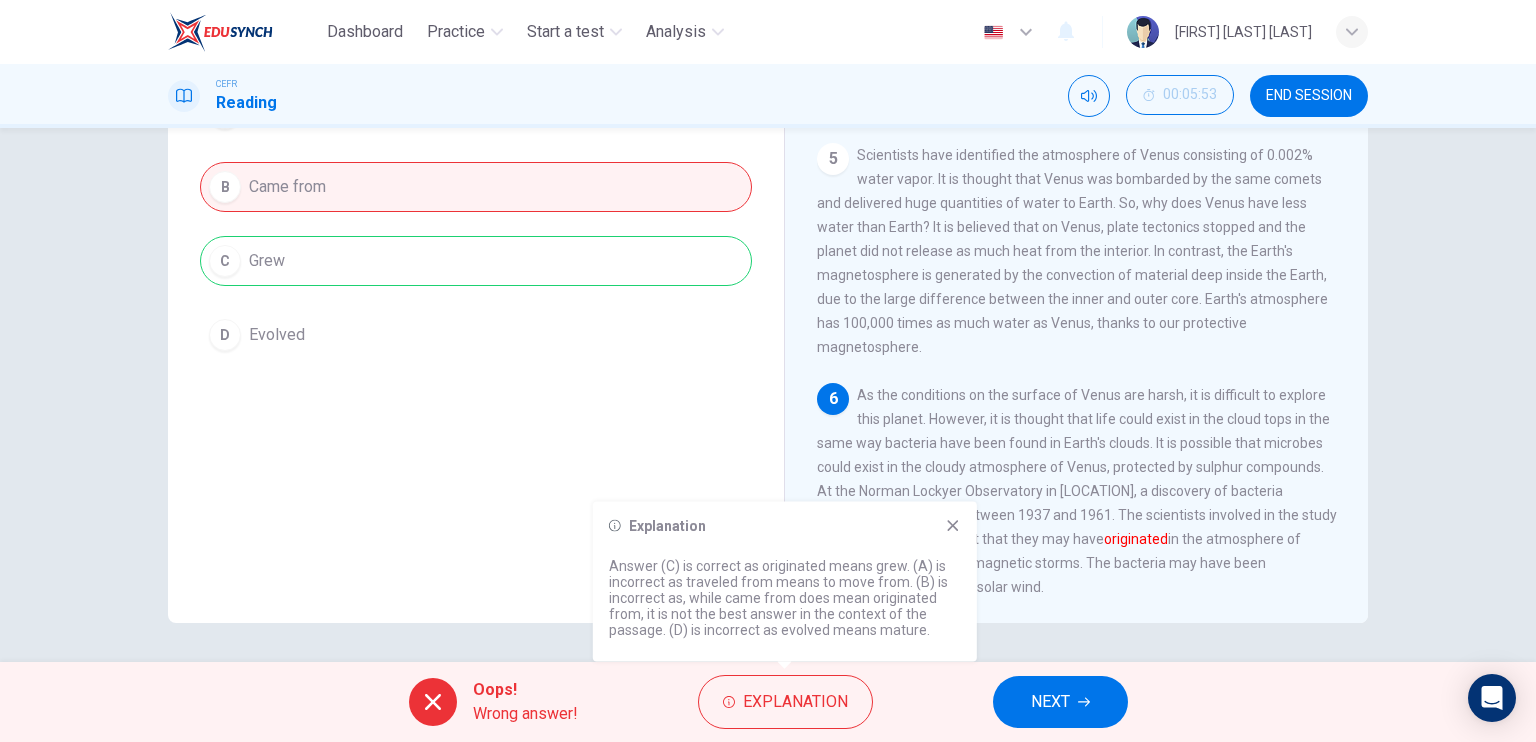 click at bounding box center [953, 526] 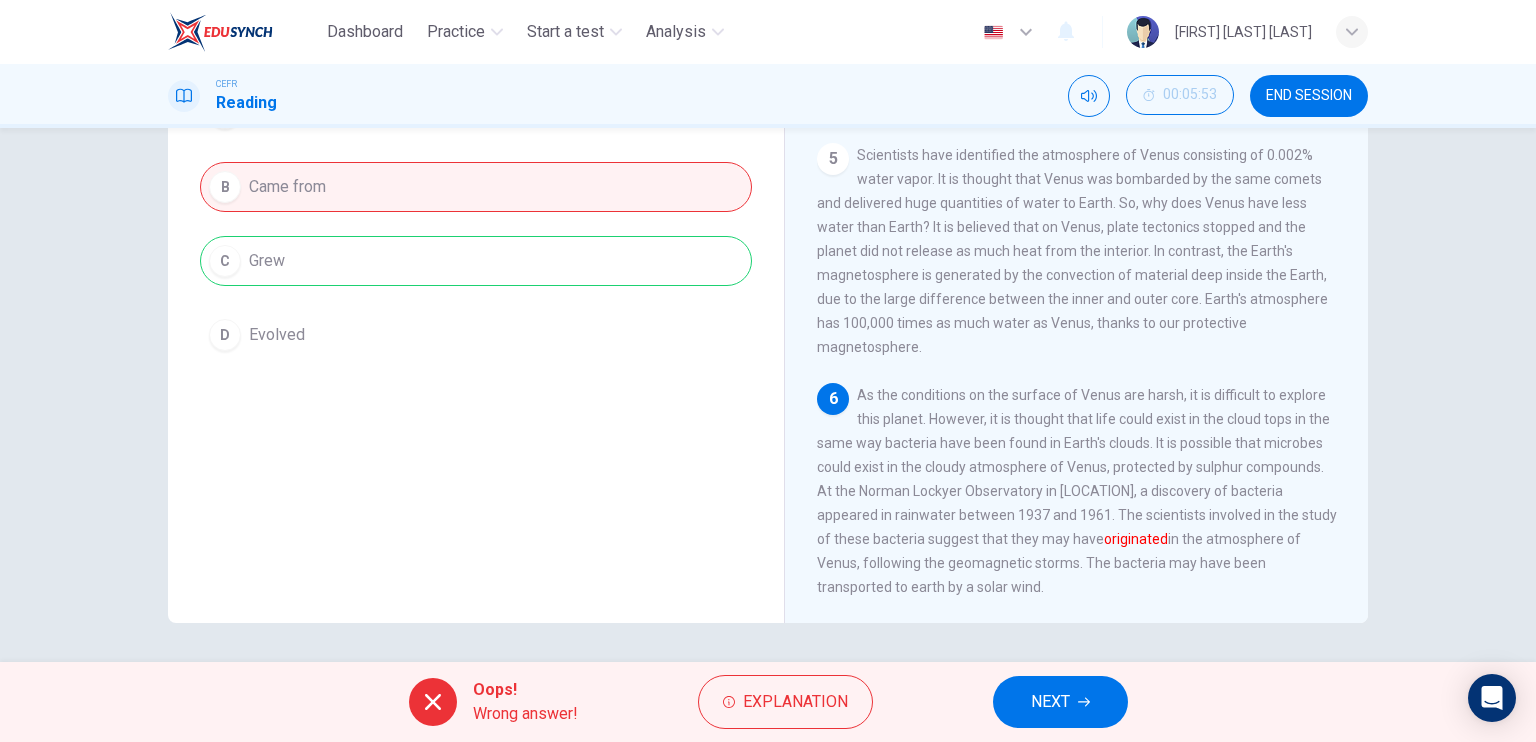 click on "Oops! Wrong answer! Explanation NEXT" at bounding box center (768, 702) 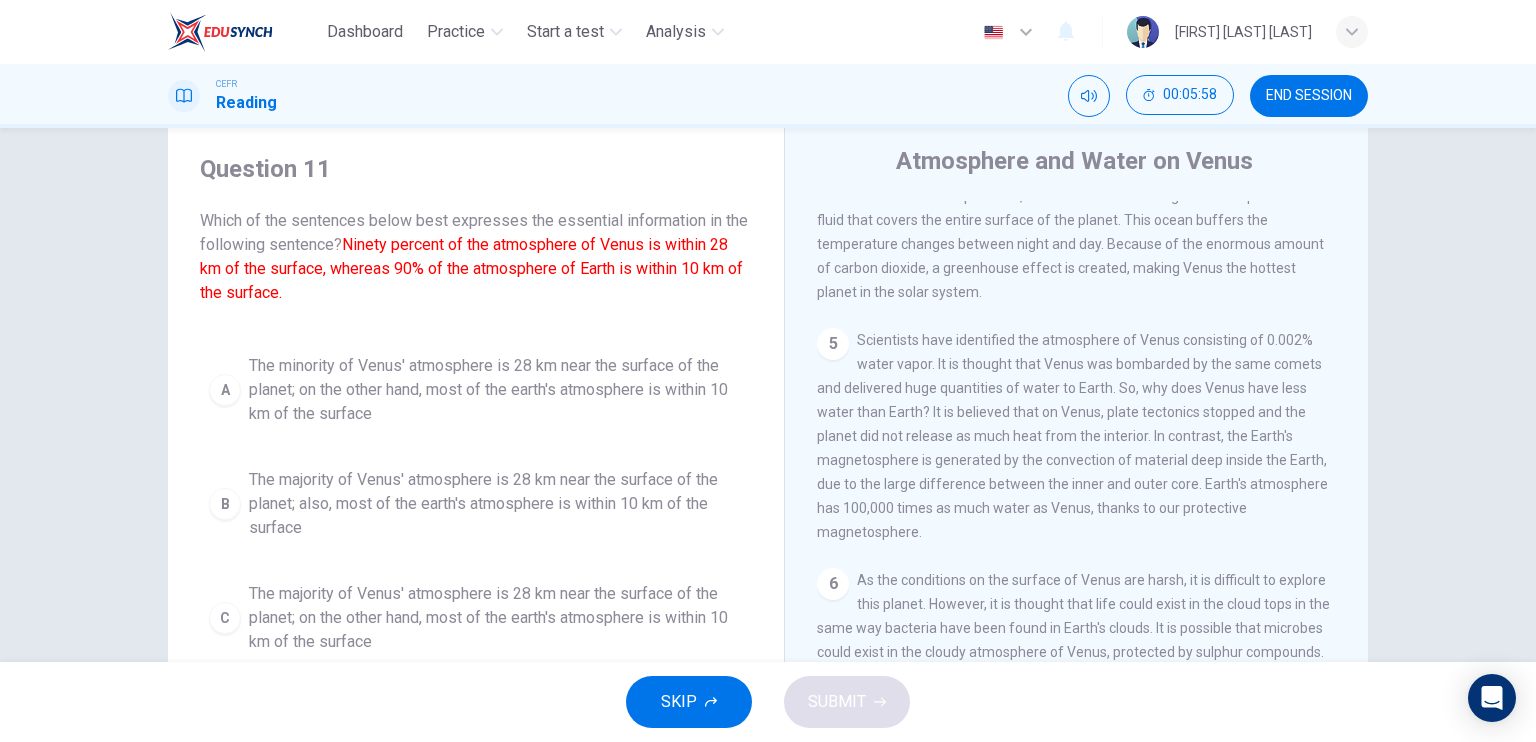 scroll, scrollTop: 0, scrollLeft: 0, axis: both 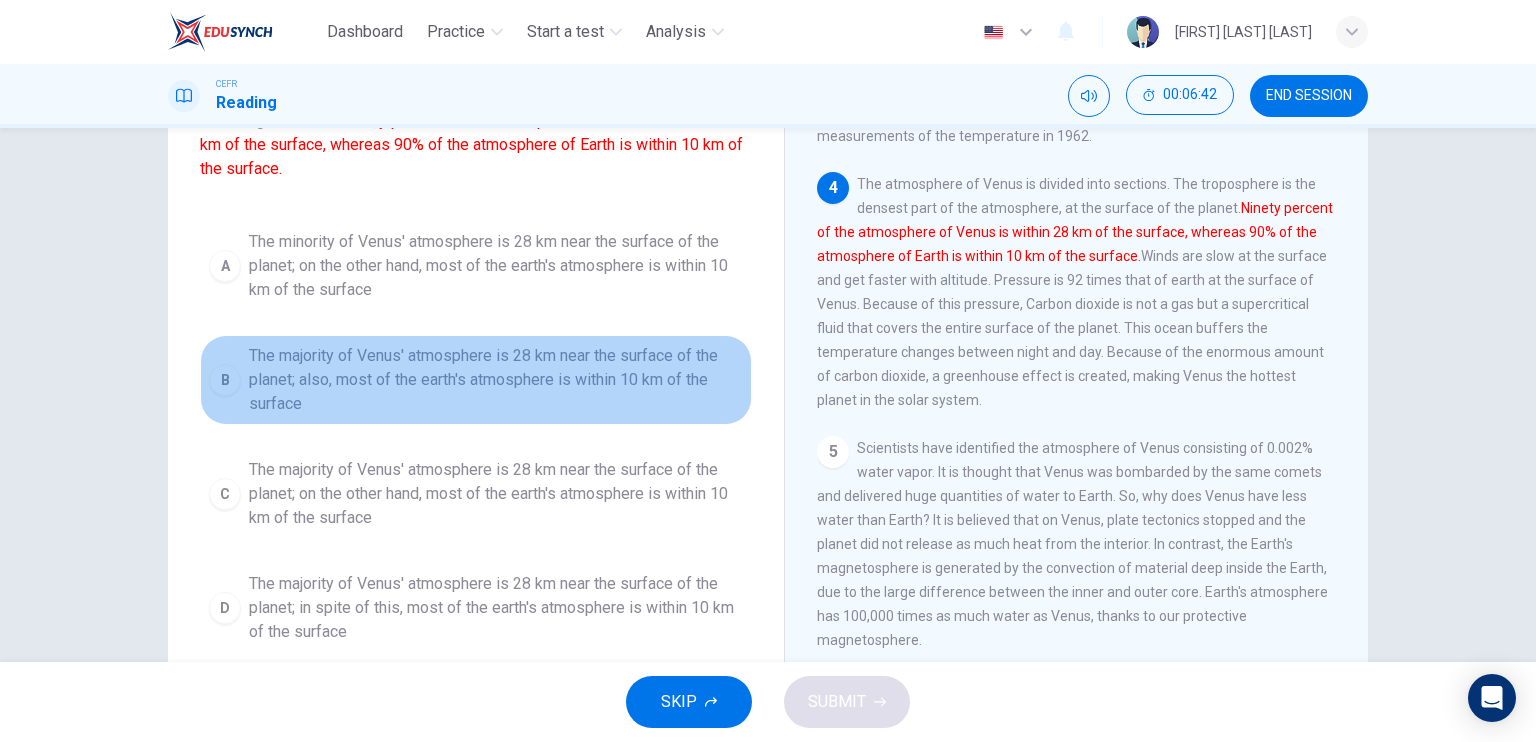 click on "The majority of Venus' atmosphere is 28 km near the surface of the planet; also, most of the earth's atmosphere is within 10 km of the surface" at bounding box center (496, 266) 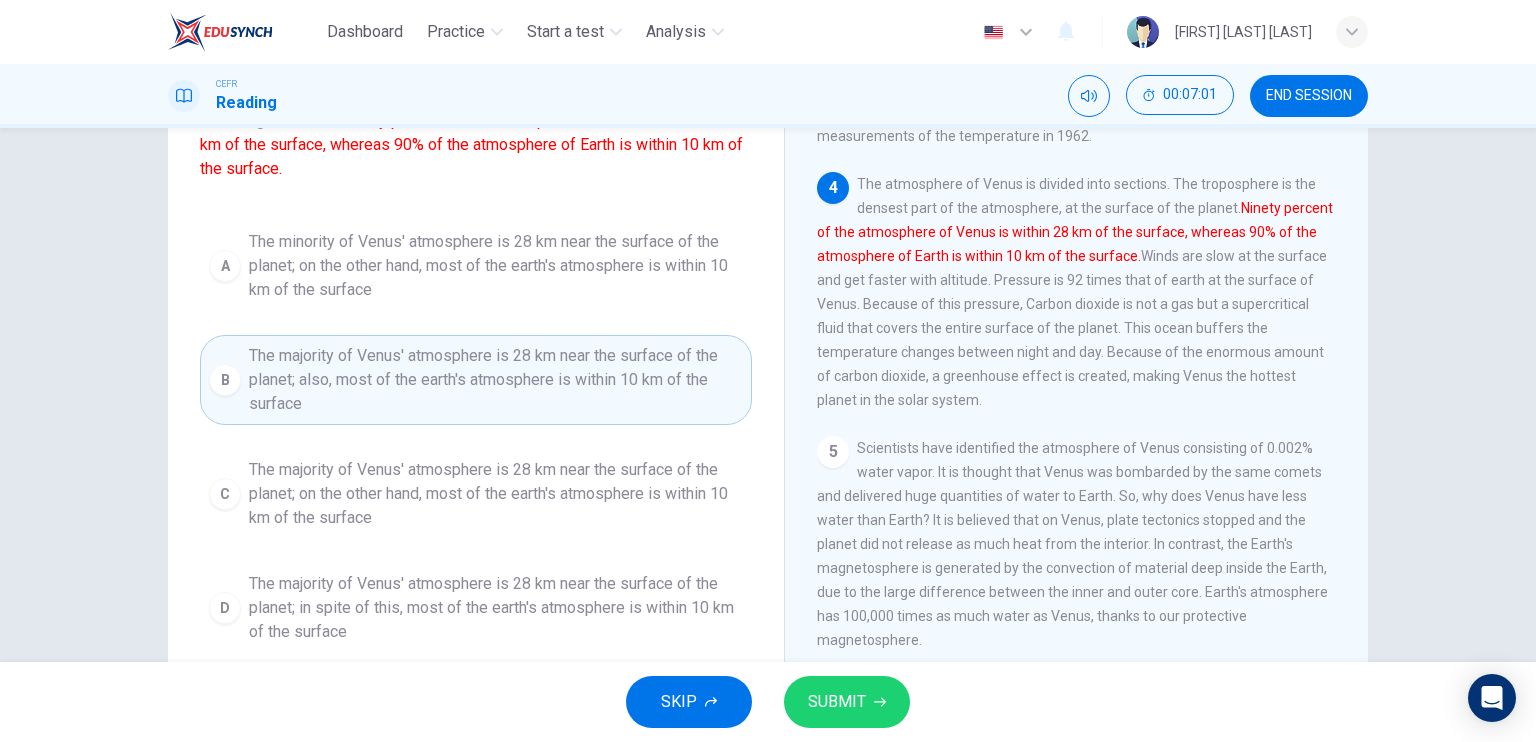 click on "SKIP SUBMIT" at bounding box center [768, 702] 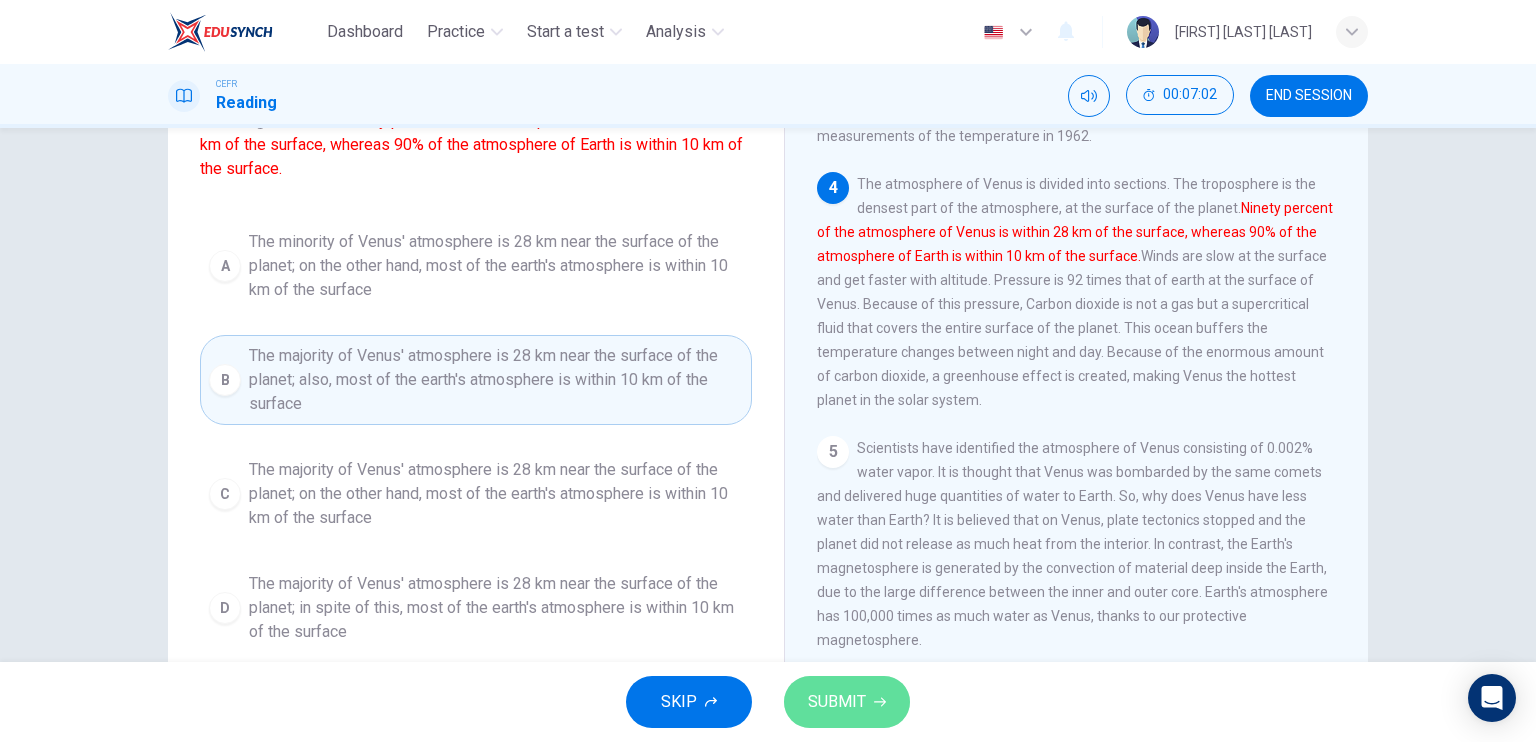 click on "SUBMIT" at bounding box center (837, 702) 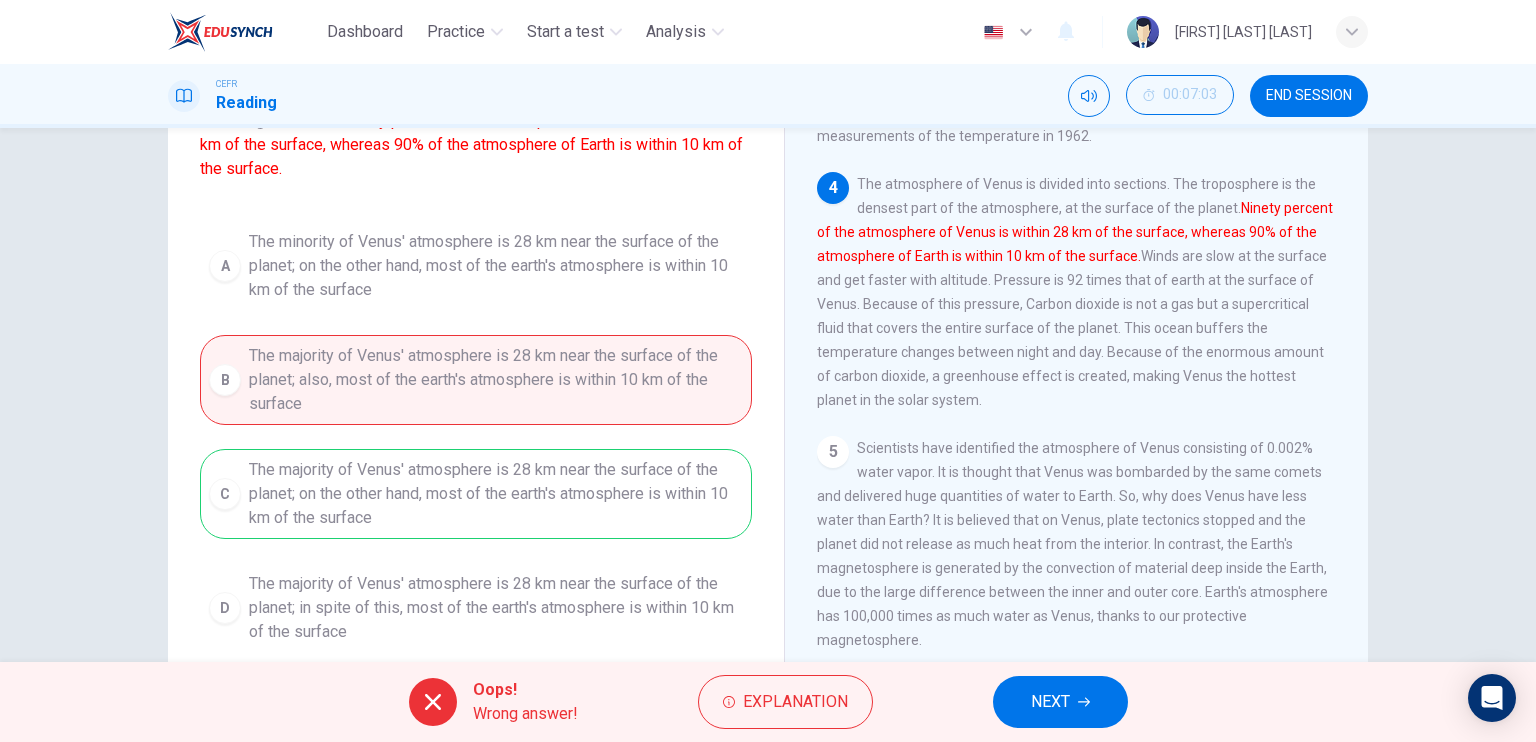 click on "A The minority of Venus' atmosphere is 28 km near the surface of the planet; on the other hand, most of the earth's atmosphere is within 10 km of the surface B The majority of Venus' atmosphere is 28 km near the surface of the planet; also, most of the earth's atmosphere is within 10 km of the surface C The majority of Venus' atmosphere is 28 km near the surface of the planet; on the other hand, most of the earth's atmosphere is within 10 km of the surface D The majority of Venus' atmosphere is 28 km near the surface of the planet; in spite of this, most of the earth's atmosphere is within 10 km of the surface" at bounding box center [476, 437] 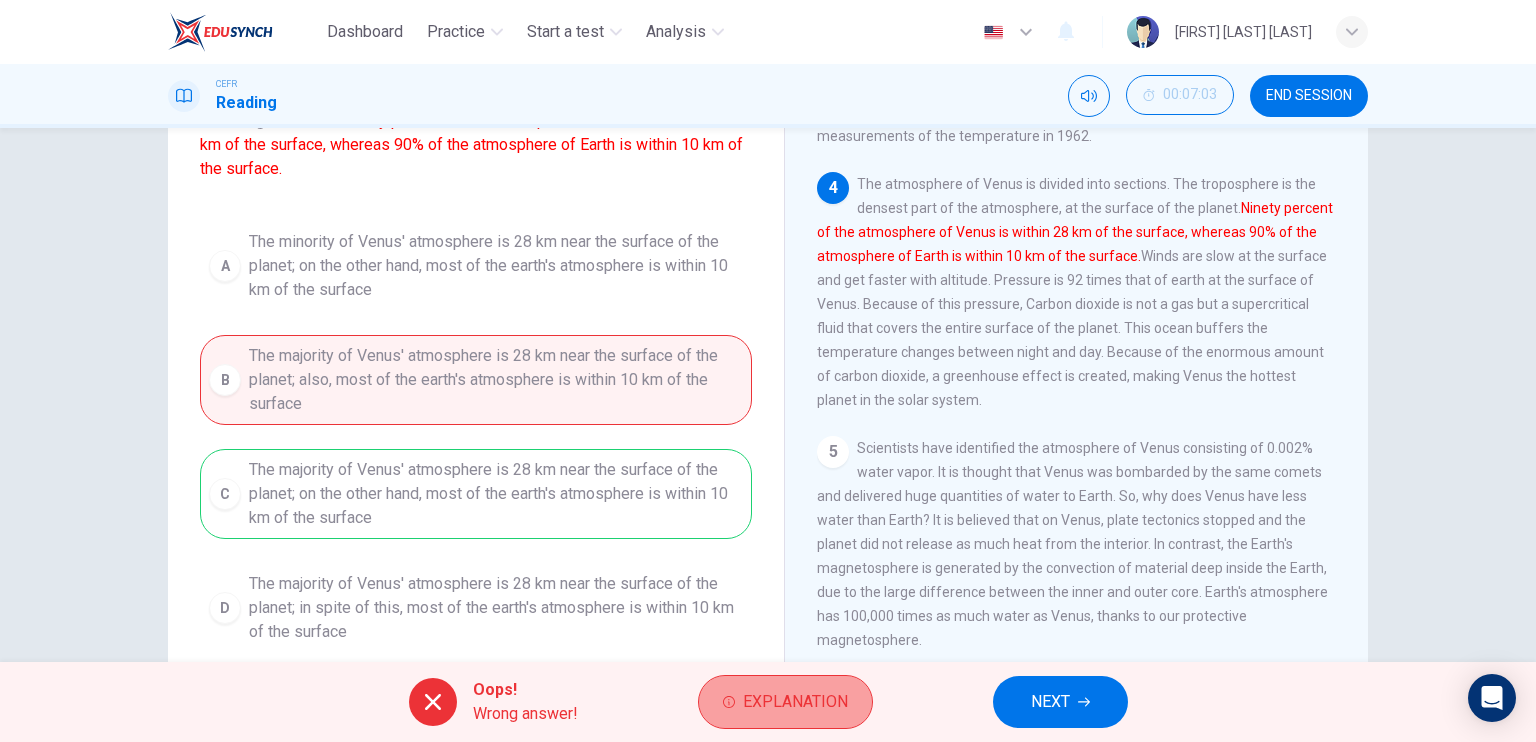 click on "Explanation" at bounding box center (795, 702) 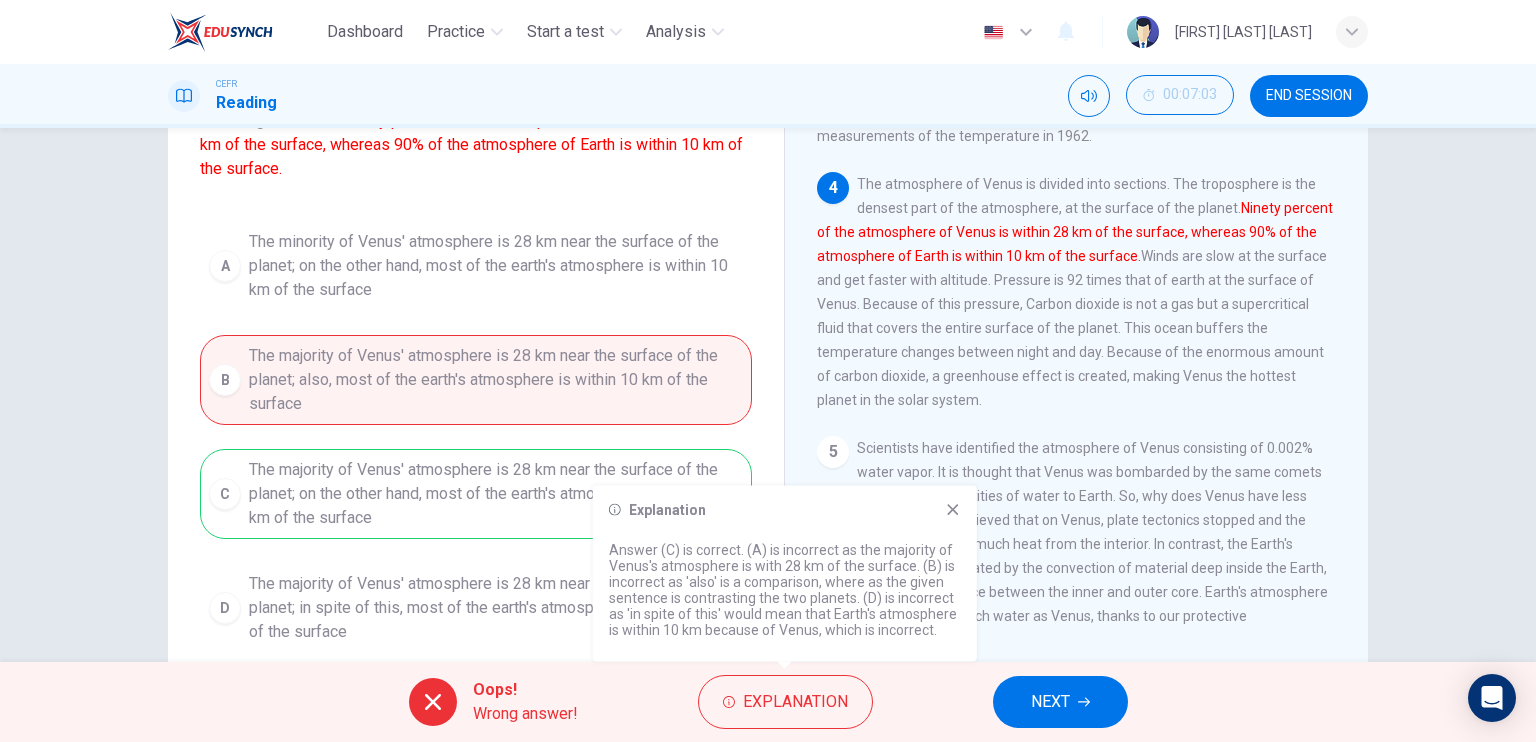 scroll, scrollTop: 240, scrollLeft: 0, axis: vertical 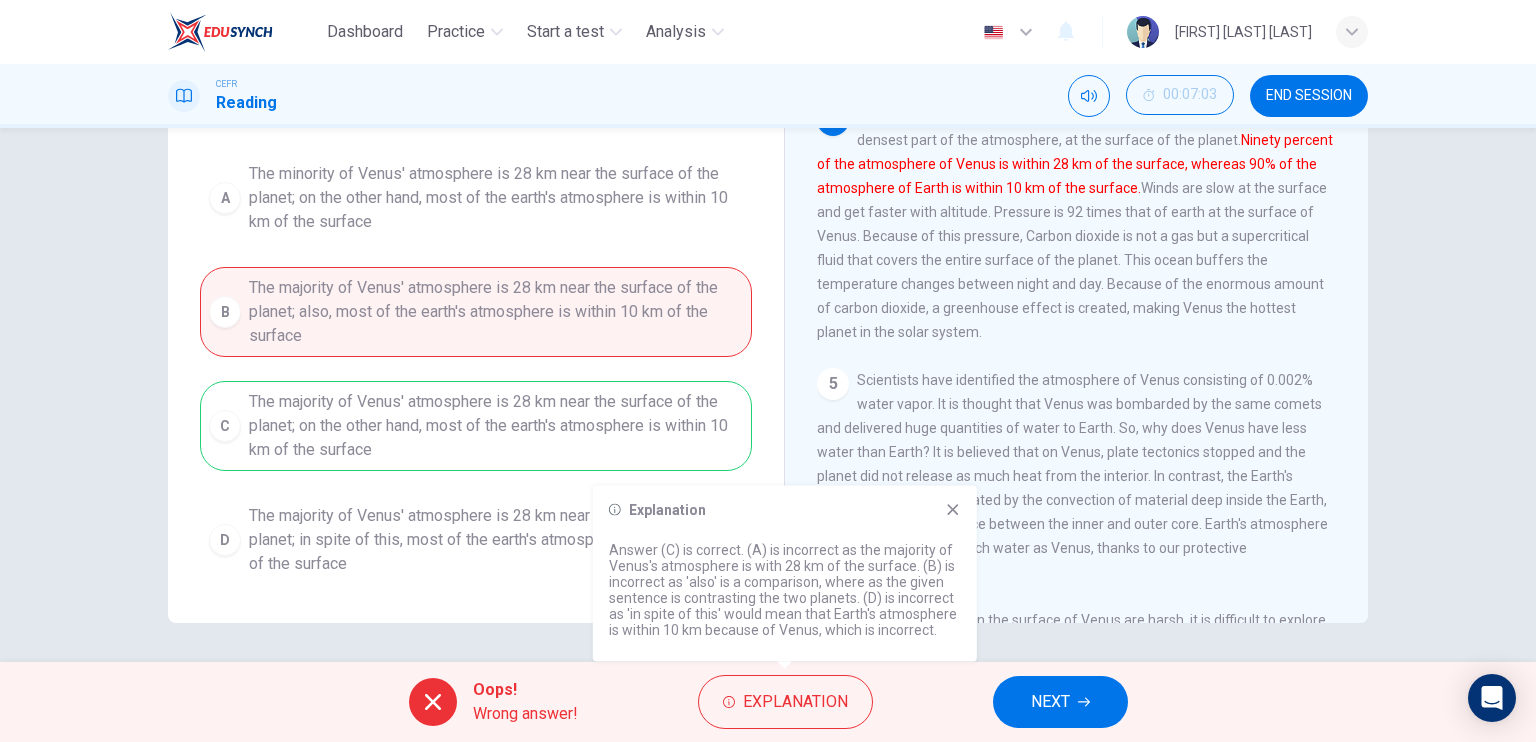 click on "NEXT" at bounding box center (1060, 702) 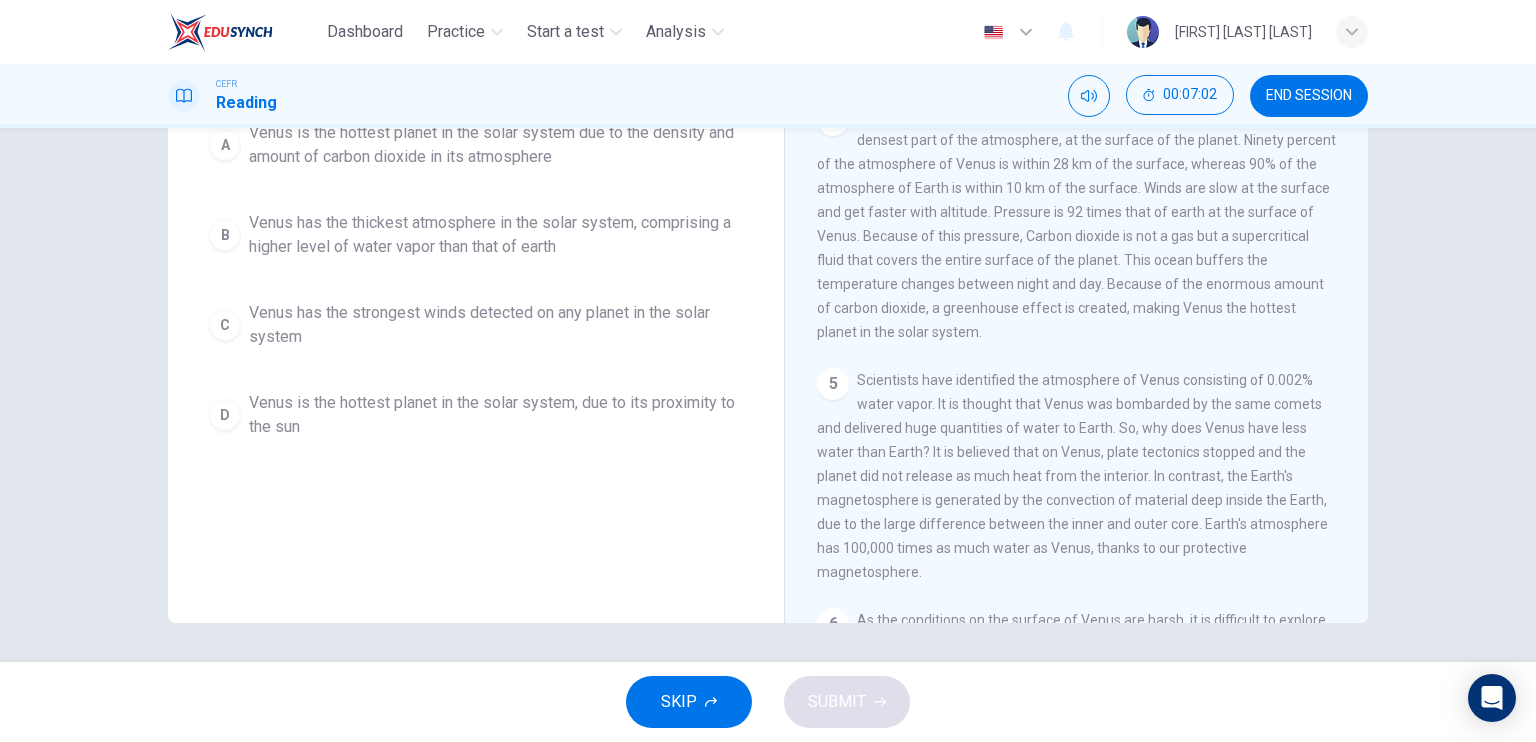 scroll, scrollTop: 0, scrollLeft: 0, axis: both 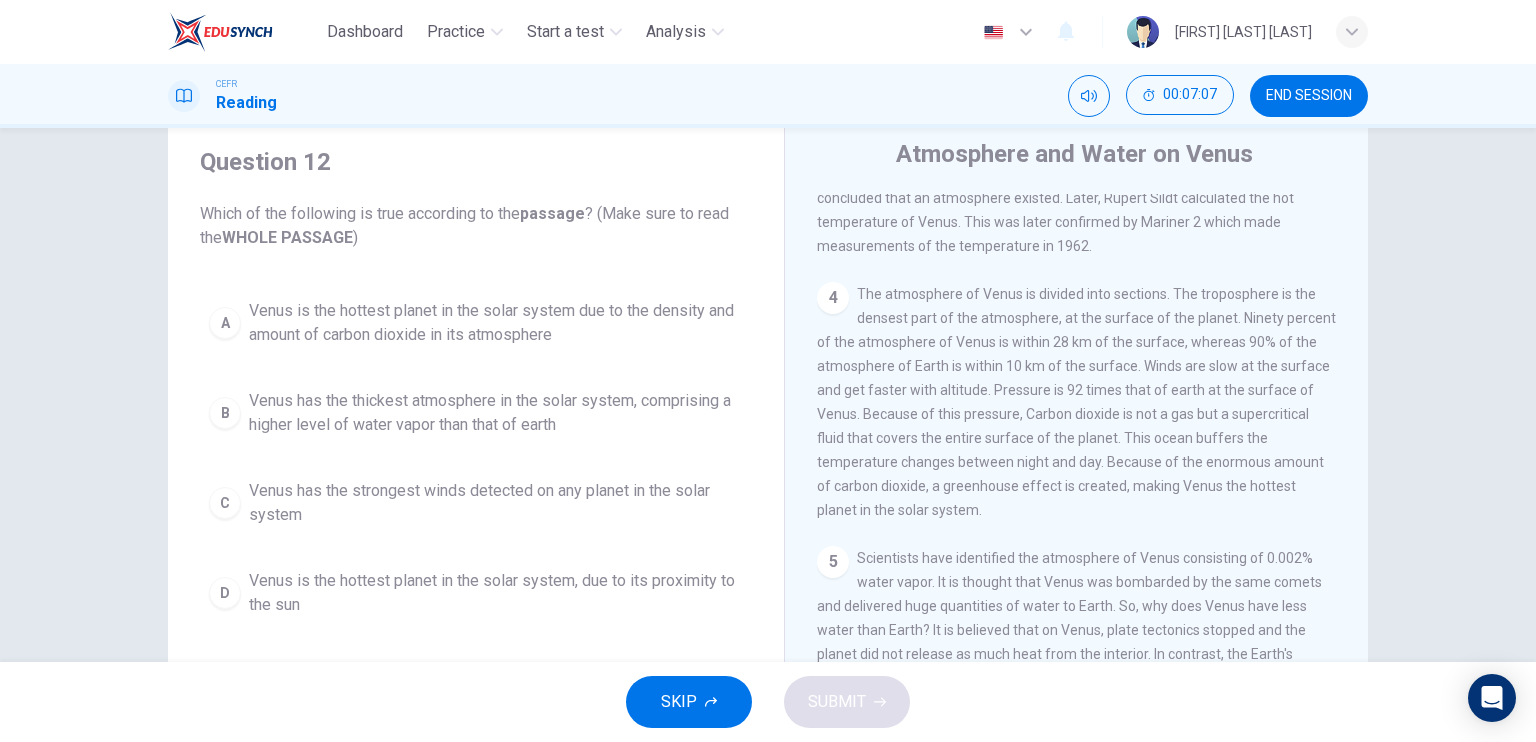 drag, startPoint x: 625, startPoint y: 443, endPoint x: 531, endPoint y: 164, distance: 294.40958 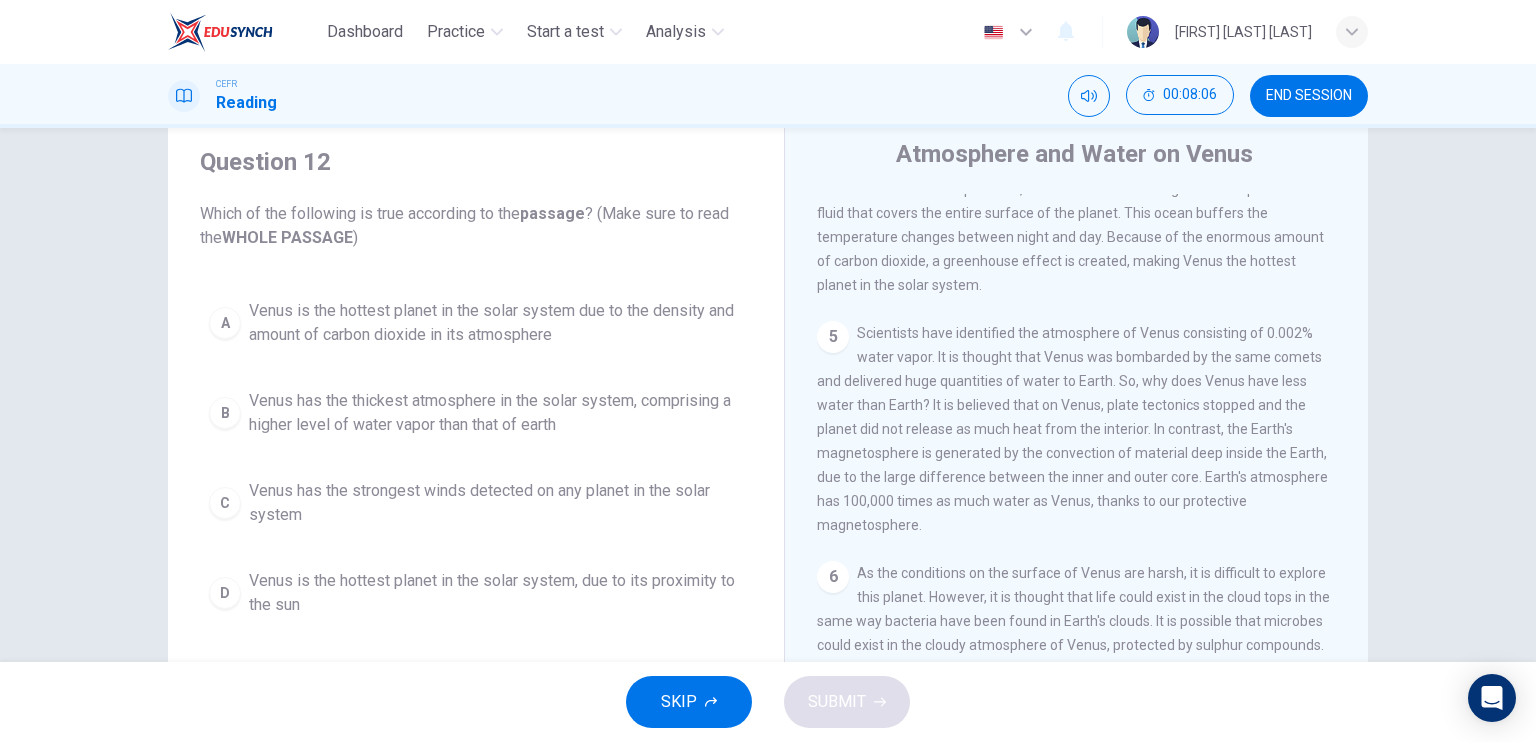 scroll, scrollTop: 752, scrollLeft: 0, axis: vertical 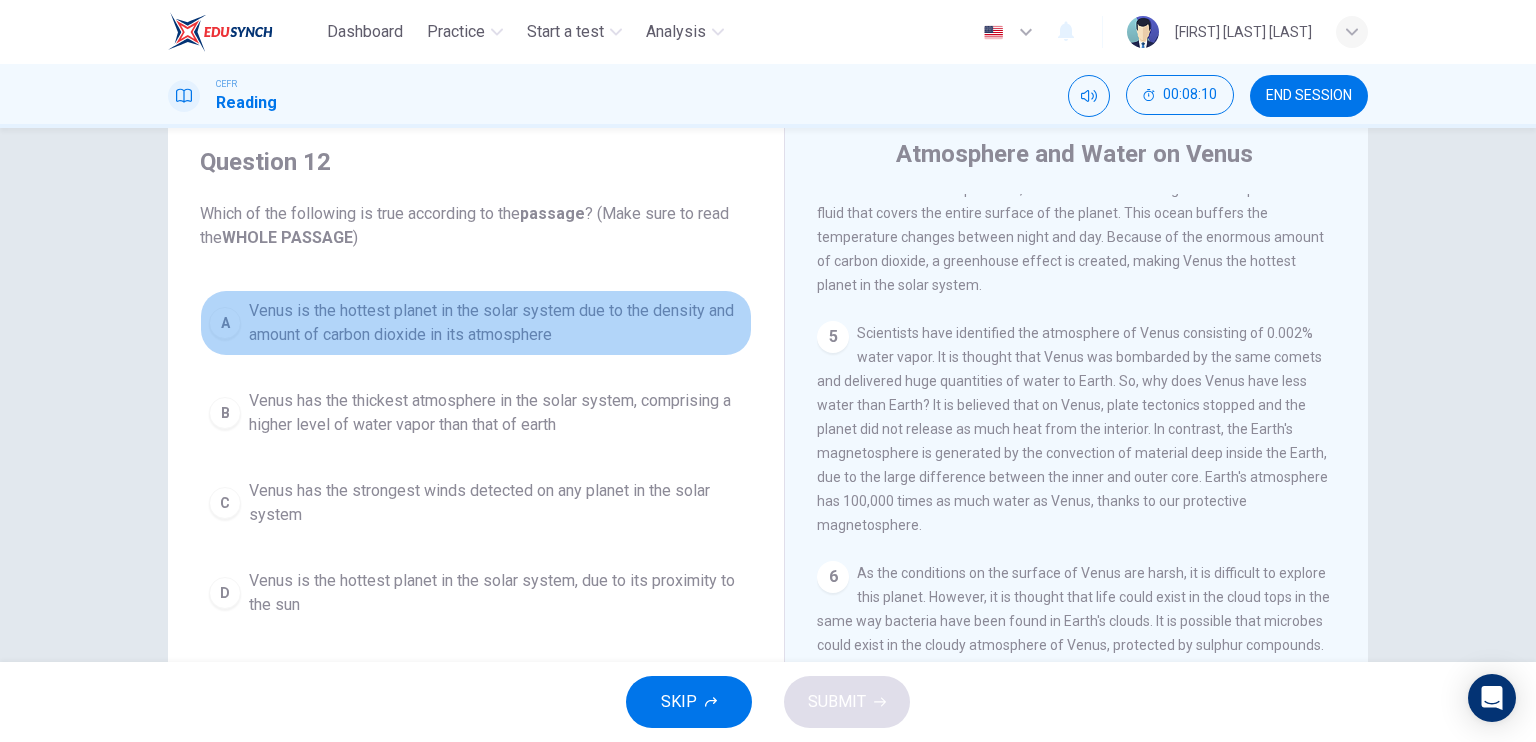click on "Venus is the hottest planet in the solar system due to the density and amount of carbon dioxide in its atmosphere" at bounding box center (496, 323) 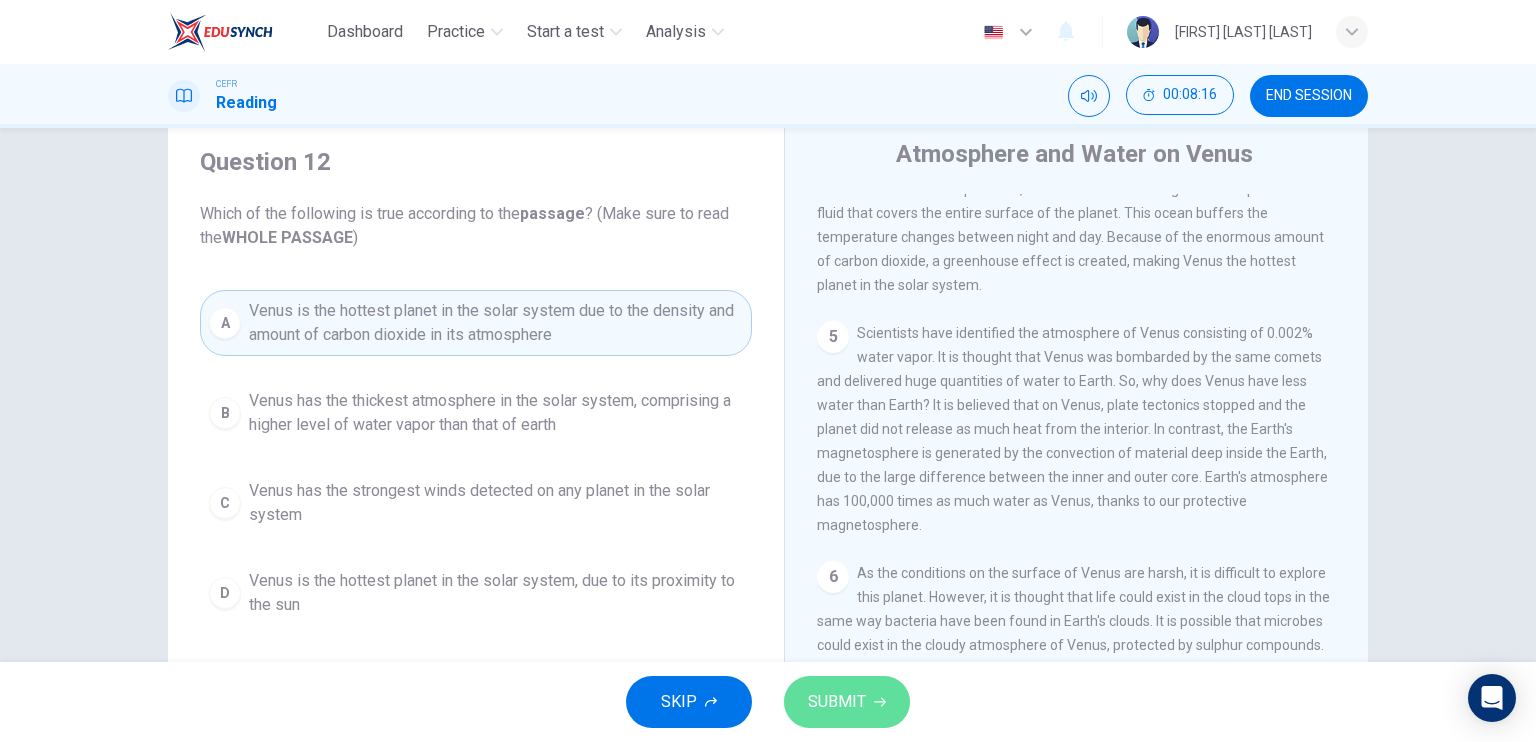 click on "SUBMIT" at bounding box center (837, 702) 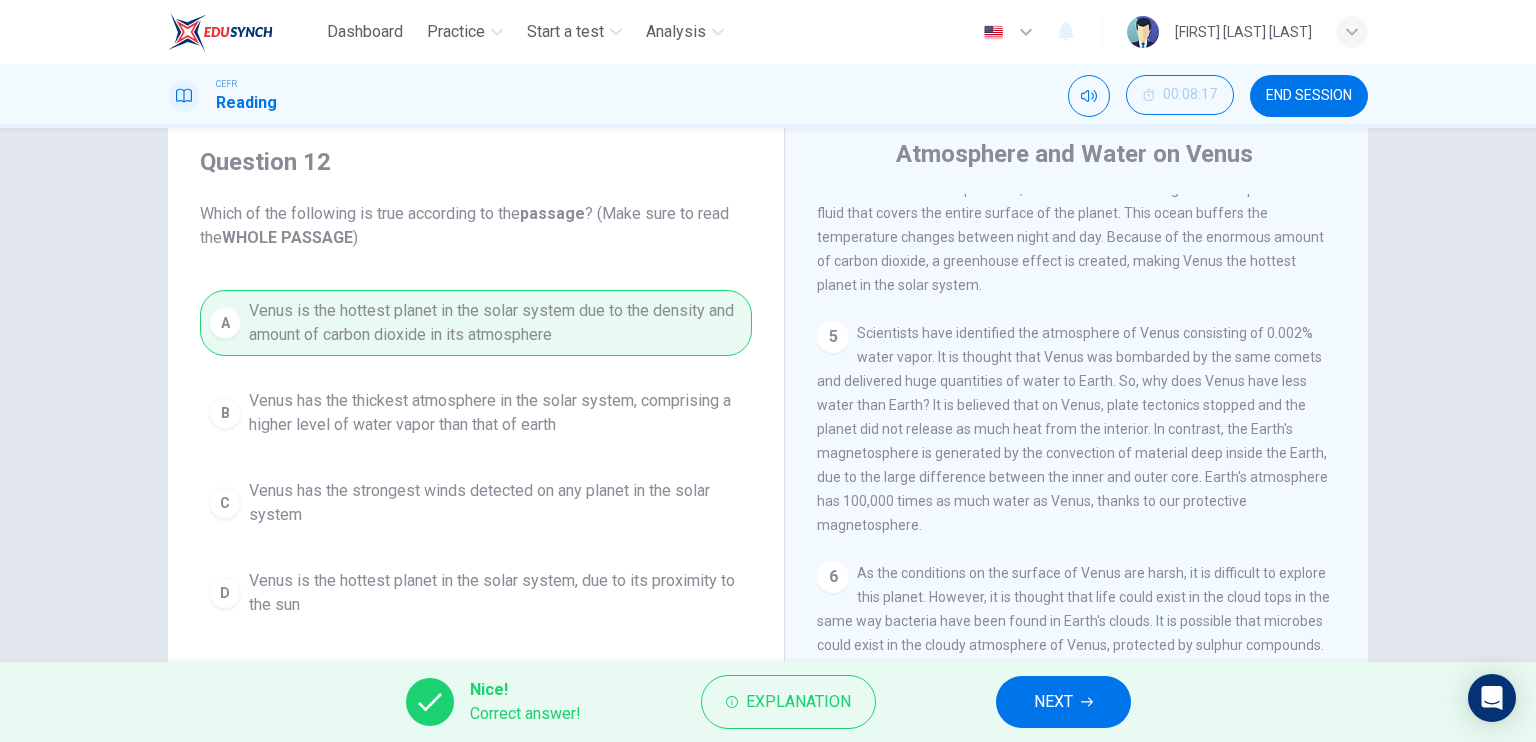 click on "NEXT" at bounding box center [1063, 702] 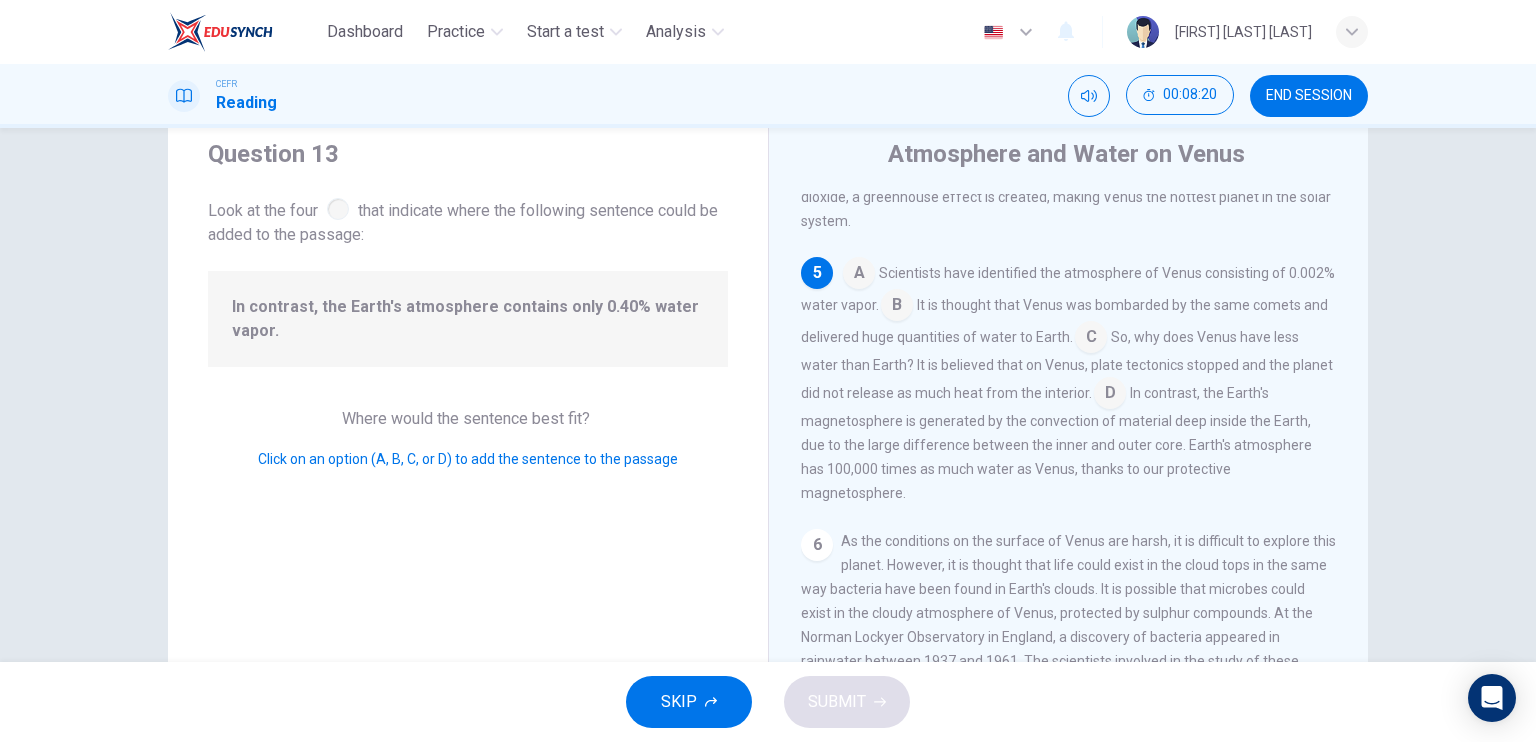 scroll, scrollTop: 808, scrollLeft: 0, axis: vertical 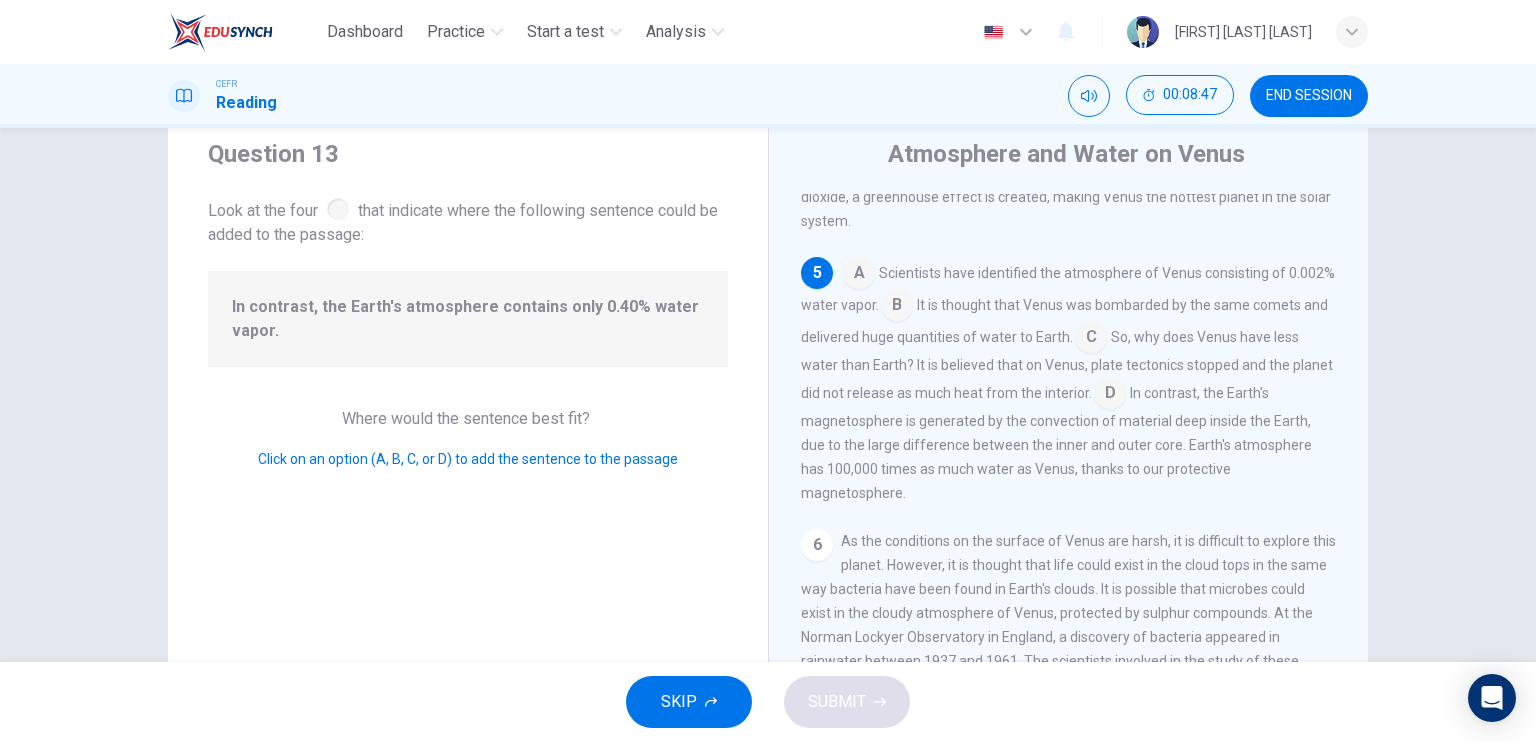 click at bounding box center (859, 275) 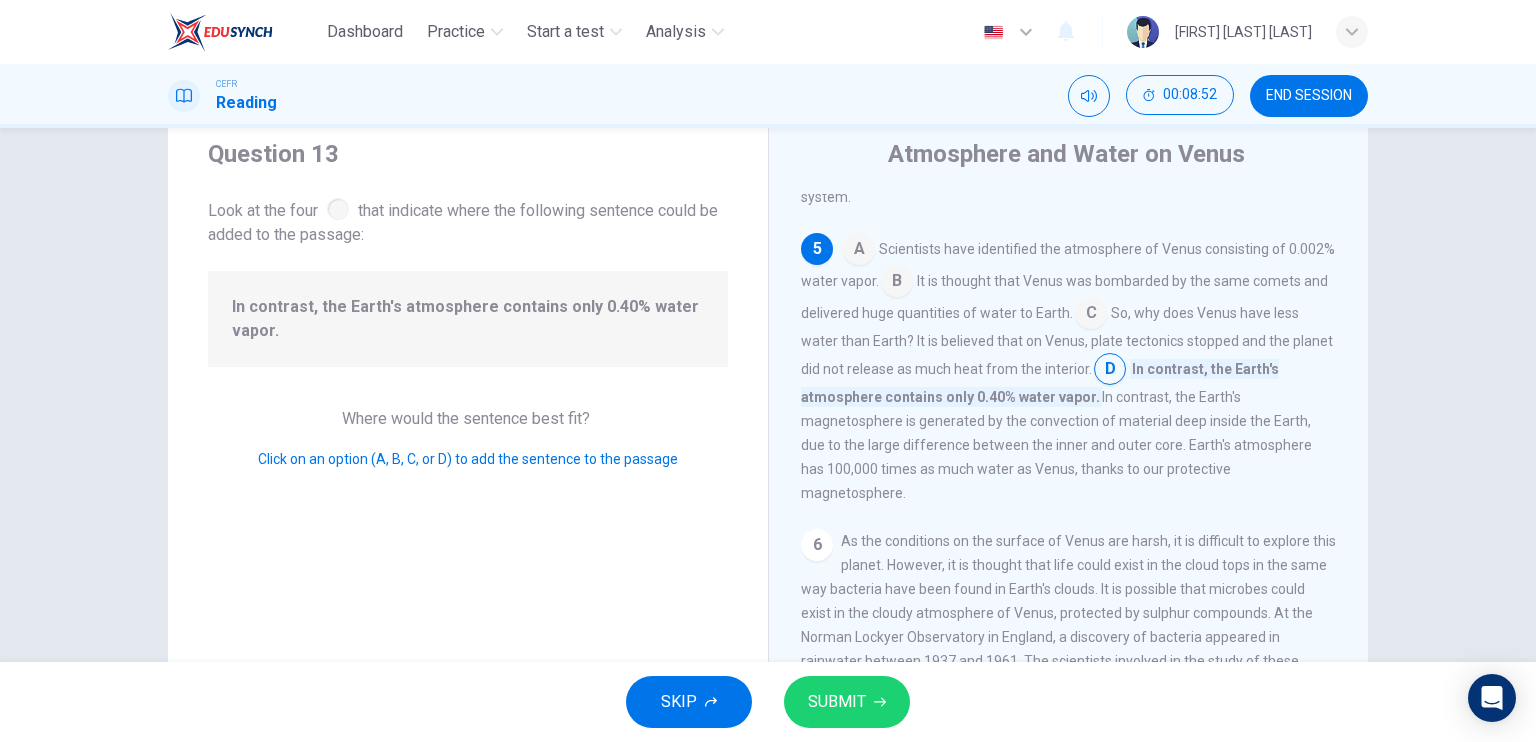 click at bounding box center (859, 251) 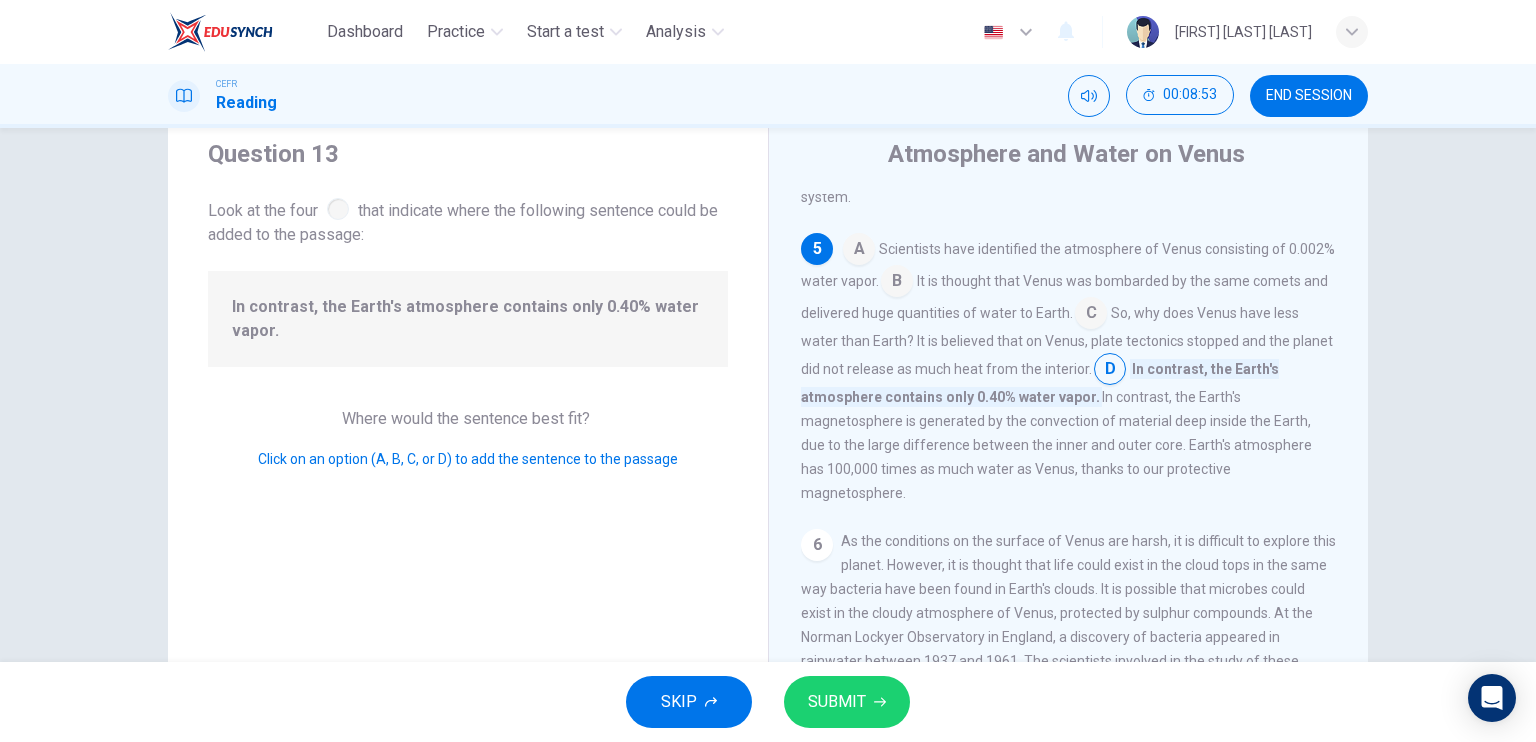 click at bounding box center (859, 251) 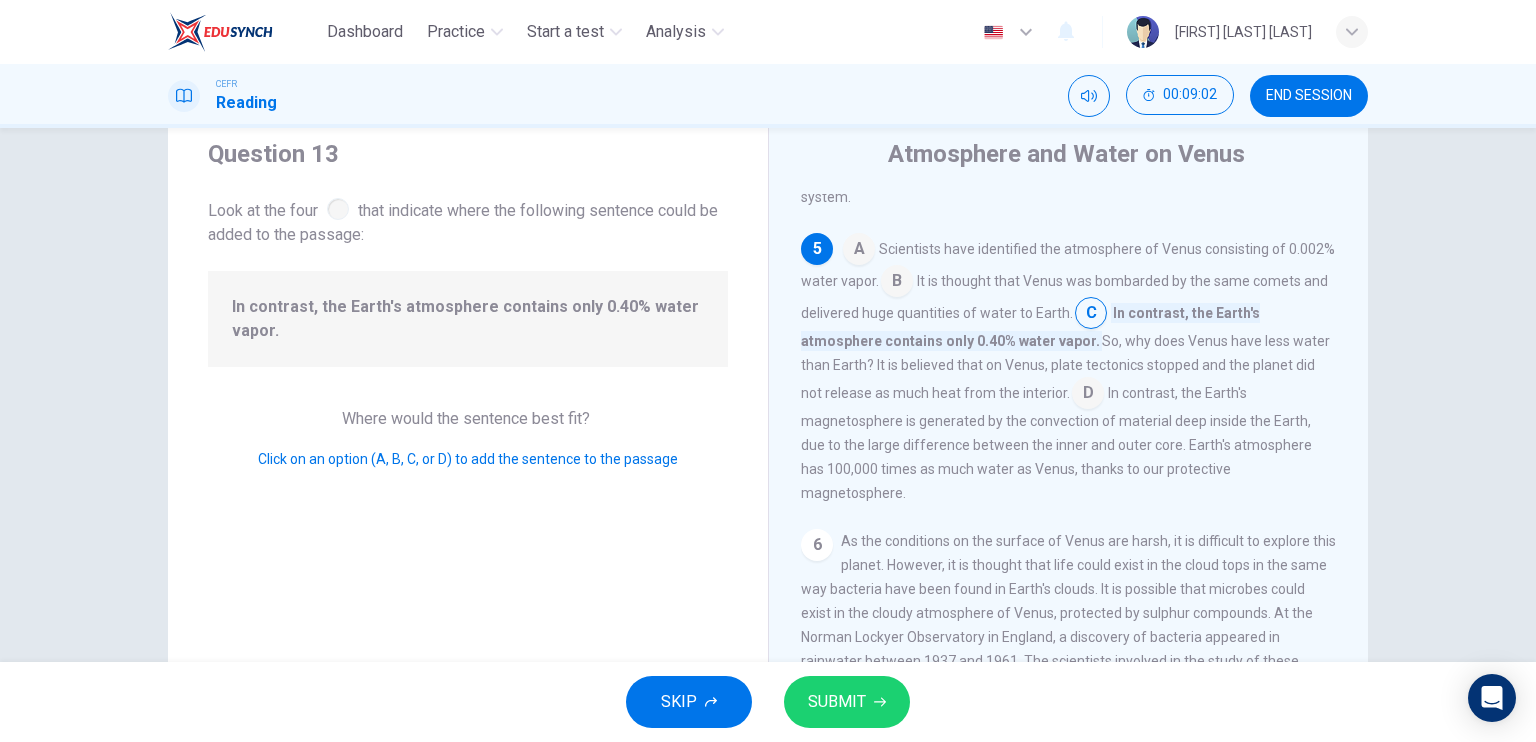 click at bounding box center [859, 251] 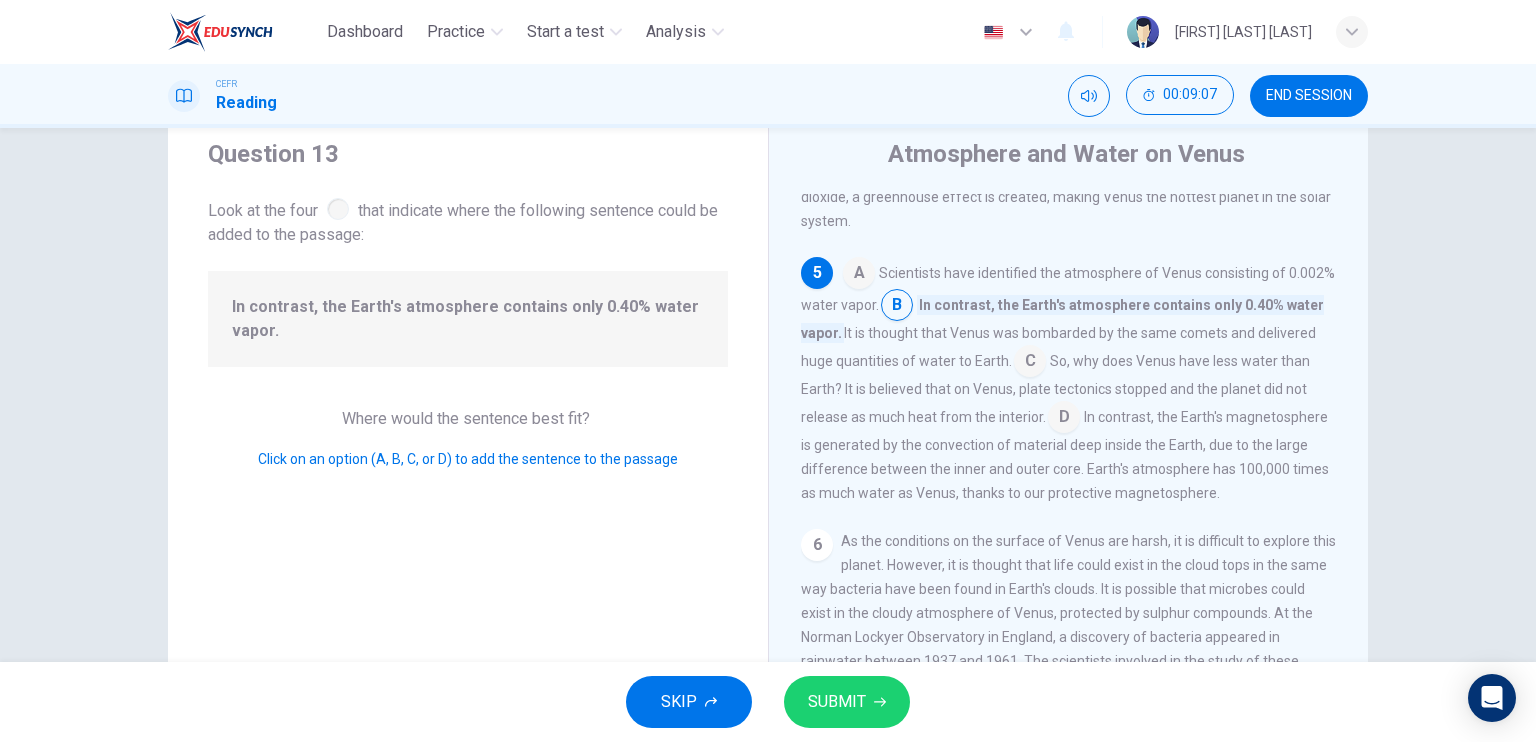 click on "So, why does Venus have less water than Earth? It is believed that on Venus, plate tectonics stopped and the planet did not release as much heat from the interior." at bounding box center (1055, 389) 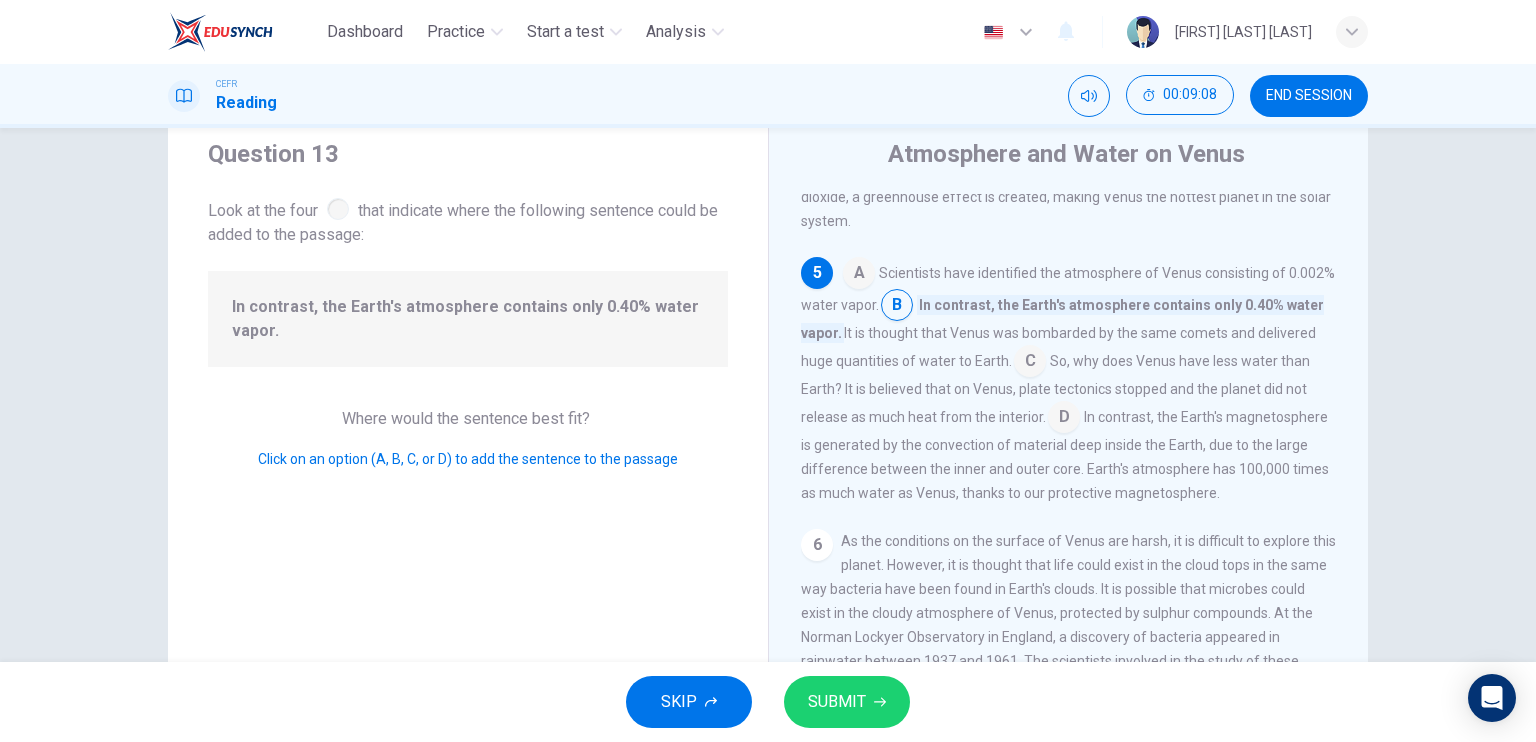 click at bounding box center (859, 275) 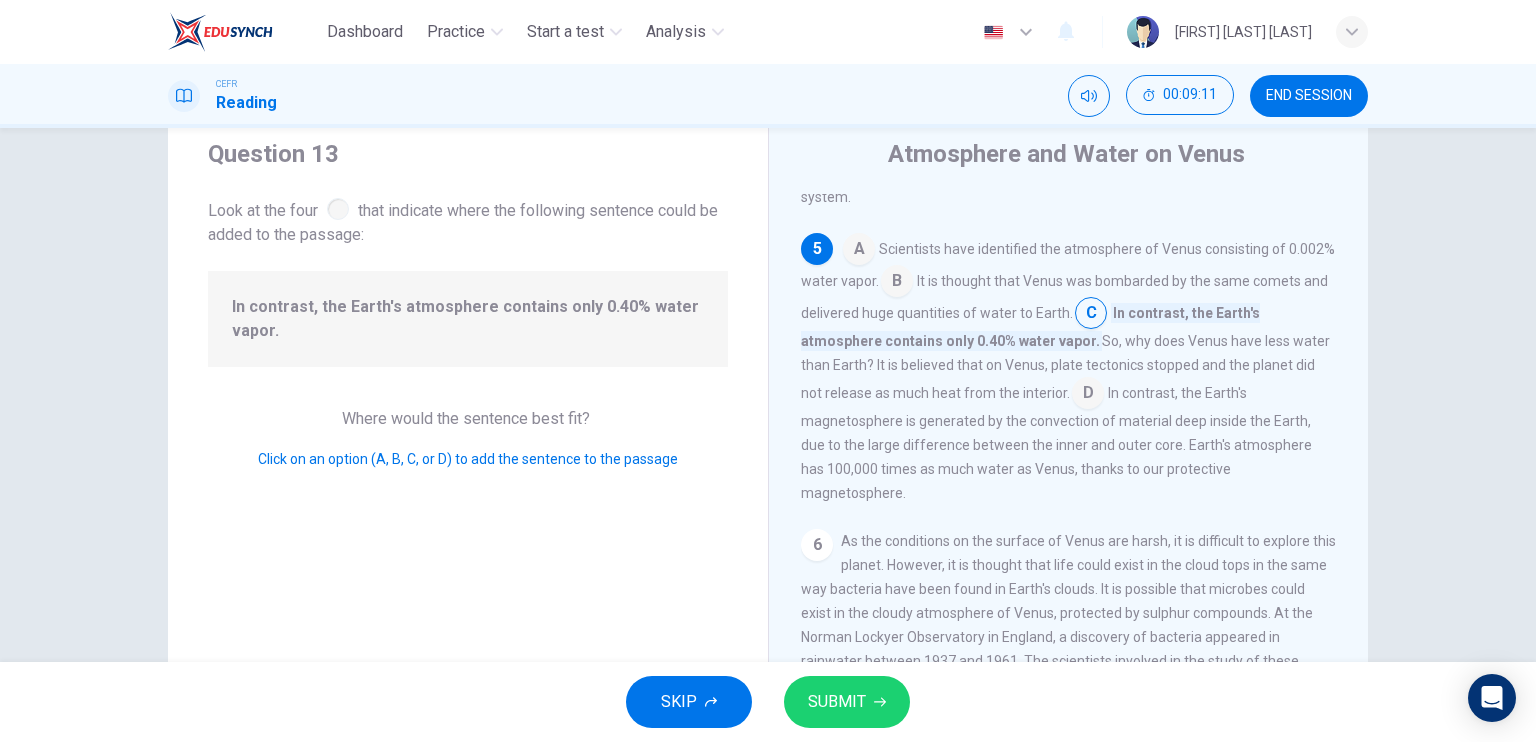 click at bounding box center (859, 251) 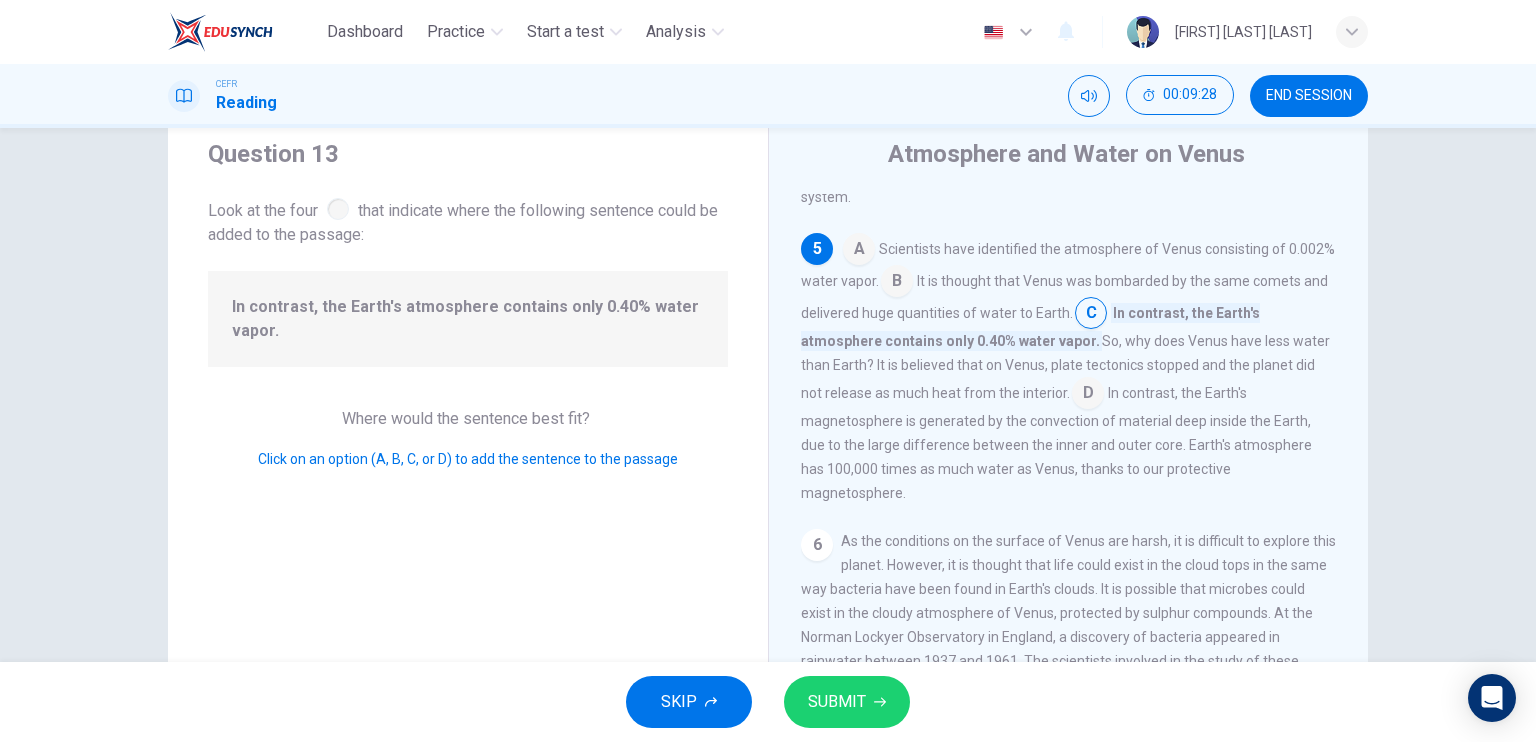 click at bounding box center (859, 251) 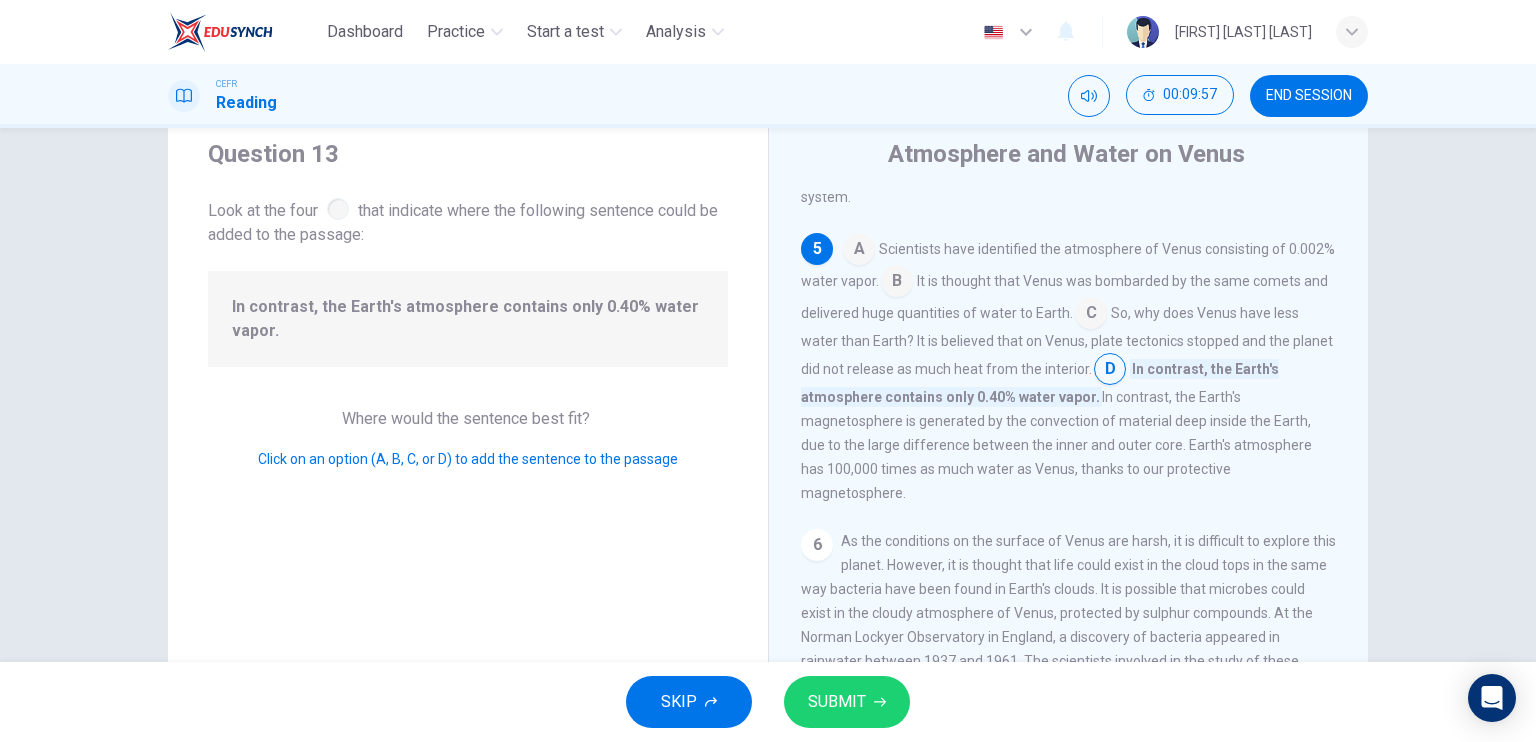 click at bounding box center [859, 251] 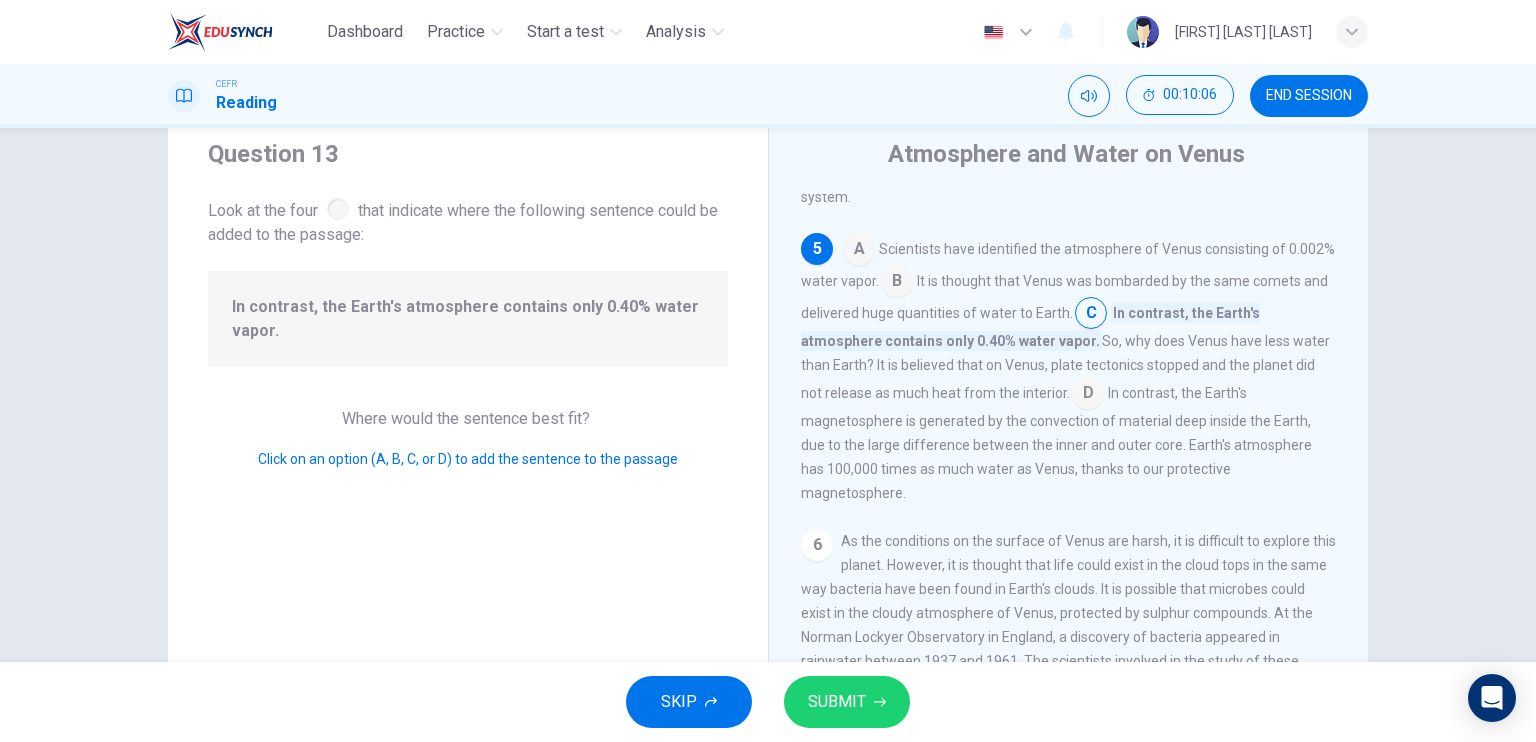 click at bounding box center (859, 251) 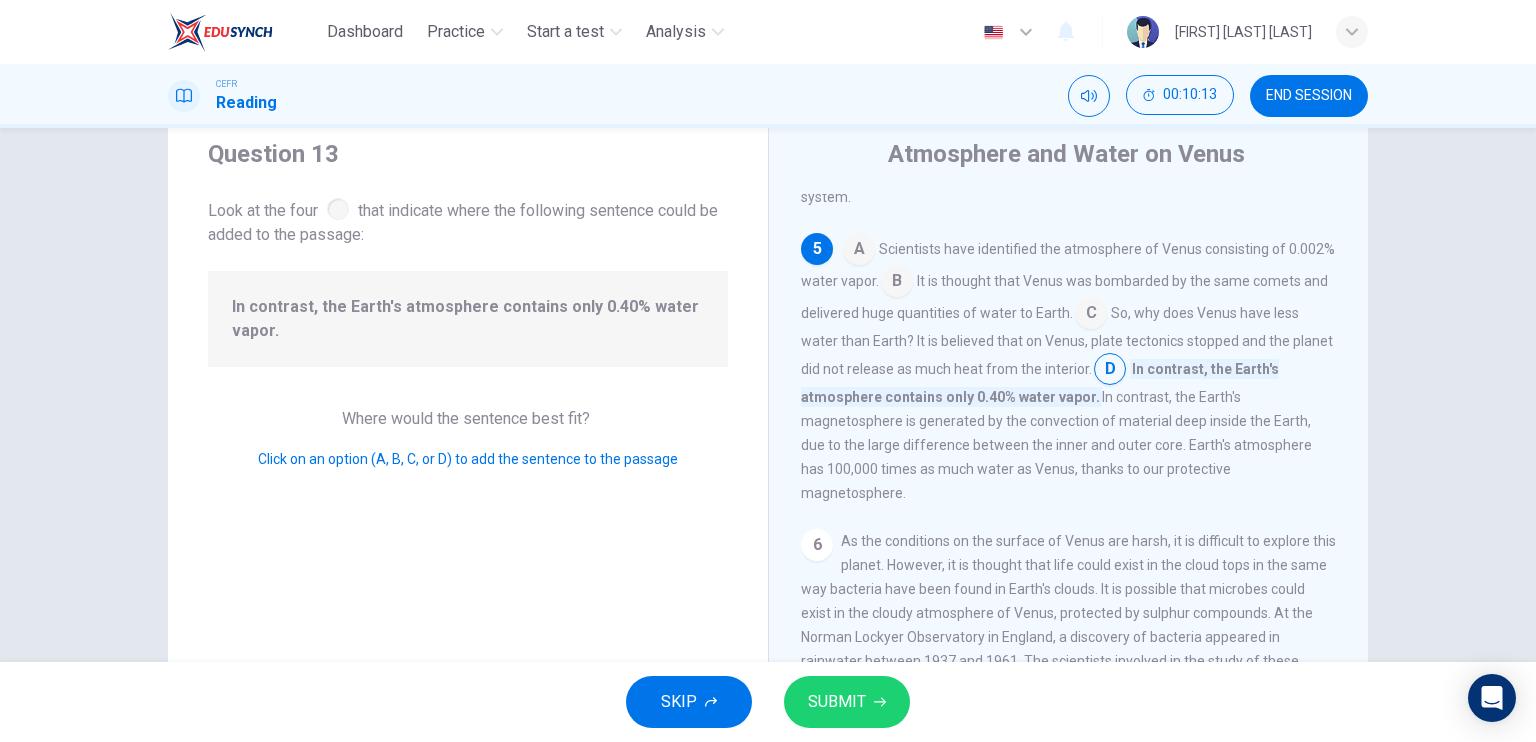 click at bounding box center (859, 251) 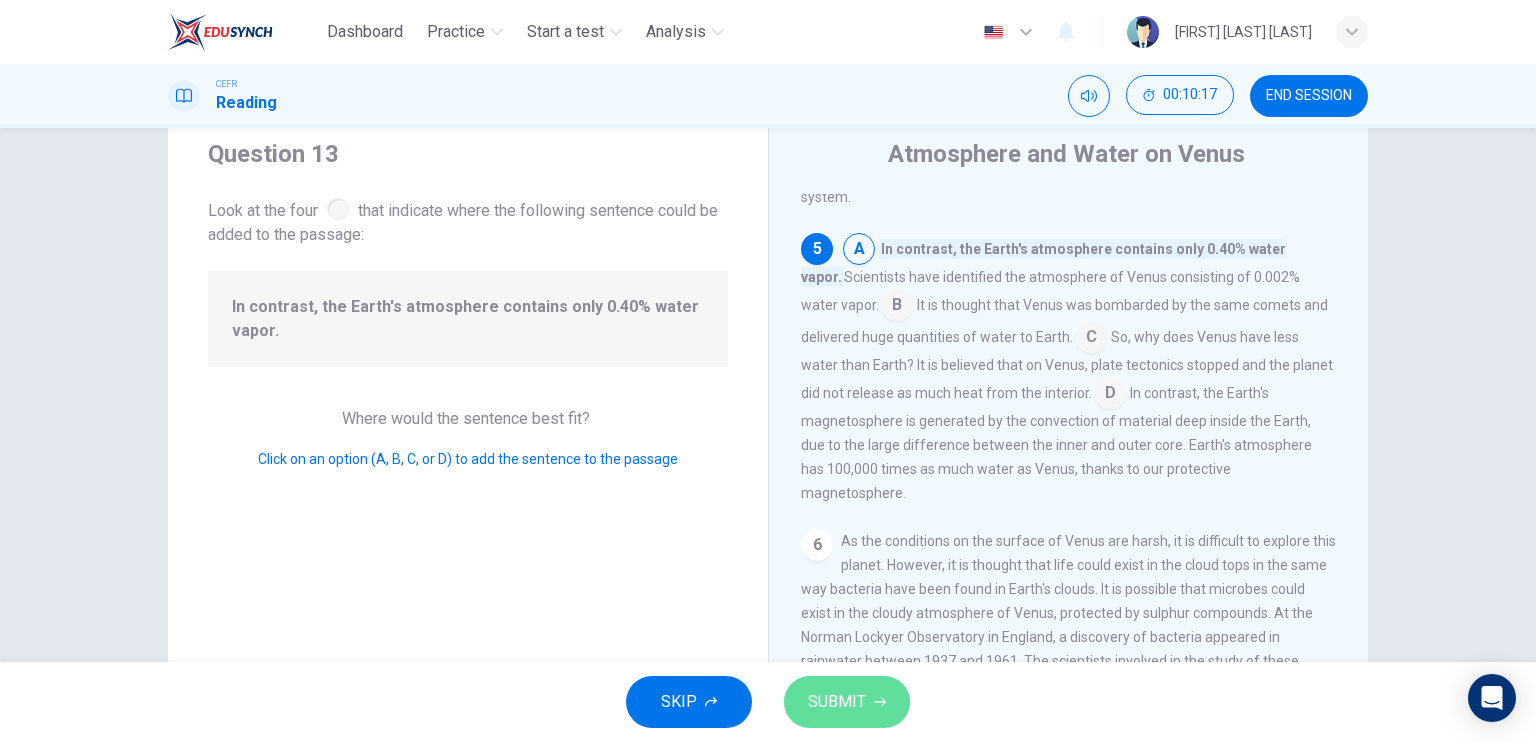 click at bounding box center (880, 702) 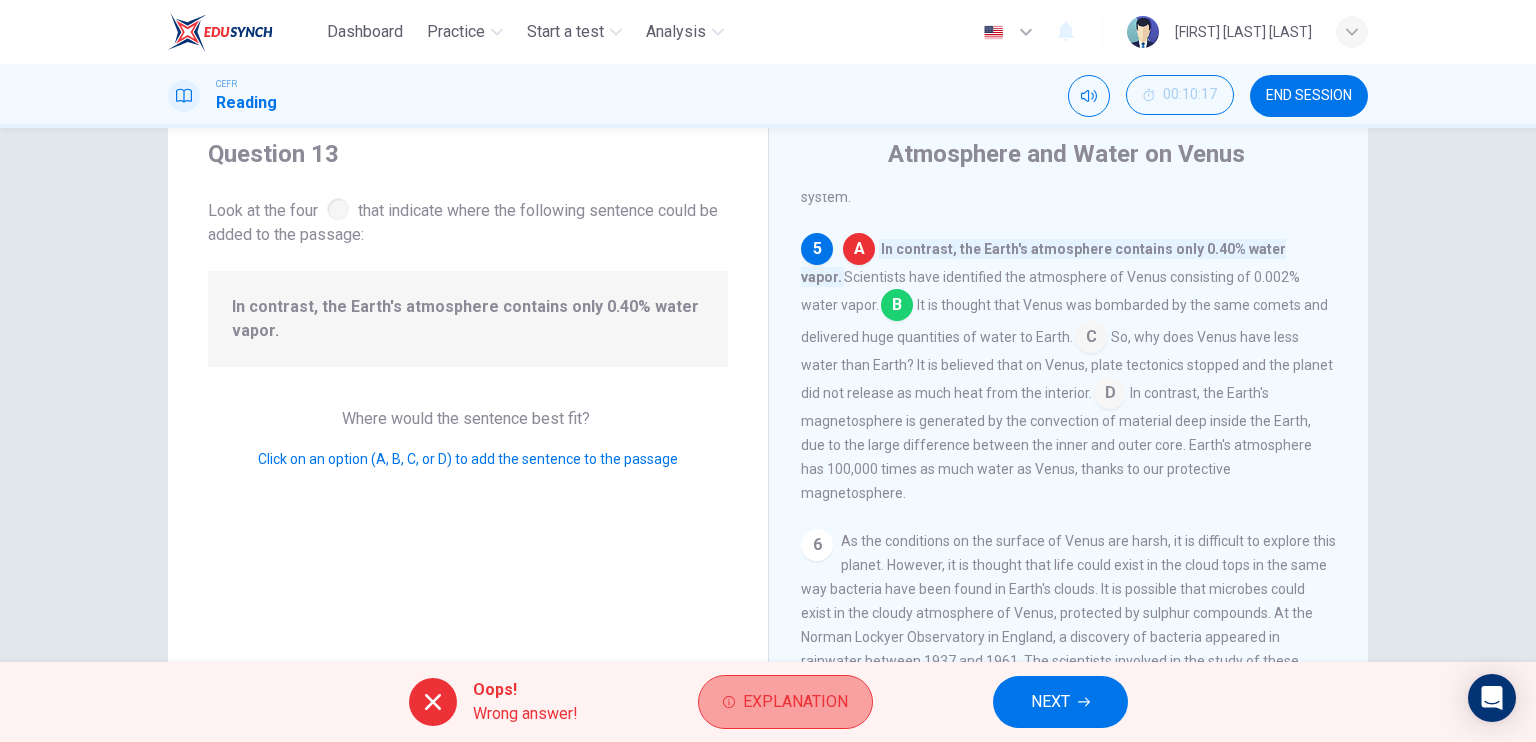 click on "Explanation" at bounding box center [795, 702] 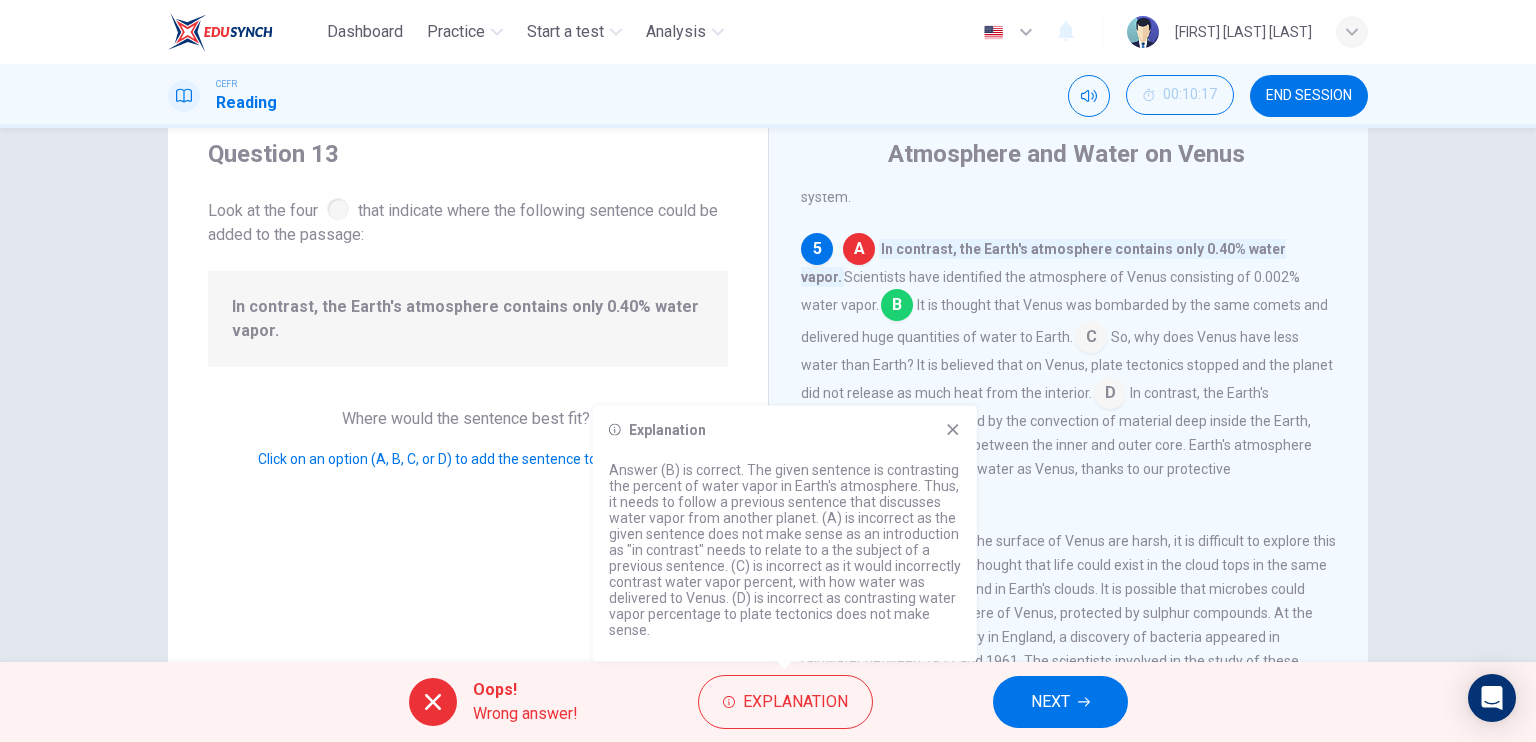 click at bounding box center (953, 430) 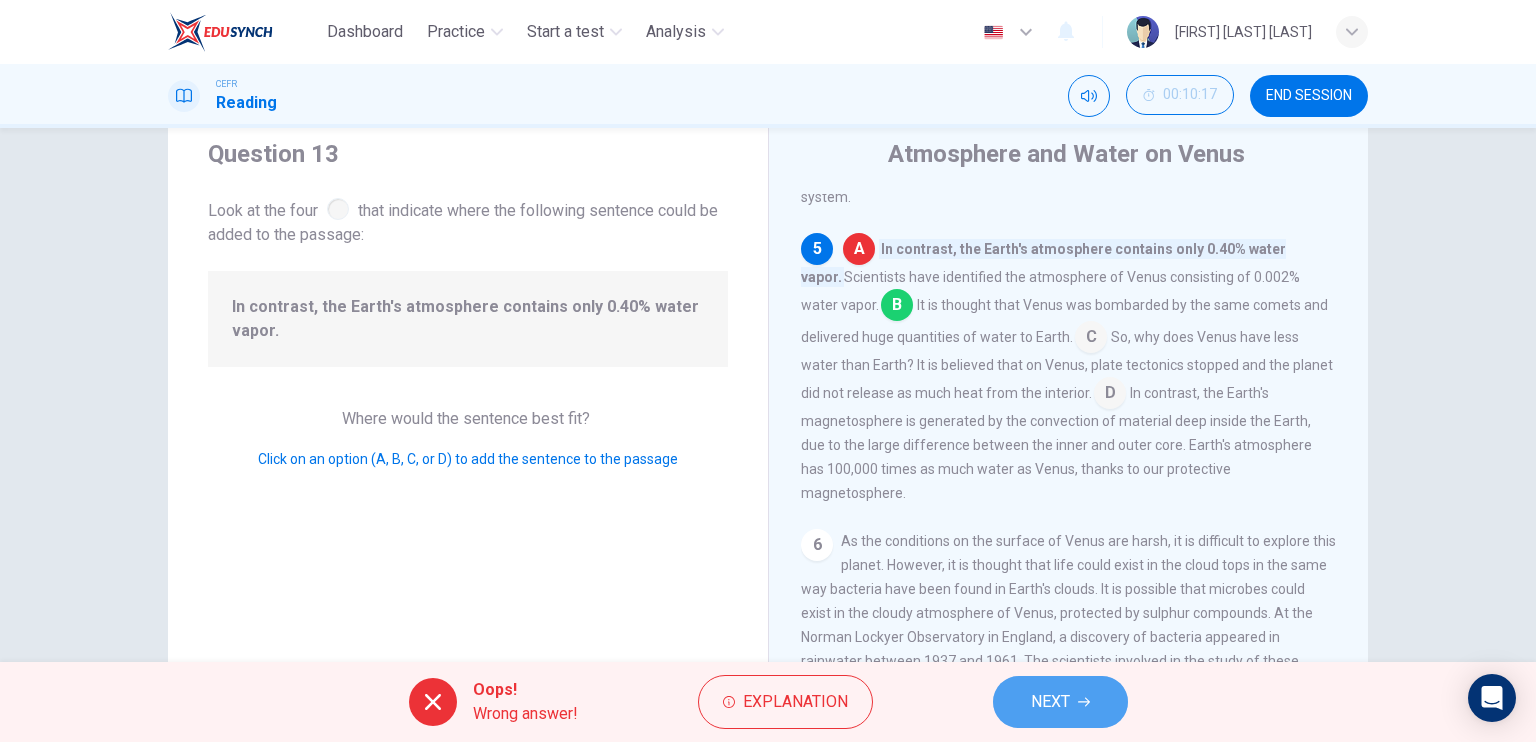 click on "NEXT" at bounding box center [1060, 702] 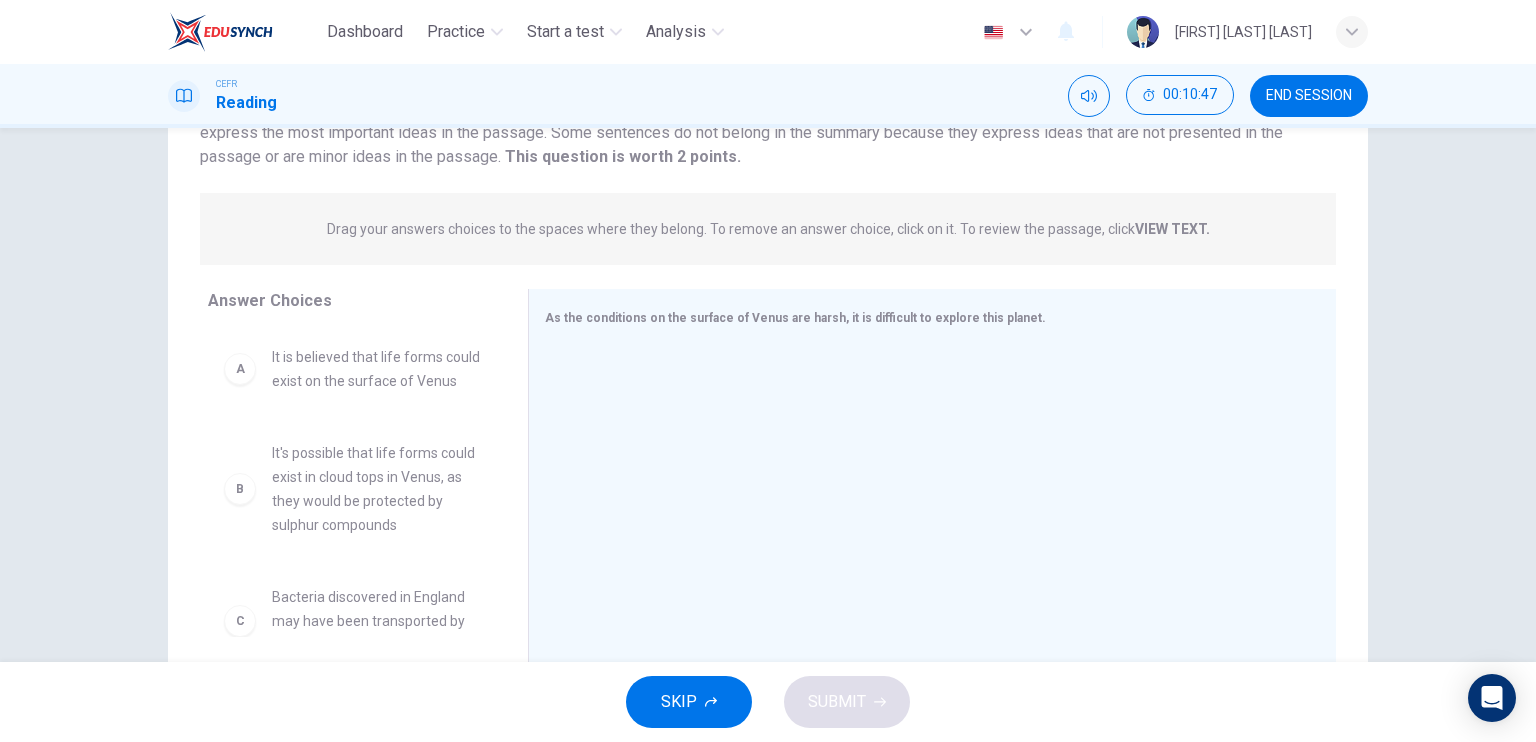 scroll, scrollTop: 183, scrollLeft: 0, axis: vertical 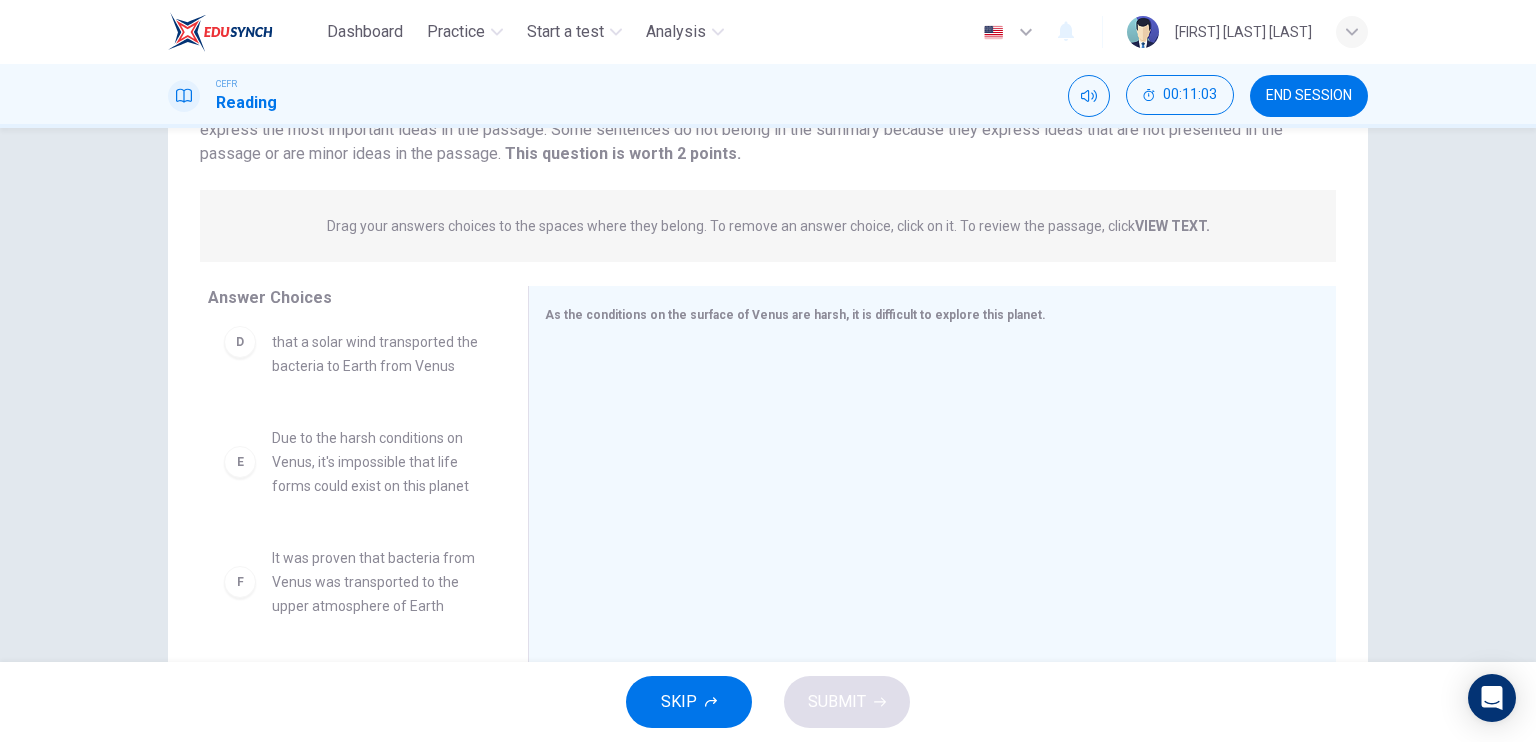 click on "Drag your answers choices to the spaces where they belong. To remove an answer choice, click on it. To review the passage, click   VIEW TEXT. Click on the answer choices below to select your answers. To remove an answer choice, go to the Answers tab and click on it. To review the passage, click the PASSAGE tab." at bounding box center [768, 226] 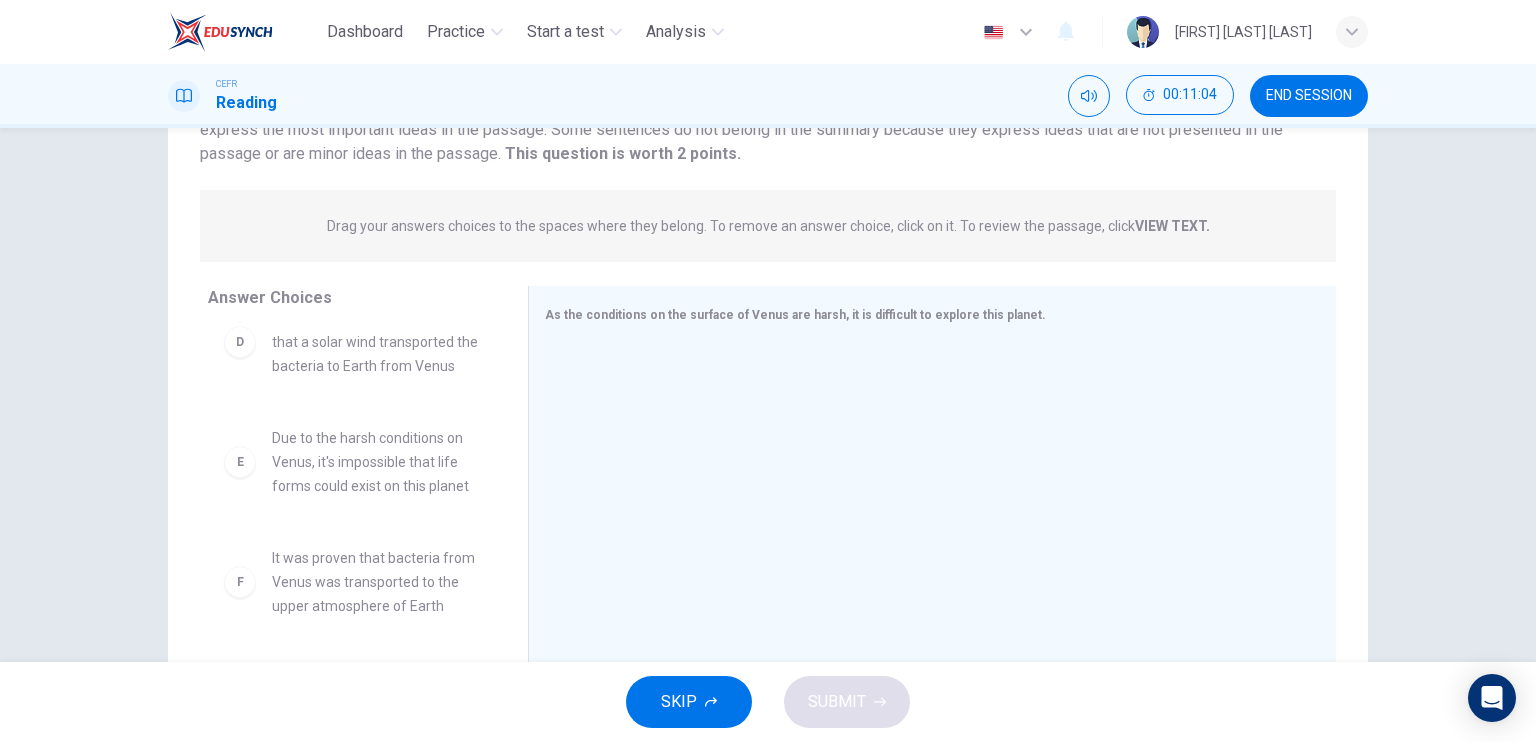 click on "VIEW TEXT." at bounding box center (1172, 226) 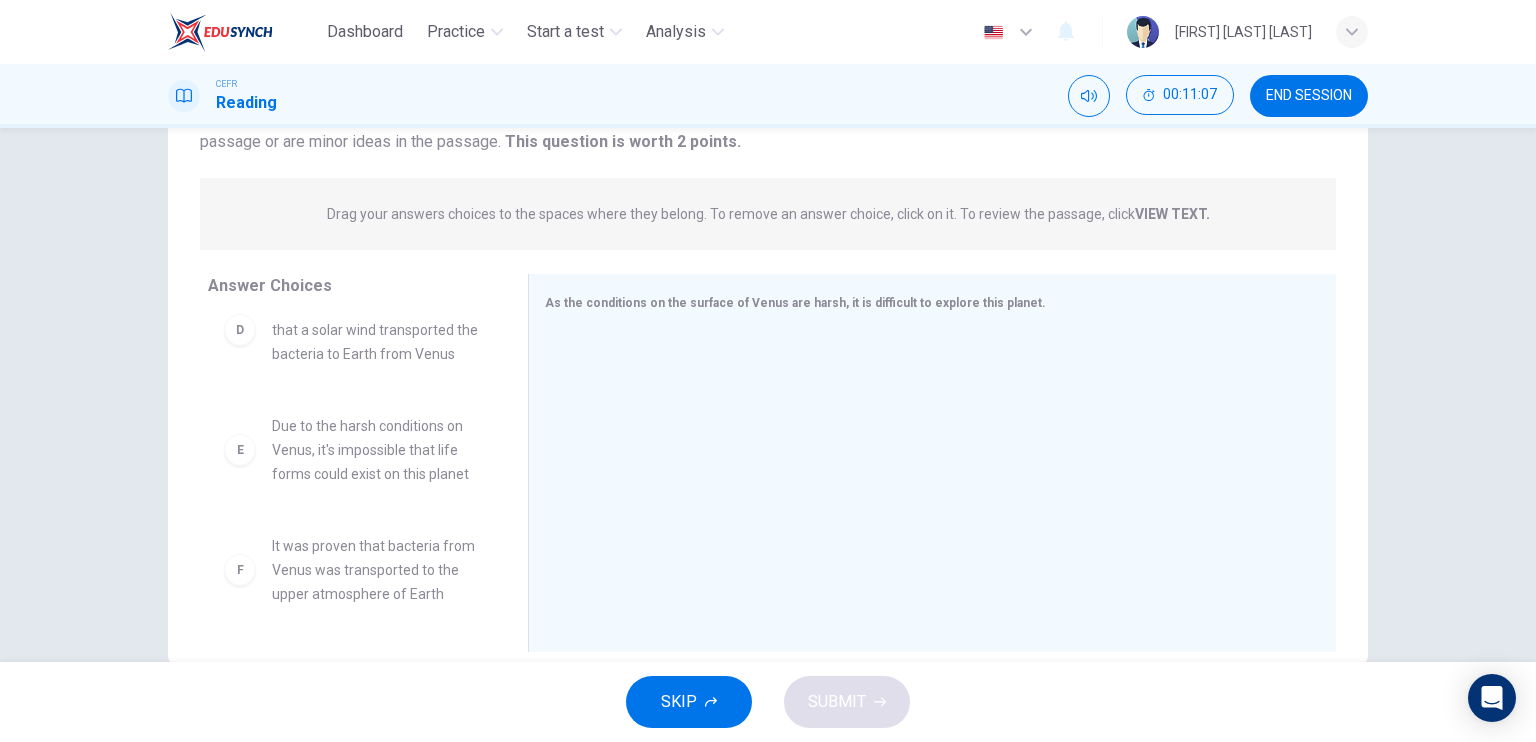scroll, scrollTop: 240, scrollLeft: 0, axis: vertical 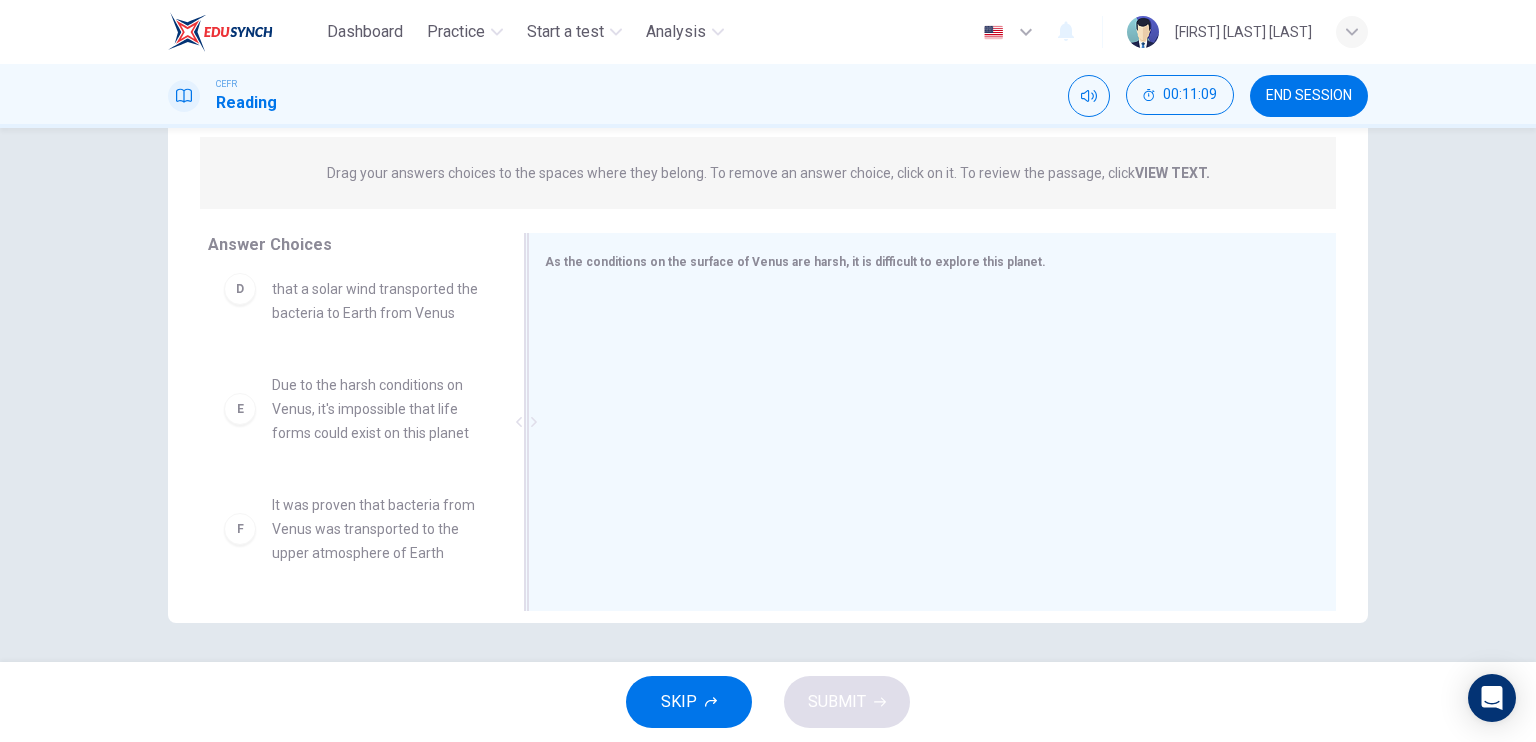 click on "As the conditions on the surface of Venus are harsh, it is difficult to explore this planet." at bounding box center [795, 262] 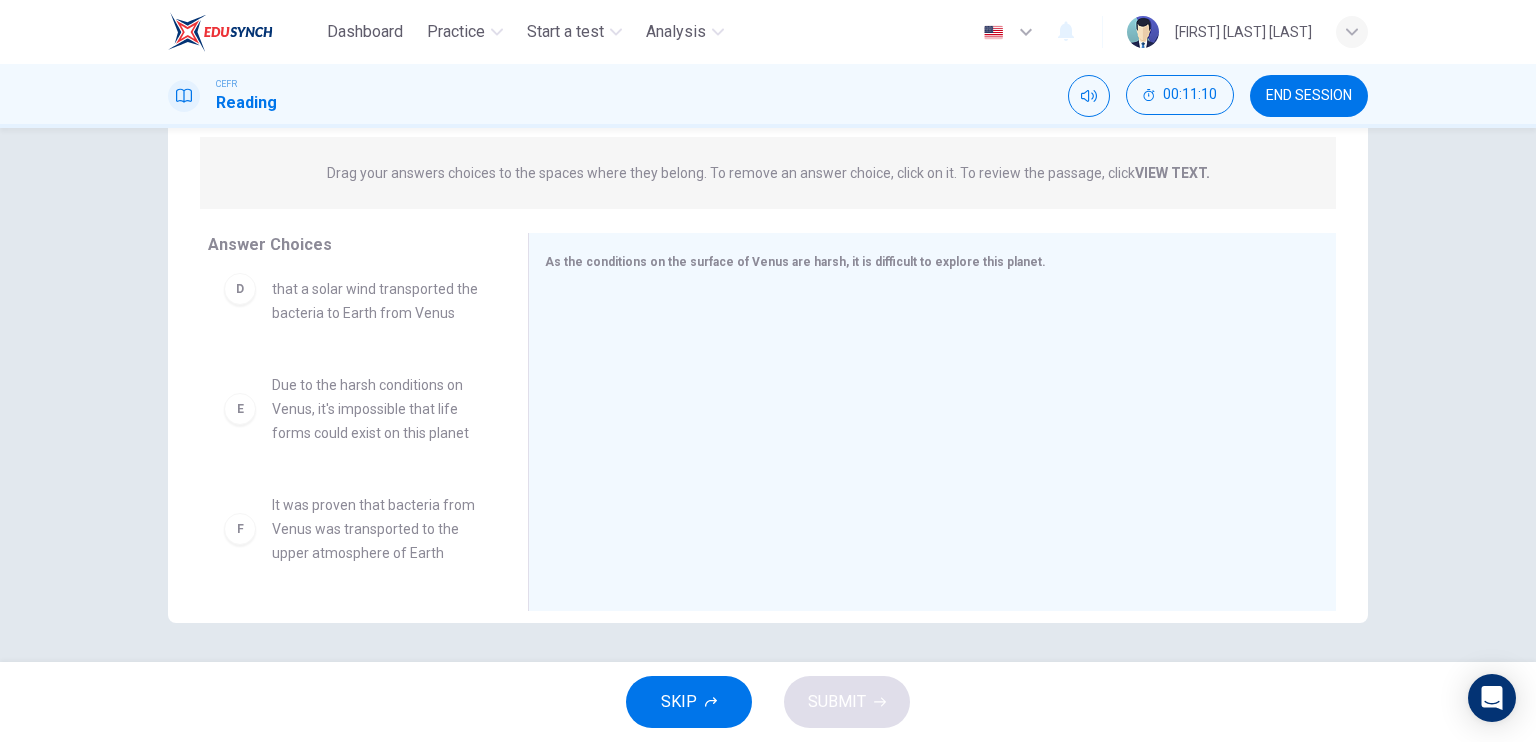 scroll, scrollTop: 0, scrollLeft: 0, axis: both 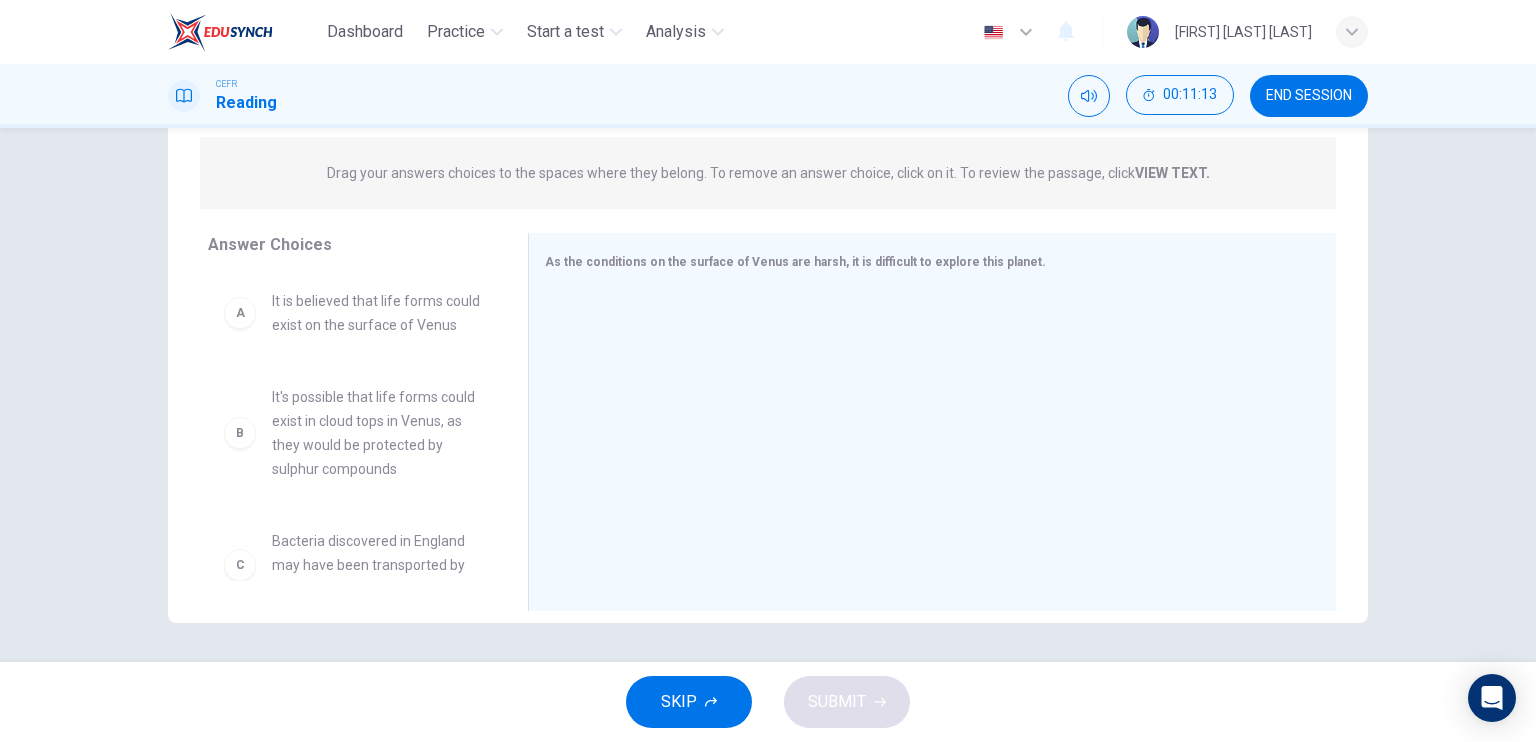 click on "VIEW TEXT." at bounding box center [1172, 173] 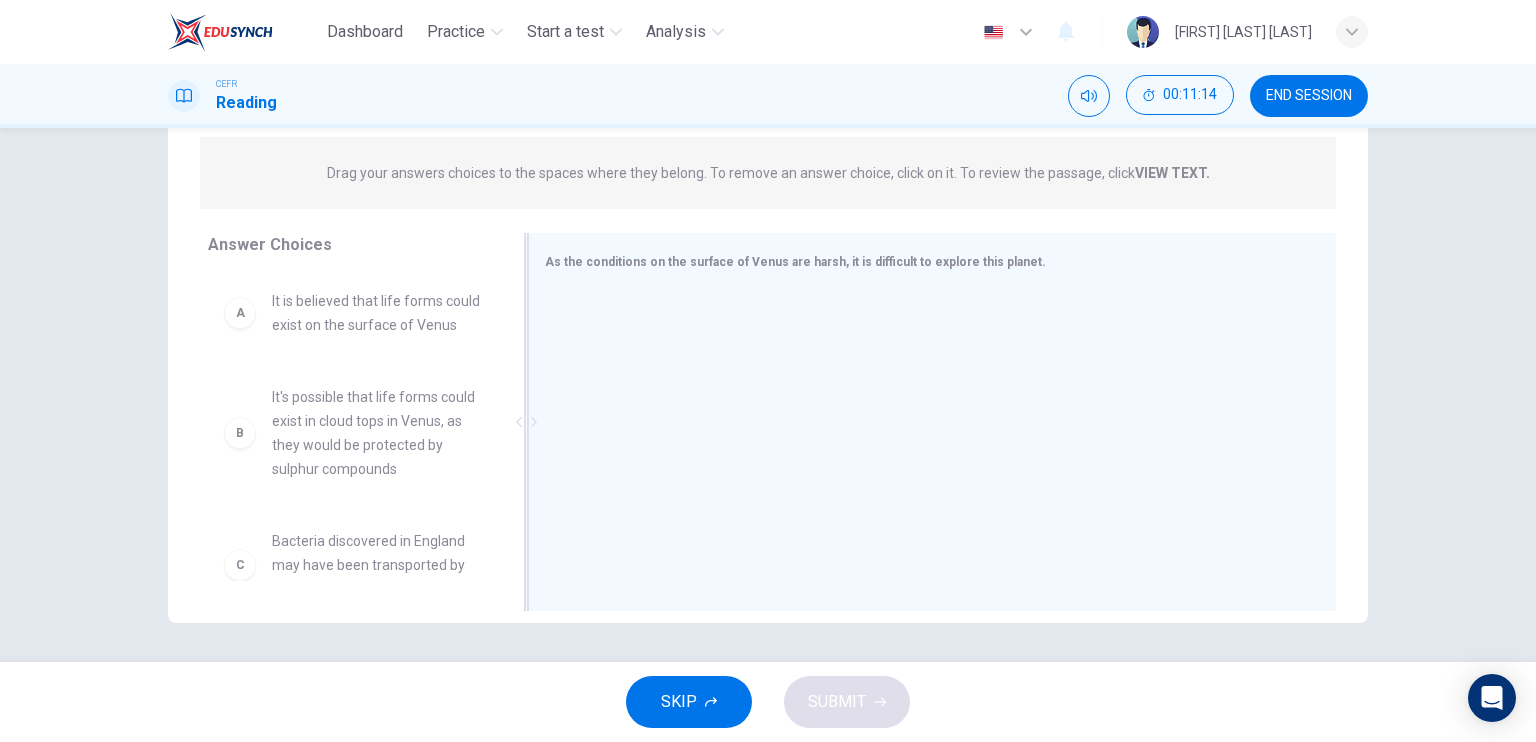 scroll, scrollTop: 0, scrollLeft: 0, axis: both 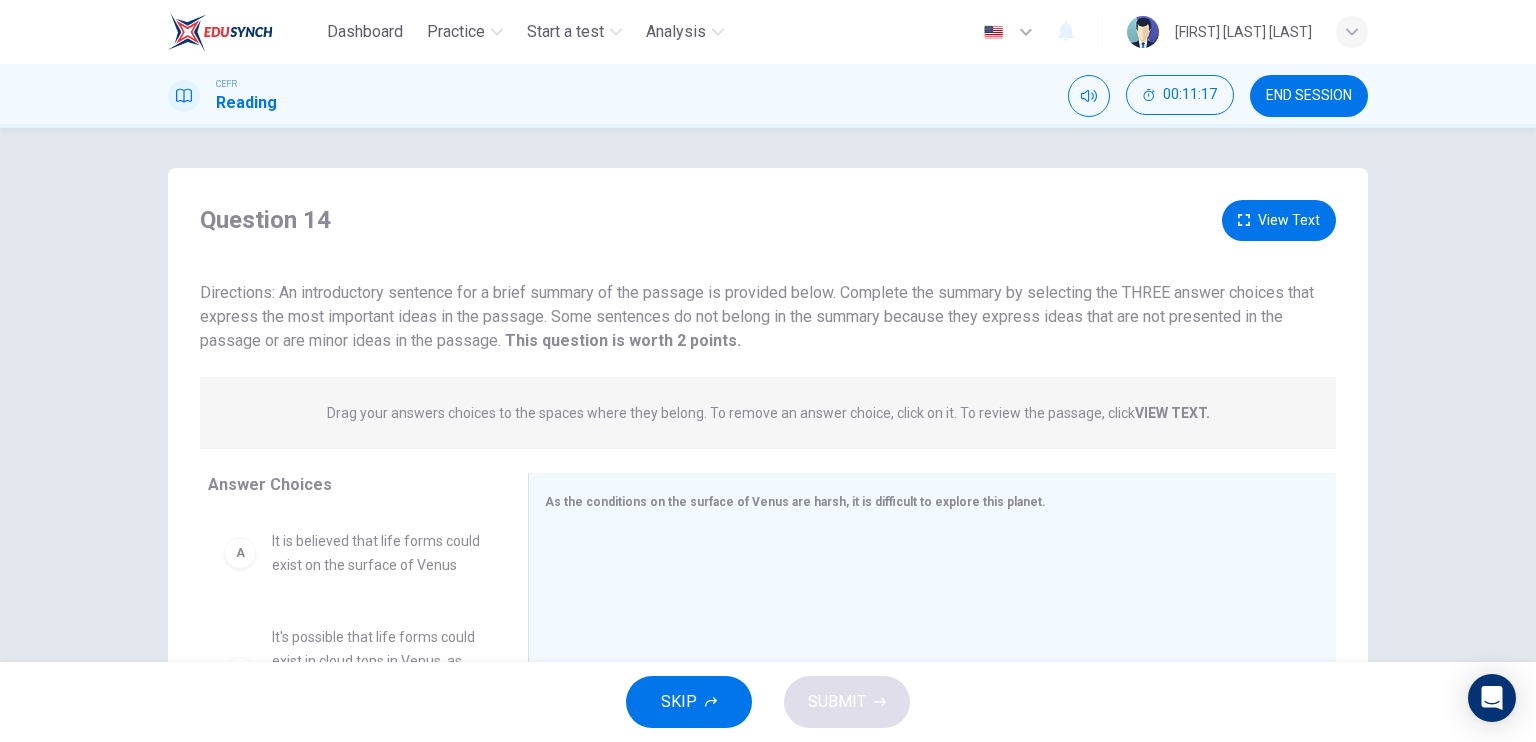 click on "Drag your answers choices to the spaces where they belong. To remove an answer choice, click on it. To review the passage, click   VIEW TEXT." at bounding box center (768, 413) 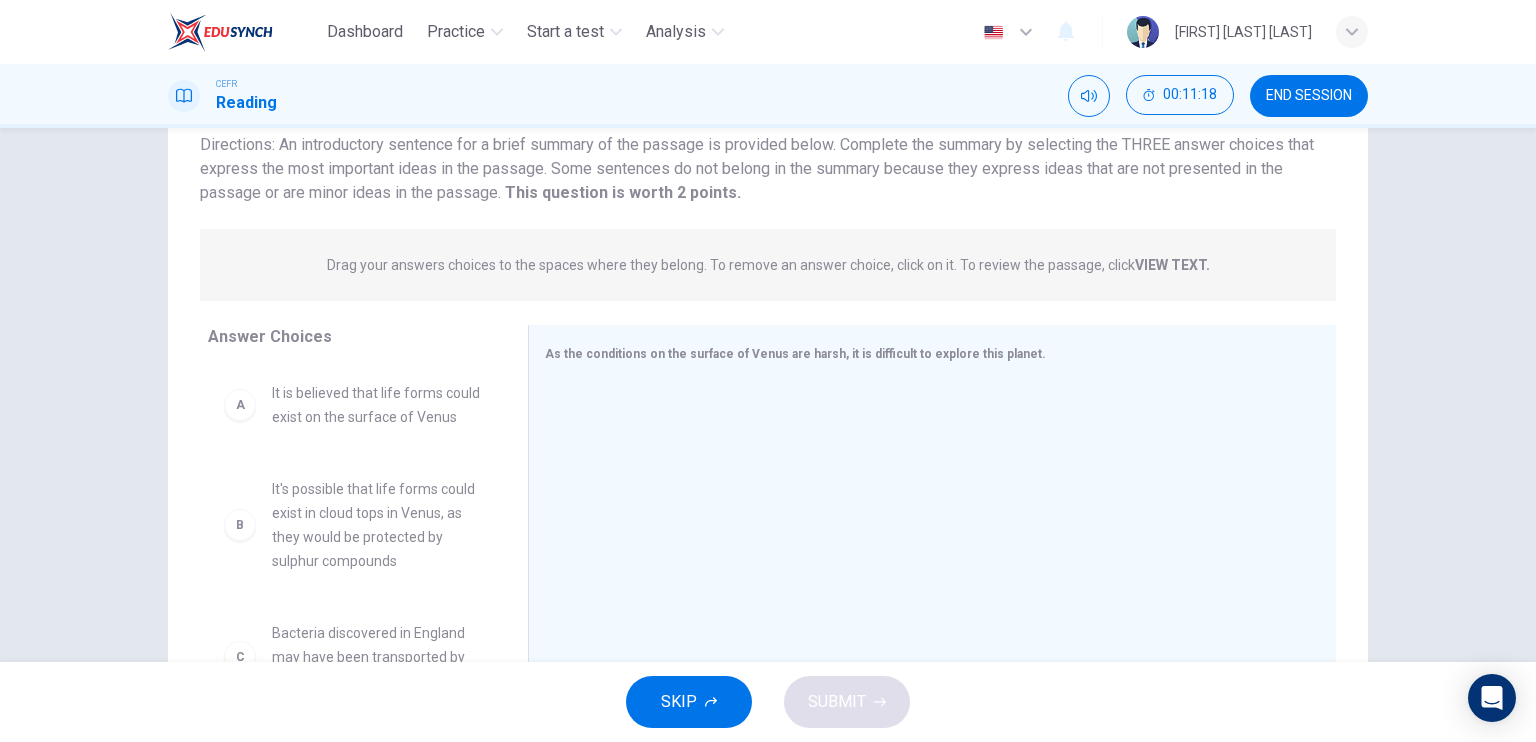 scroll, scrollTop: 151, scrollLeft: 0, axis: vertical 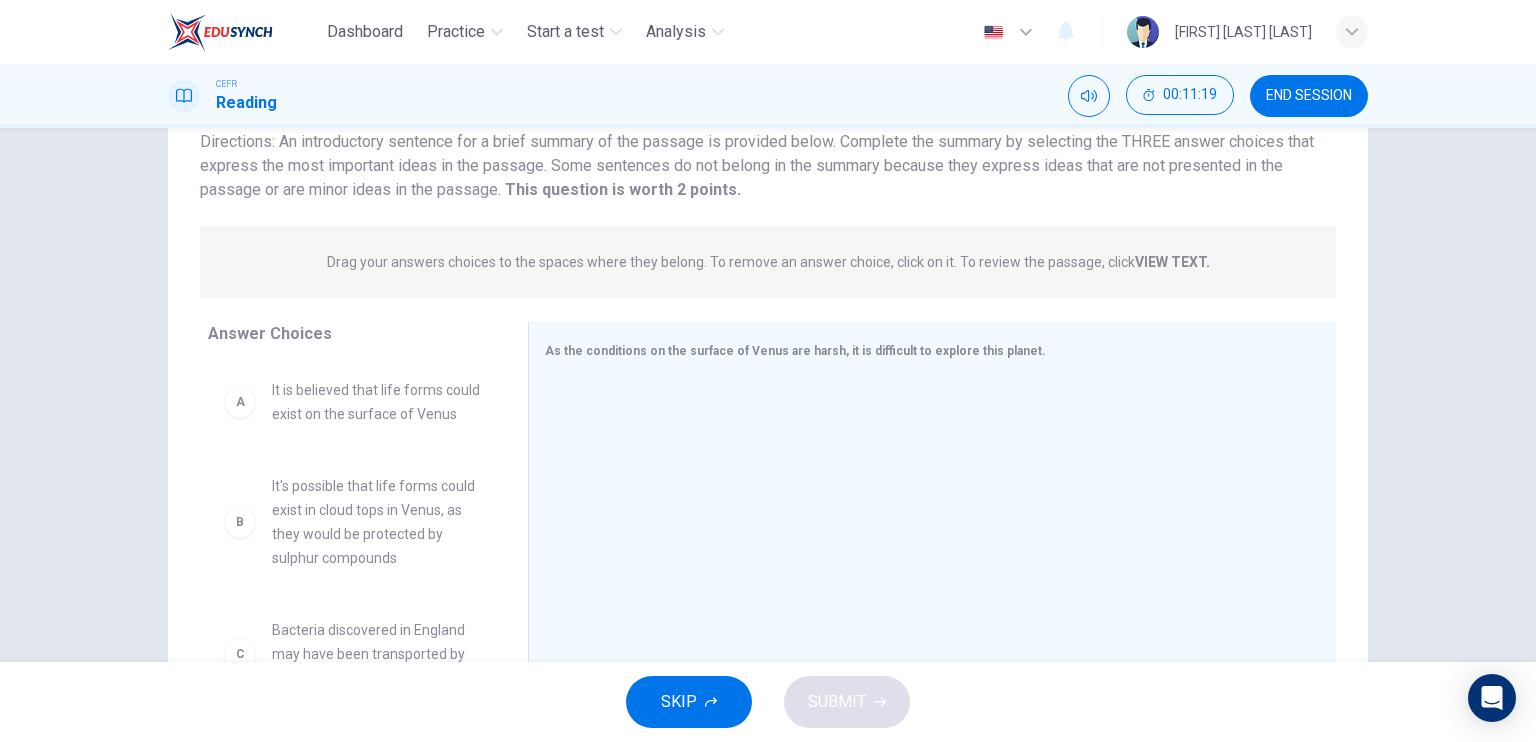 click on "It is believed that life forms could exist on the surface of Venus" at bounding box center (376, 402) 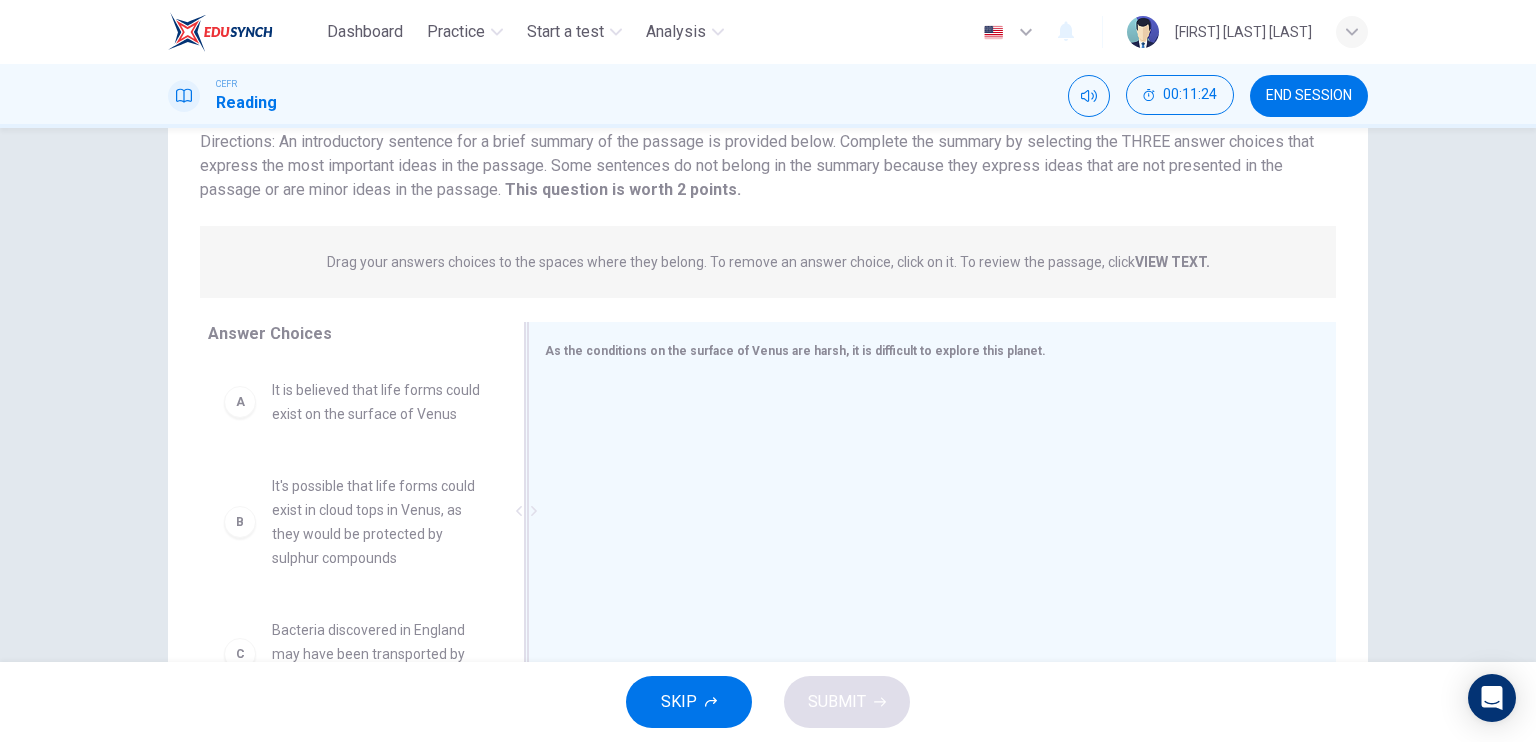 scroll, scrollTop: 240, scrollLeft: 0, axis: vertical 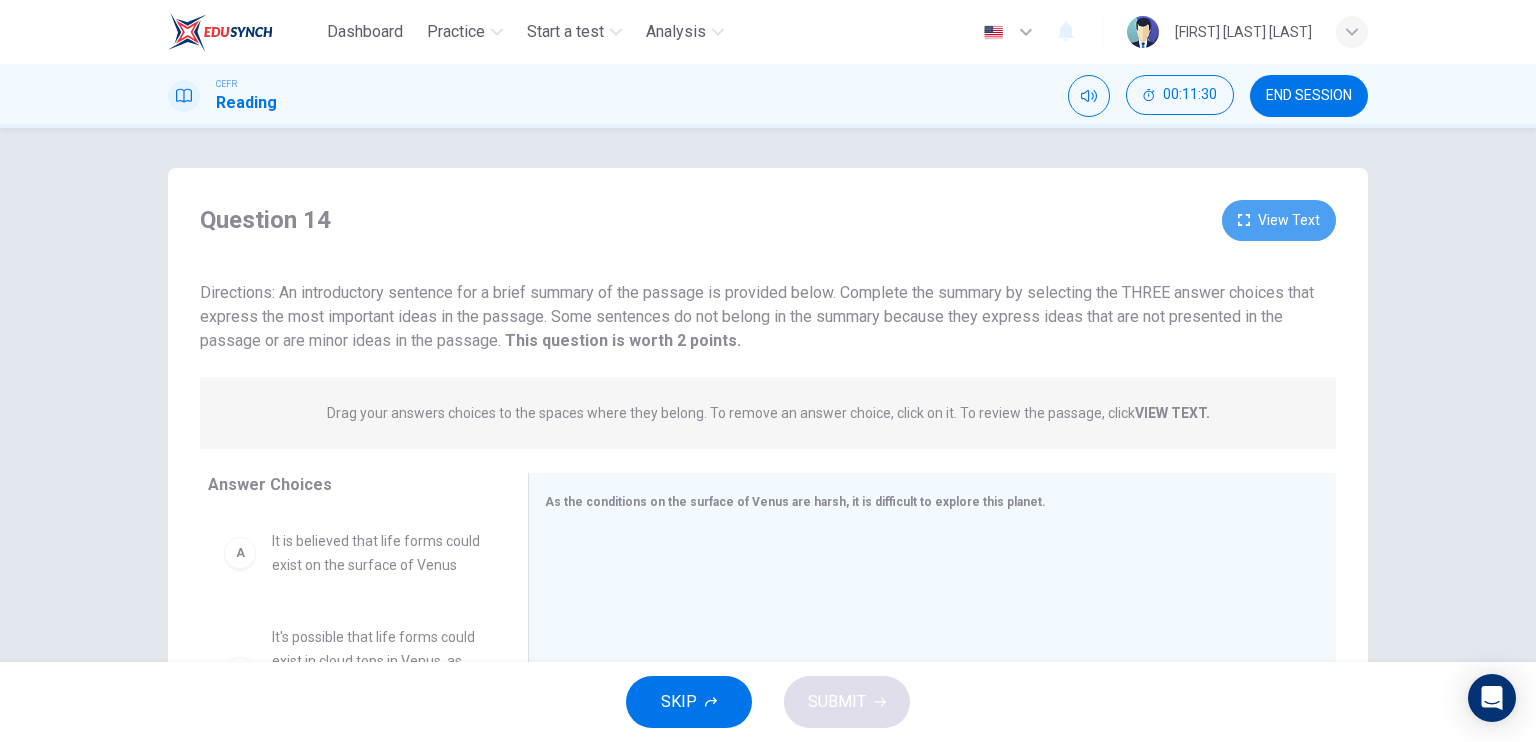 click on "View Text" at bounding box center [1279, 220] 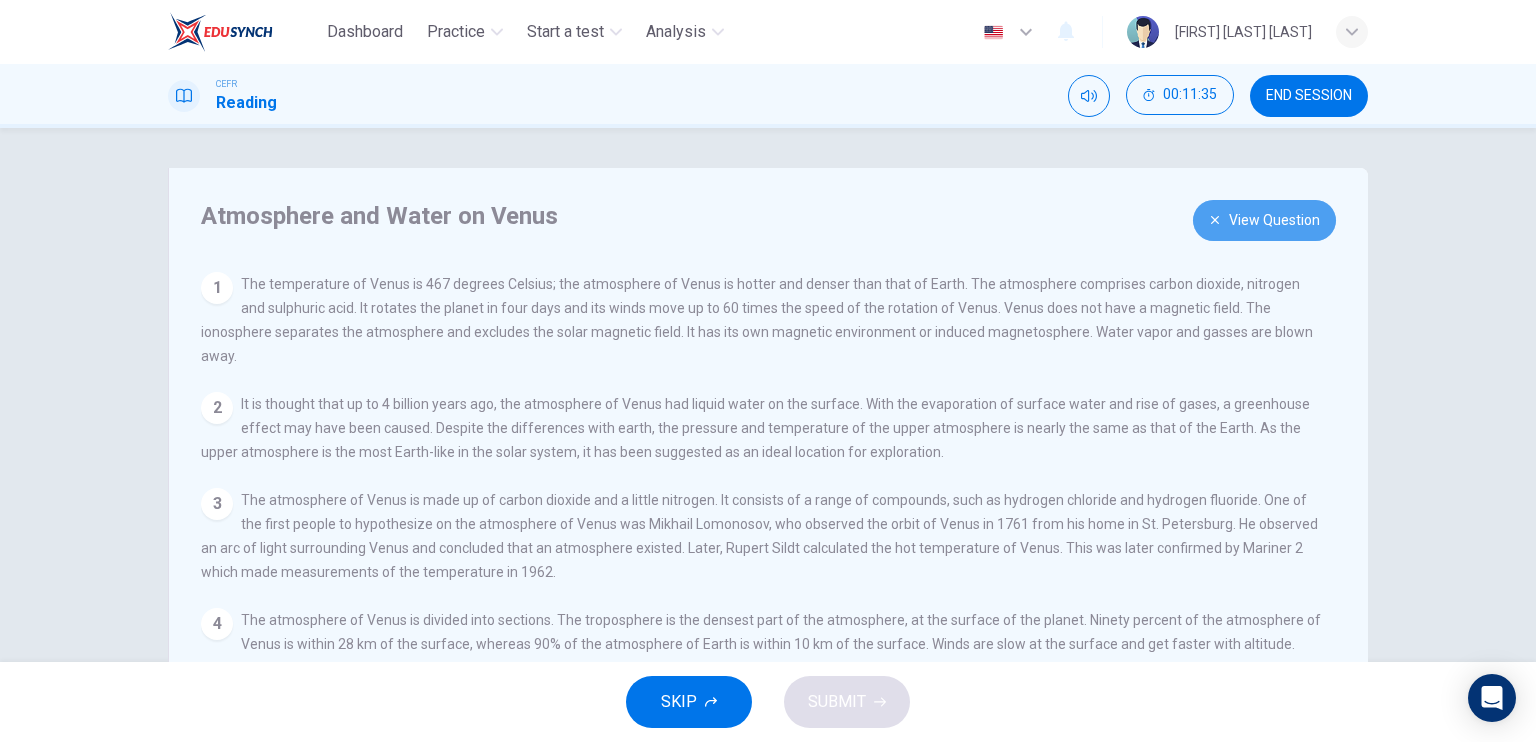 click on "View Question" at bounding box center [1264, 220] 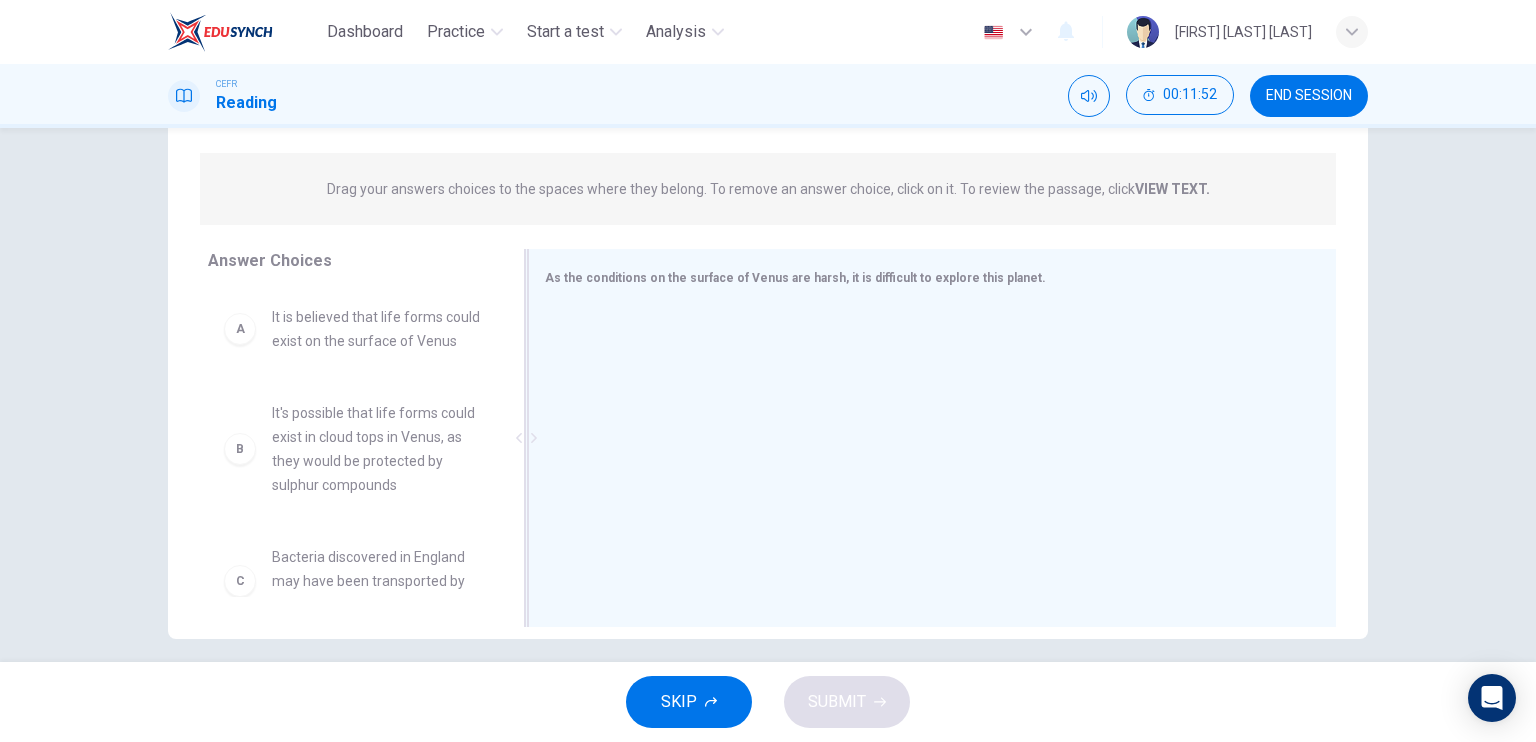 scroll, scrollTop: 231, scrollLeft: 0, axis: vertical 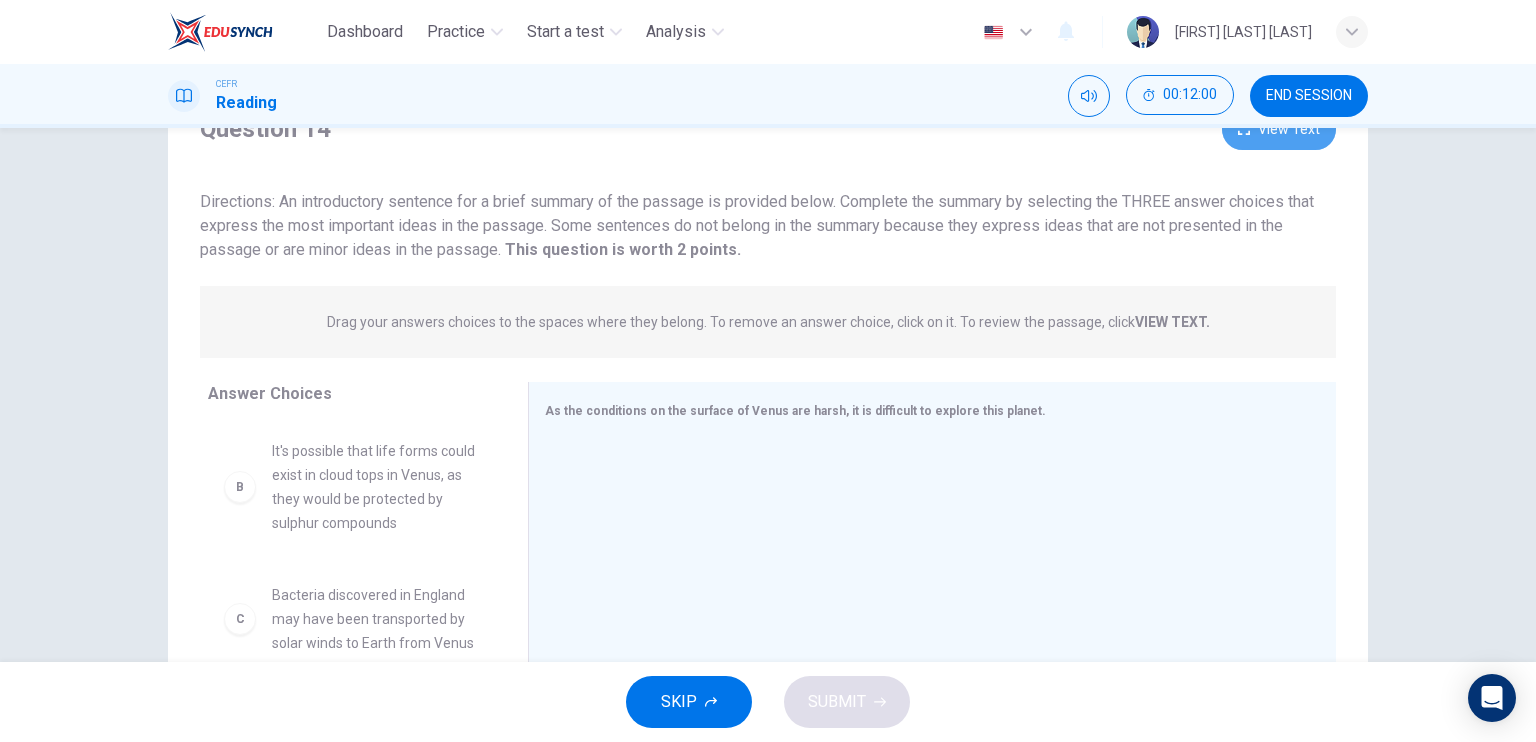 click on "View Text" at bounding box center [1279, 129] 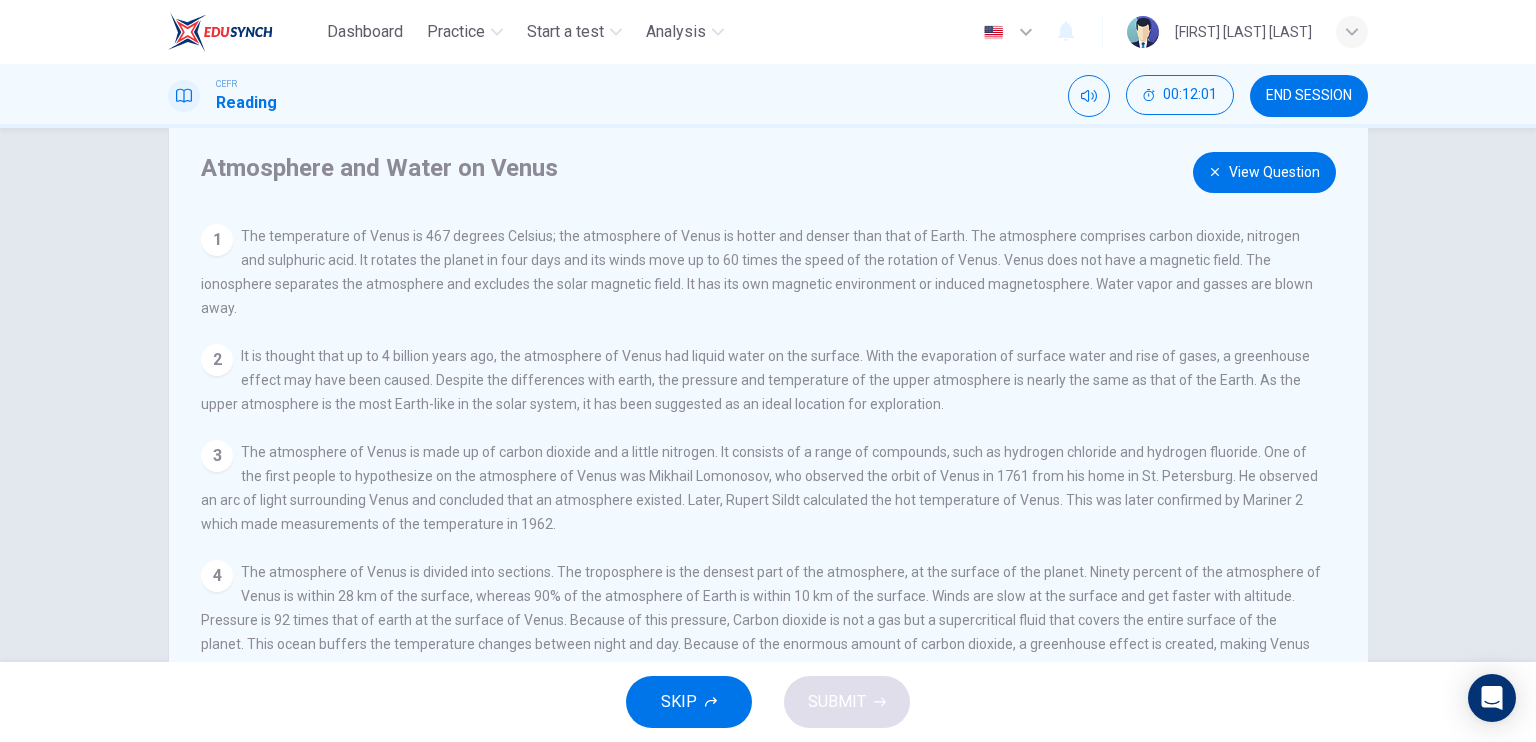 scroll, scrollTop: 48, scrollLeft: 0, axis: vertical 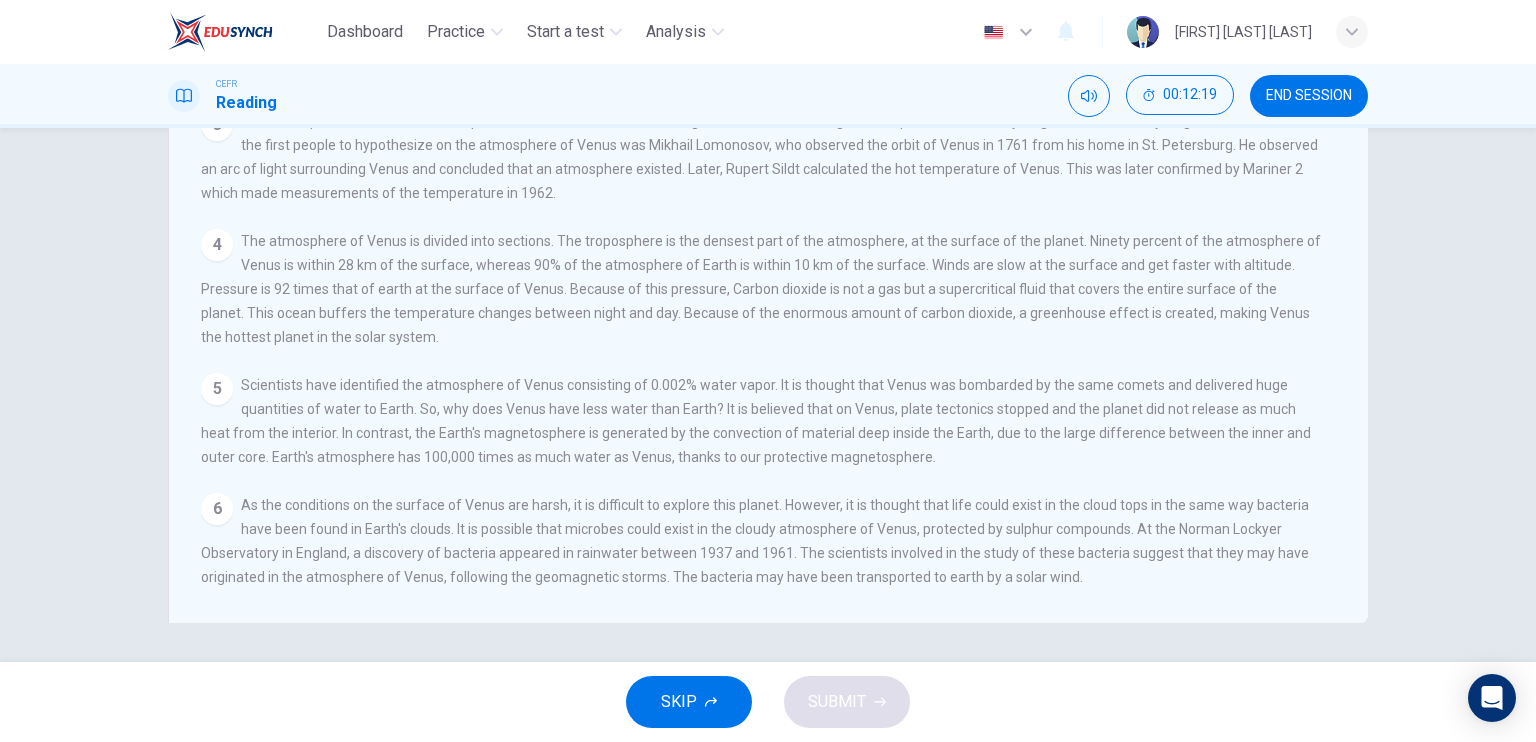type 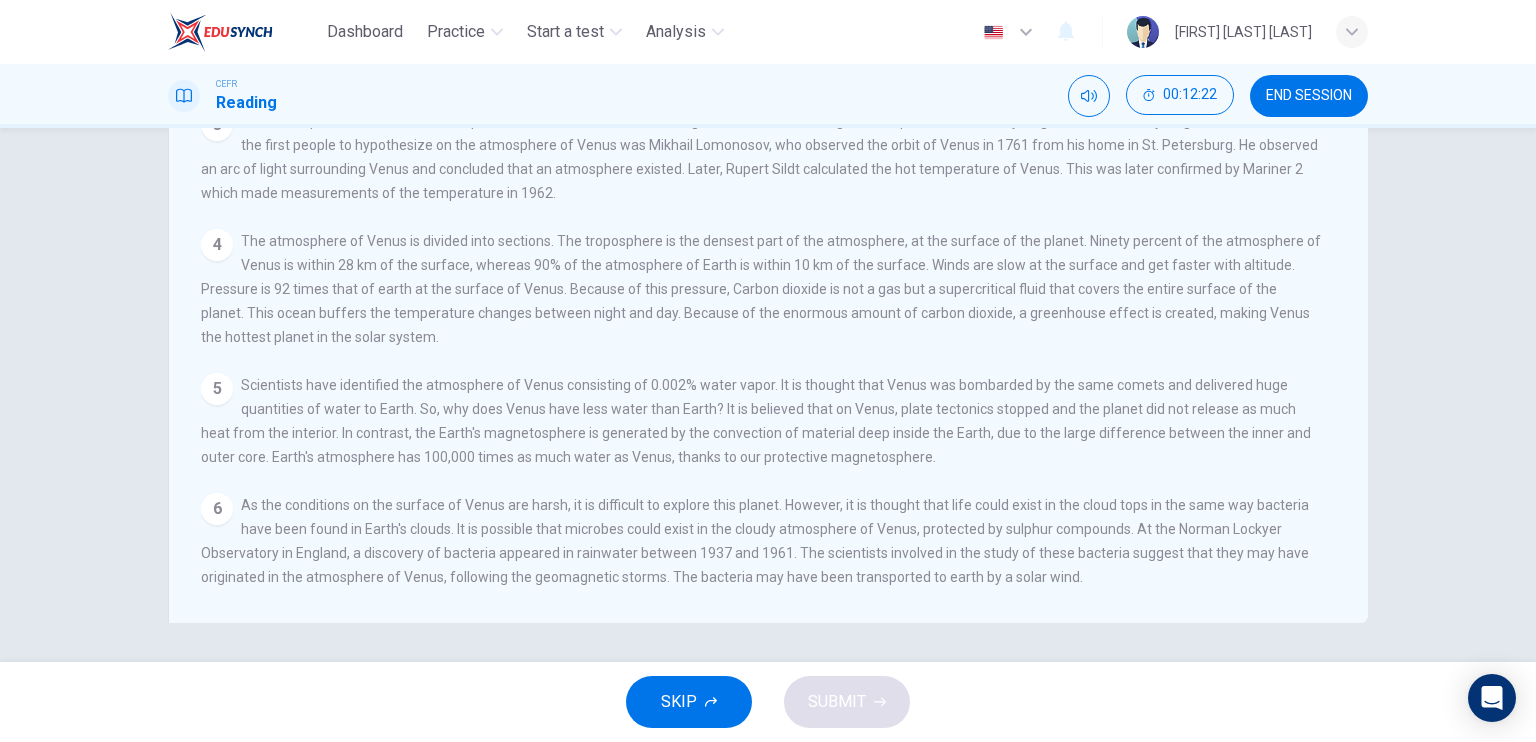 scroll, scrollTop: 0, scrollLeft: 0, axis: both 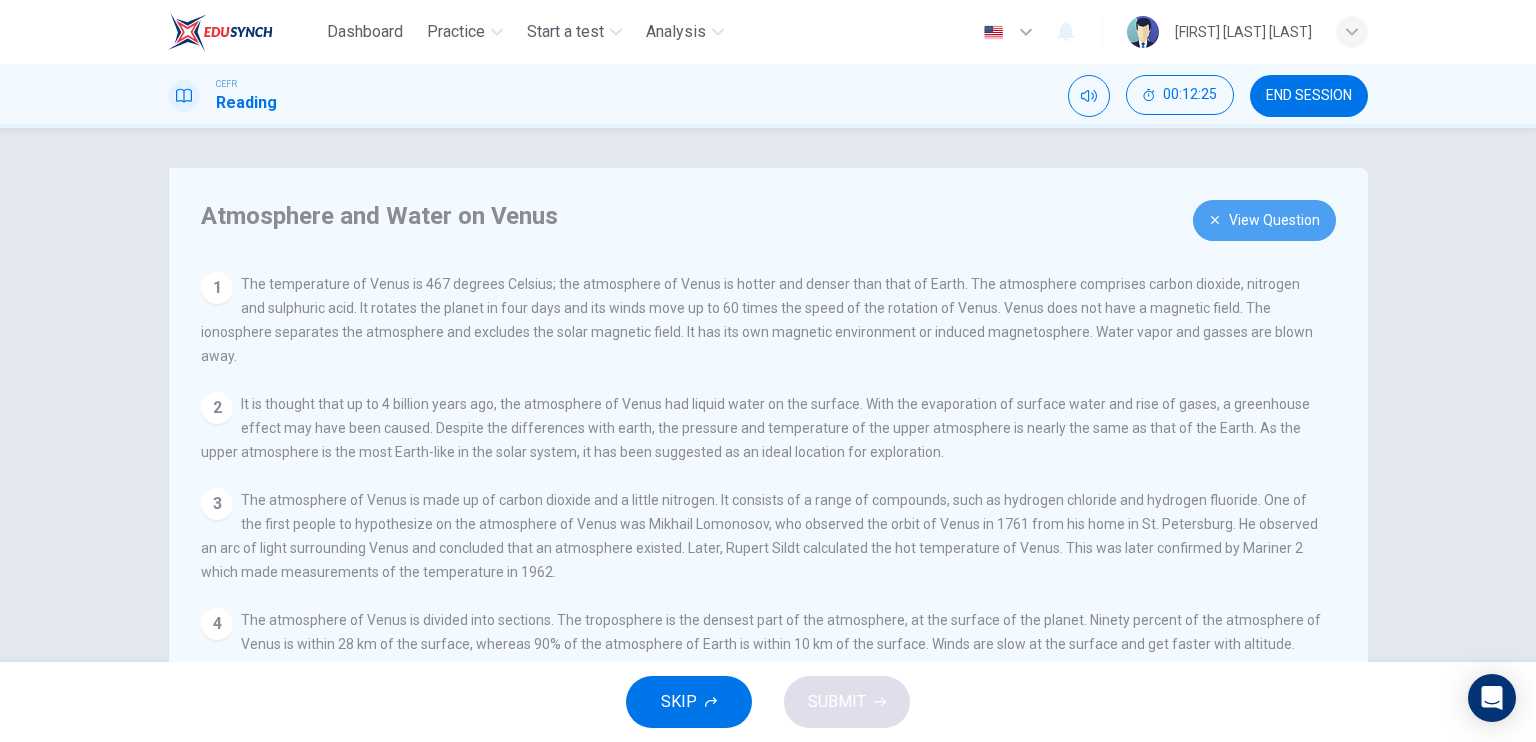 click on "View Question" at bounding box center [1264, 220] 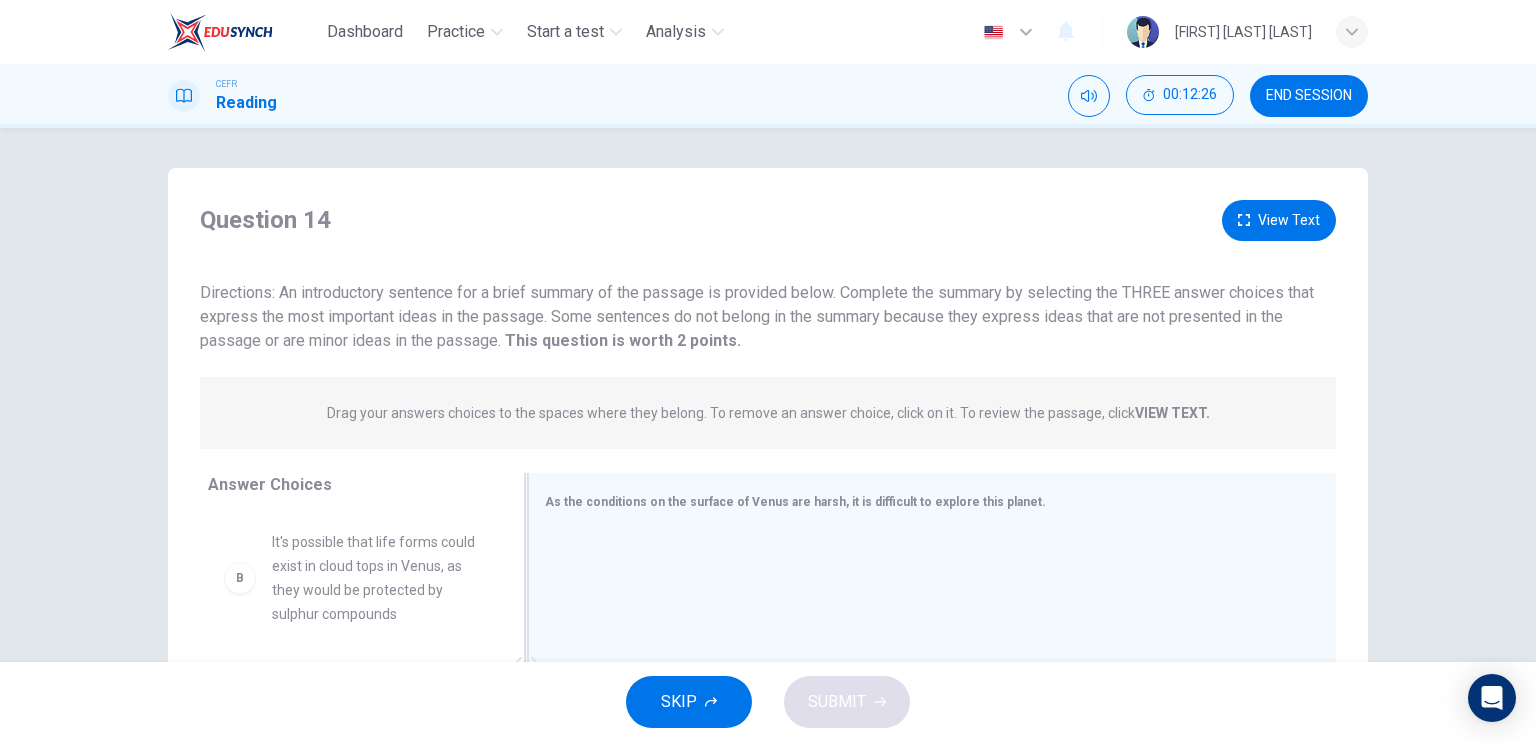 scroll, scrollTop: 240, scrollLeft: 0, axis: vertical 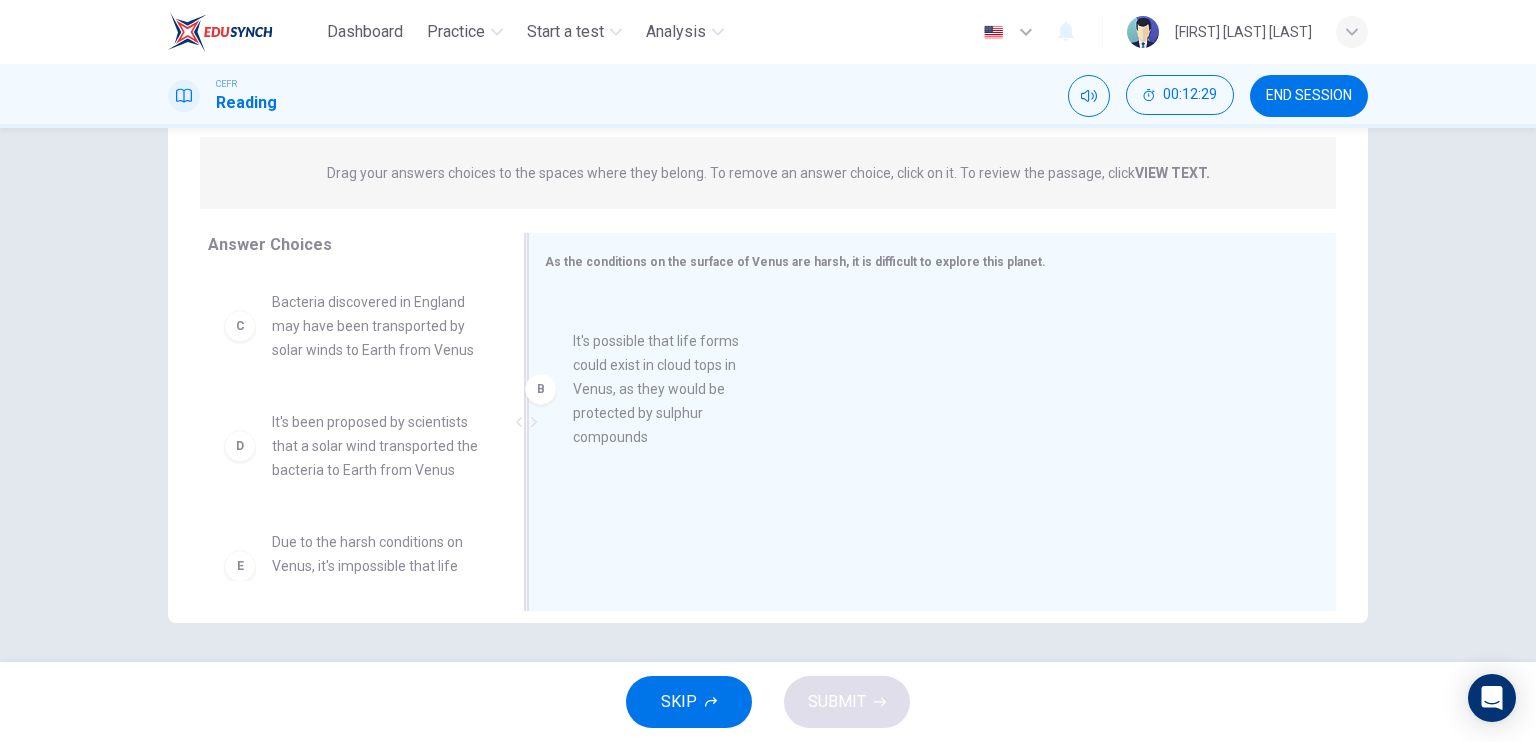 drag, startPoint x: 366, startPoint y: 391, endPoint x: 694, endPoint y: 406, distance: 328.3428 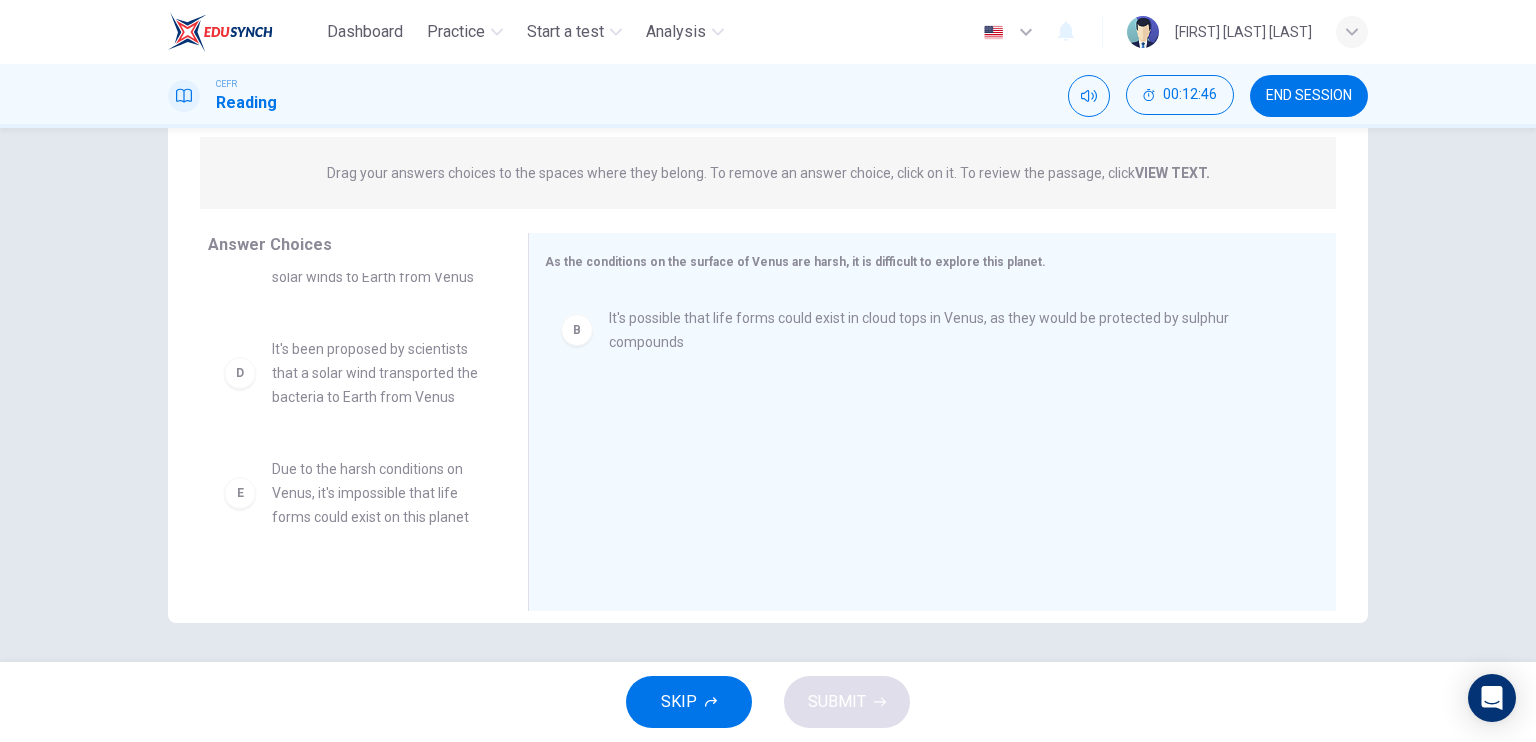 scroll, scrollTop: 164, scrollLeft: 0, axis: vertical 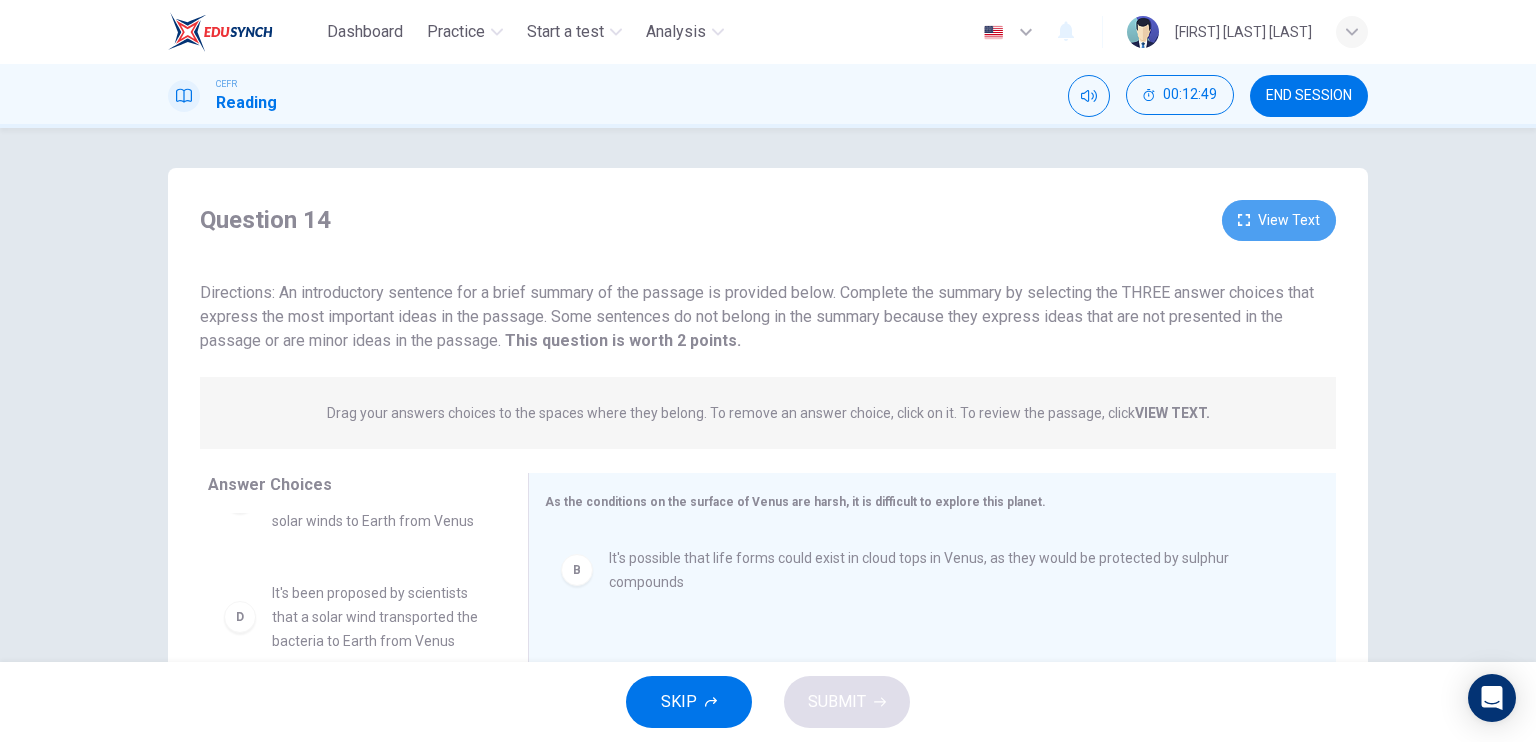click on "View Text" at bounding box center [1279, 220] 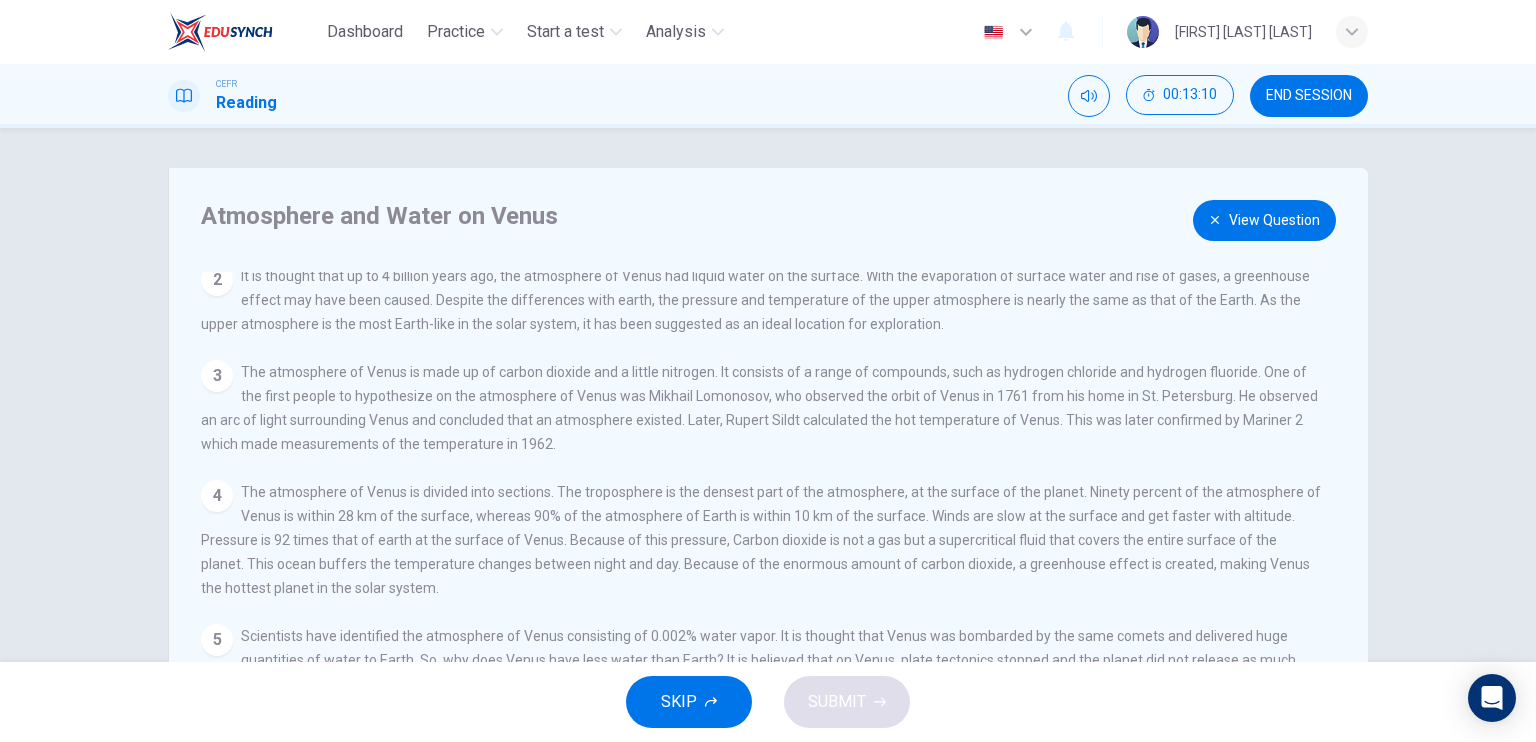 scroll, scrollTop: 139, scrollLeft: 0, axis: vertical 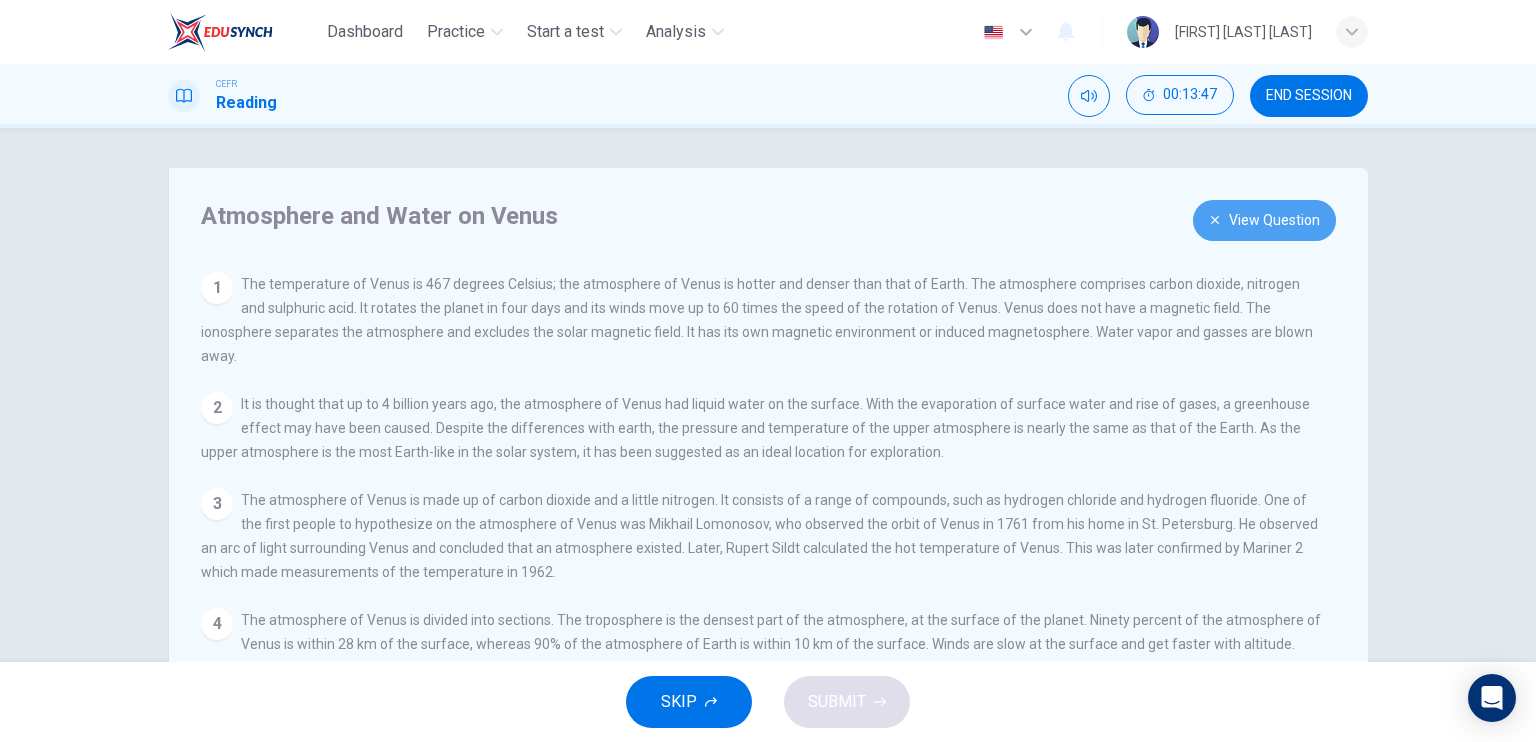 click on "View Question" at bounding box center (1264, 220) 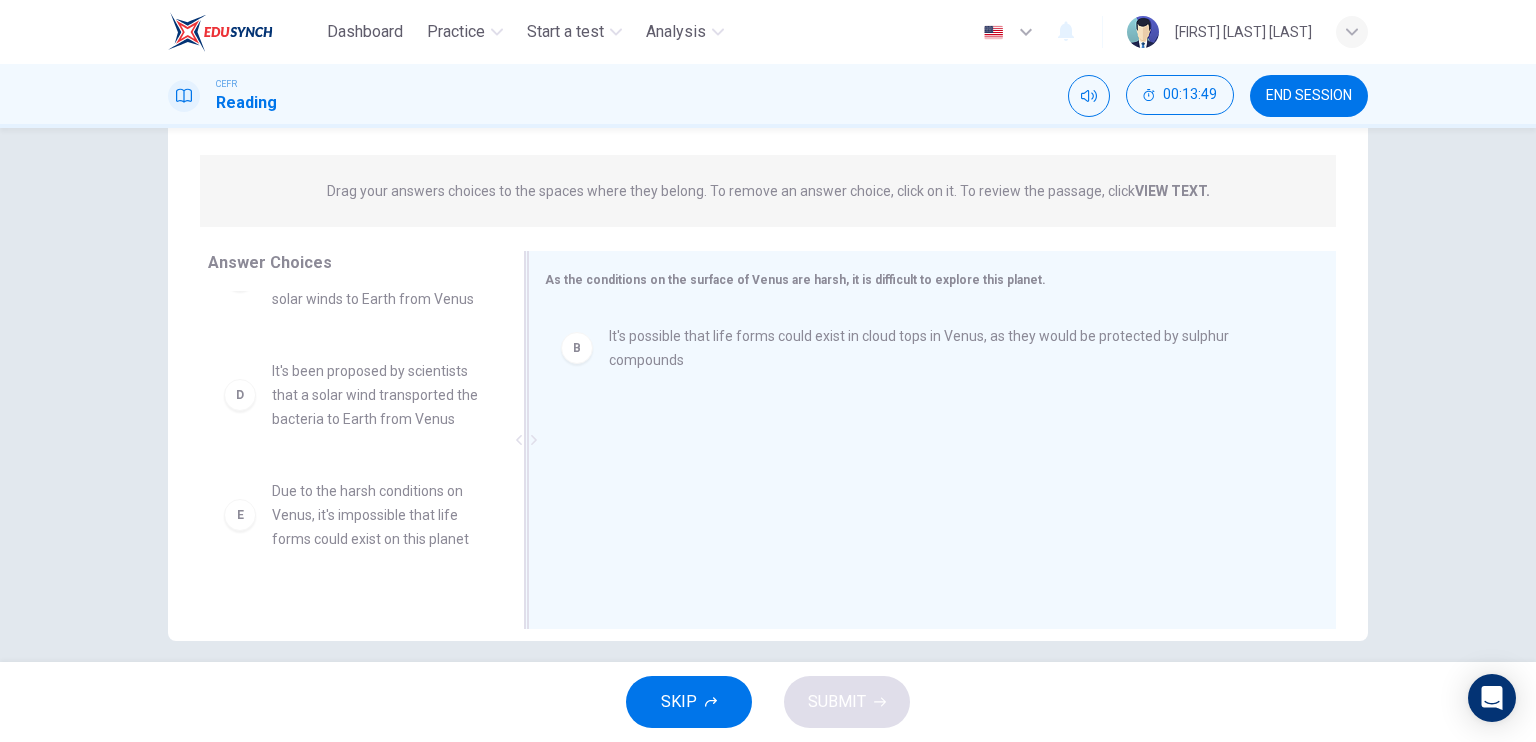 scroll, scrollTop: 224, scrollLeft: 0, axis: vertical 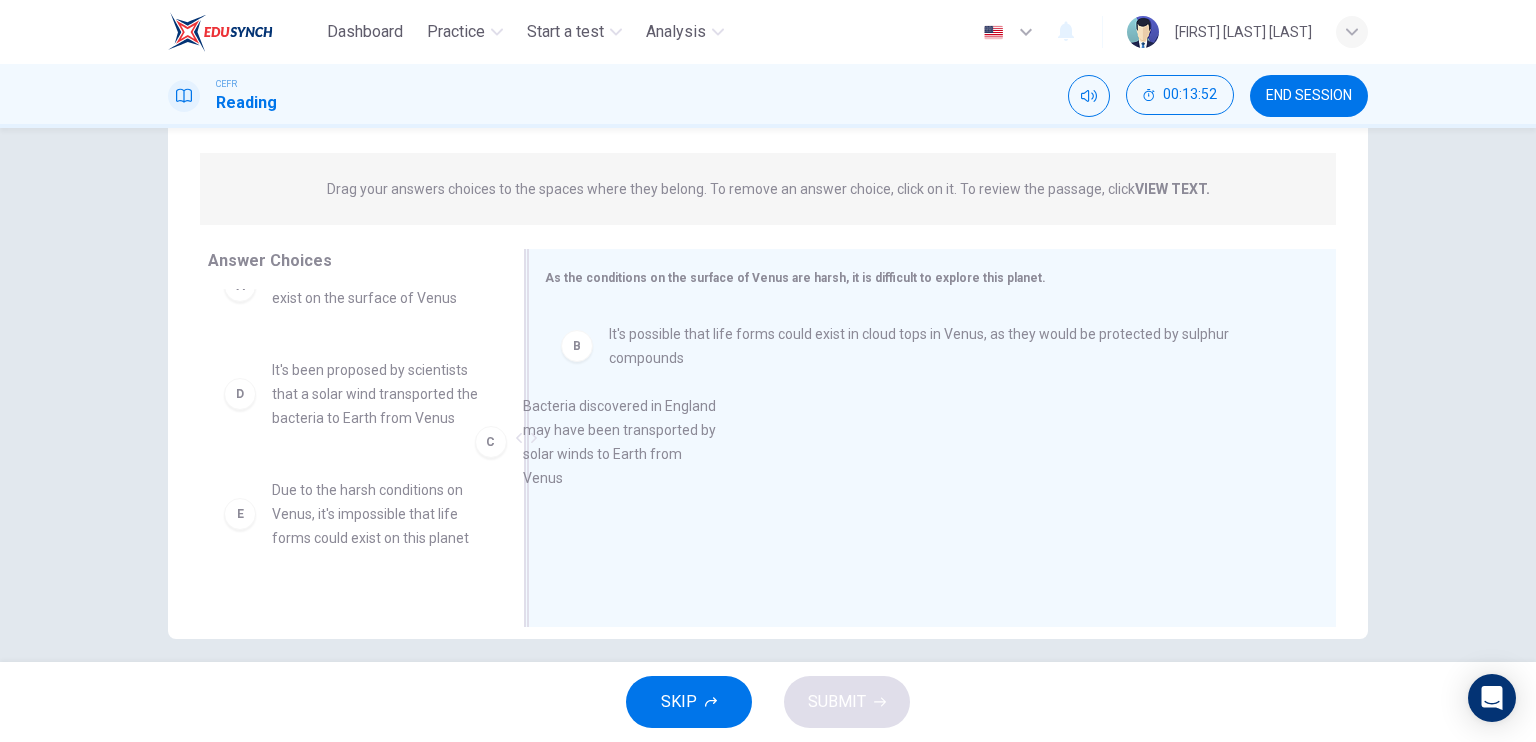 drag, startPoint x: 385, startPoint y: 435, endPoint x: 695, endPoint y: 451, distance: 310.41263 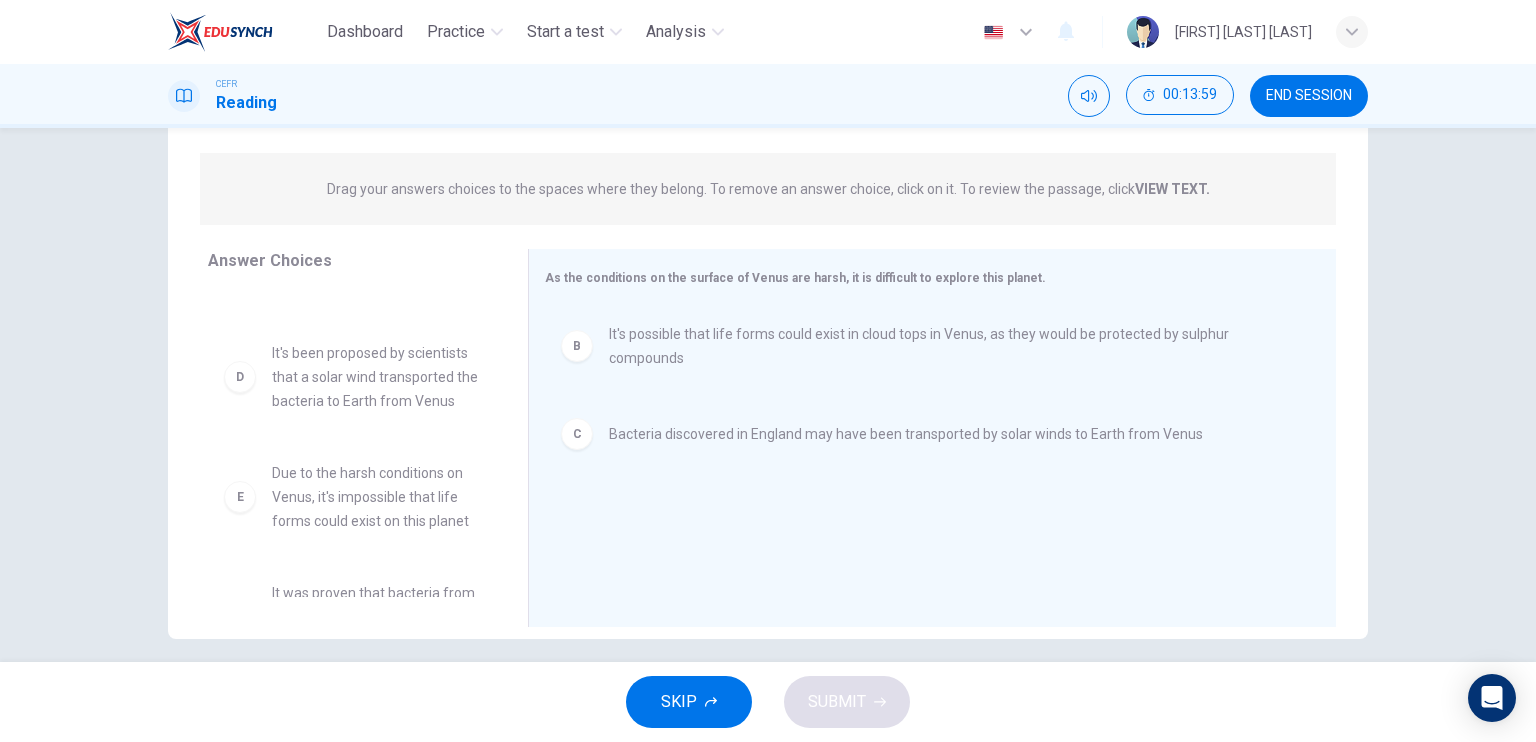scroll, scrollTop: 60, scrollLeft: 0, axis: vertical 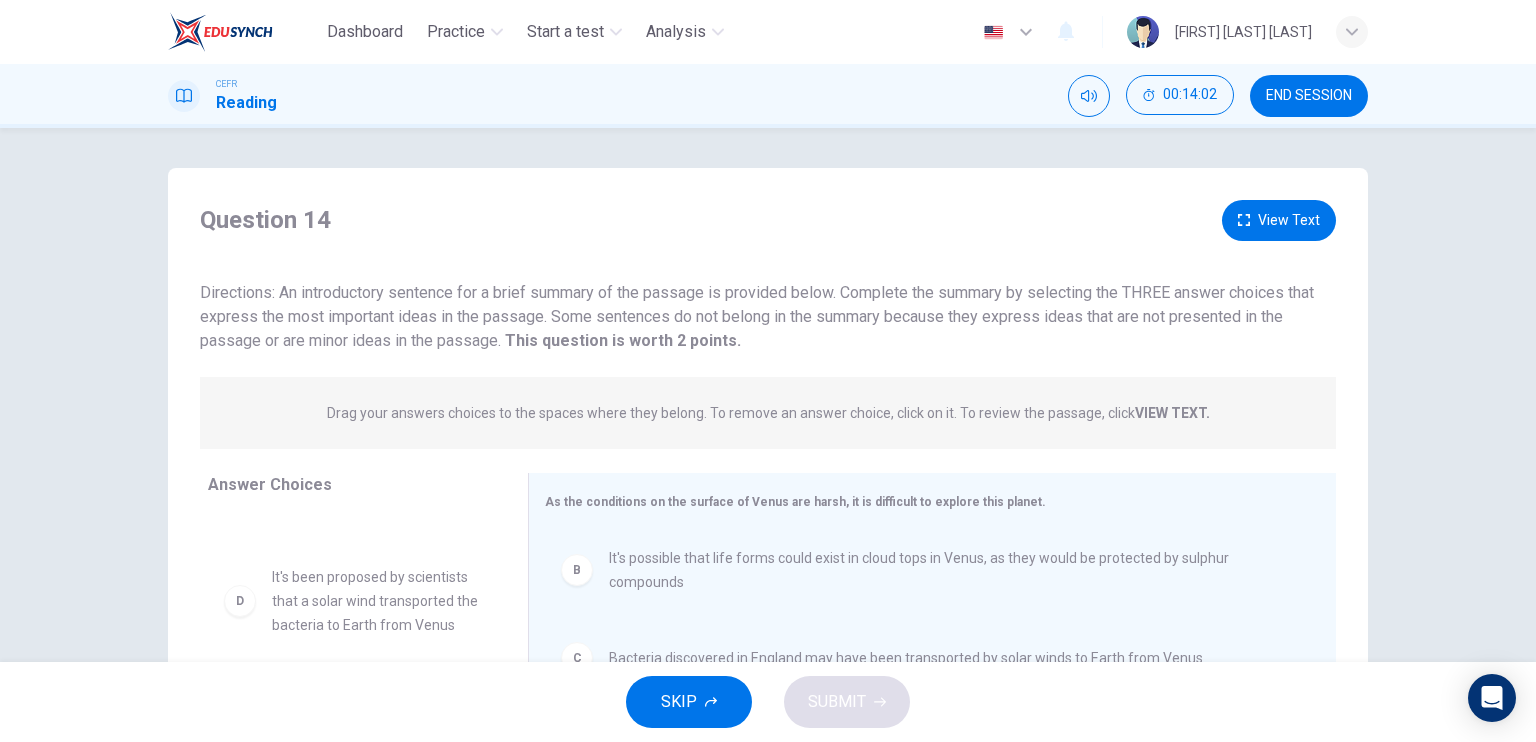 click on "View Text" at bounding box center [1279, 220] 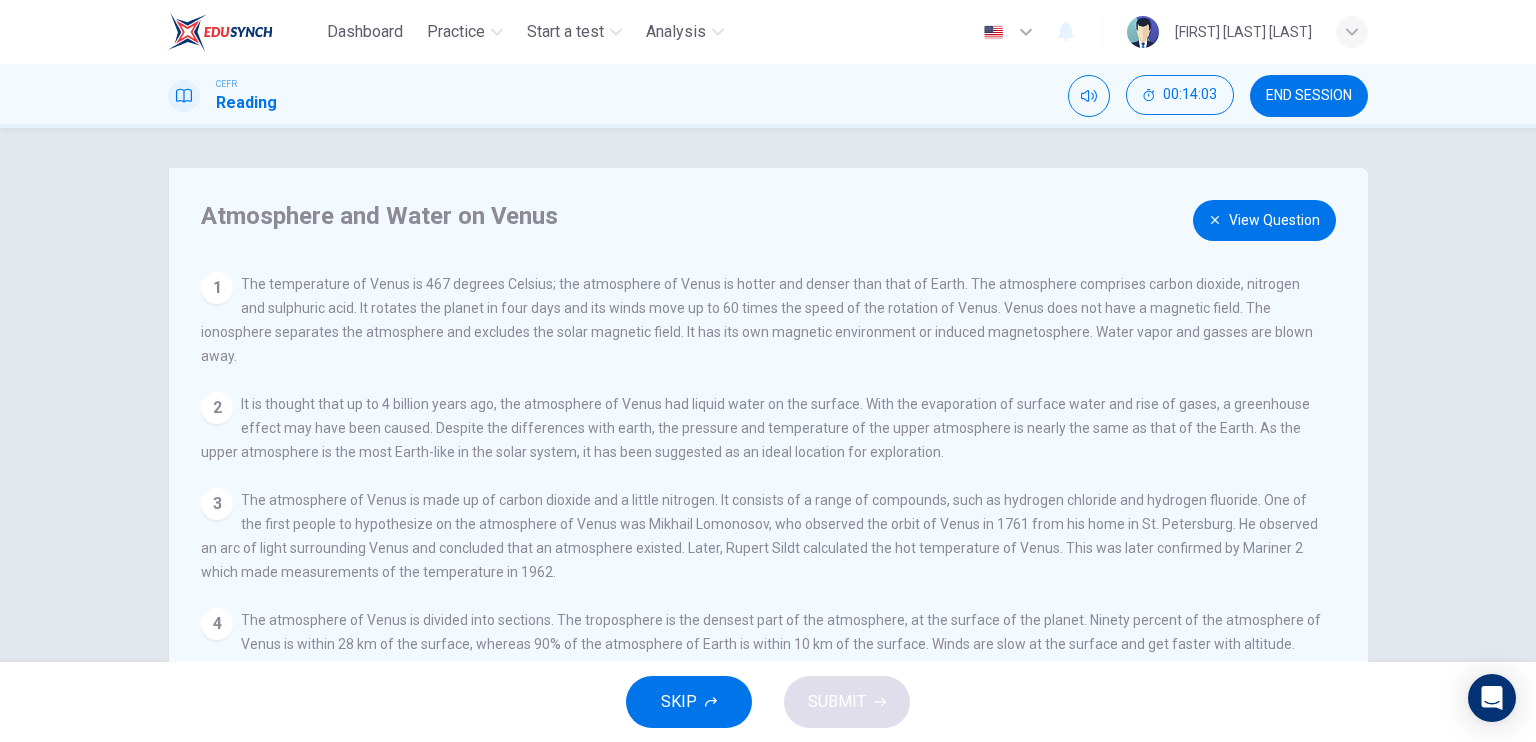 scroll, scrollTop: 139, scrollLeft: 0, axis: vertical 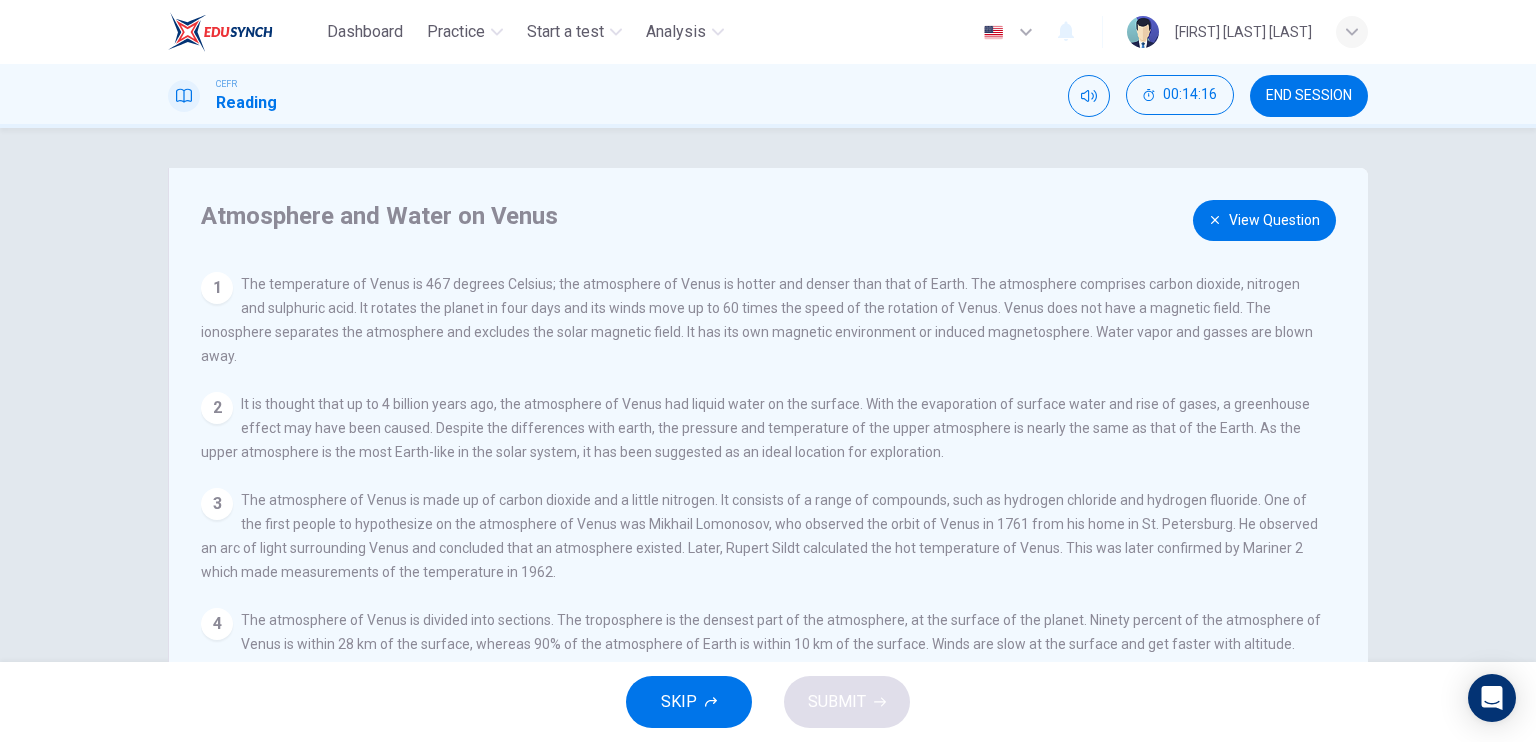 click on "View Question" at bounding box center (1264, 220) 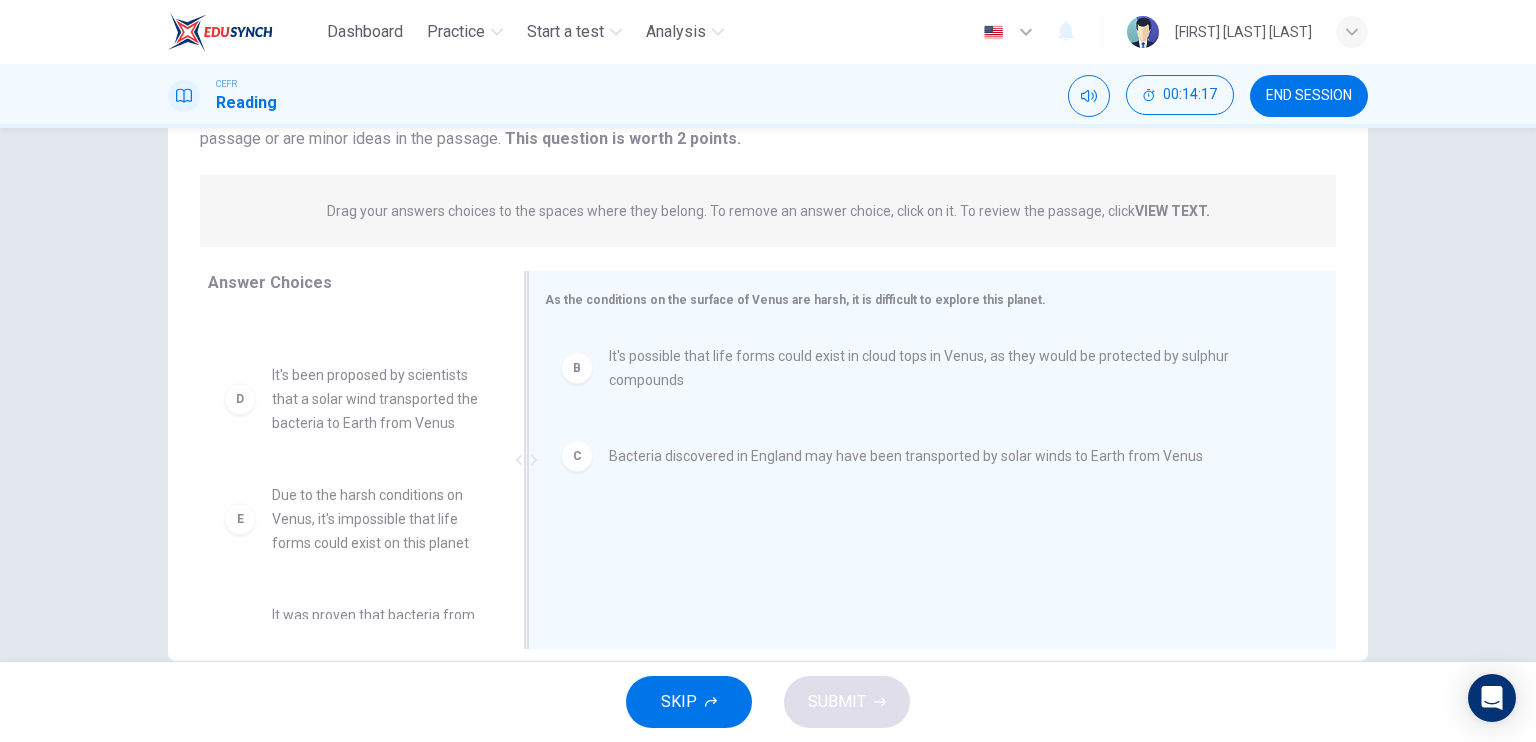 scroll, scrollTop: 211, scrollLeft: 0, axis: vertical 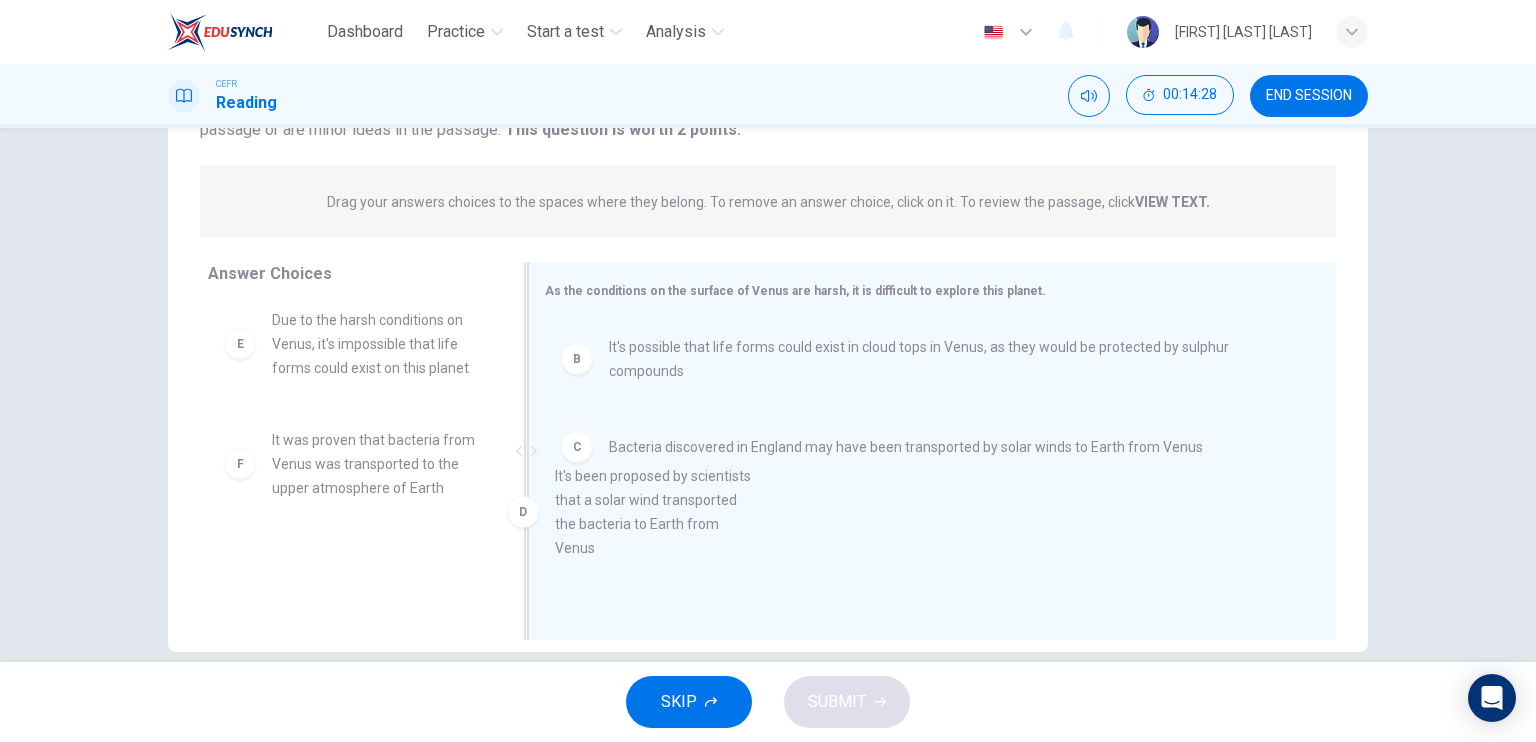 drag, startPoint x: 403, startPoint y: 402, endPoint x: 714, endPoint y: 553, distance: 345.71954 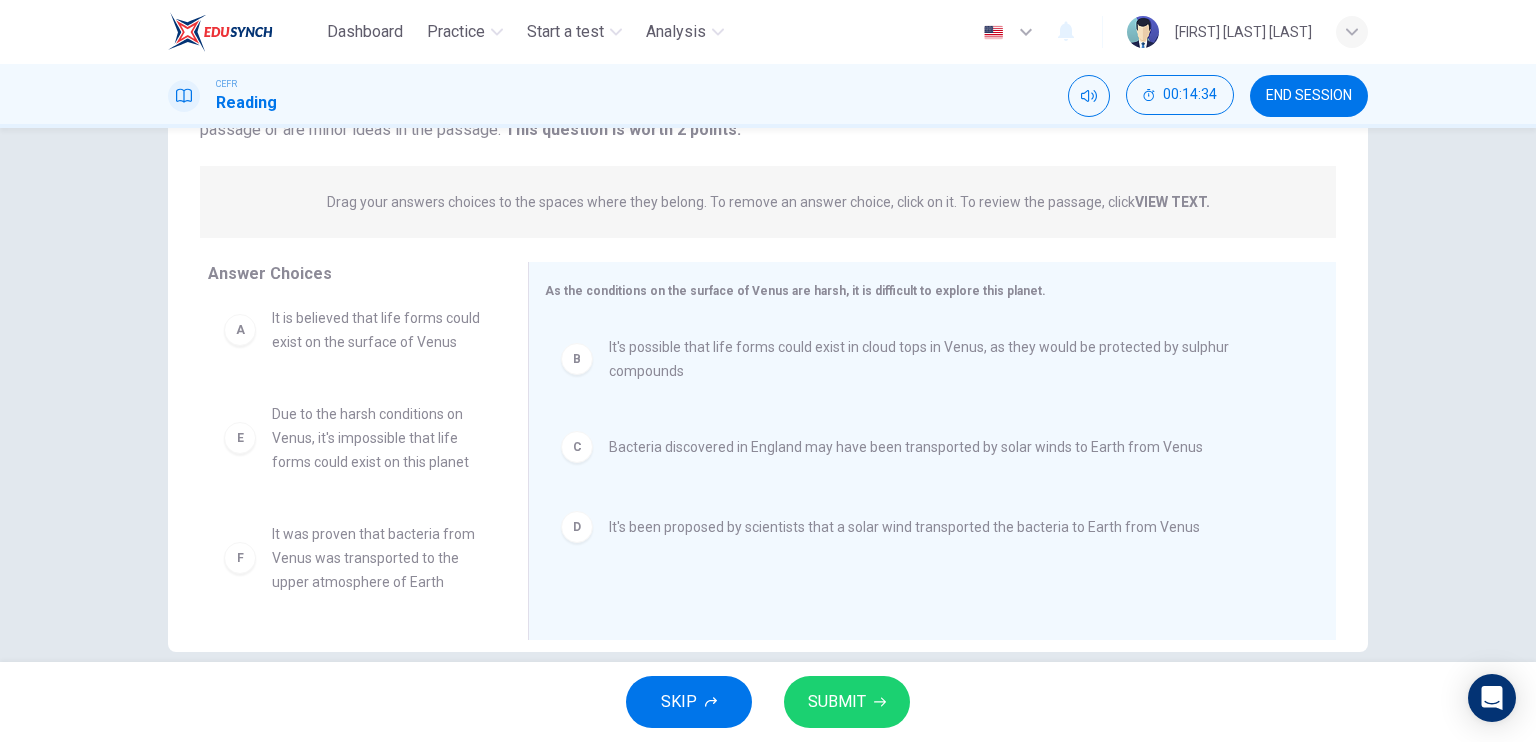 scroll, scrollTop: 0, scrollLeft: 0, axis: both 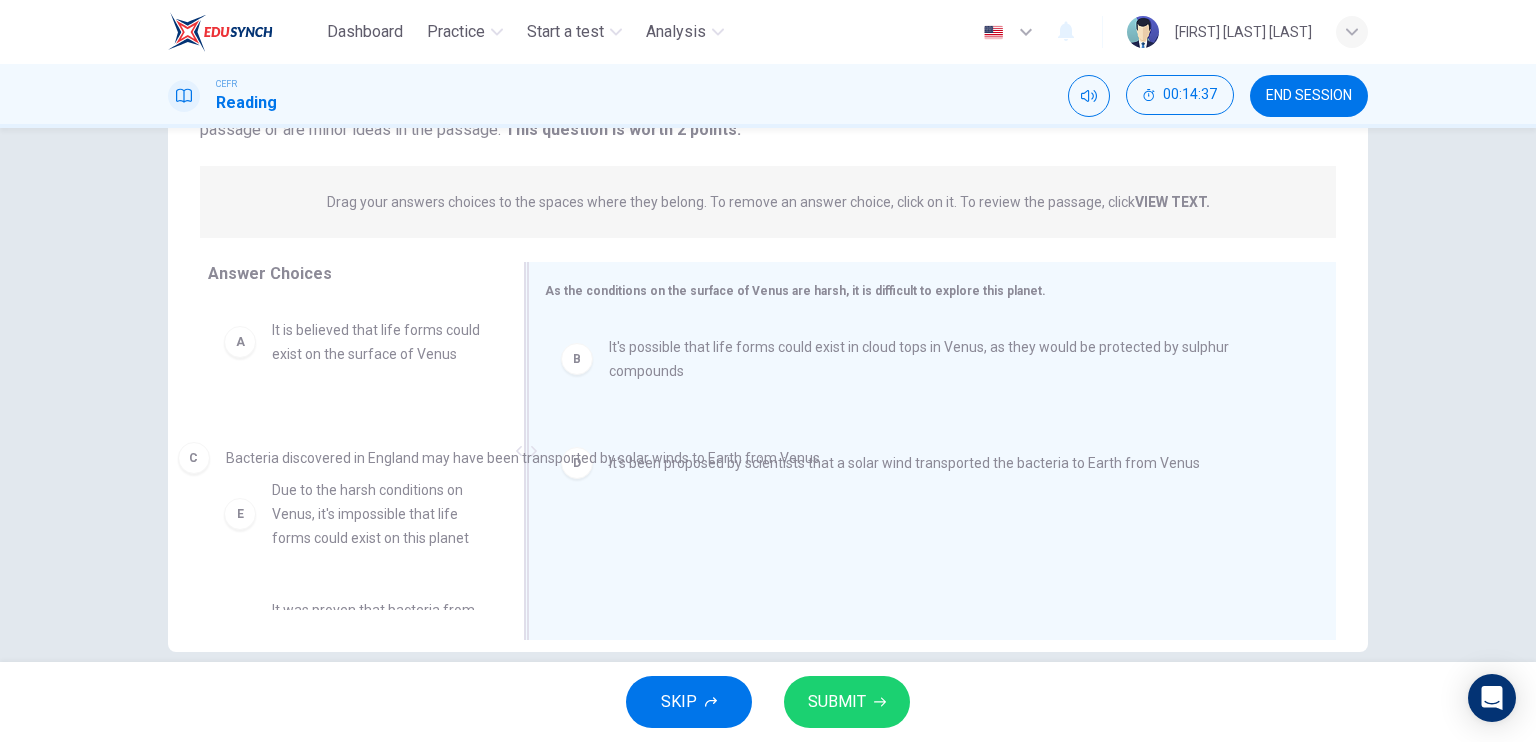 drag, startPoint x: 618, startPoint y: 466, endPoint x: 231, endPoint y: 478, distance: 387.186 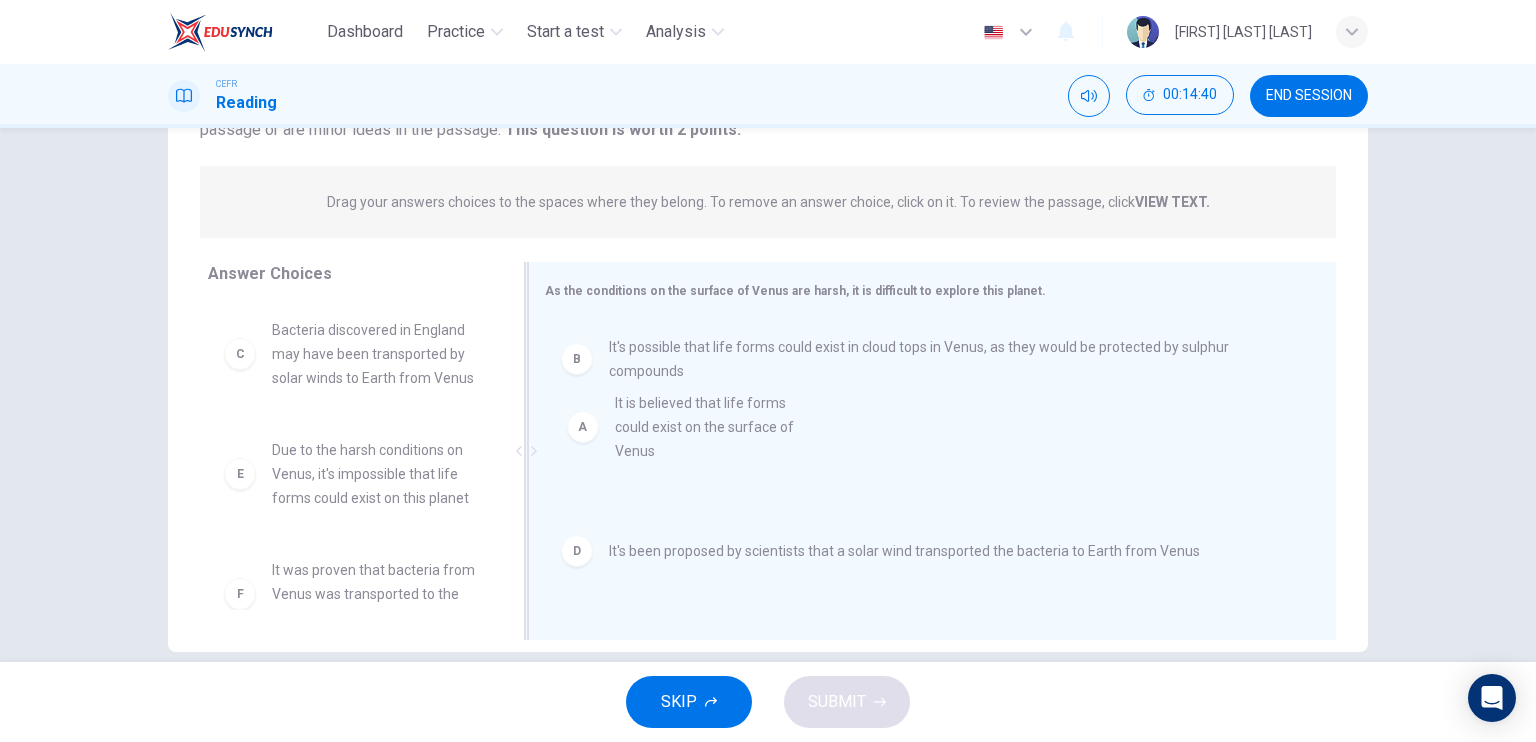 drag, startPoint x: 396, startPoint y: 347, endPoint x: 804, endPoint y: 439, distance: 418.24396 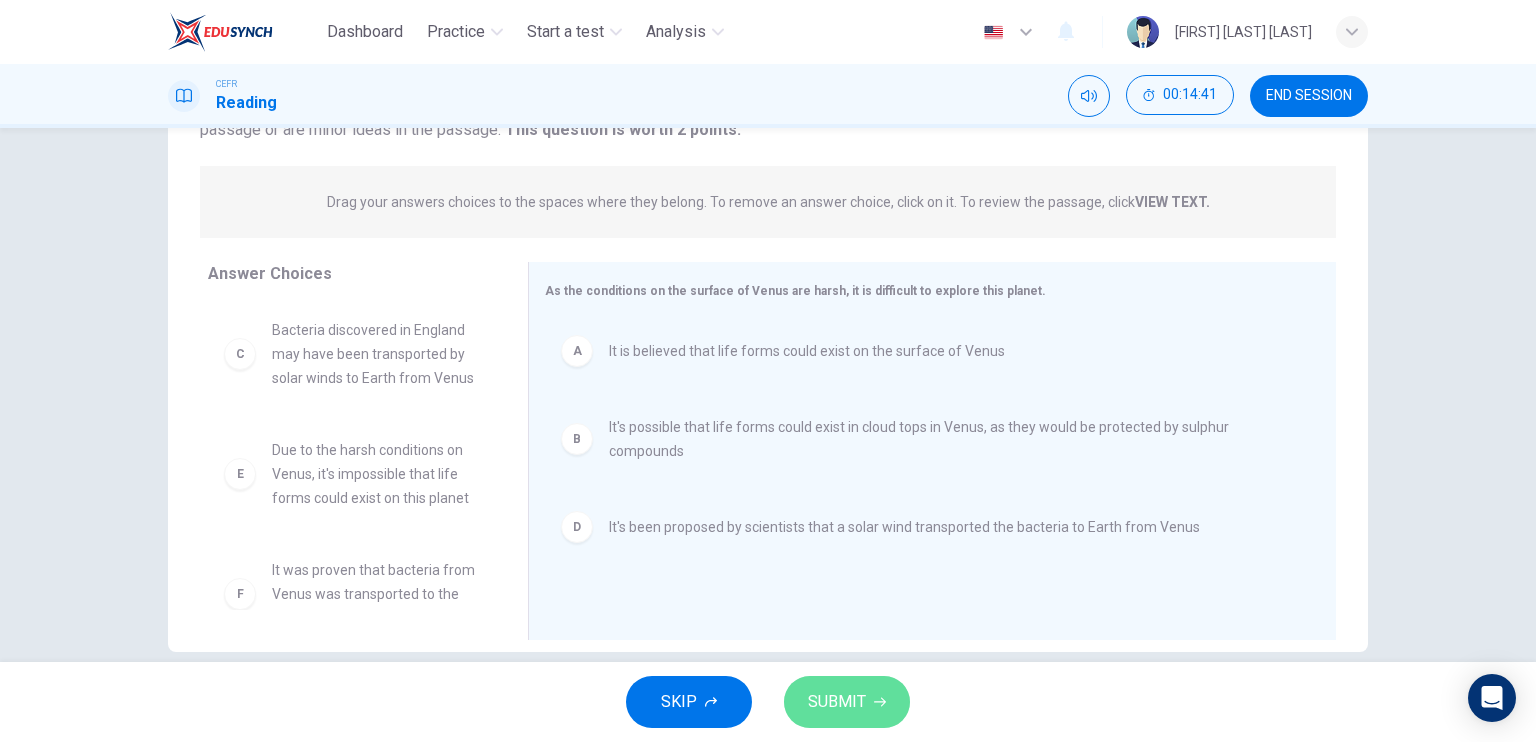 click on "SUBMIT" at bounding box center (847, 702) 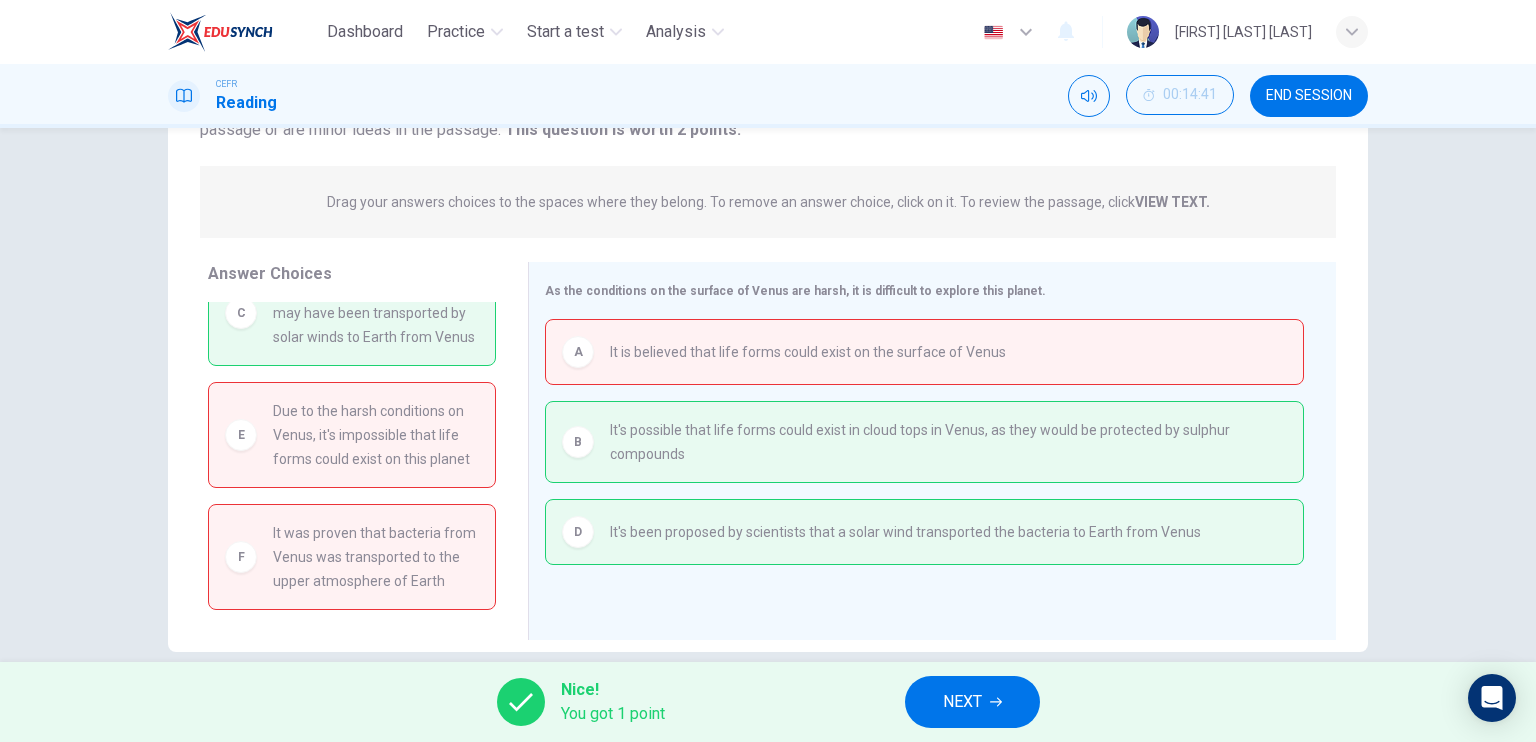 scroll, scrollTop: 0, scrollLeft: 0, axis: both 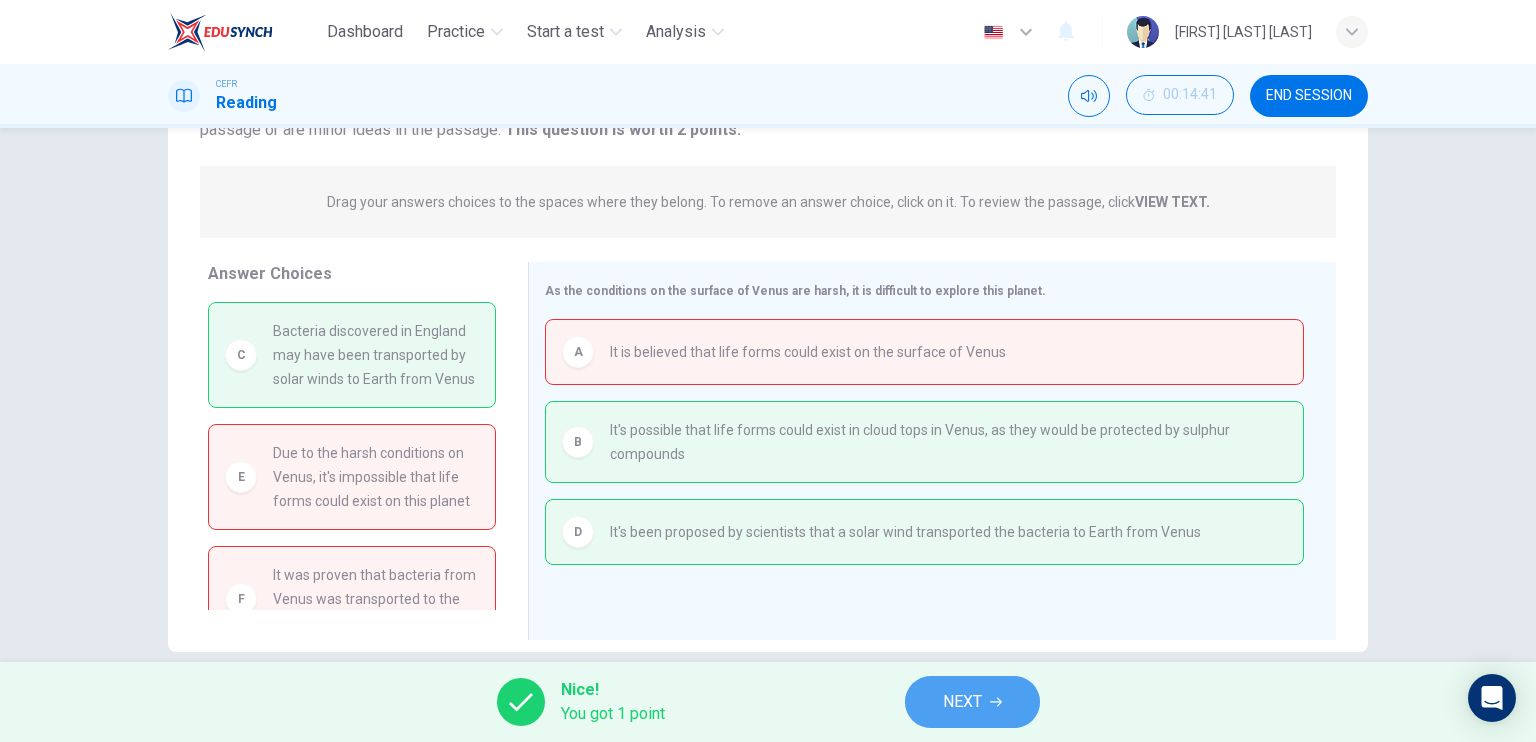 click on "NEXT" at bounding box center (962, 702) 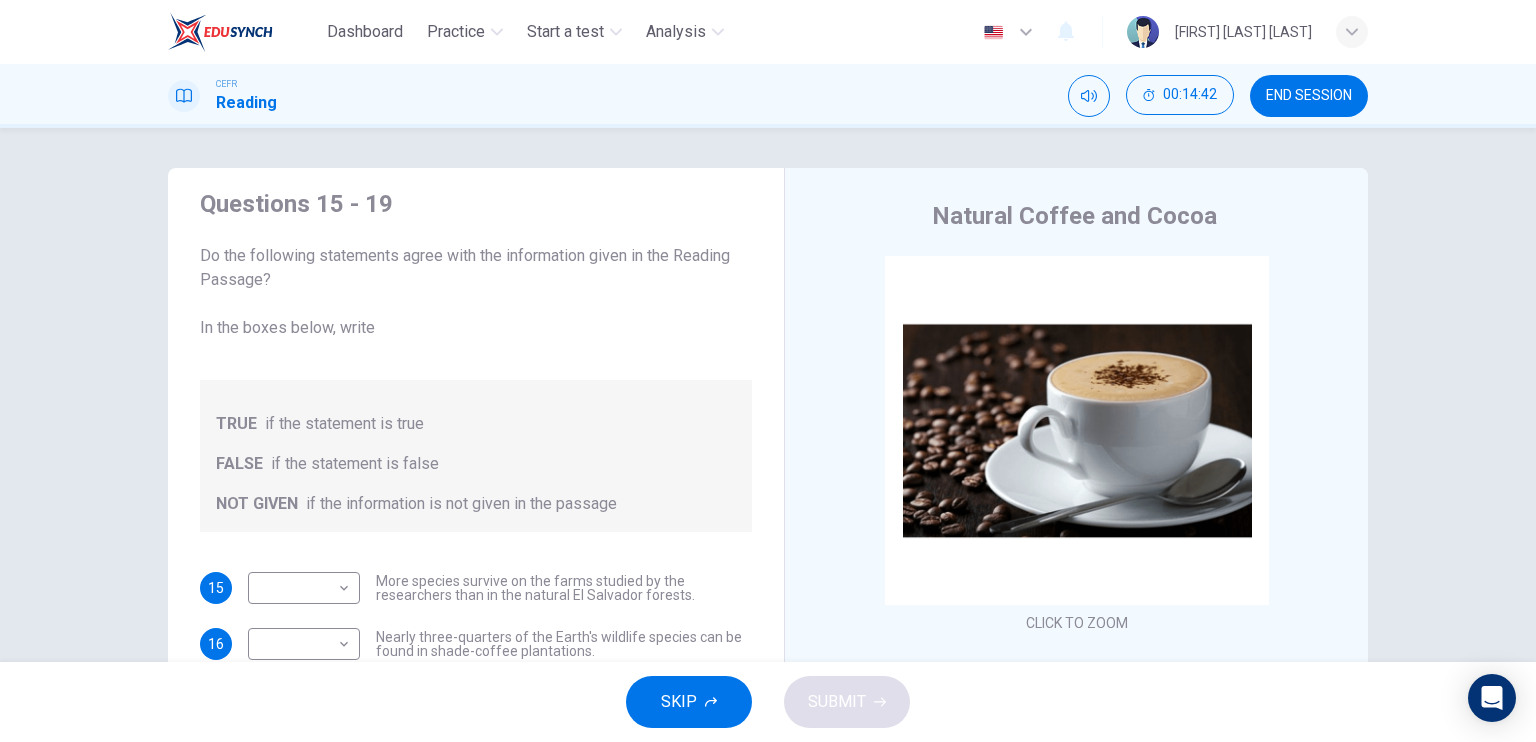 scroll, scrollTop: 24, scrollLeft: 0, axis: vertical 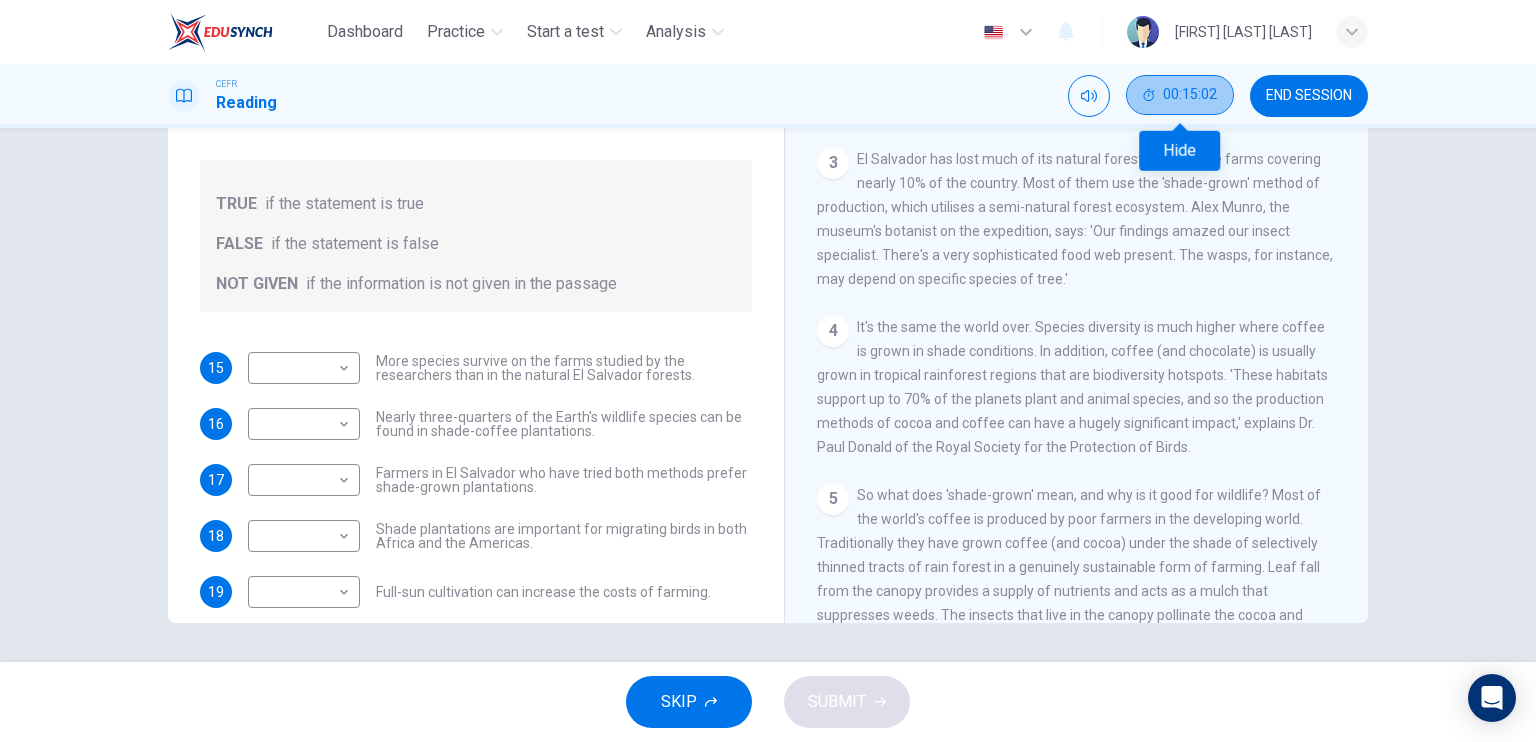 click on "00:15:02" at bounding box center (1180, 95) 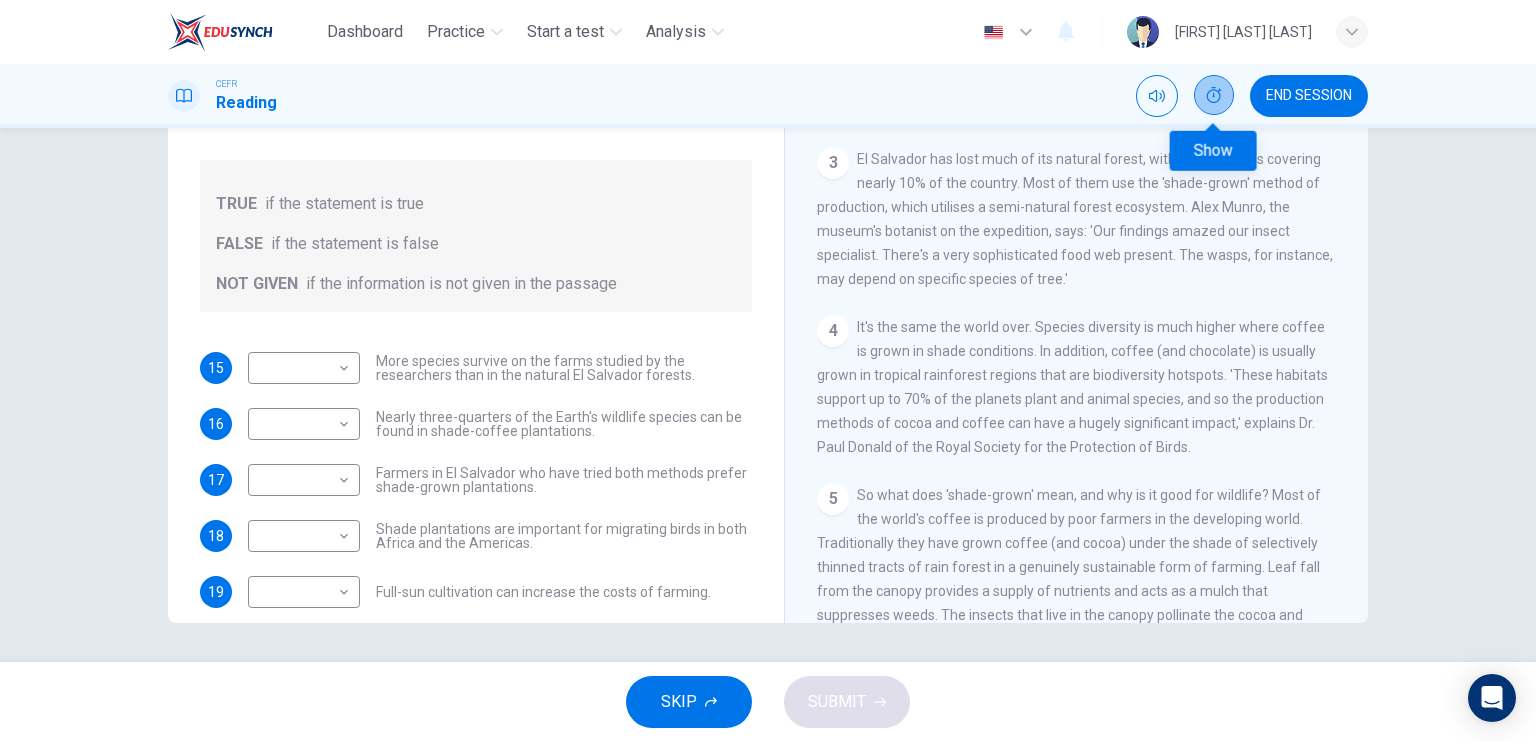 click at bounding box center [1214, 95] 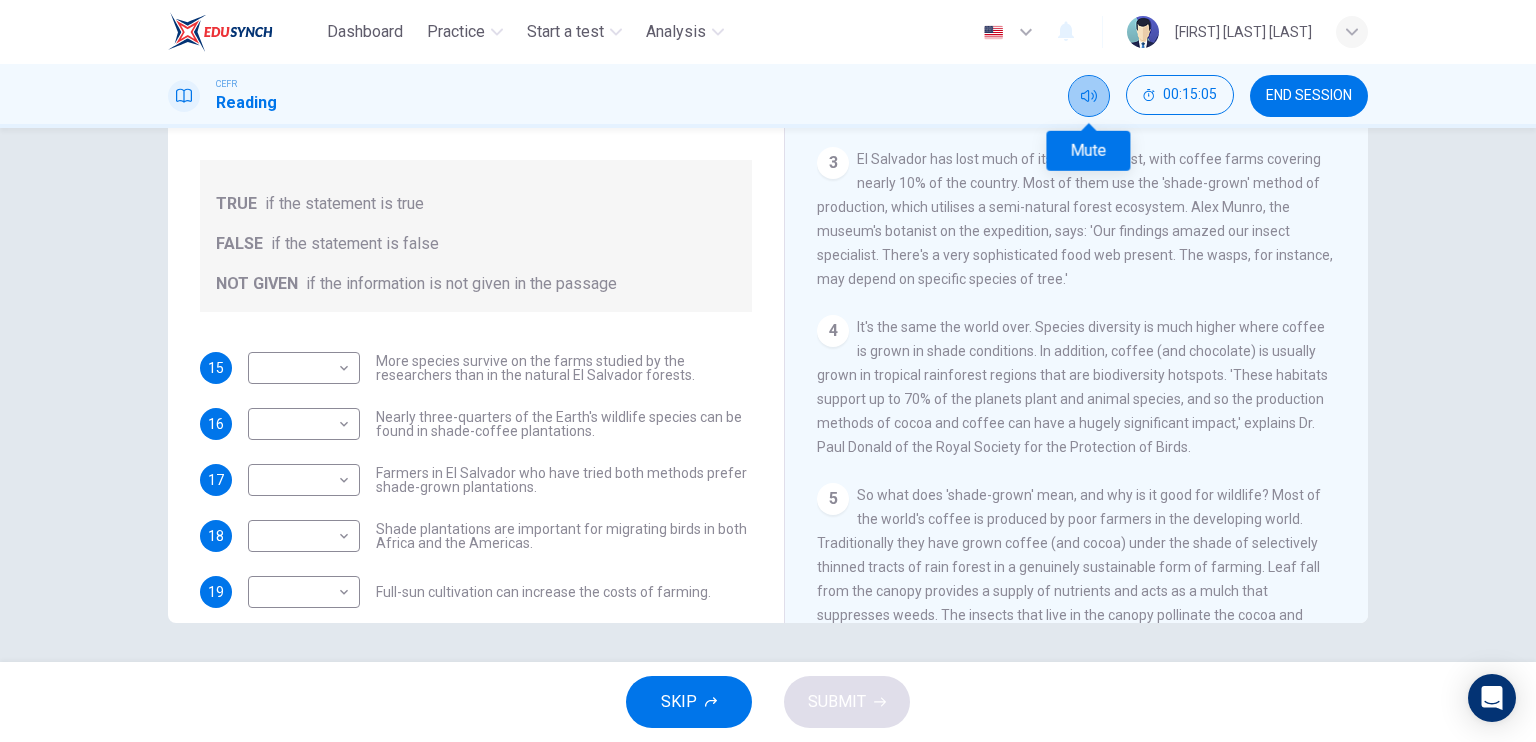 click at bounding box center (1089, 96) 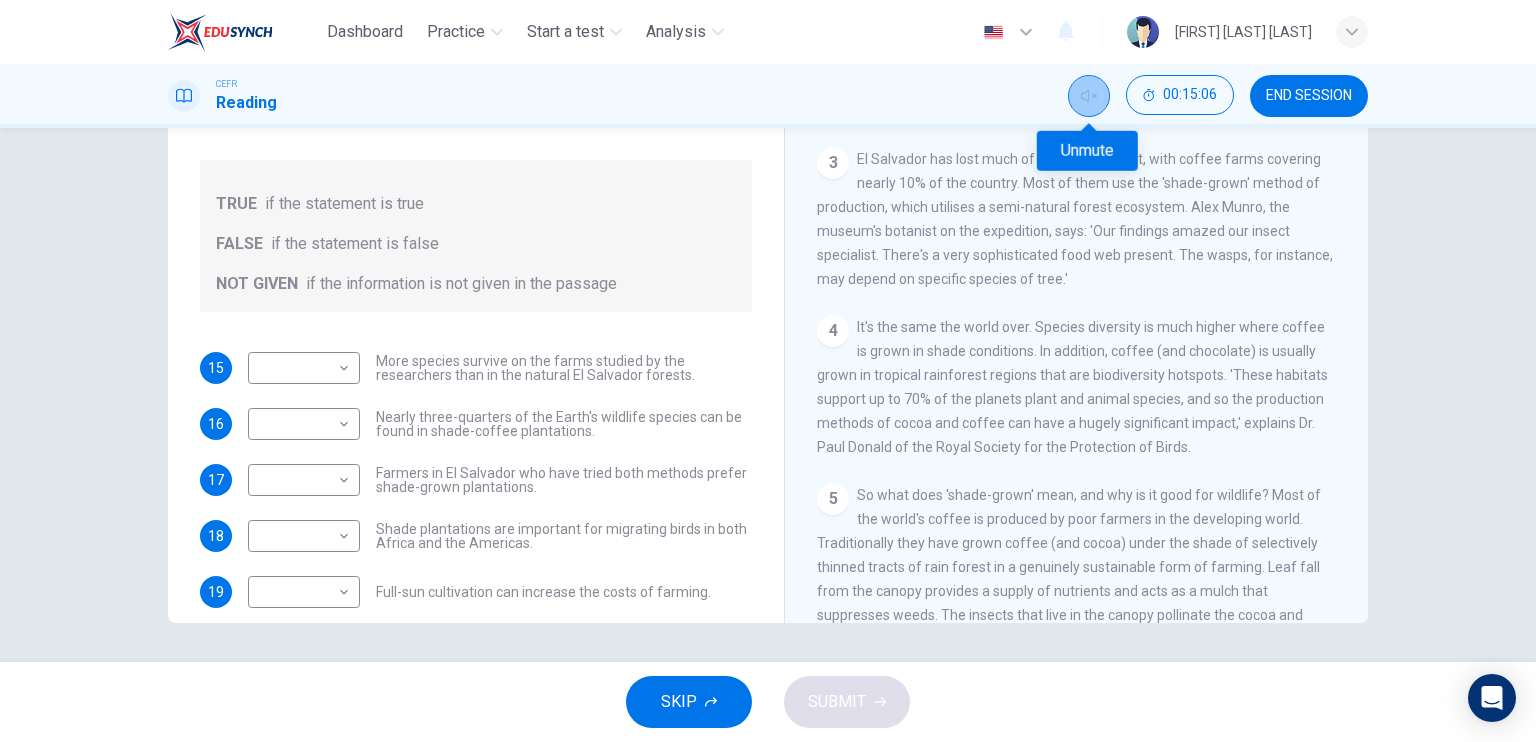 click at bounding box center (1089, 96) 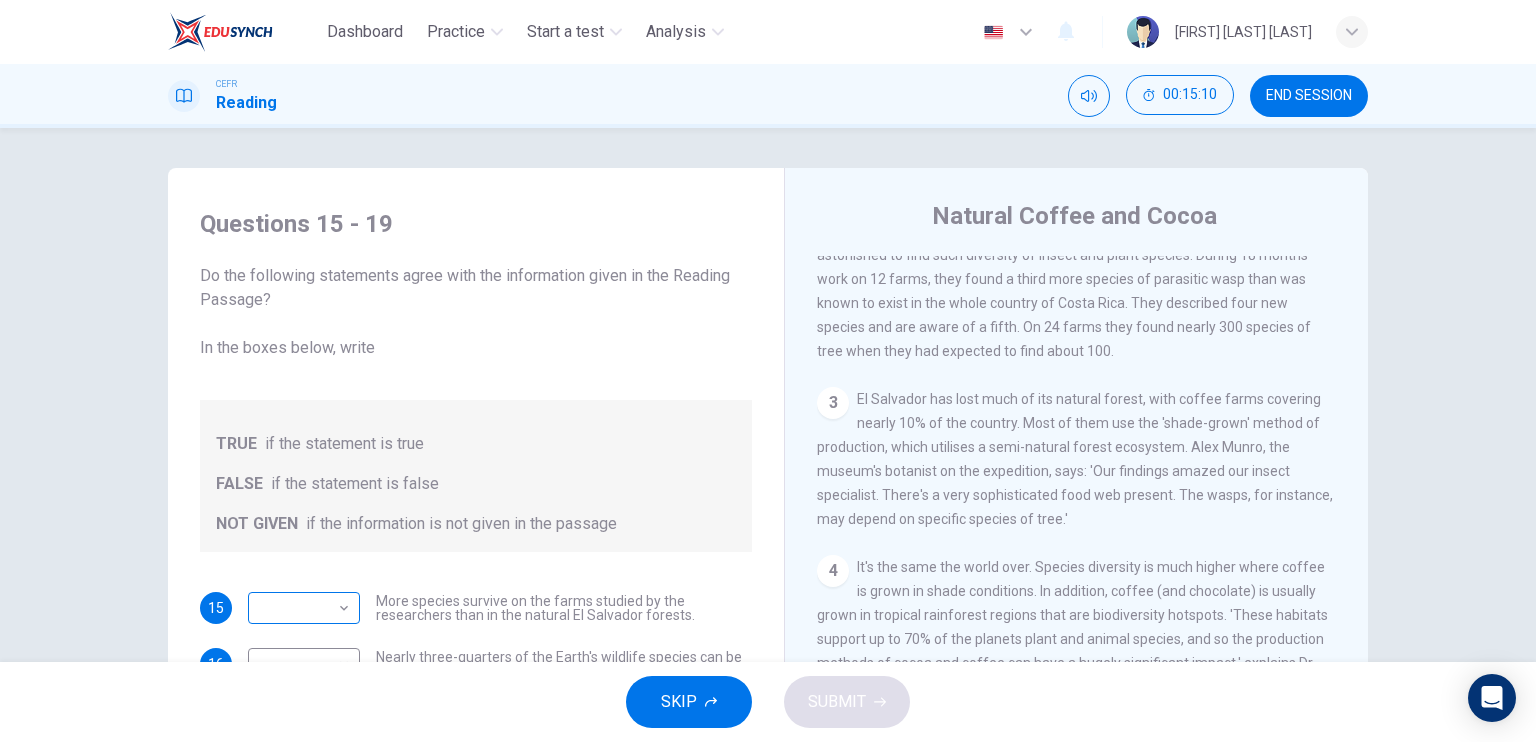 scroll, scrollTop: 0, scrollLeft: 0, axis: both 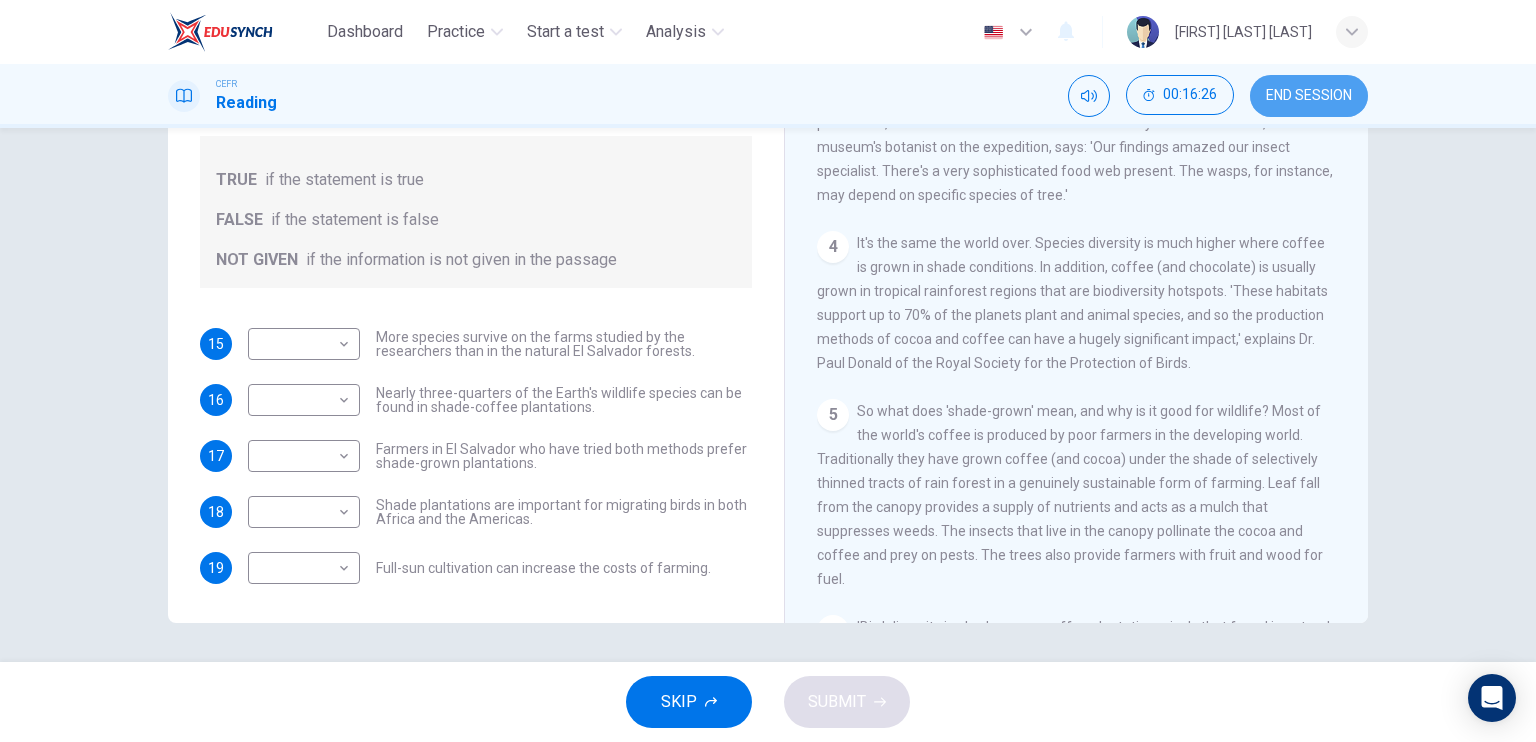 click on "END SESSION" at bounding box center [1309, 96] 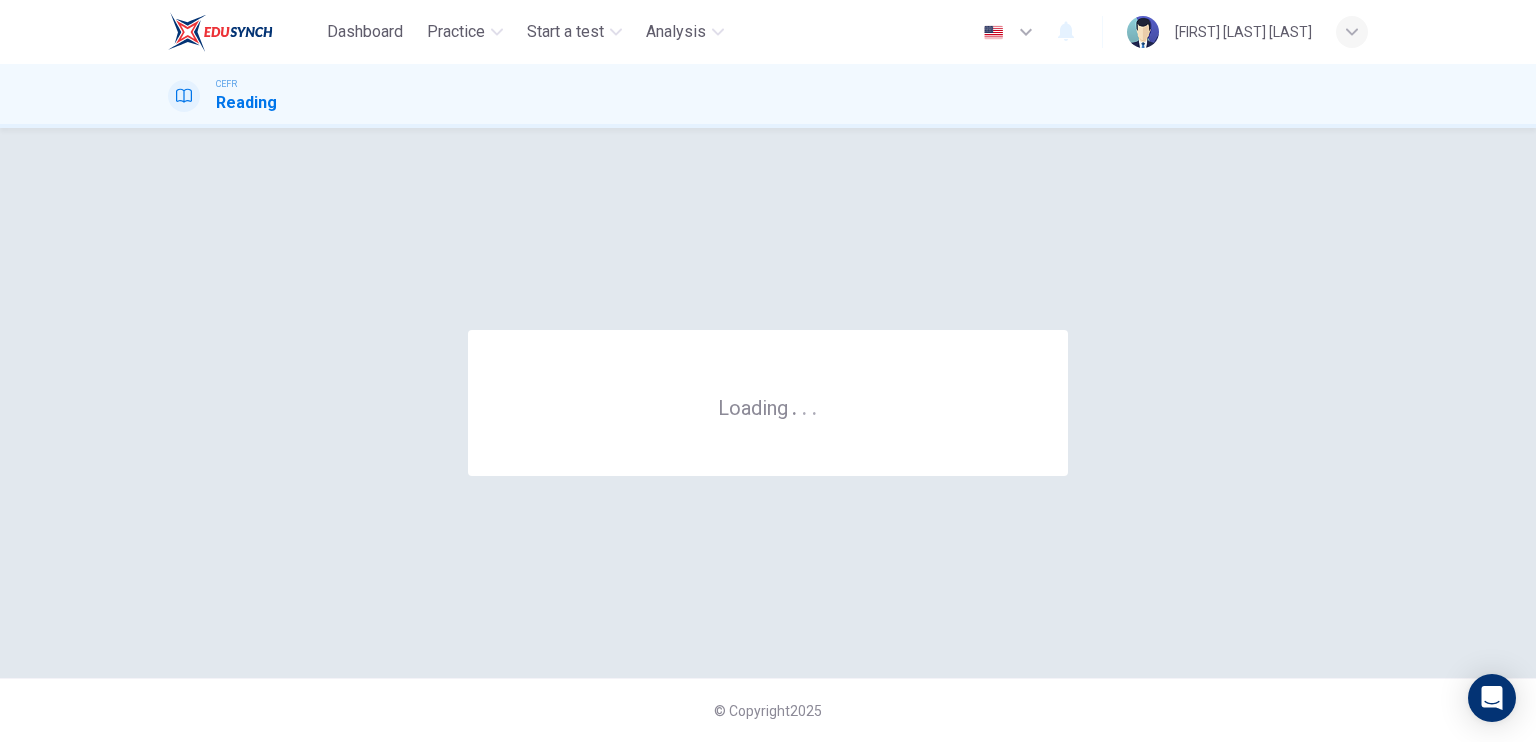 scroll, scrollTop: 0, scrollLeft: 0, axis: both 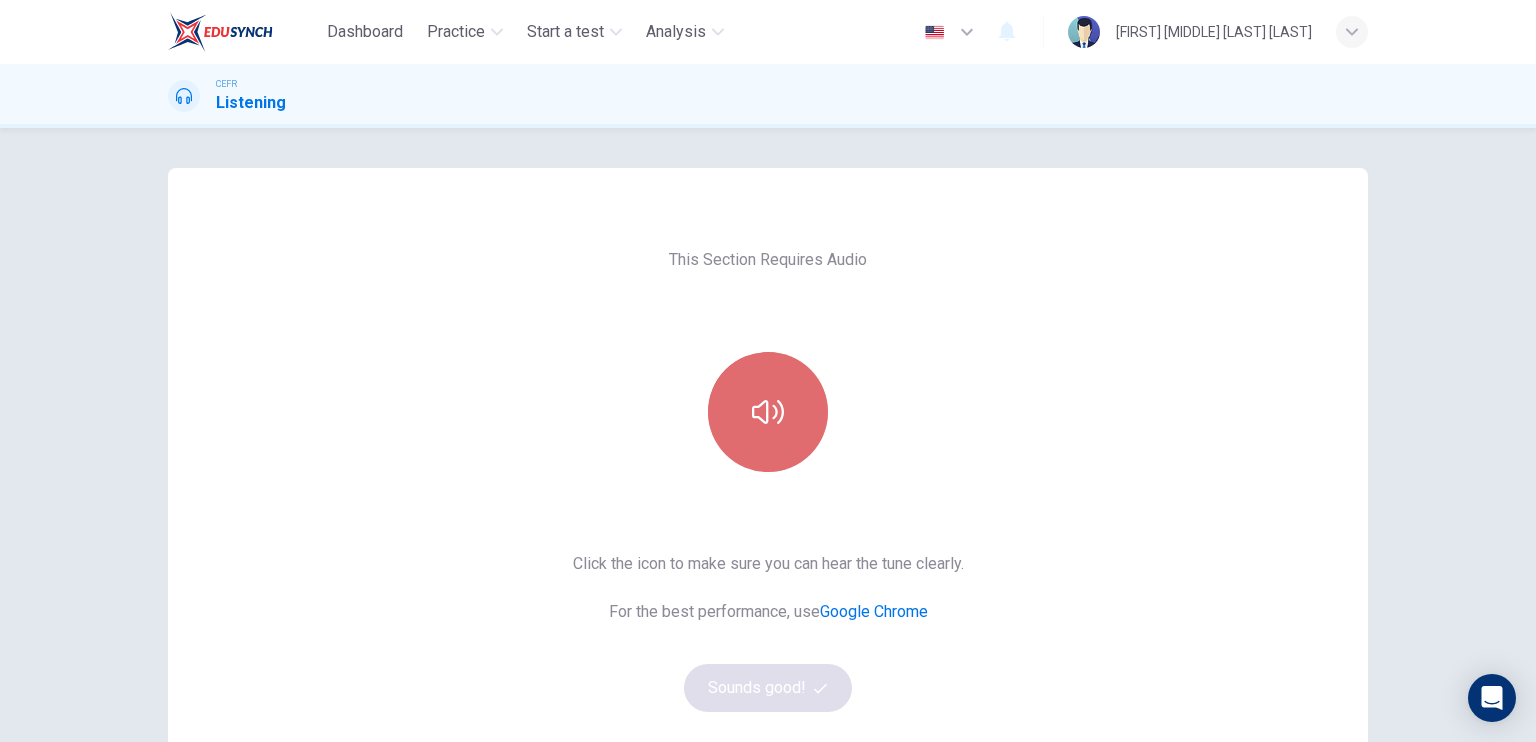 click at bounding box center (768, 412) 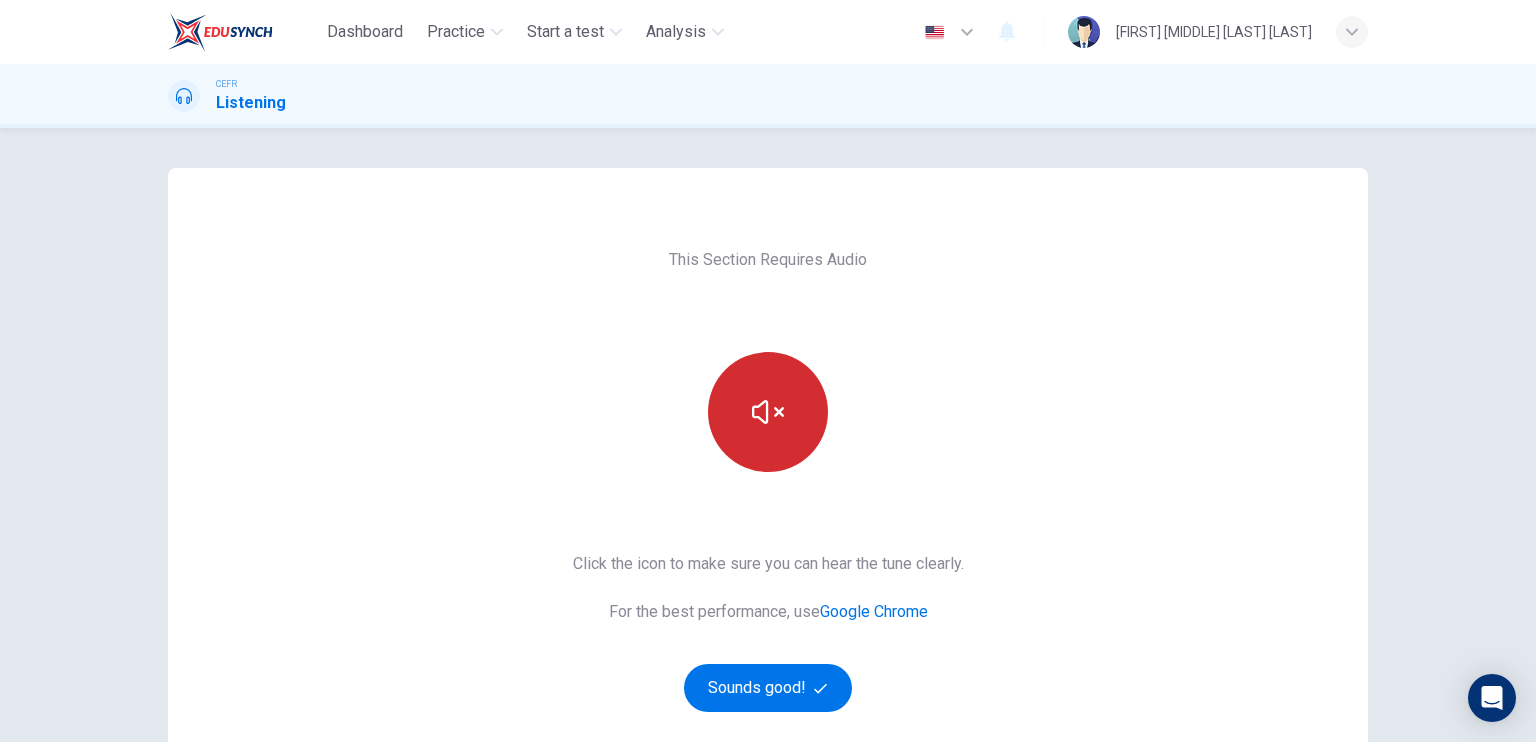 type 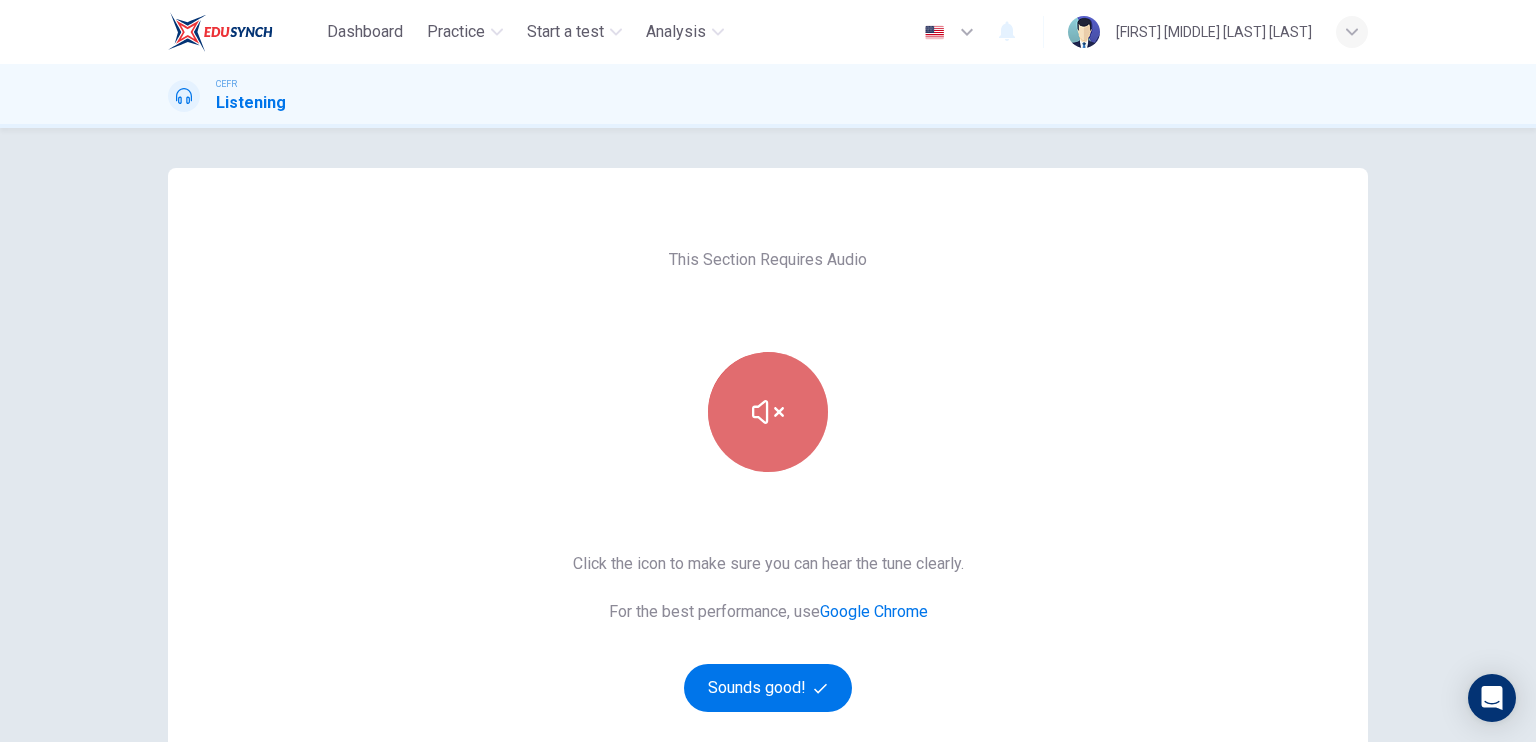 click at bounding box center [768, 412] 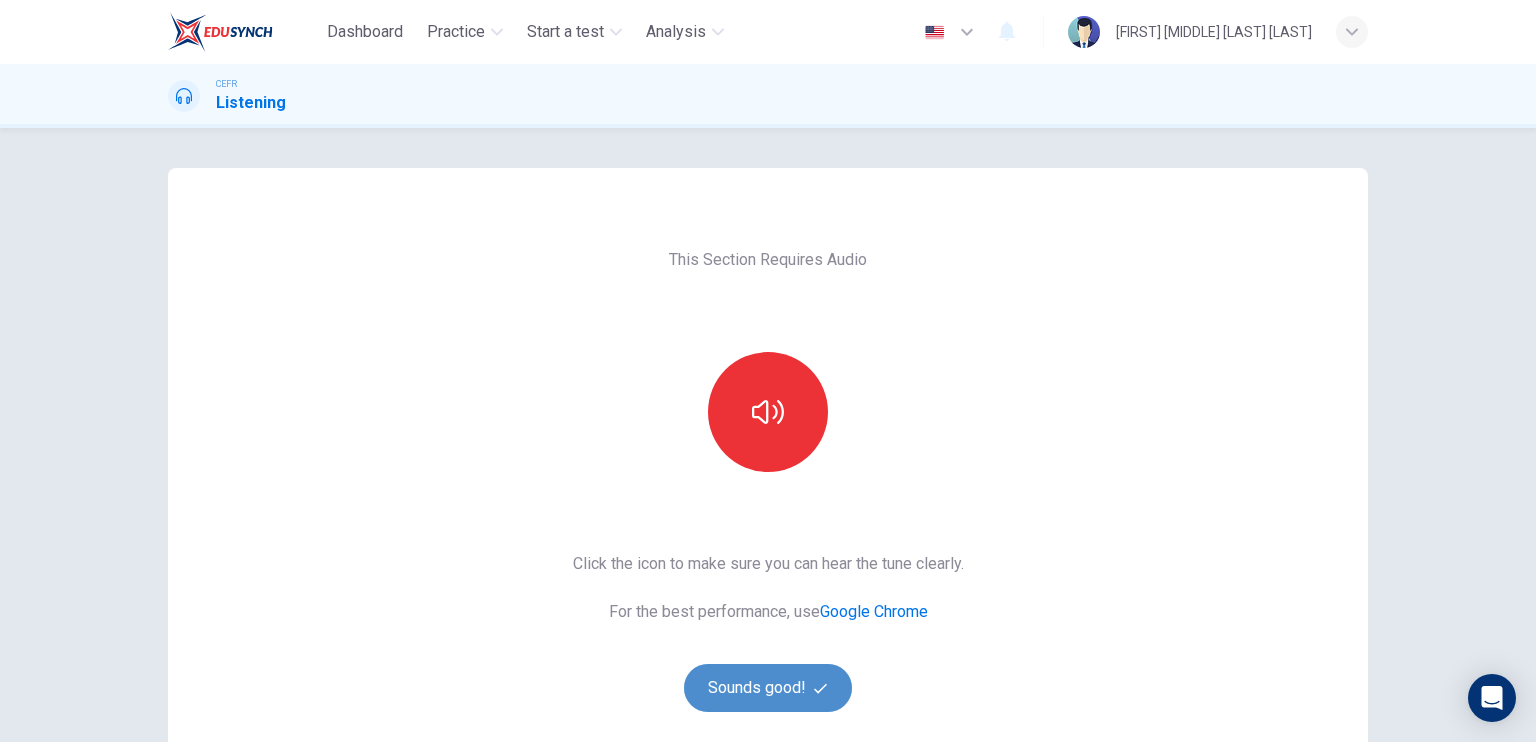 click on "Sounds good!" at bounding box center (768, 688) 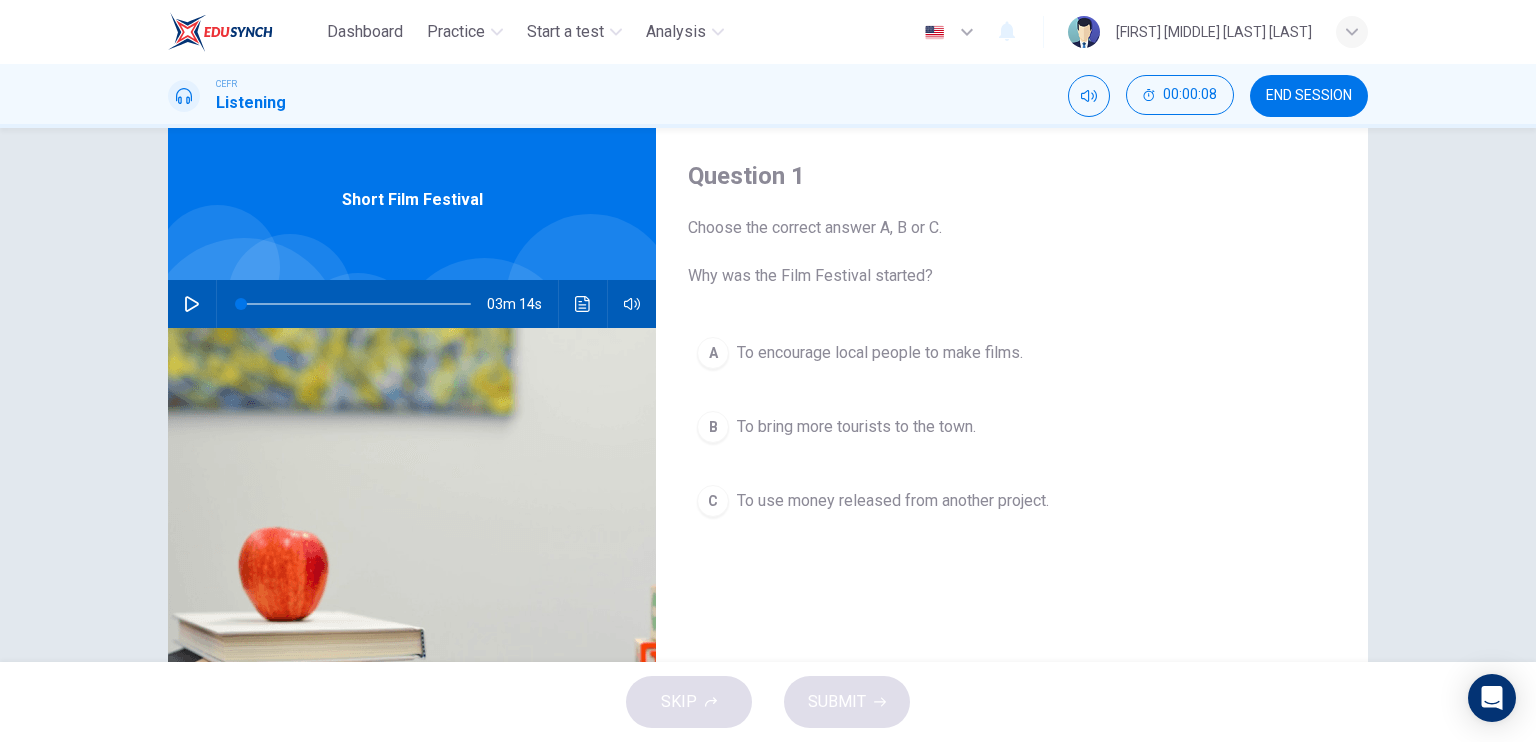 scroll, scrollTop: 48, scrollLeft: 0, axis: vertical 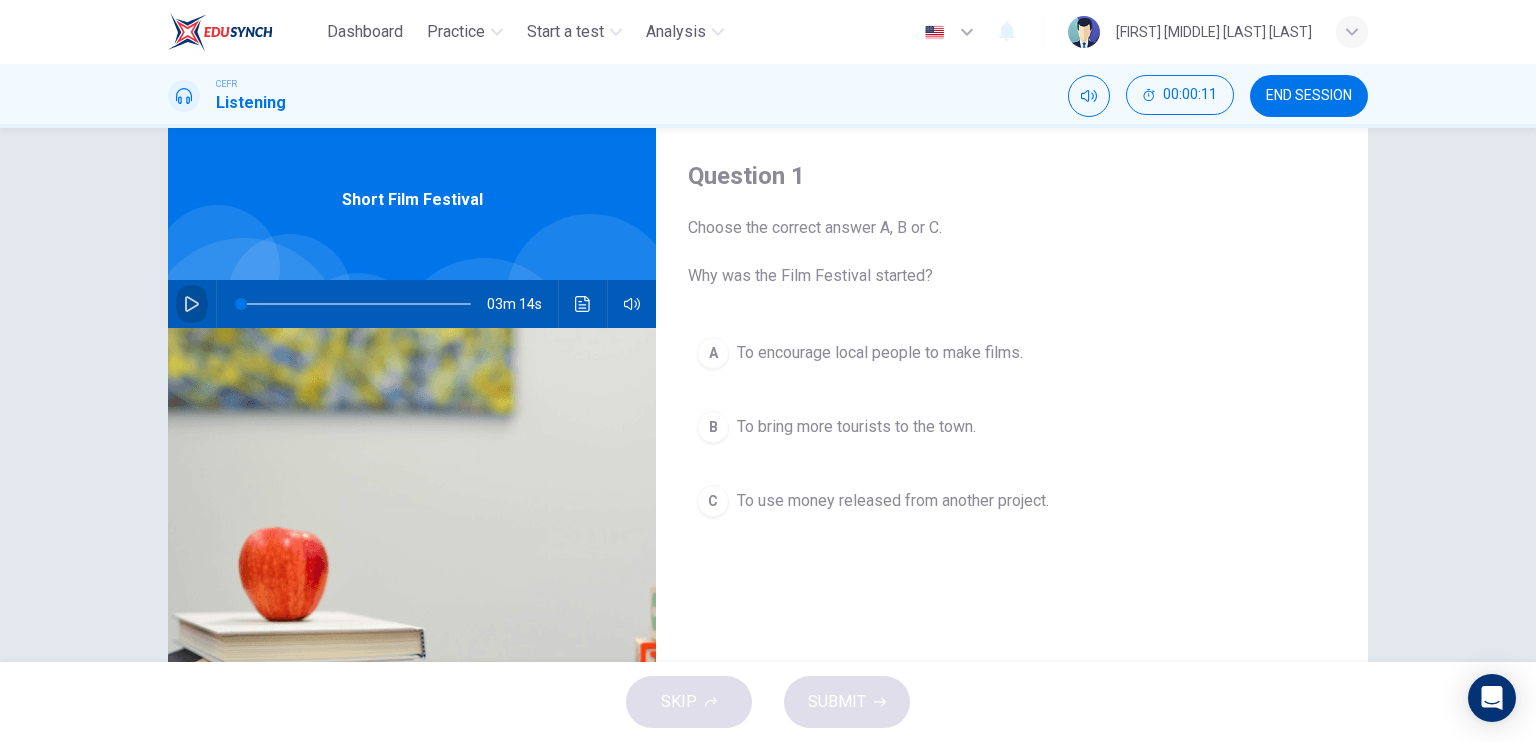 click at bounding box center [192, 304] 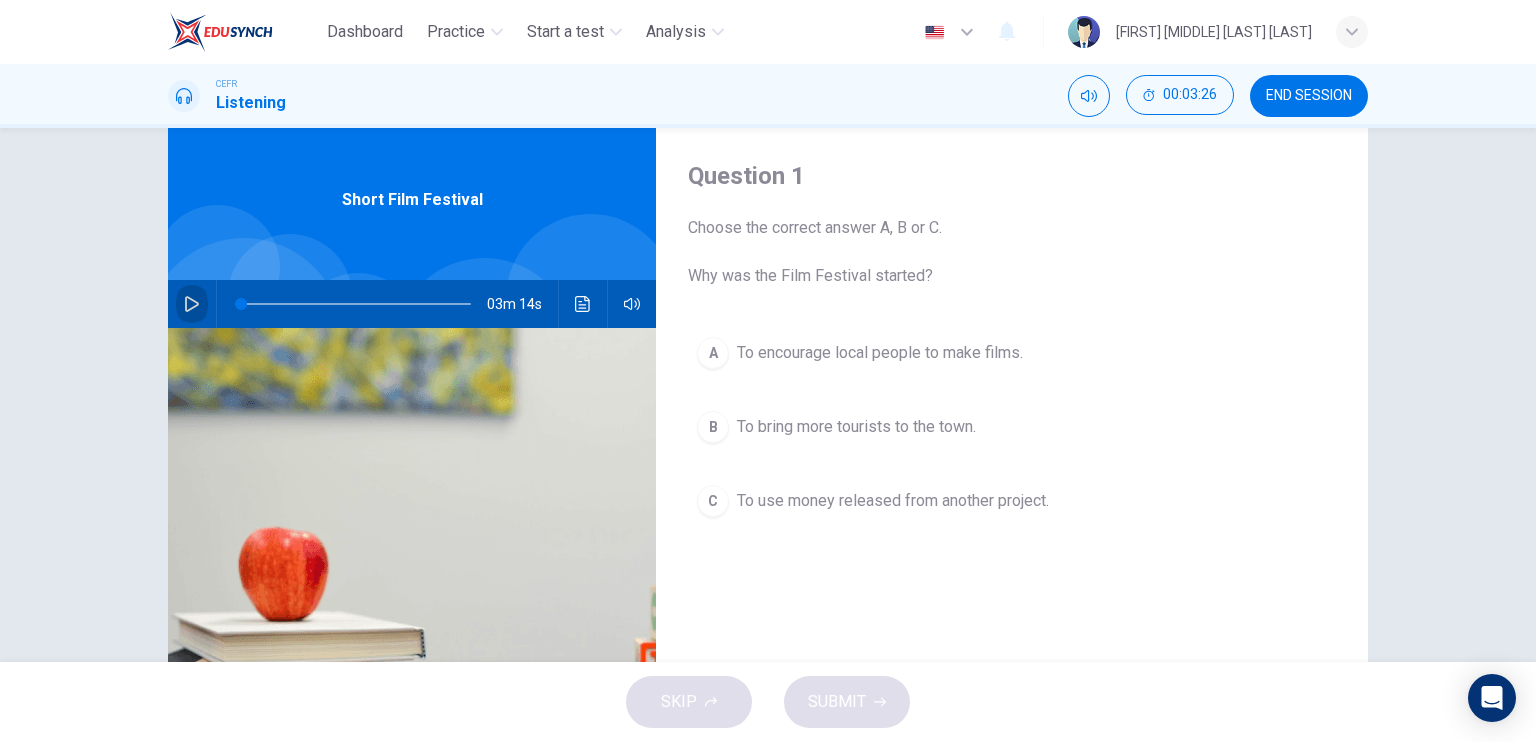 click at bounding box center [192, 304] 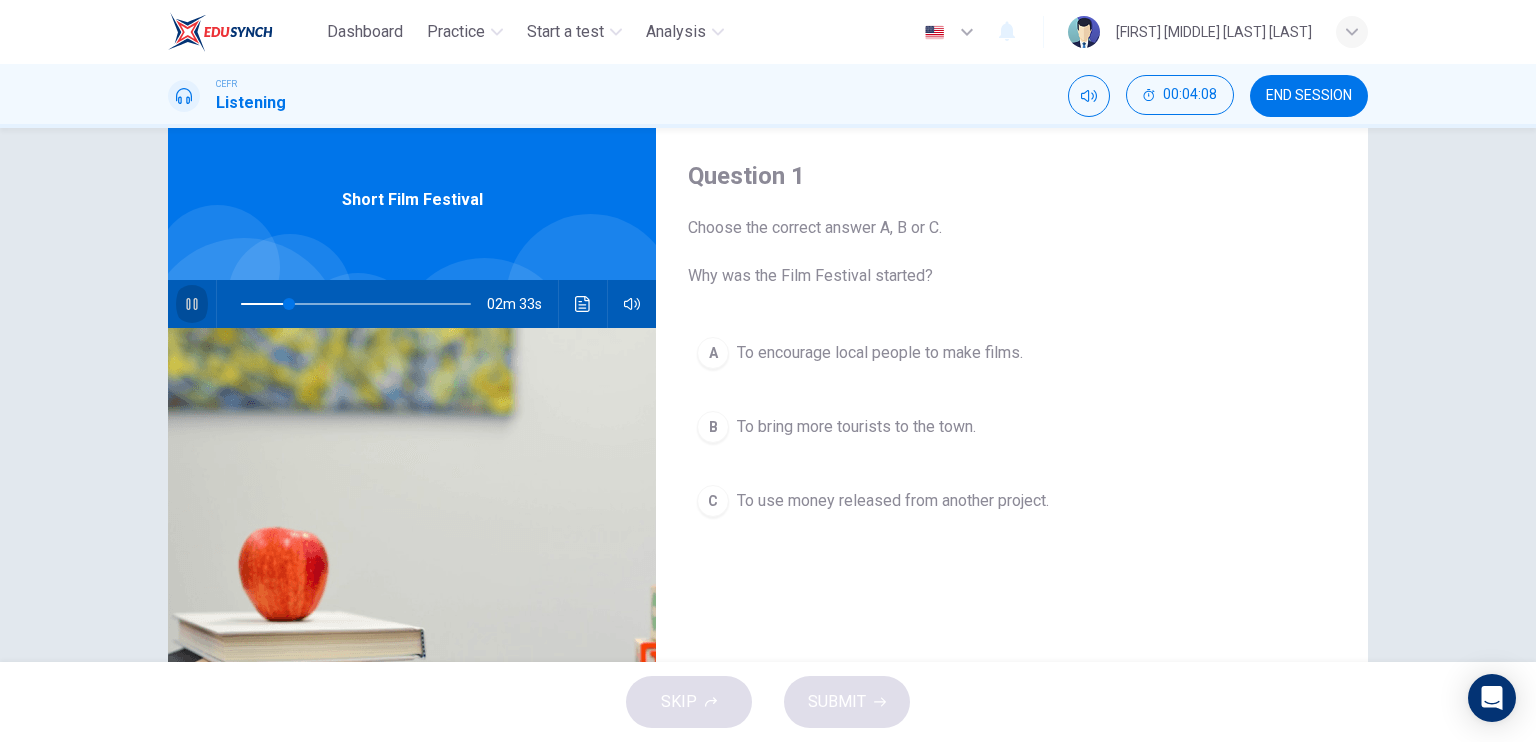 click at bounding box center (192, 304) 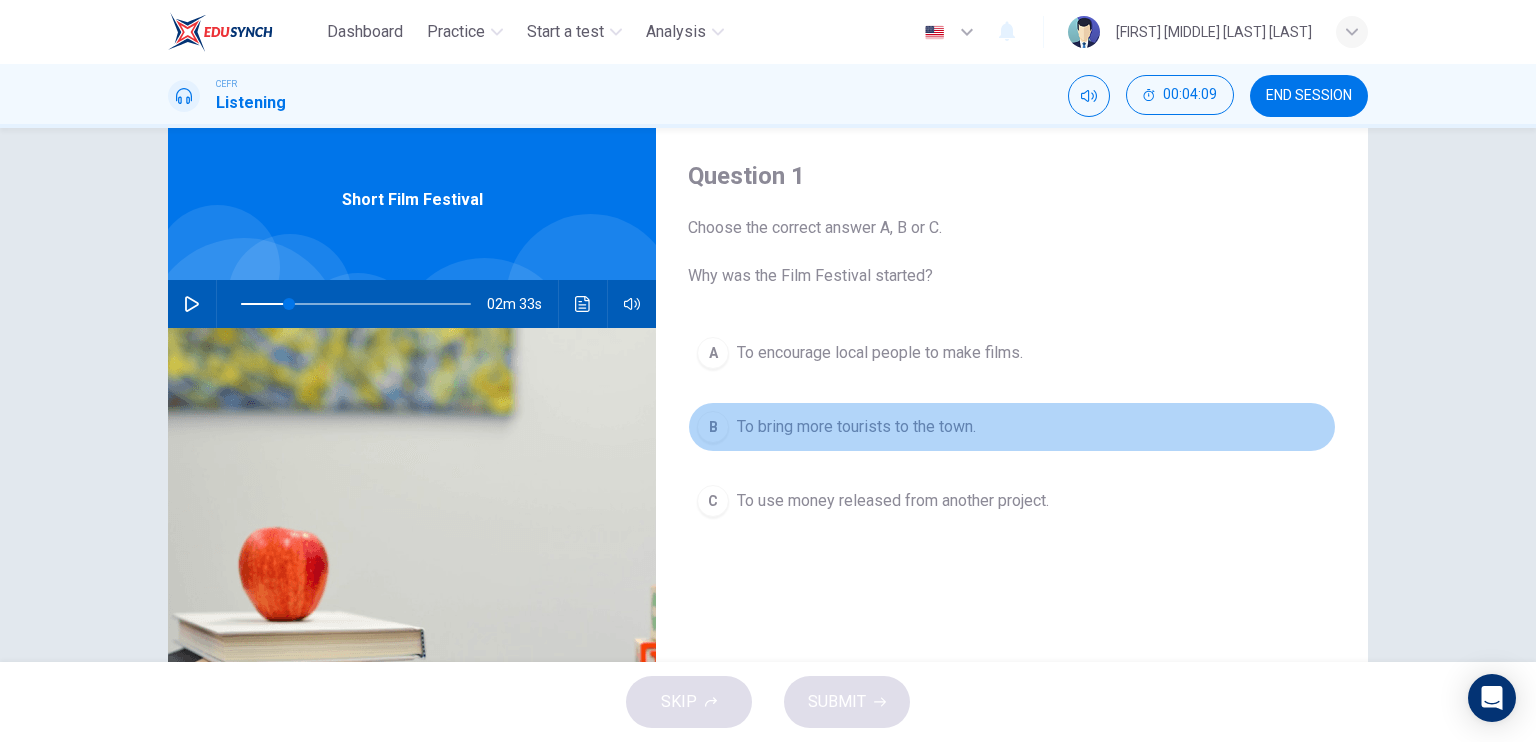 click on "To bring more tourists to the town." at bounding box center (880, 353) 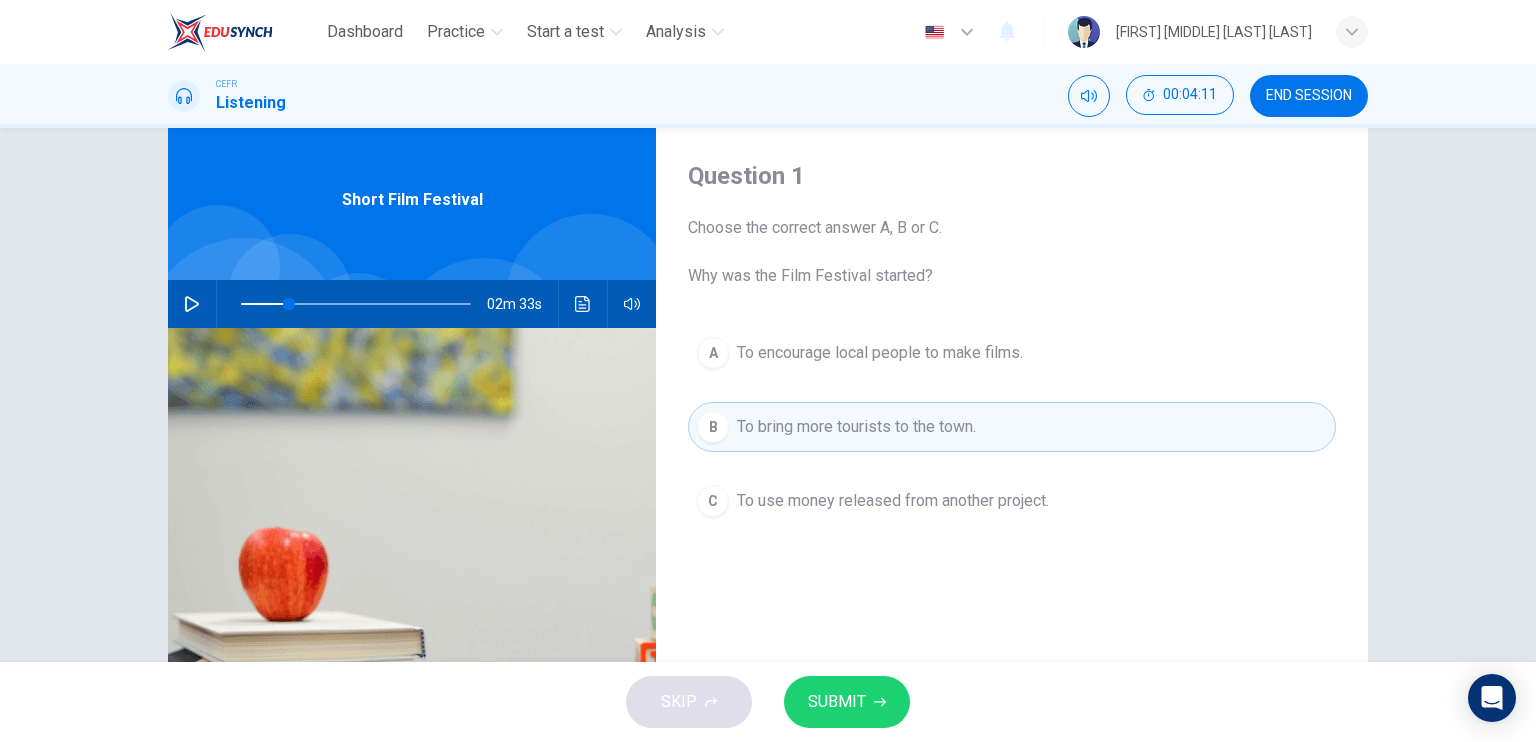 click on "SUBMIT" at bounding box center [847, 702] 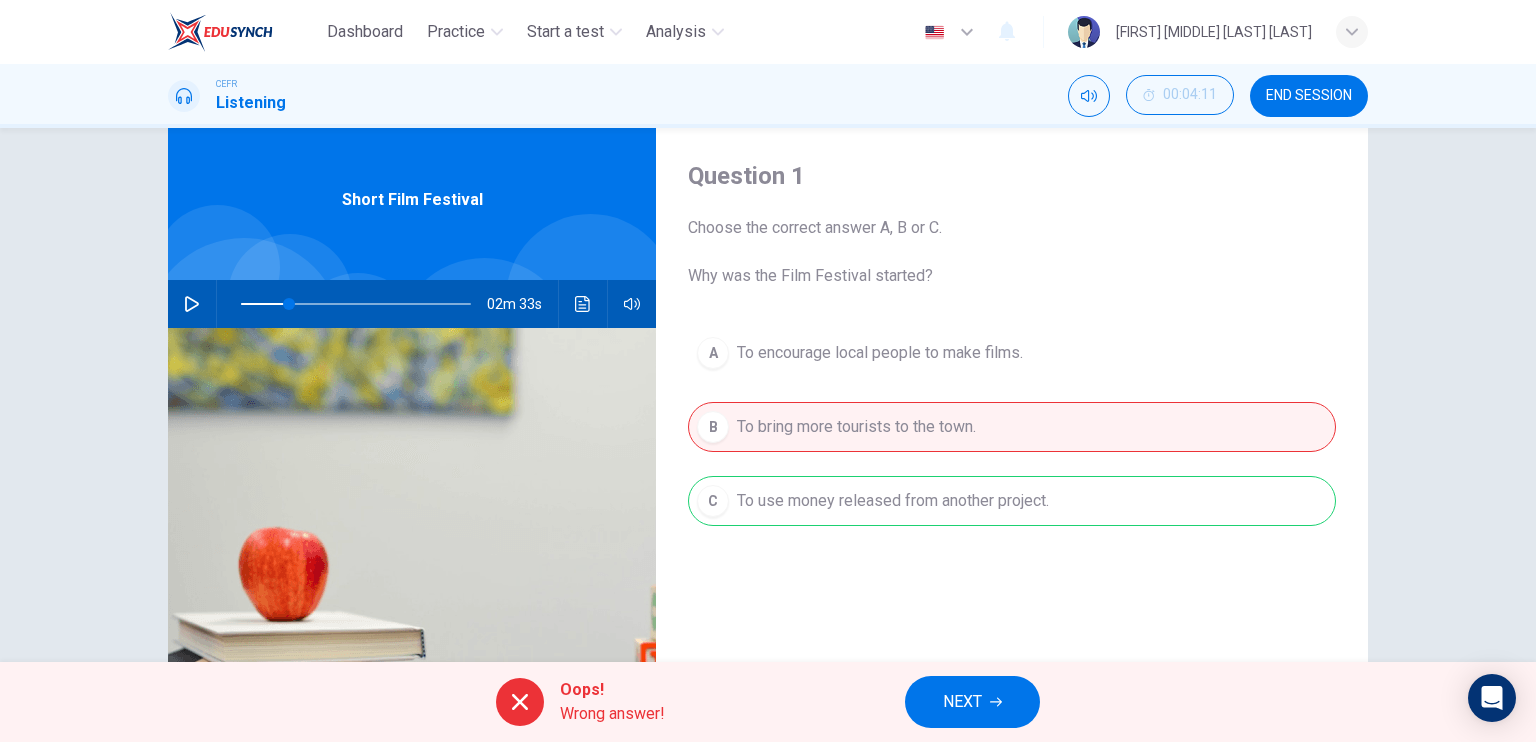 drag, startPoint x: 916, startPoint y: 527, endPoint x: 908, endPoint y: 511, distance: 17.888544 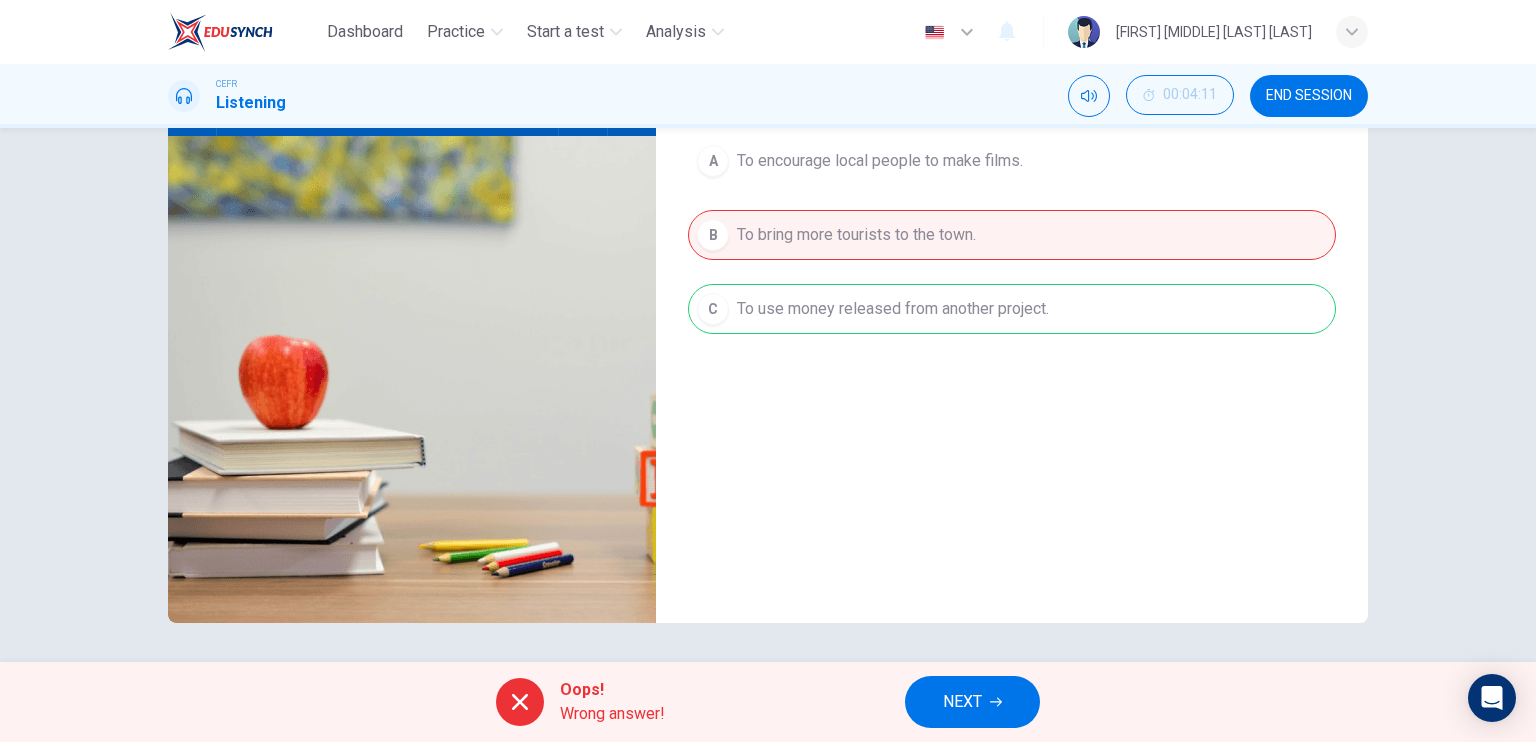 scroll, scrollTop: 156, scrollLeft: 0, axis: vertical 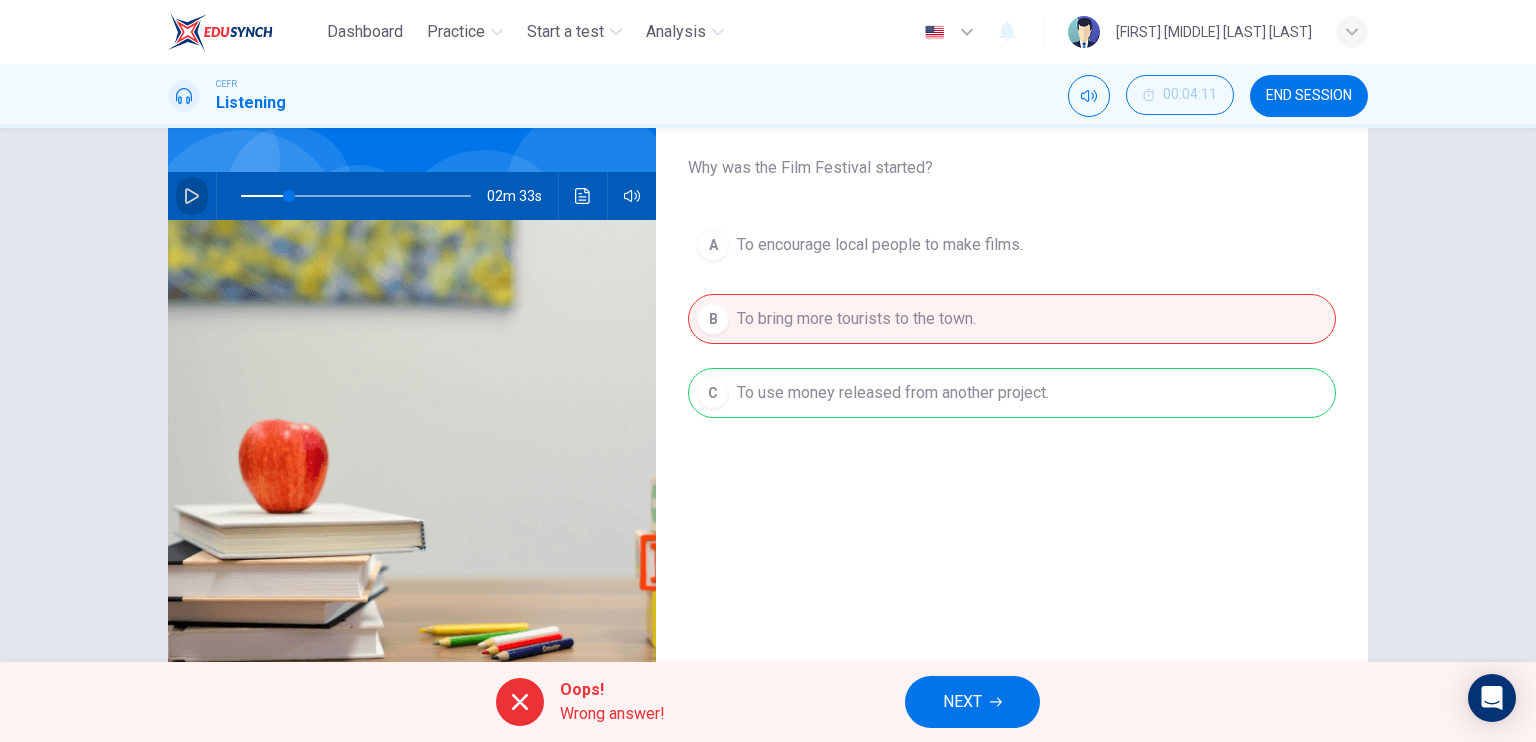 click at bounding box center [192, 196] 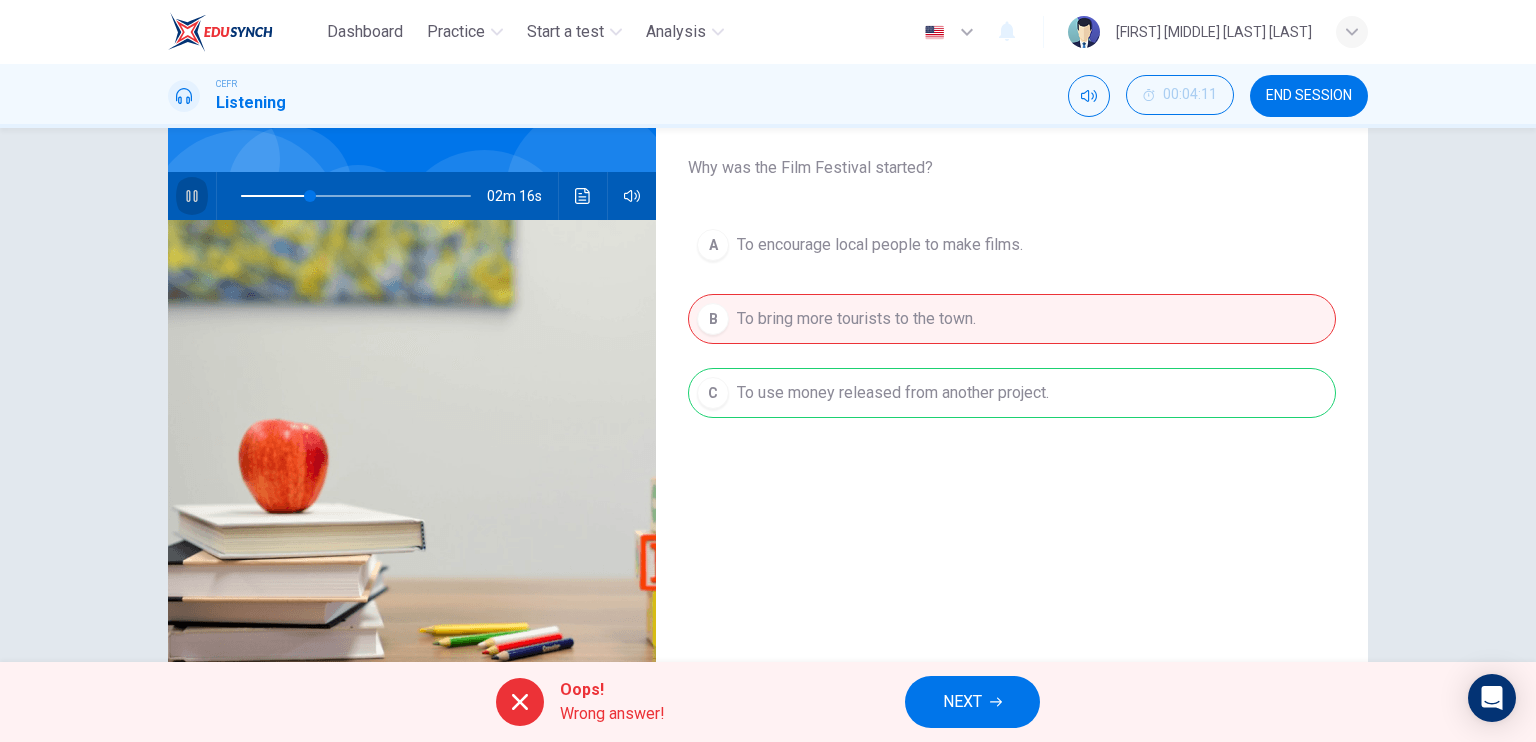 click at bounding box center (192, 196) 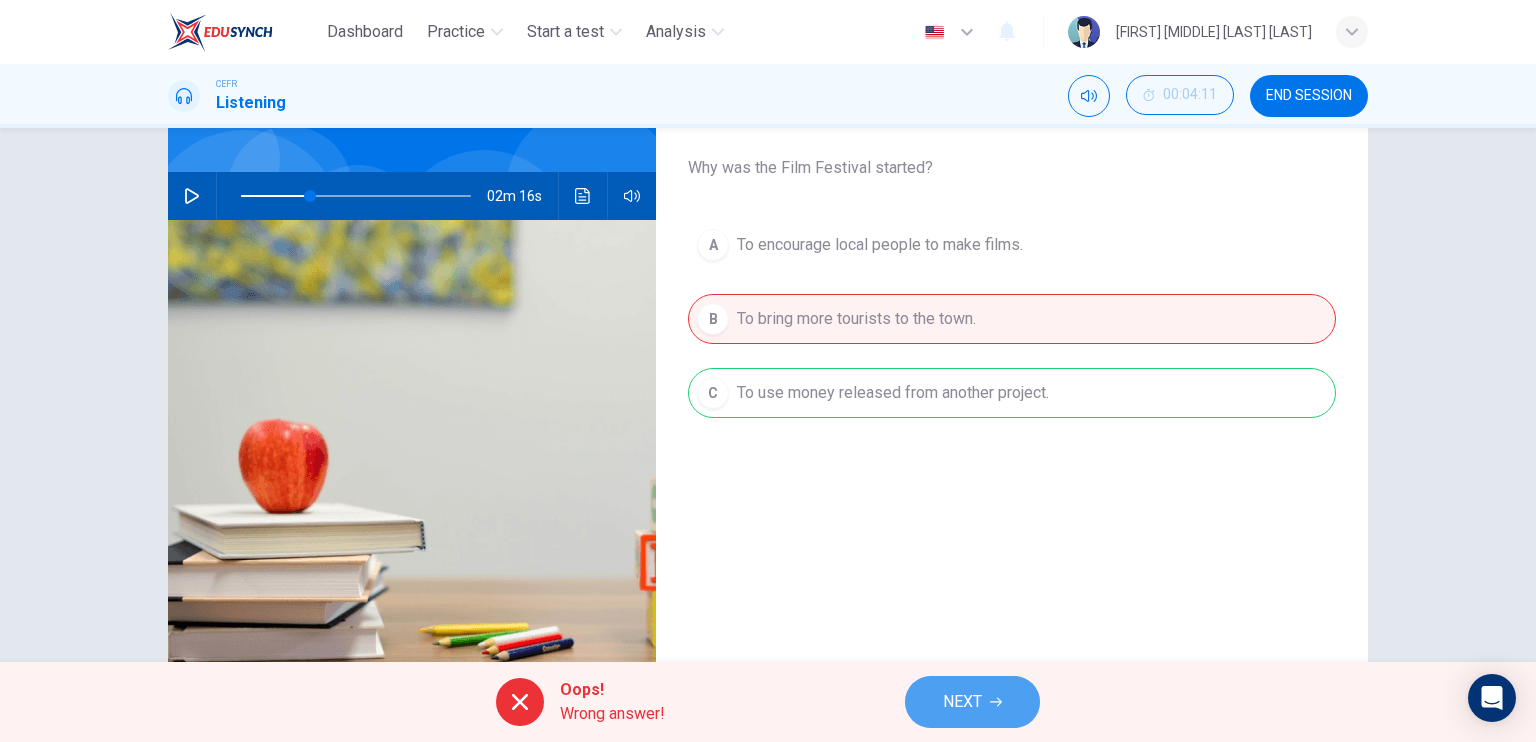 click at bounding box center (996, 702) 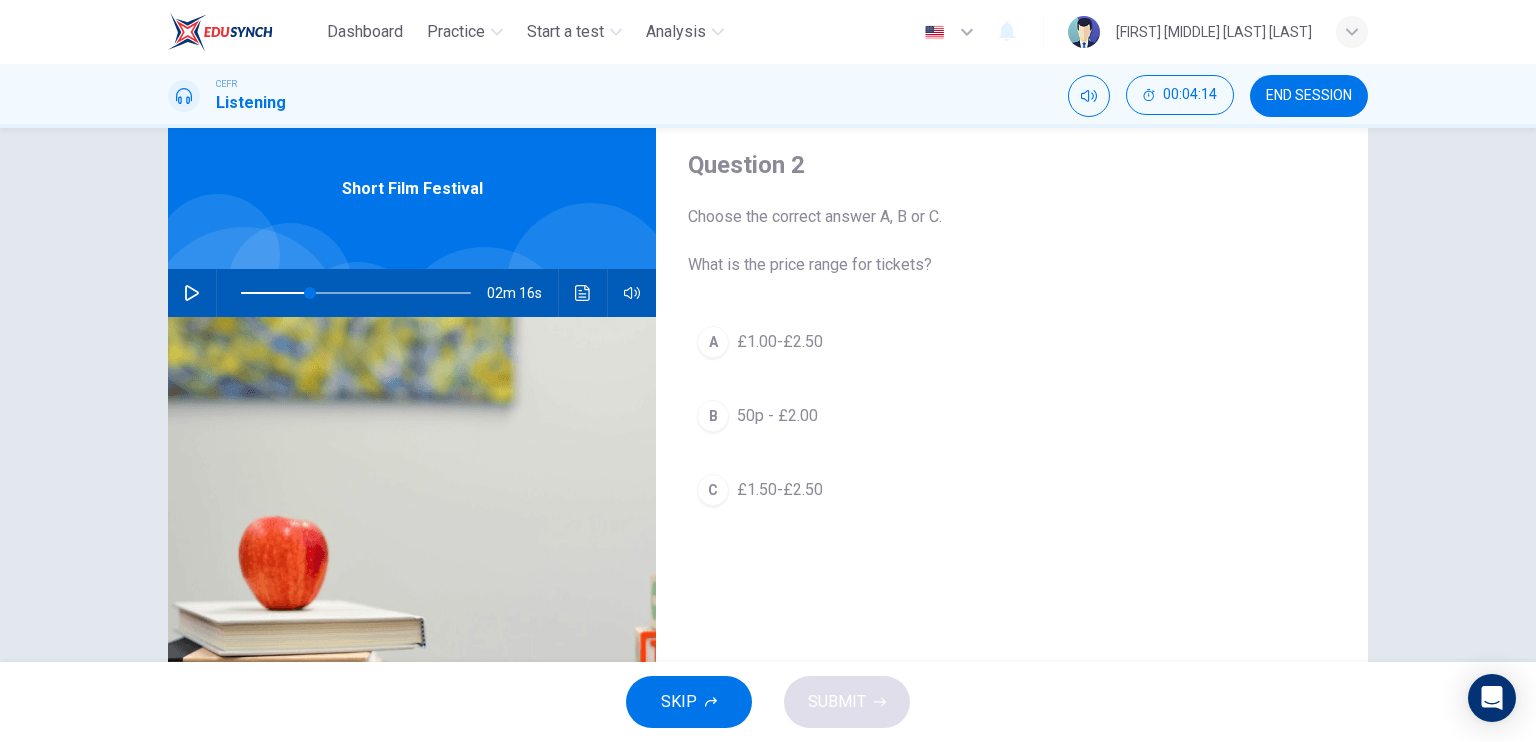 scroll, scrollTop: 64, scrollLeft: 0, axis: vertical 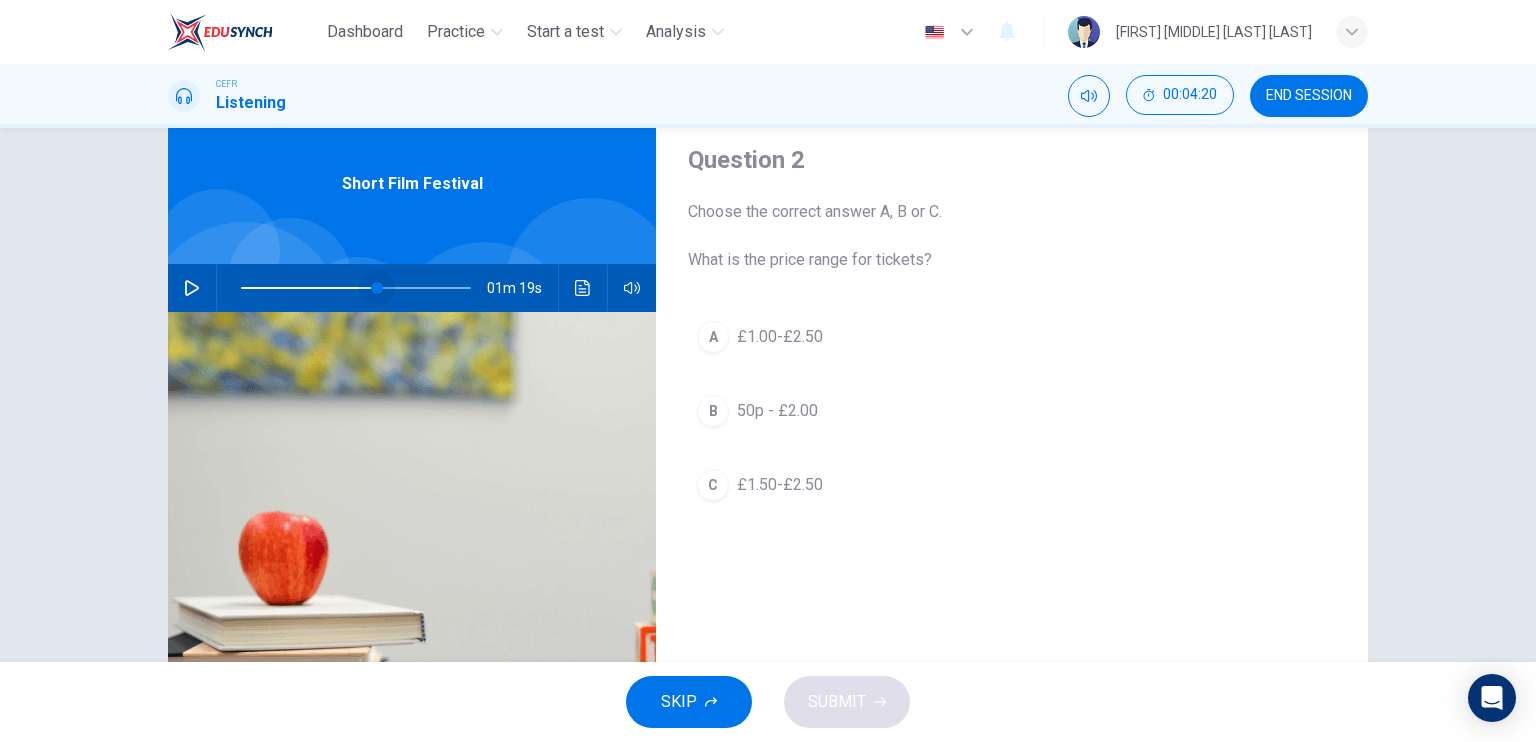 click at bounding box center [356, 288] 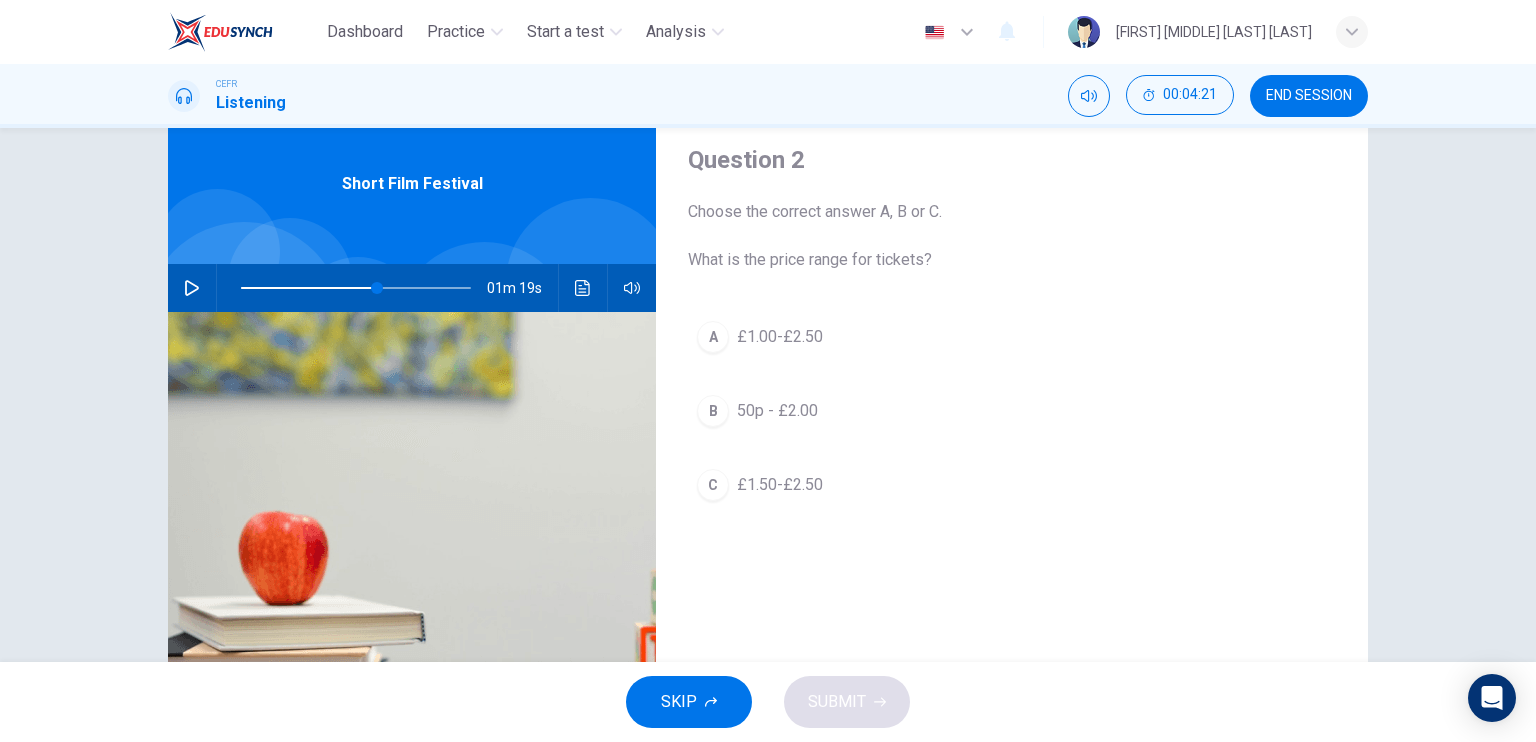 click on "01m 19s" at bounding box center (412, 288) 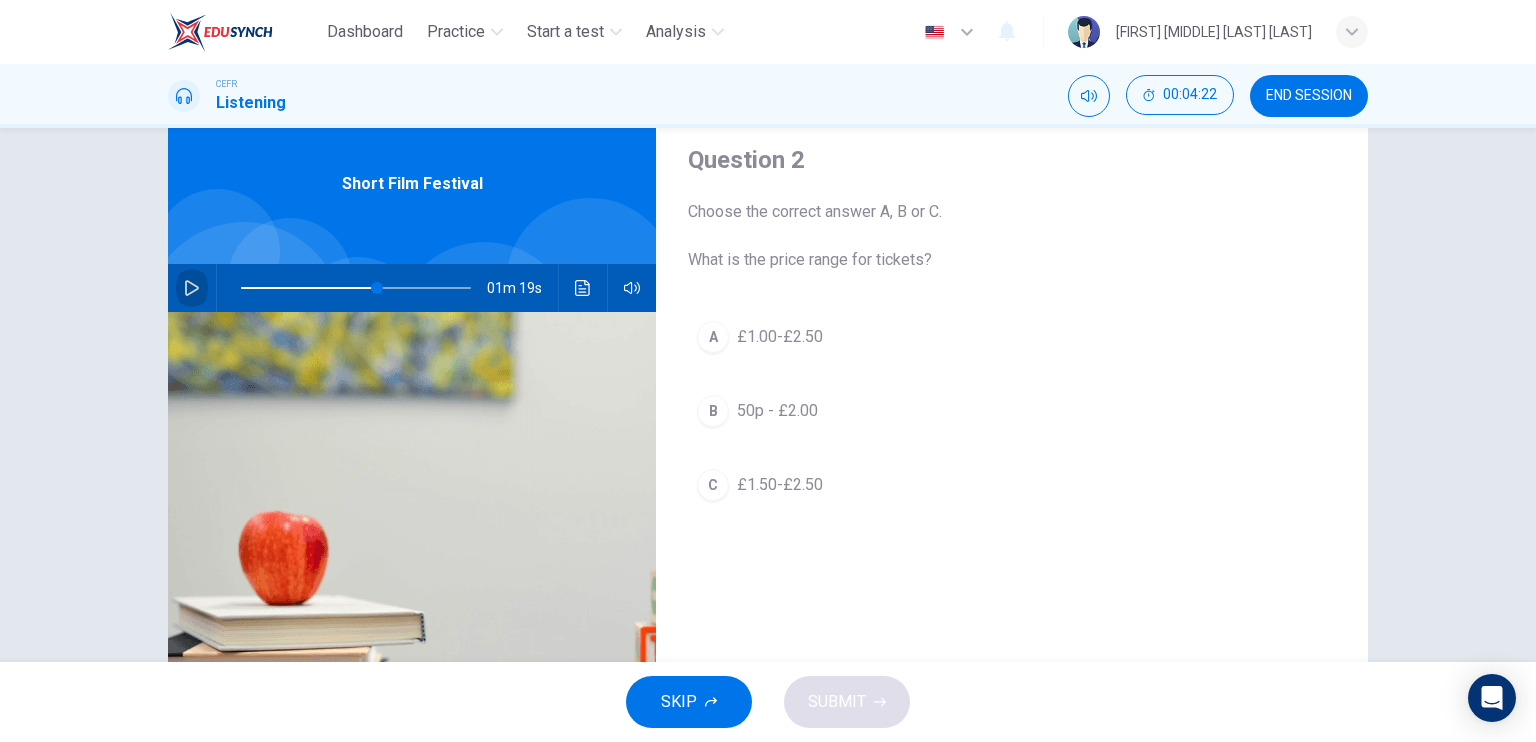 click at bounding box center (192, 288) 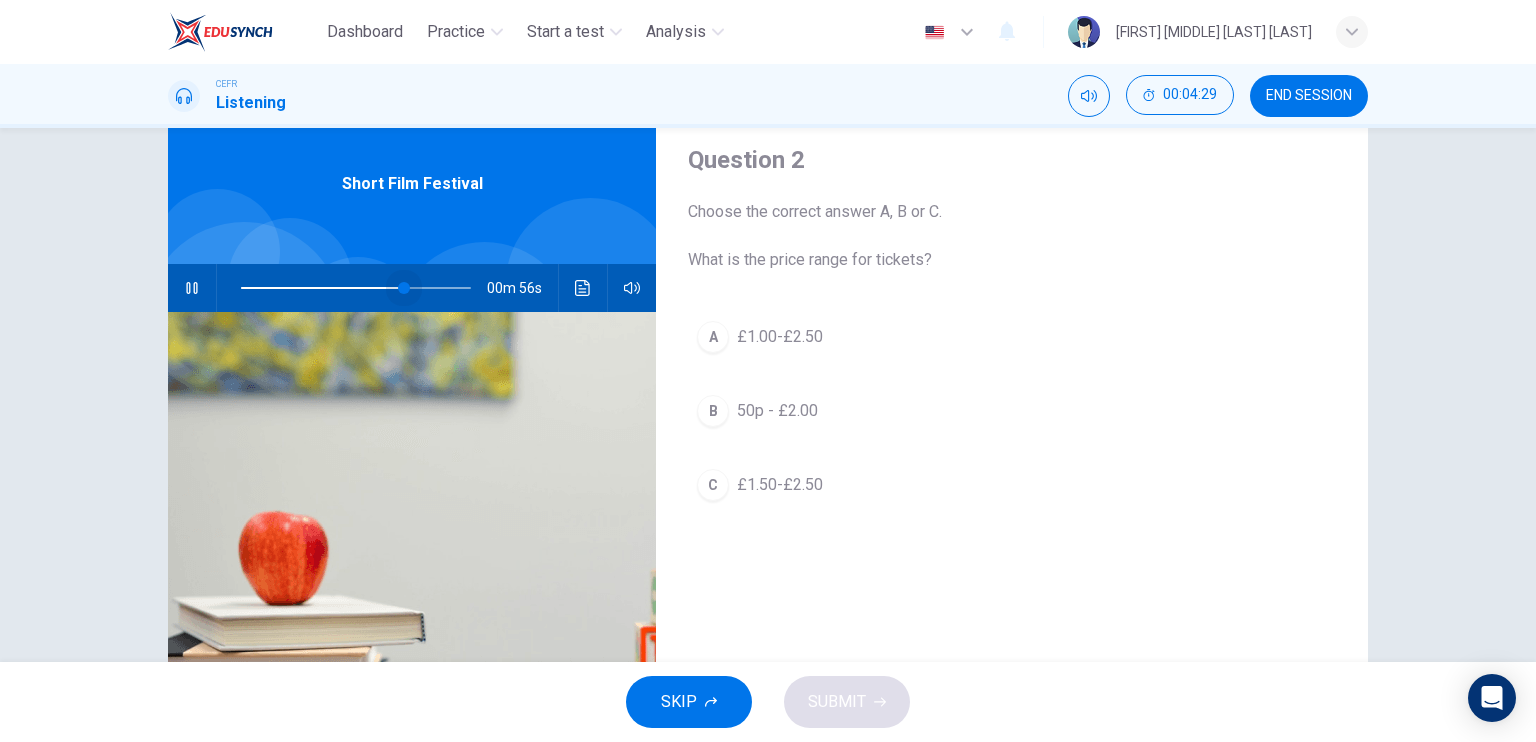 click at bounding box center (404, 288) 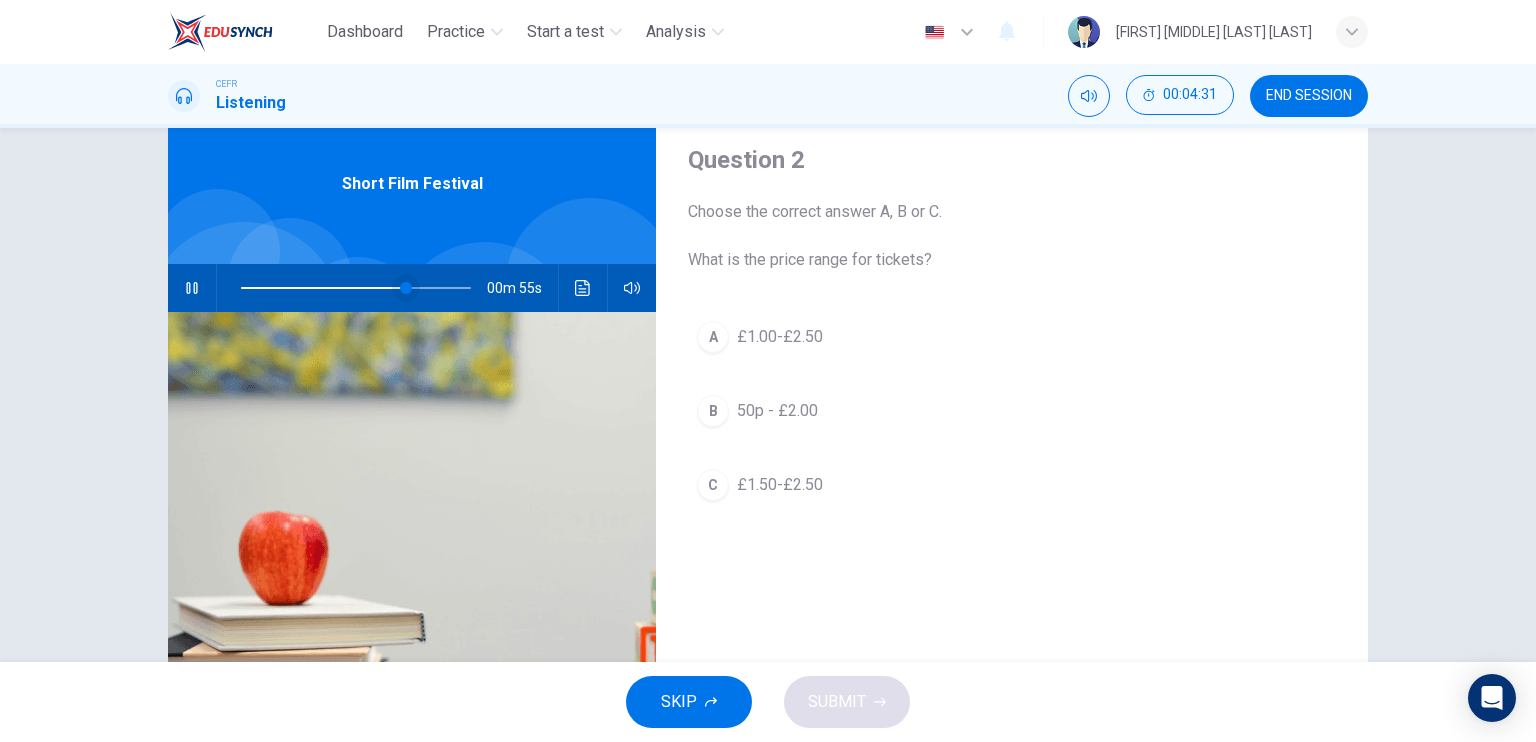 click at bounding box center [406, 288] 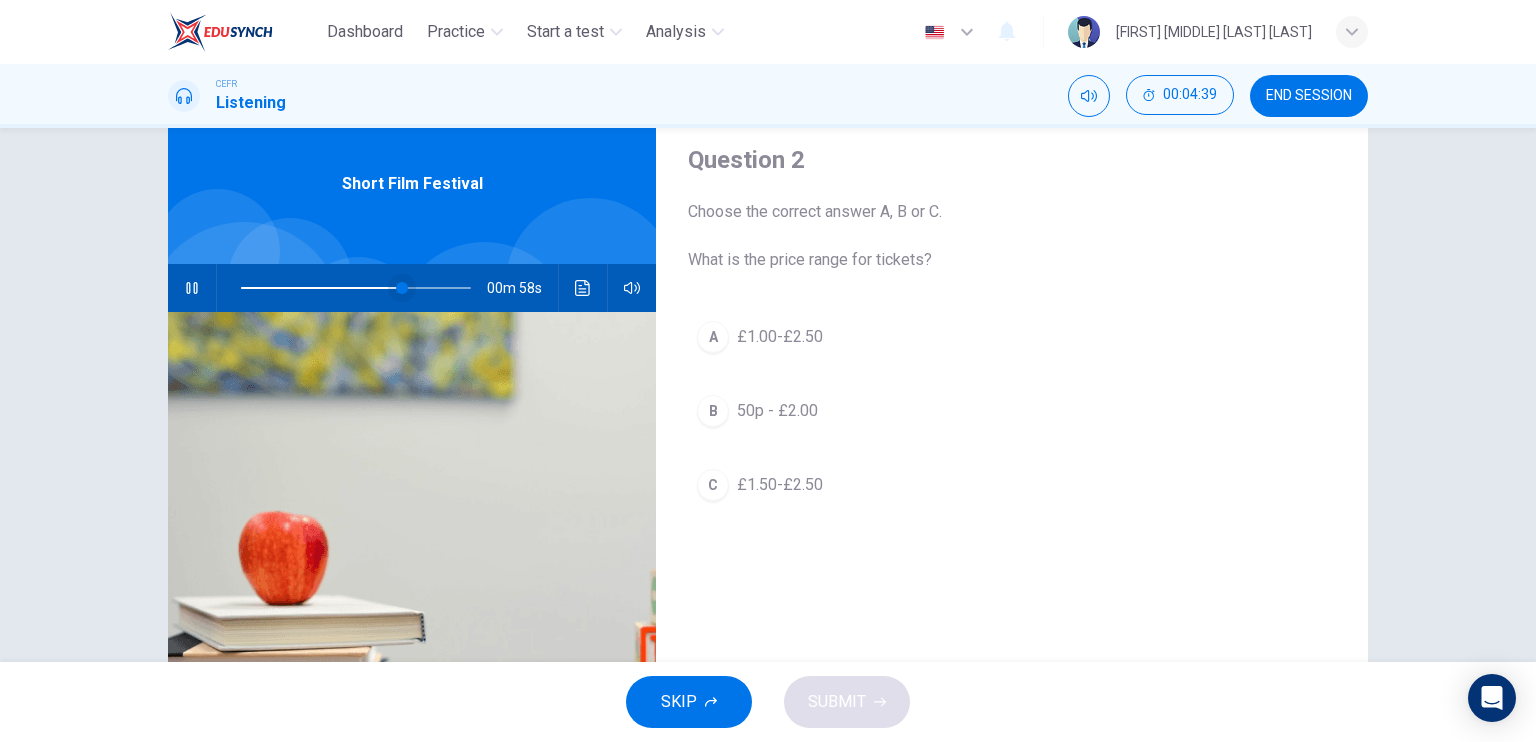 click at bounding box center [402, 288] 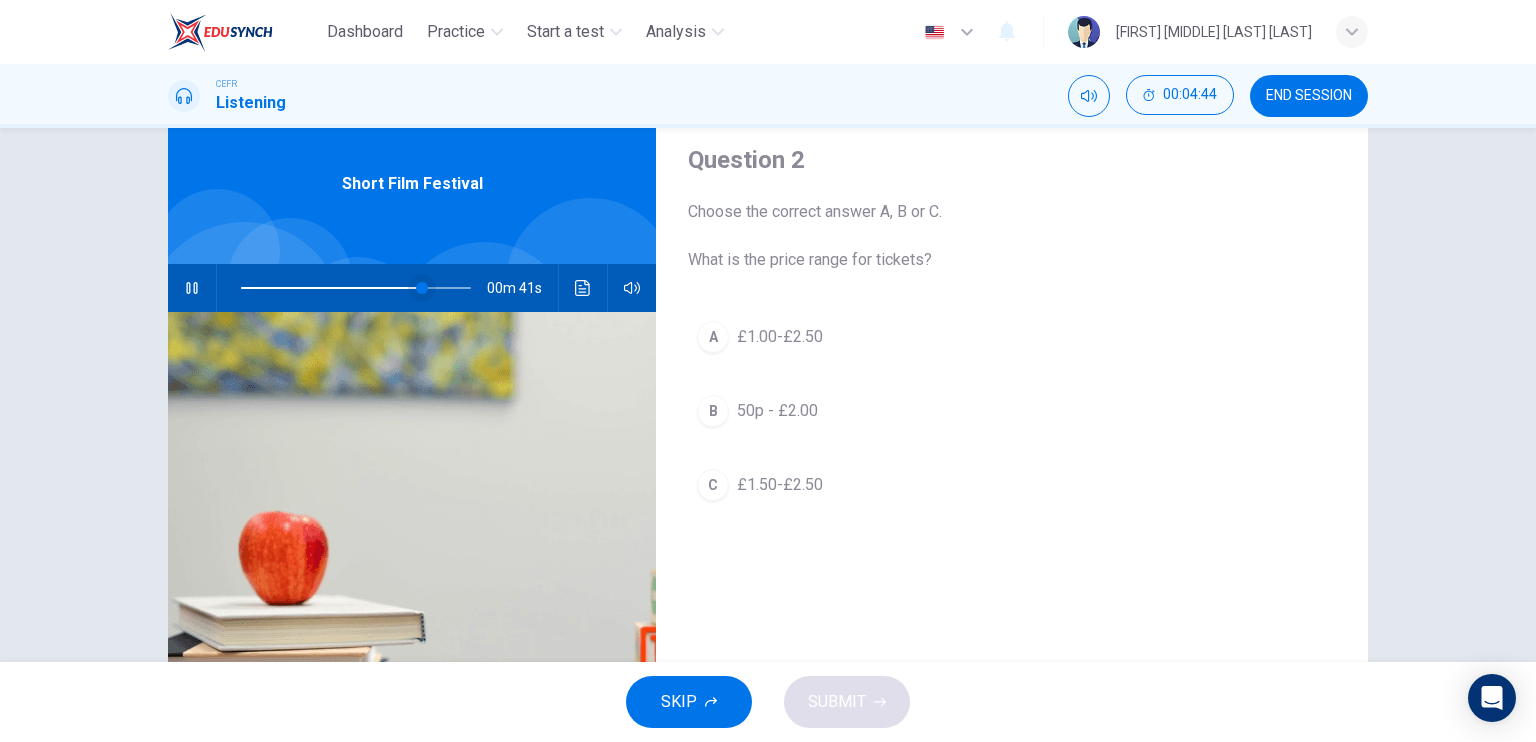 click at bounding box center (422, 288) 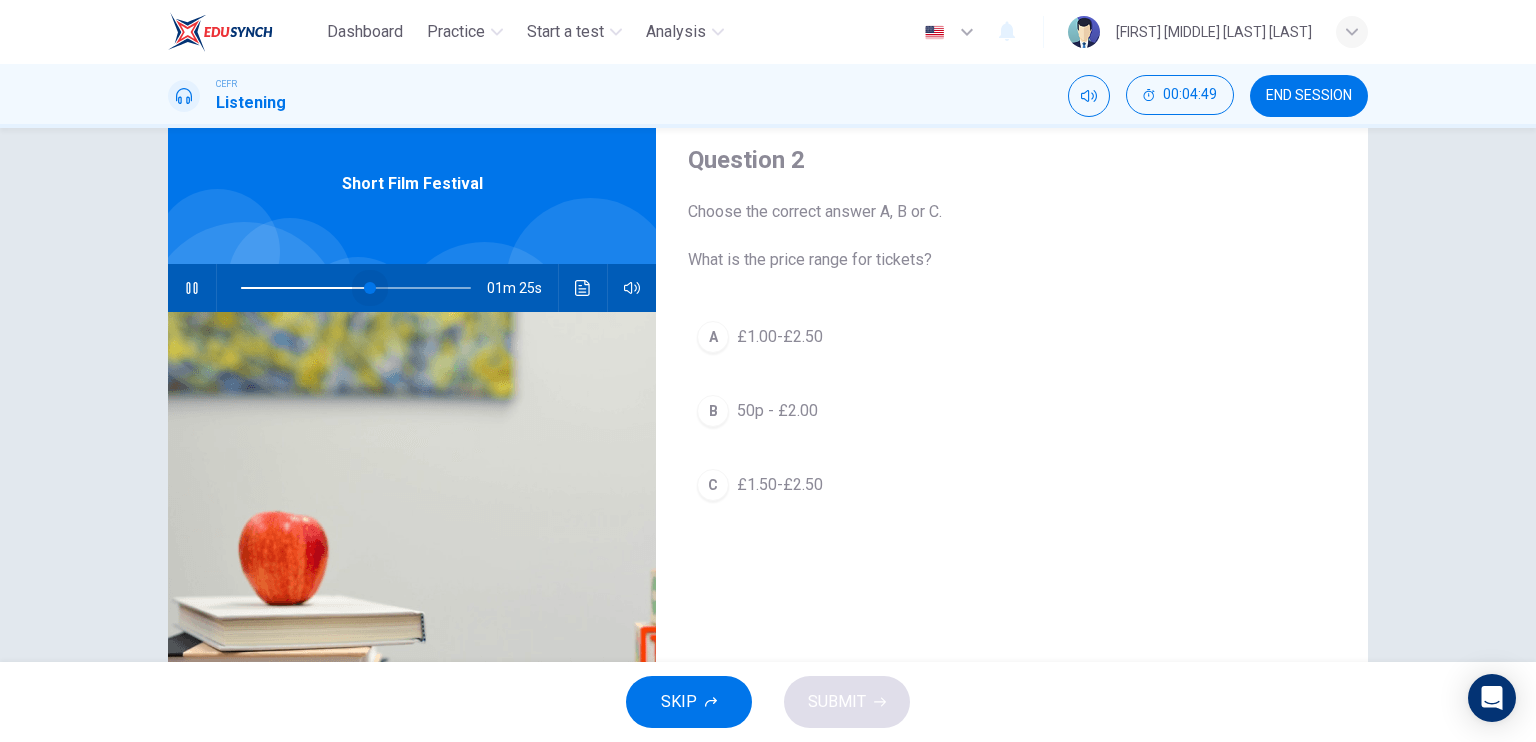 click at bounding box center (356, 288) 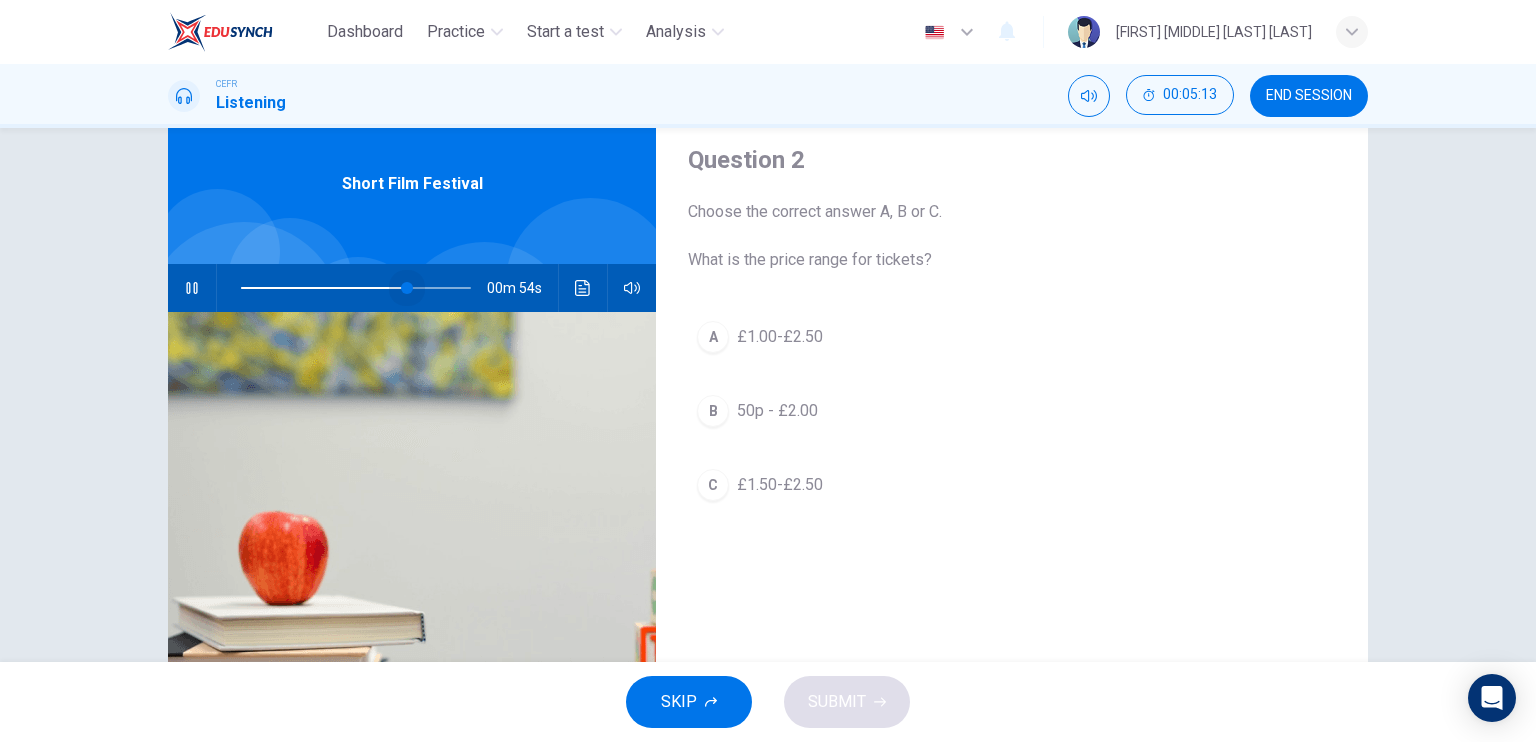 click at bounding box center (407, 288) 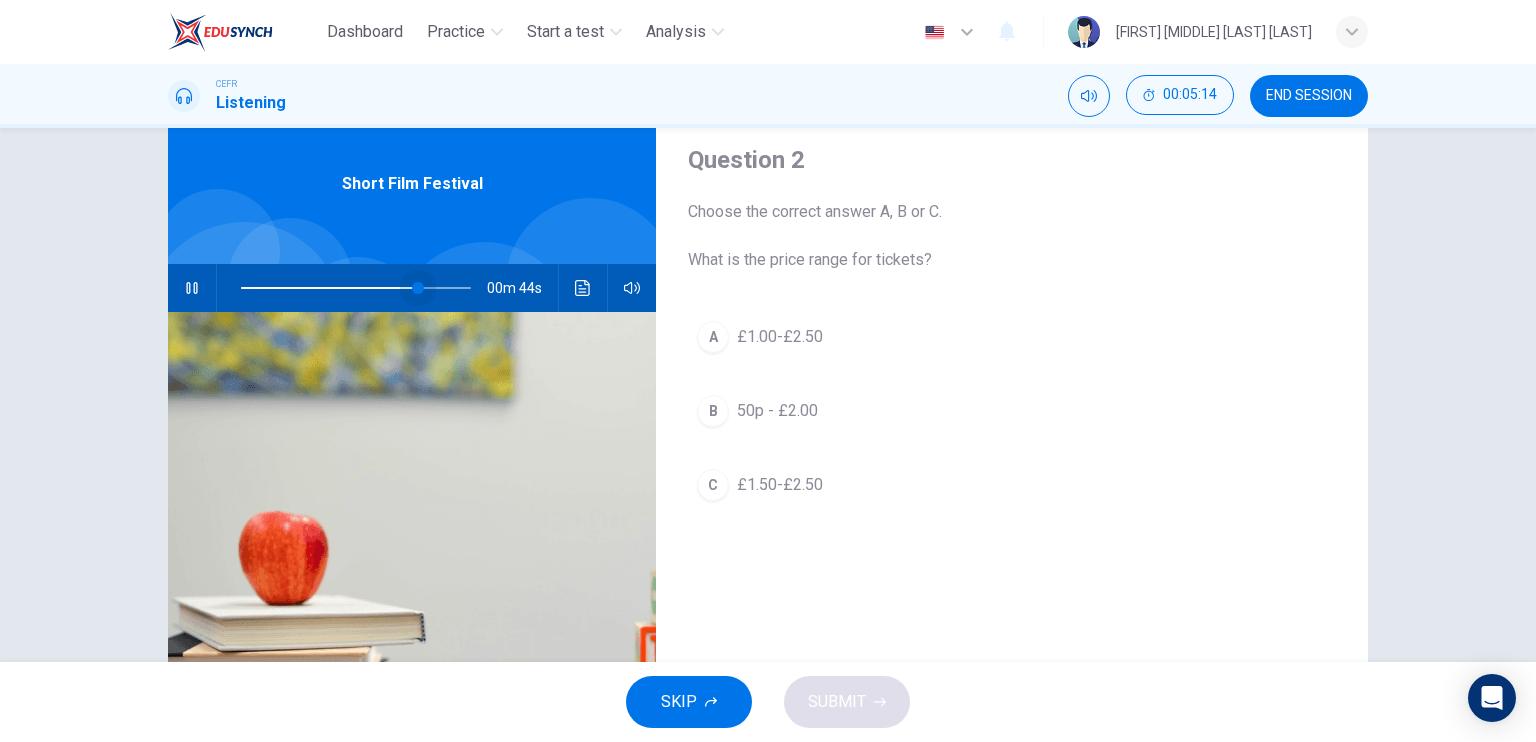 click at bounding box center [418, 288] 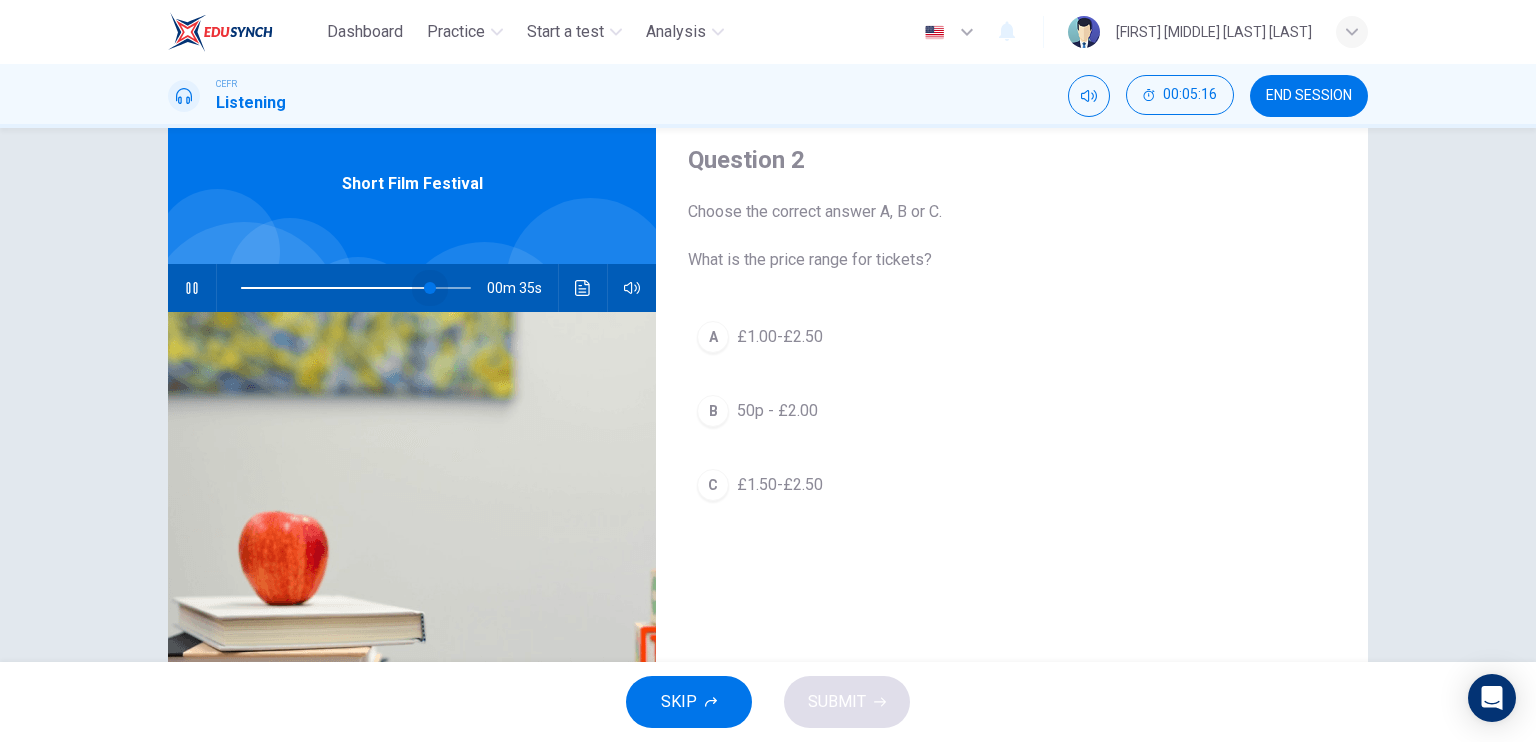 click at bounding box center (430, 288) 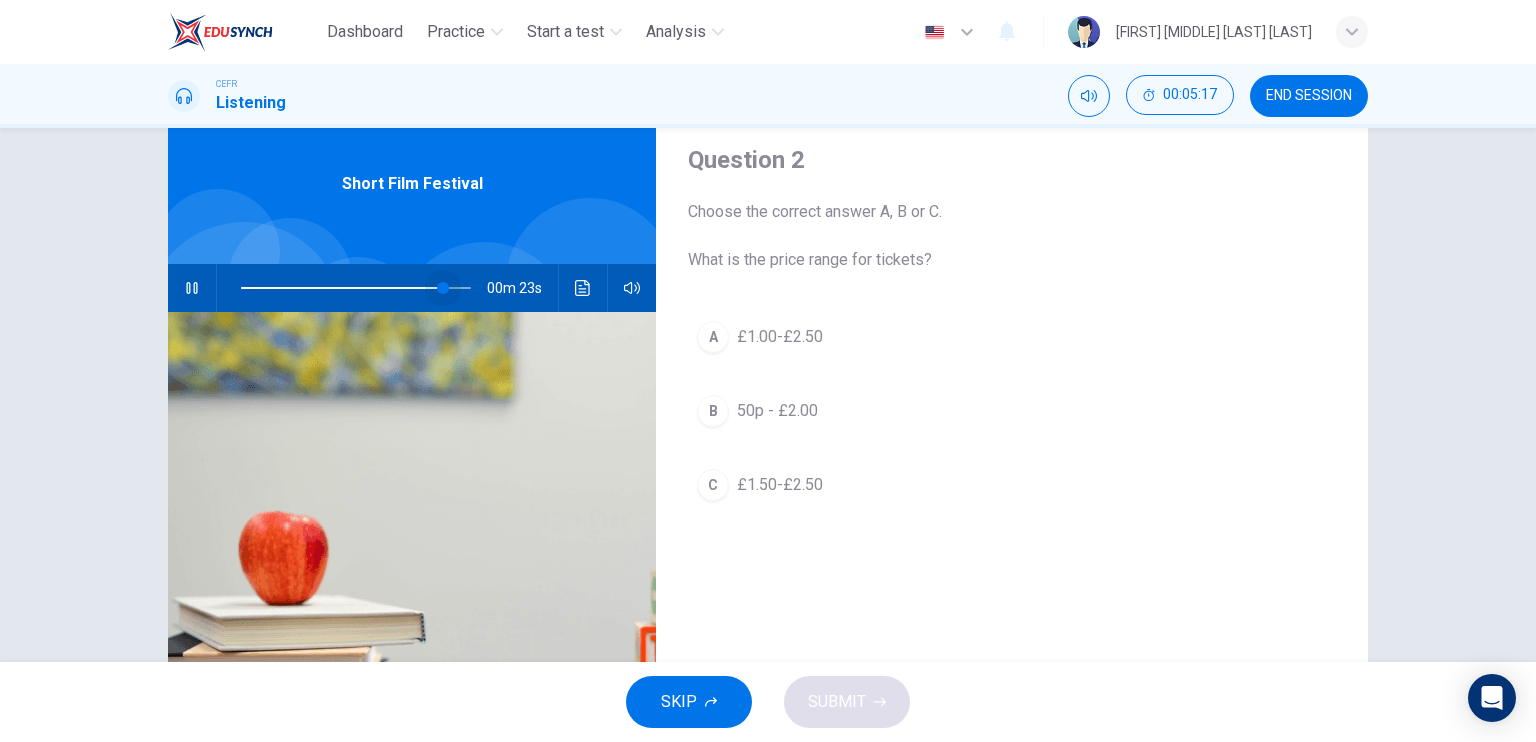 click at bounding box center [443, 288] 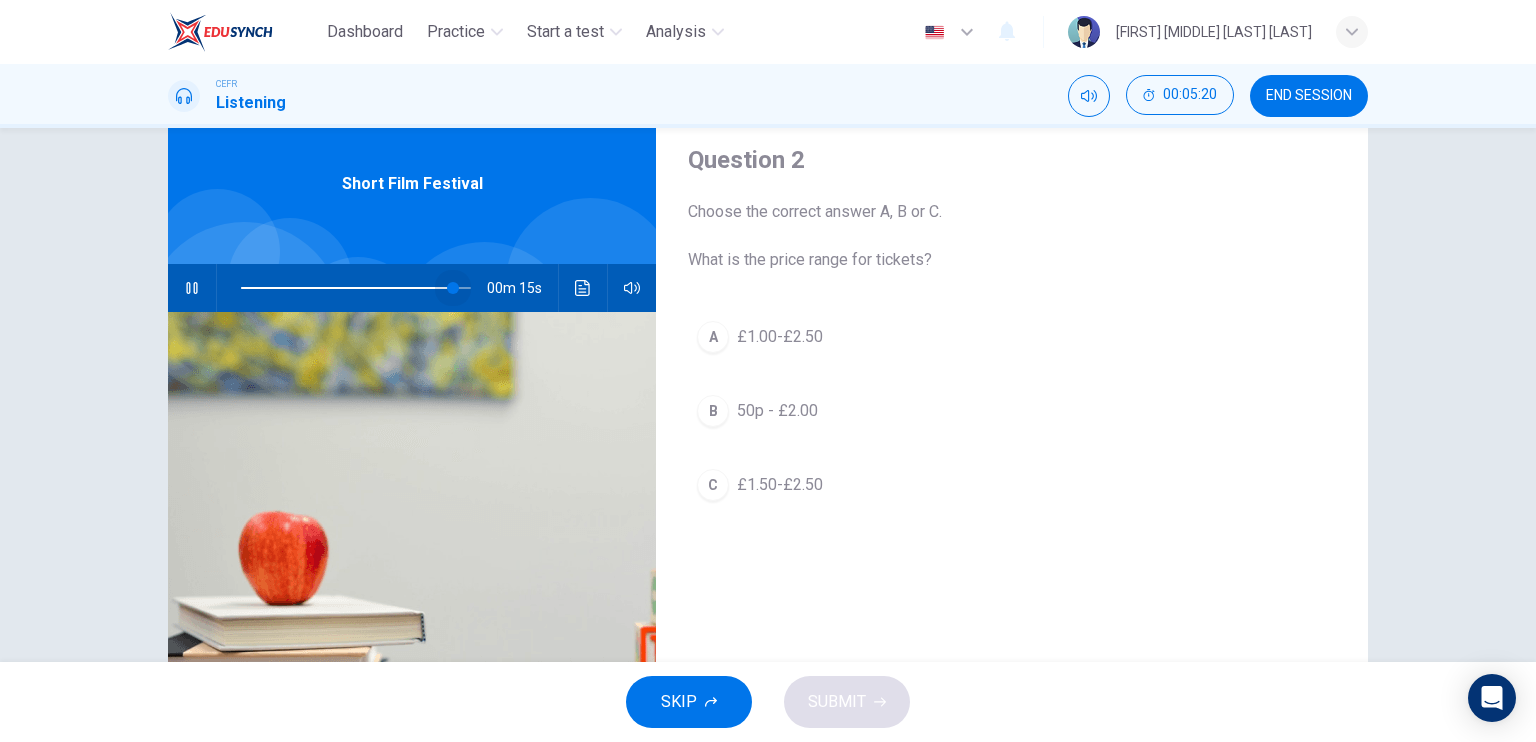 click at bounding box center (453, 288) 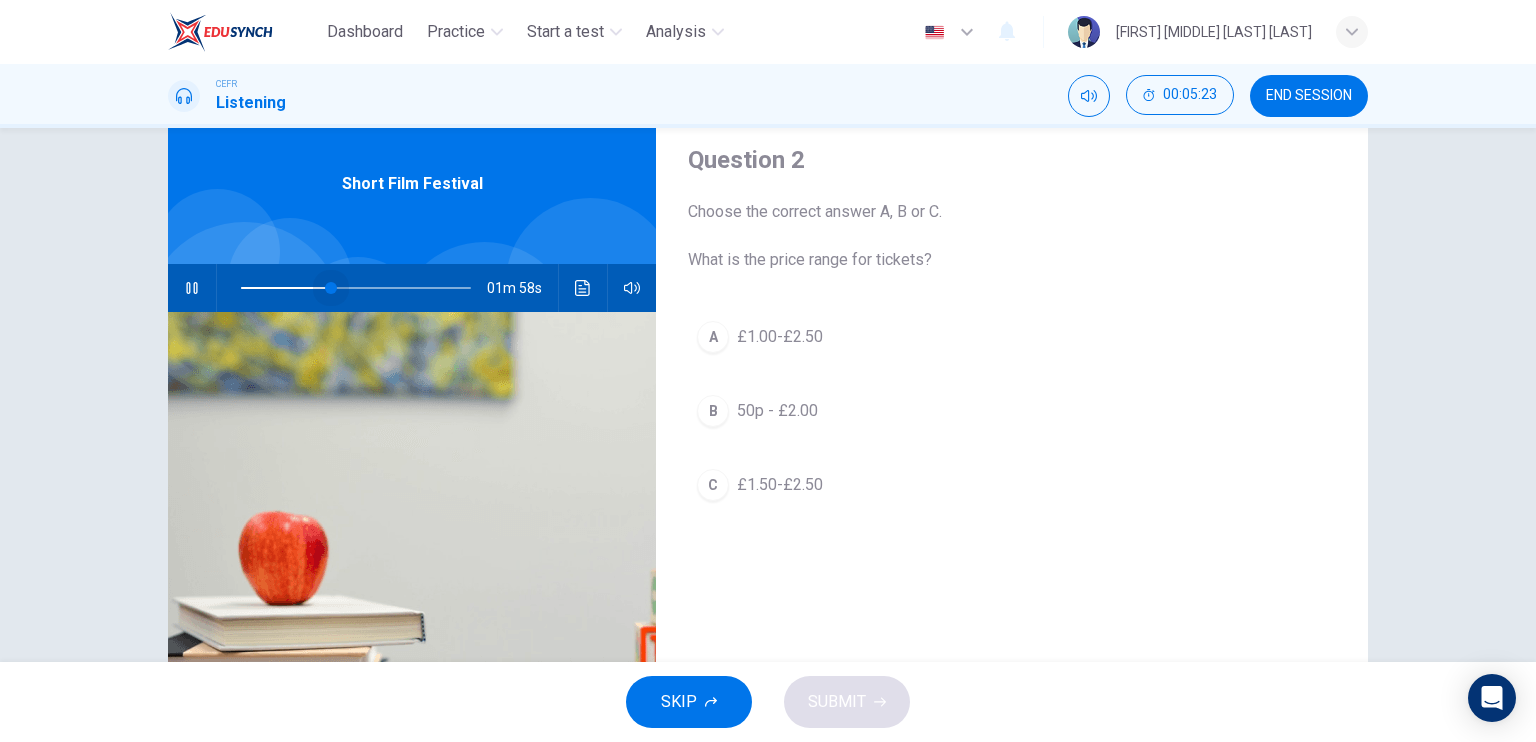 click at bounding box center (356, 288) 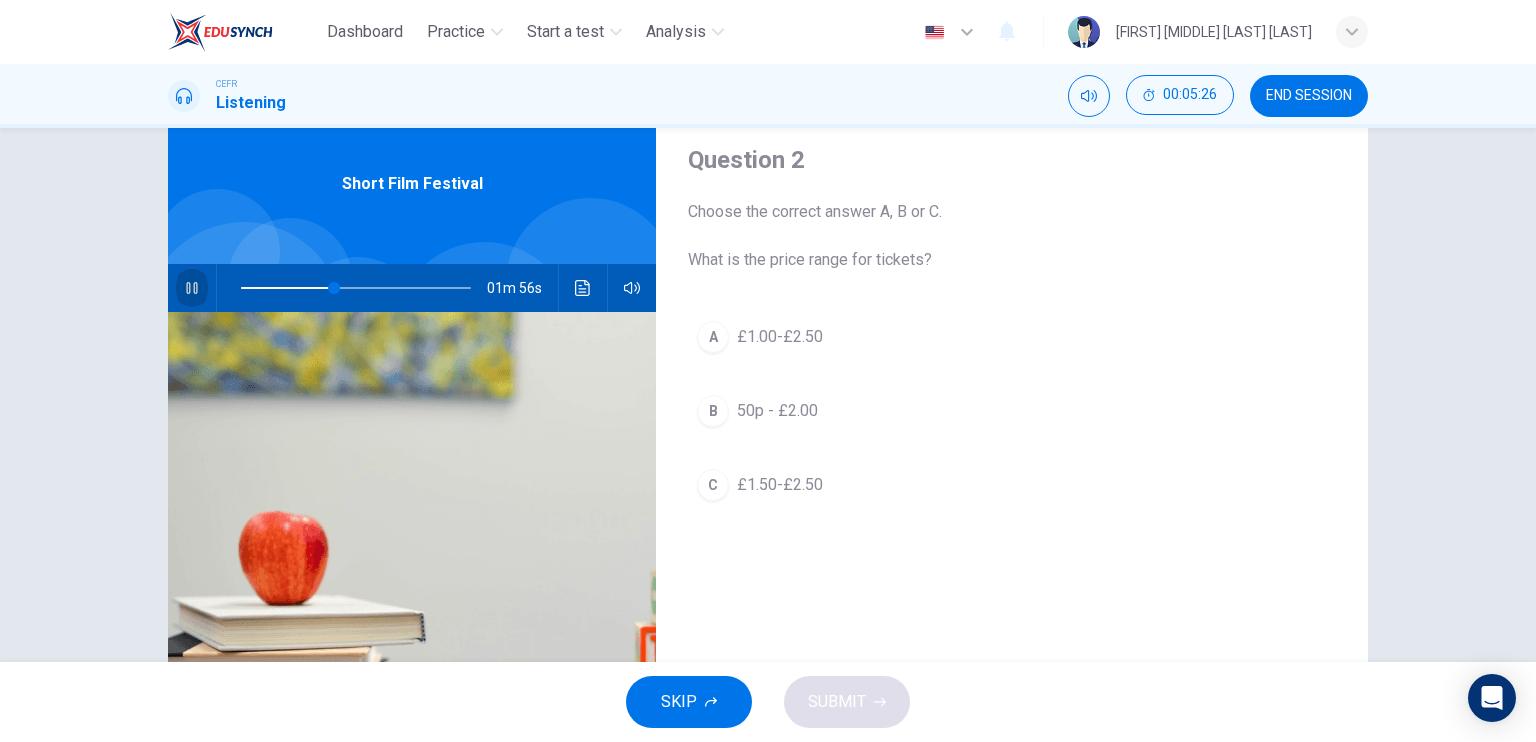 click at bounding box center (192, 288) 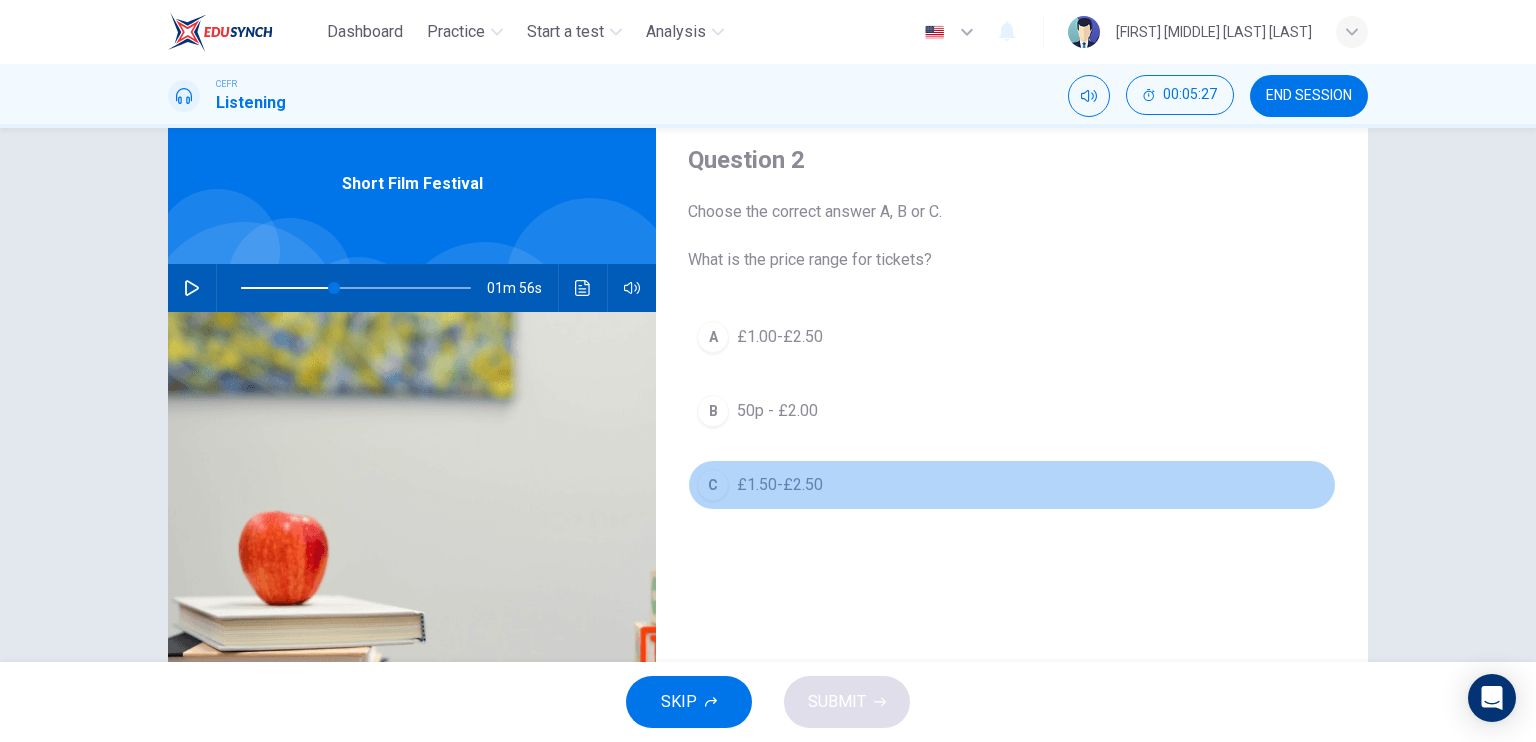 click on "£1.50-£2.50" at bounding box center (780, 337) 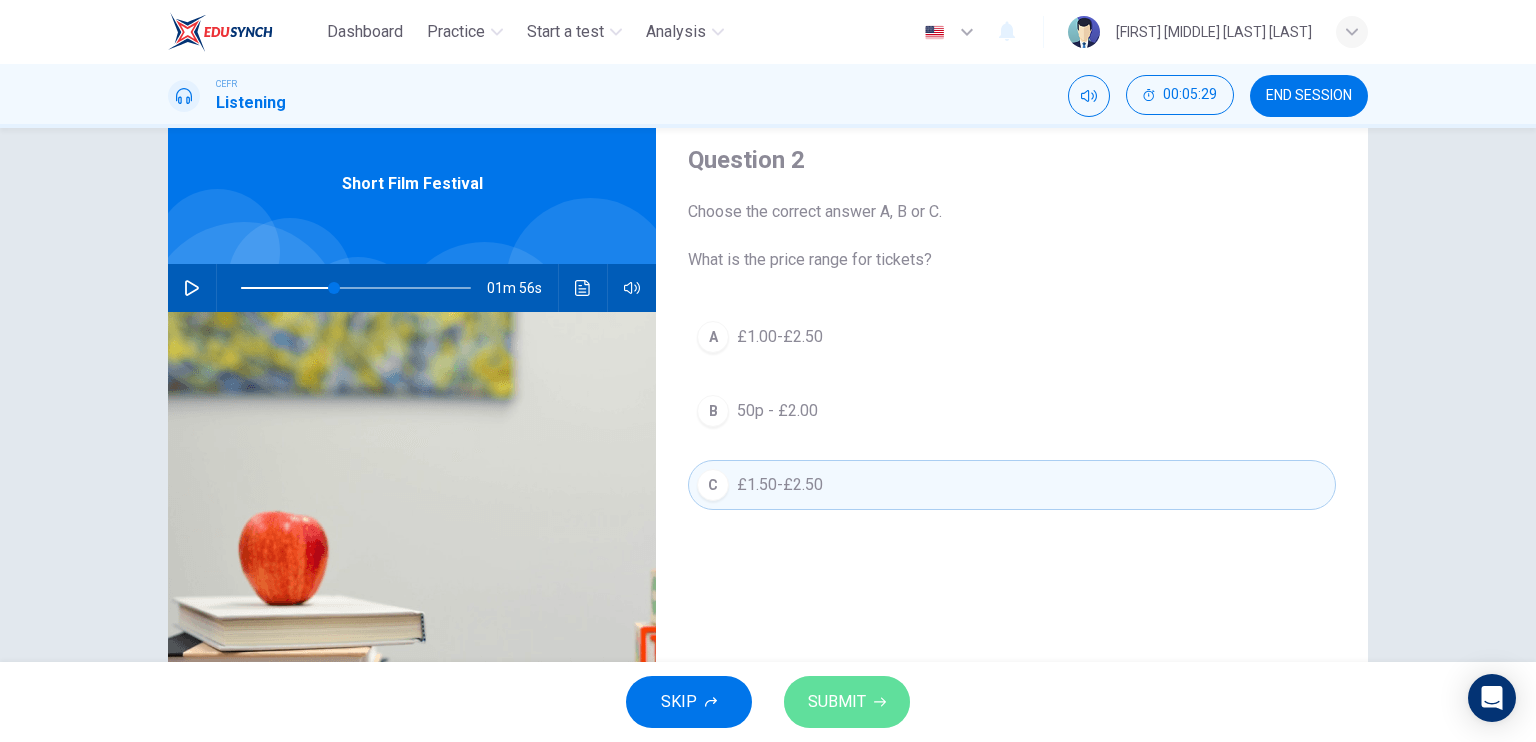 click on "SUBMIT" at bounding box center [837, 702] 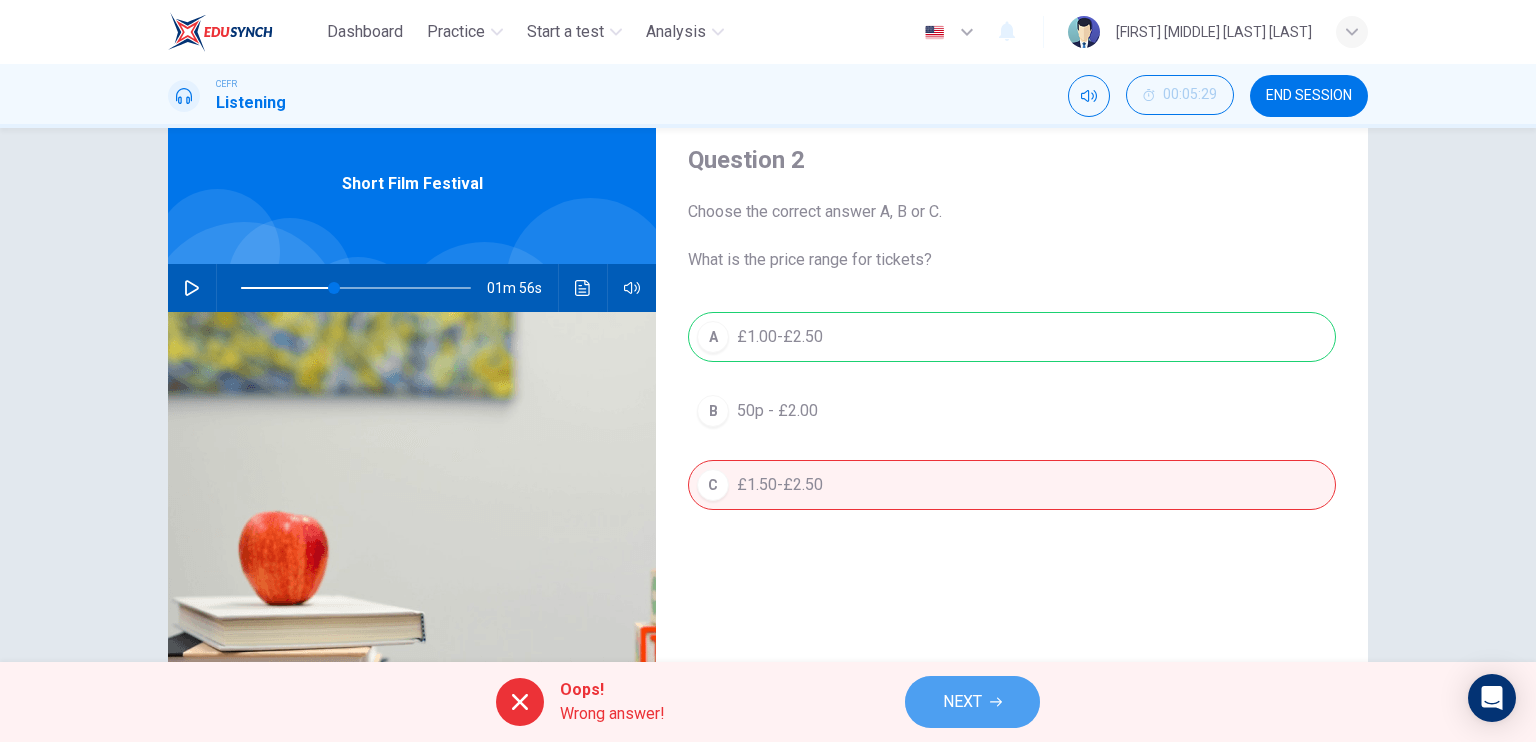 click on "NEXT" at bounding box center (972, 702) 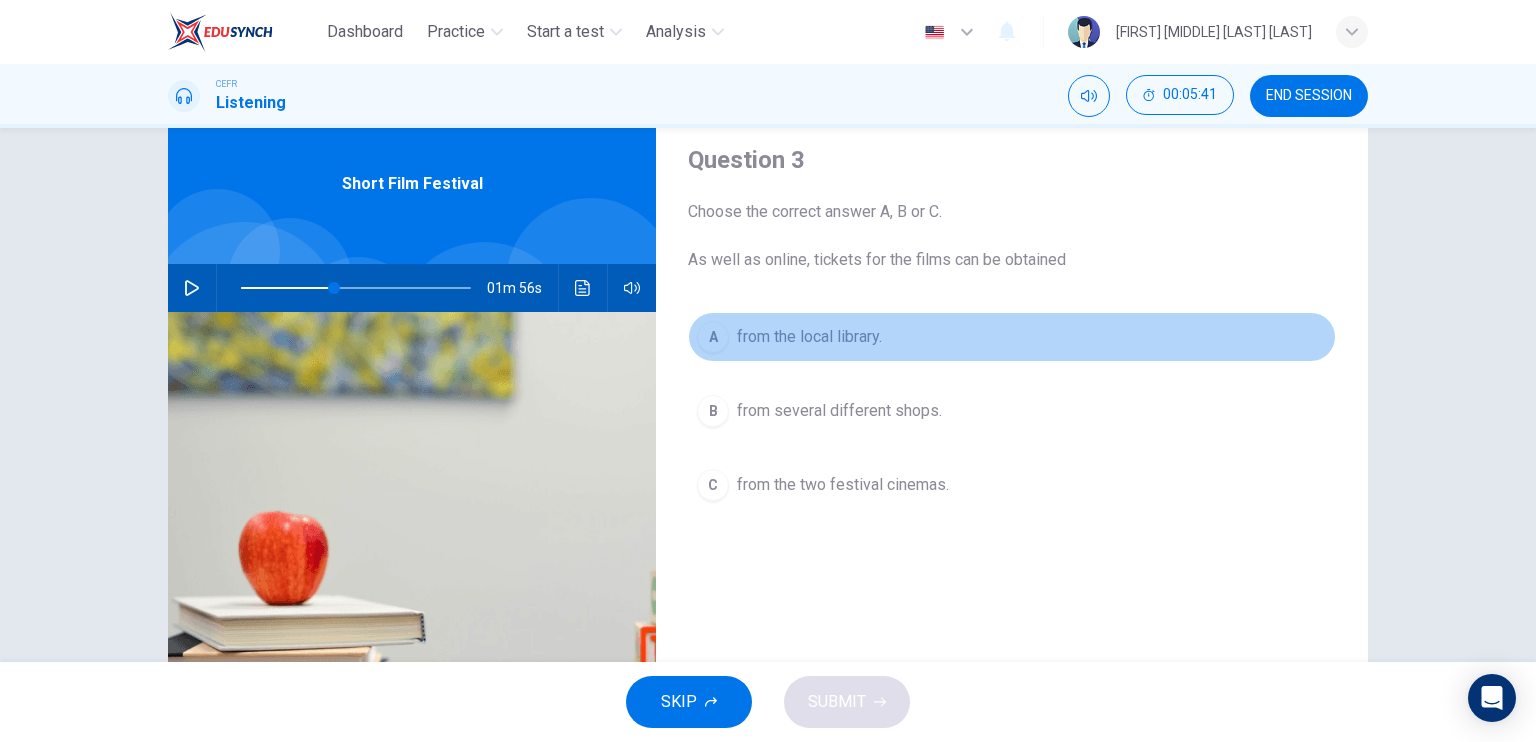 click on "from the local library." at bounding box center (809, 337) 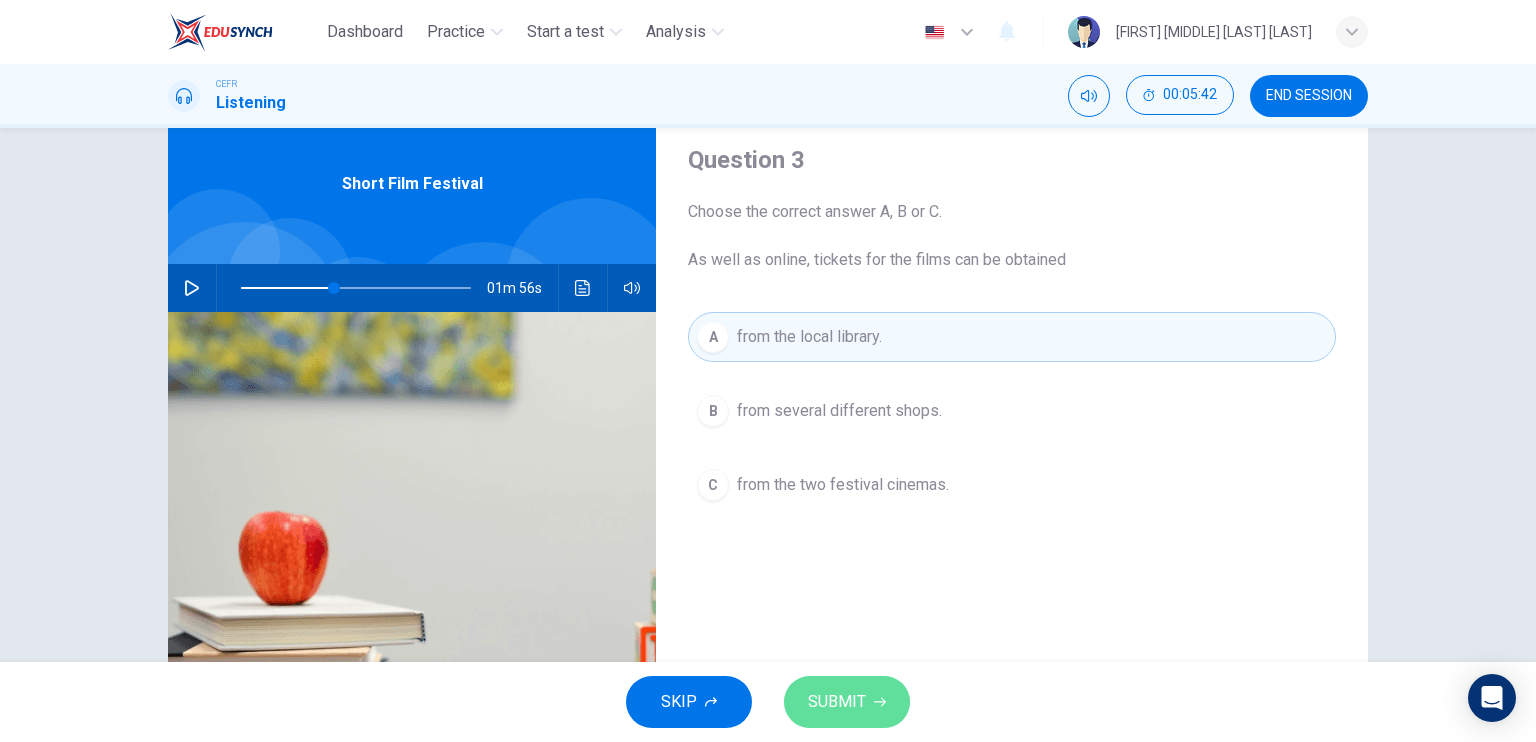 click on "SUBMIT" at bounding box center [847, 702] 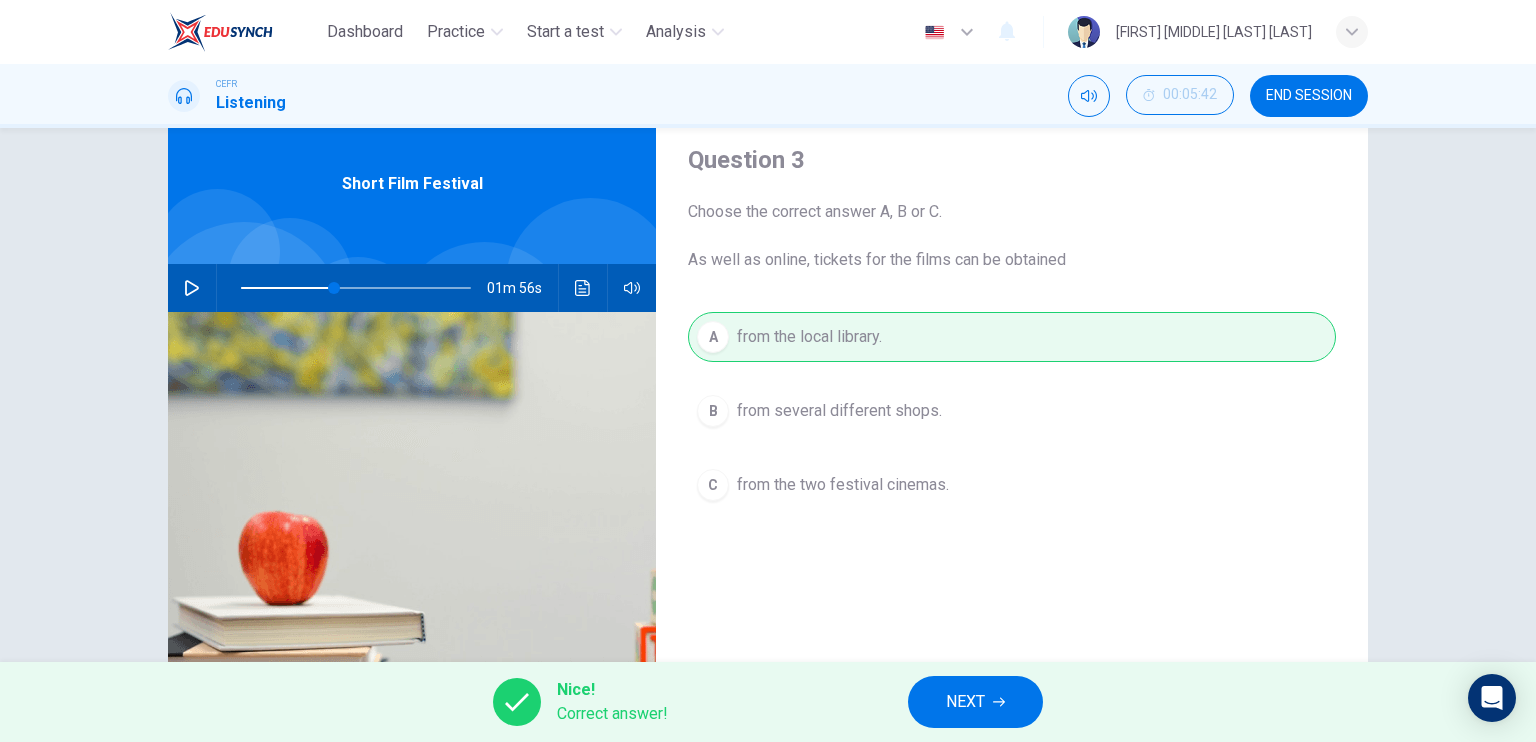click on "NEXT" at bounding box center (975, 702) 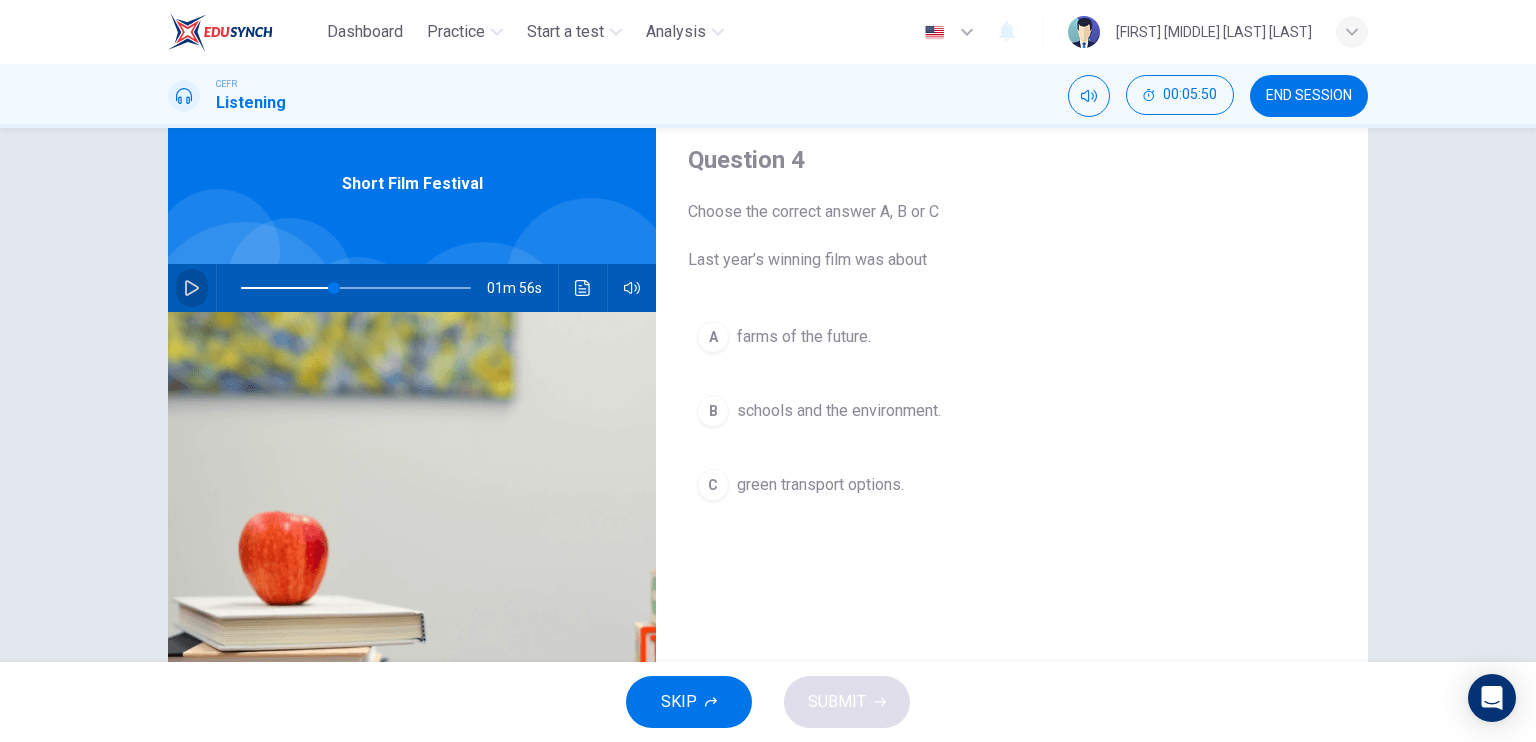 click at bounding box center [192, 288] 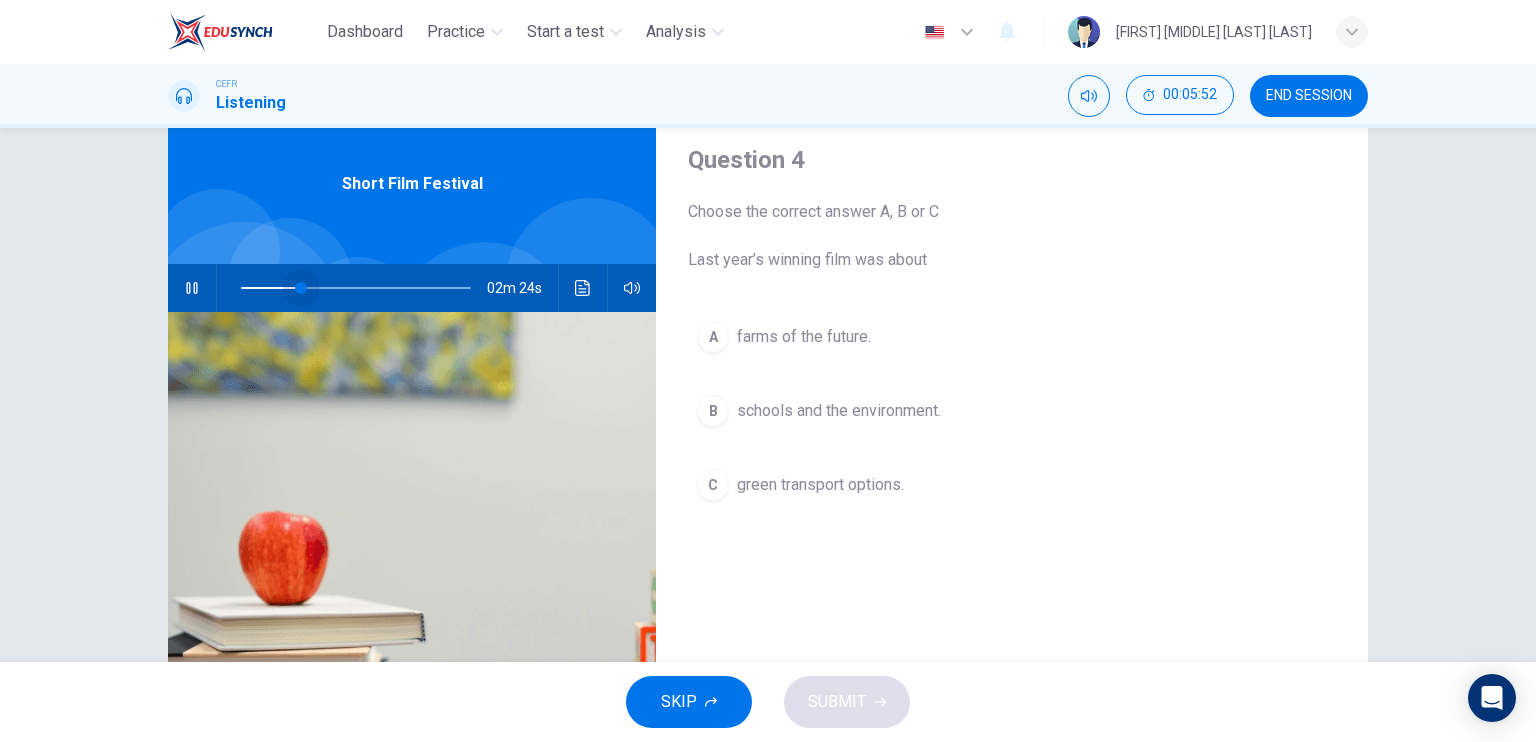 click at bounding box center (356, 288) 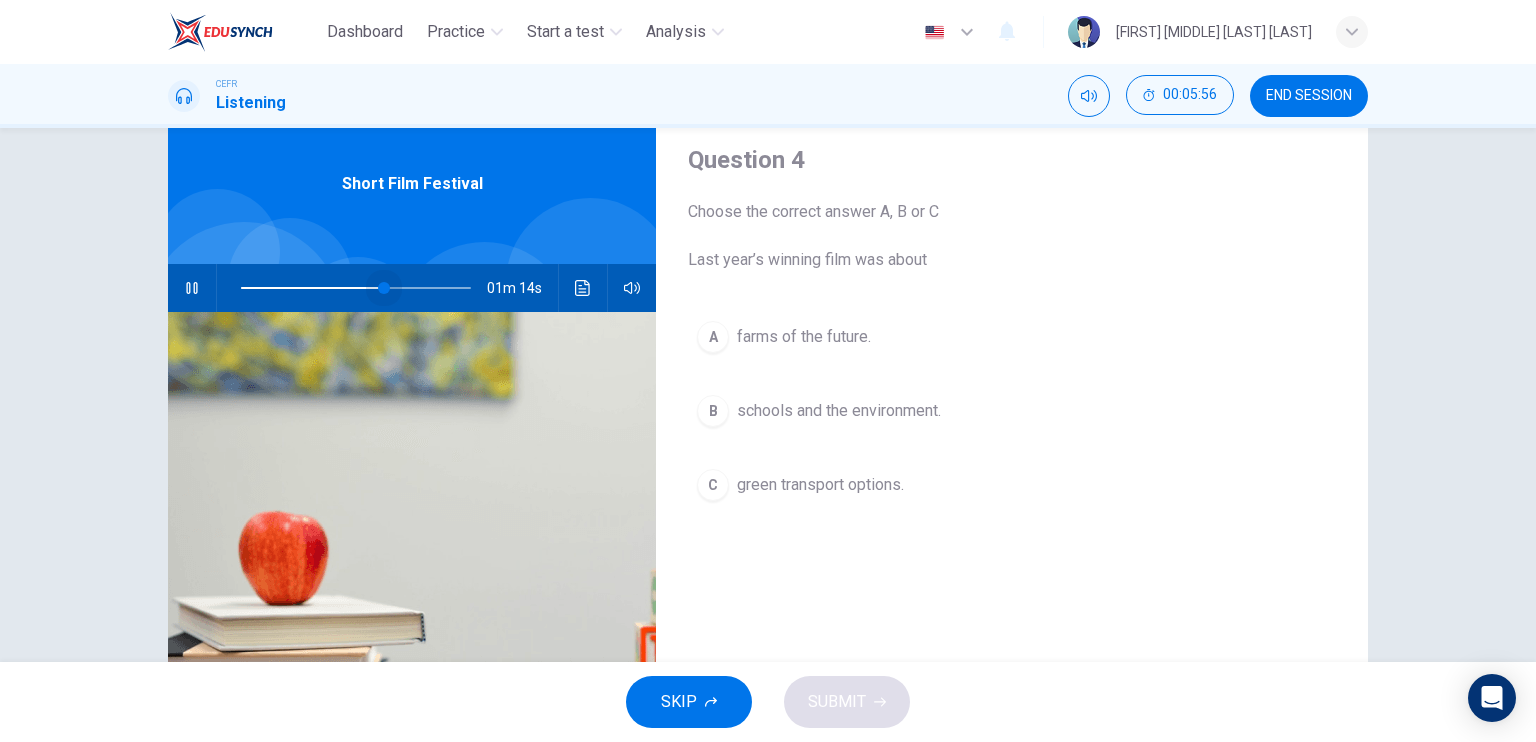 click at bounding box center (356, 288) 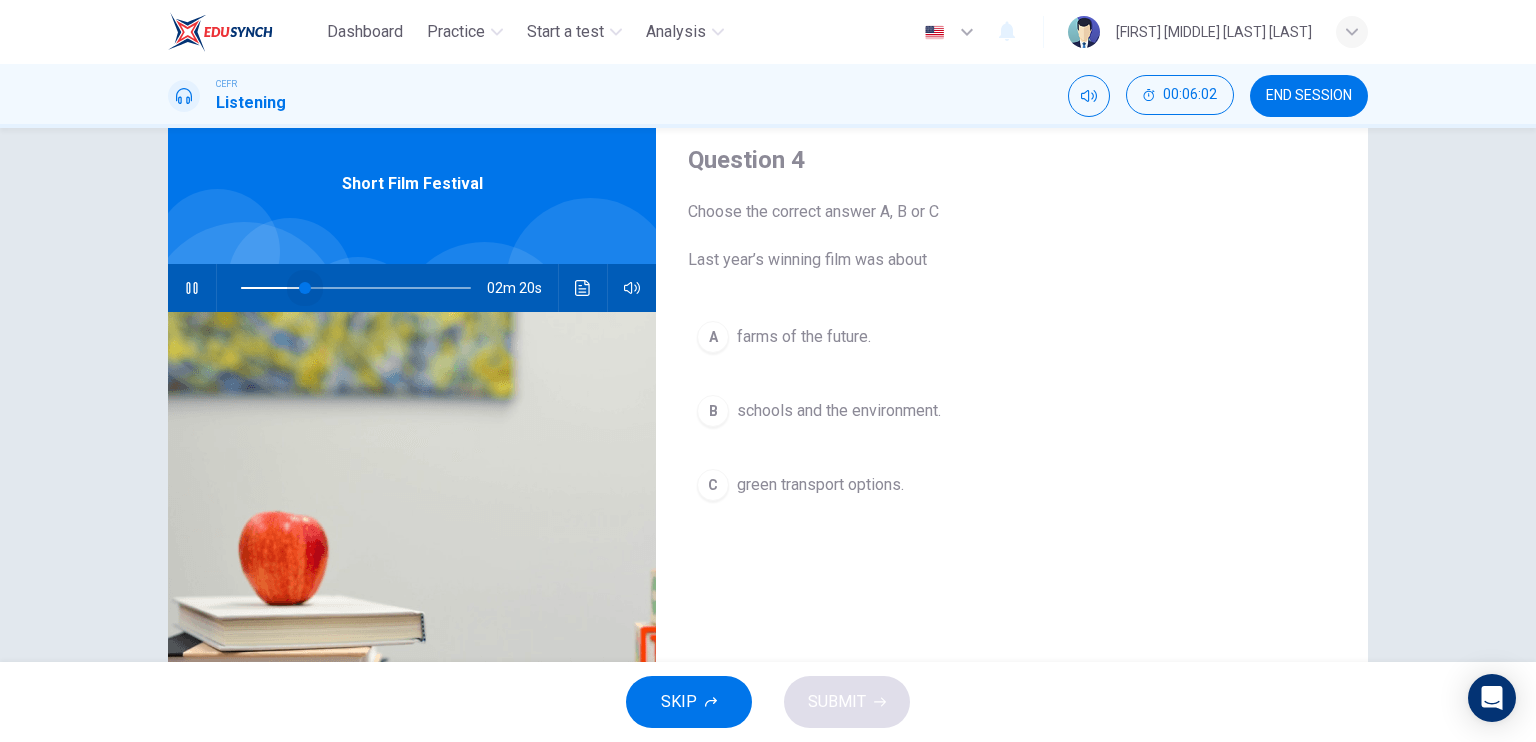 click at bounding box center [356, 288] 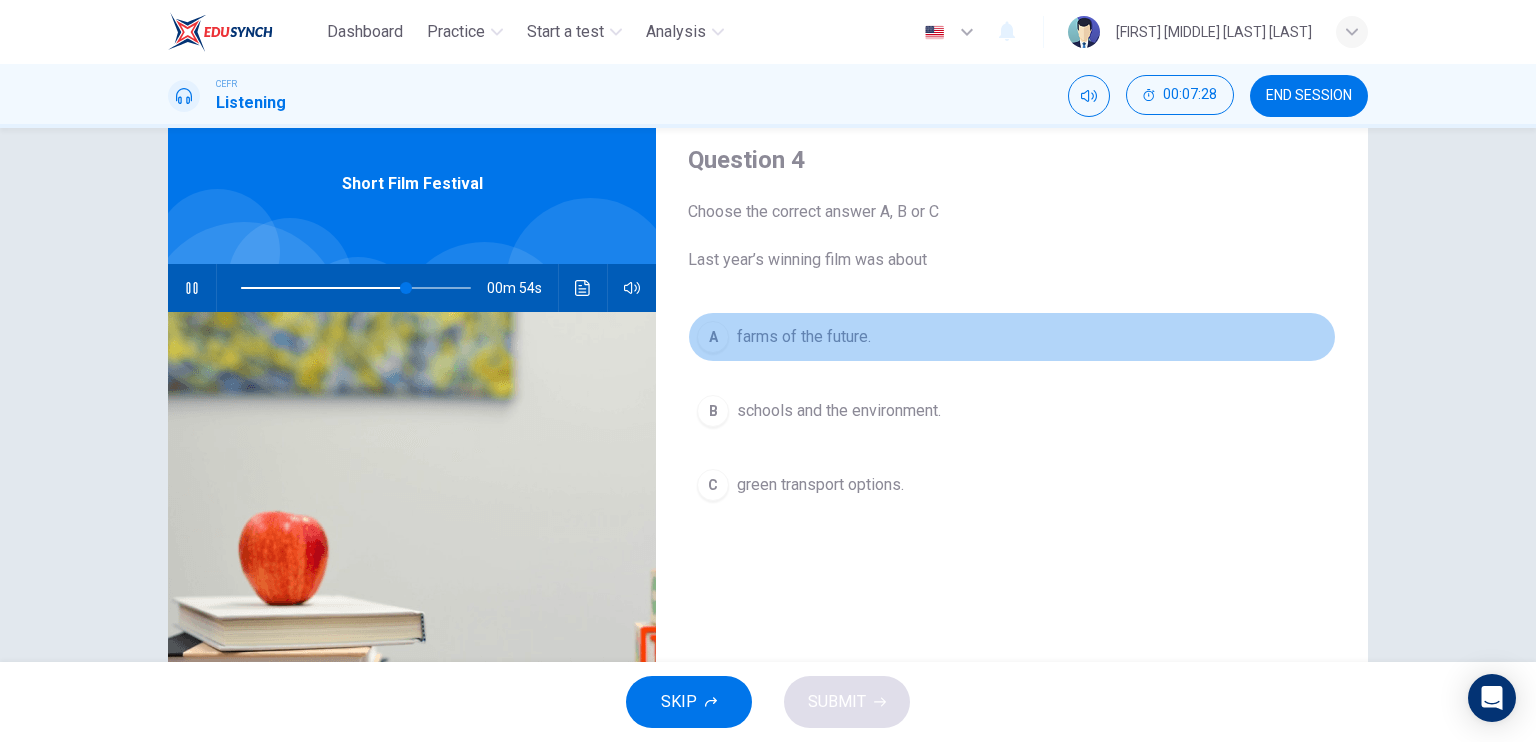 click on "farms of the future." at bounding box center (804, 337) 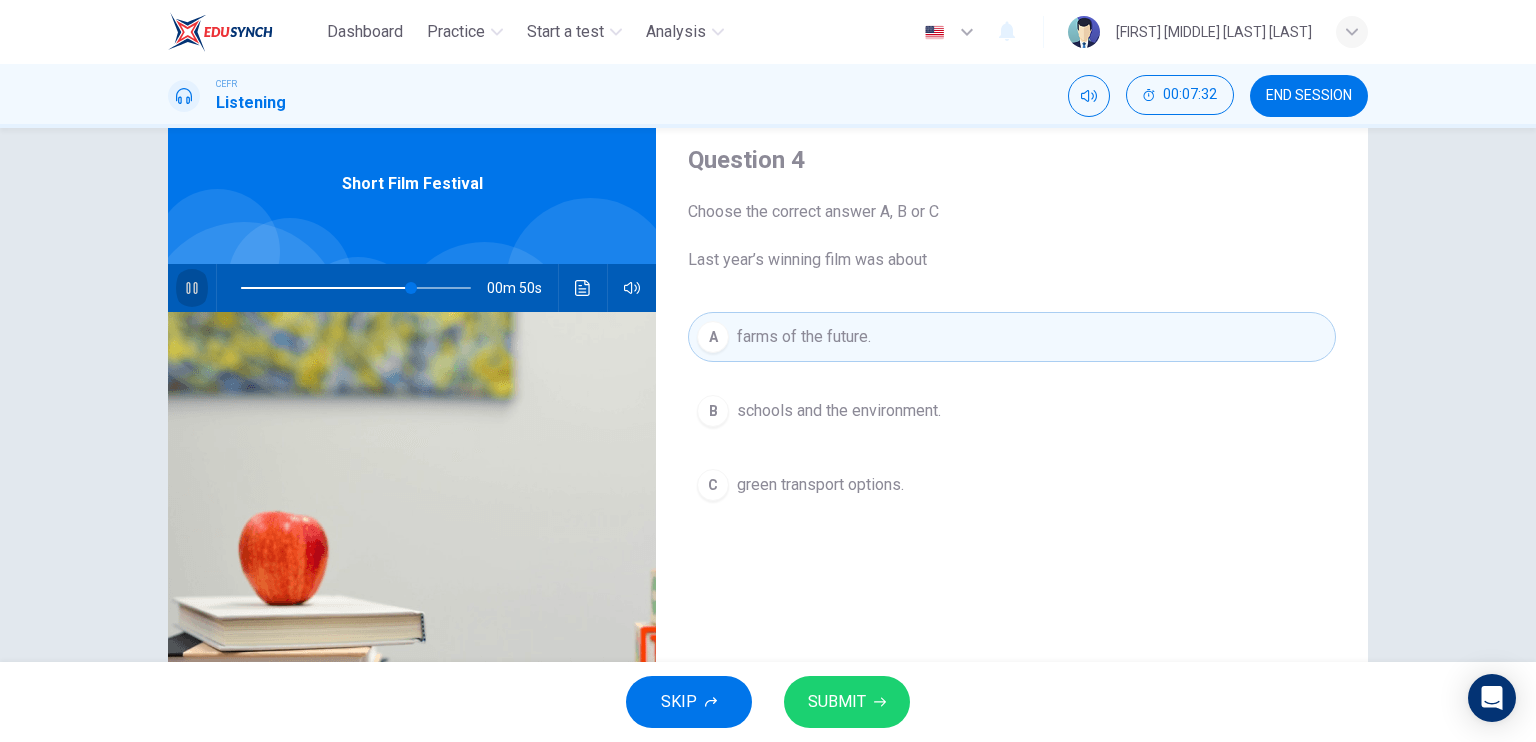 click at bounding box center [192, 288] 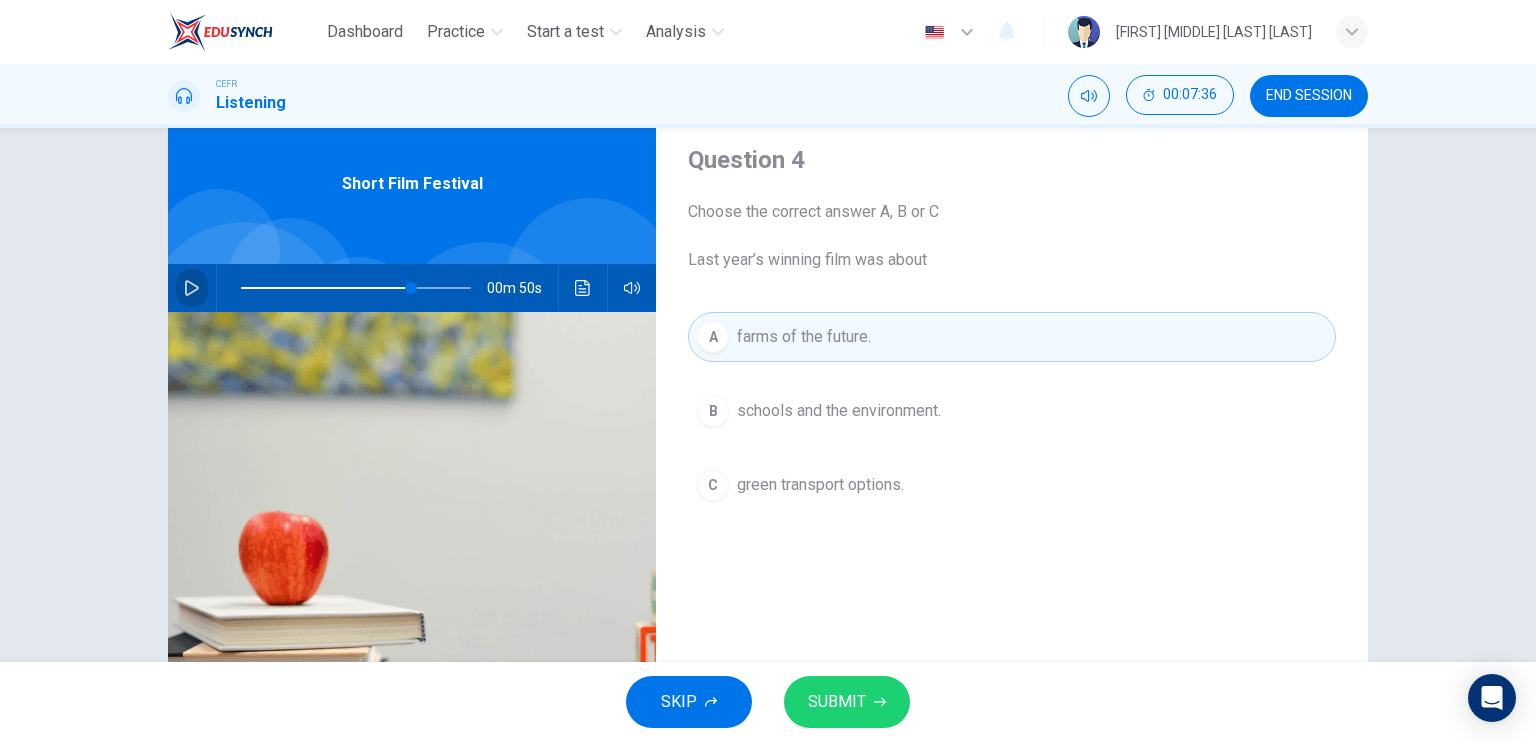 click at bounding box center (192, 288) 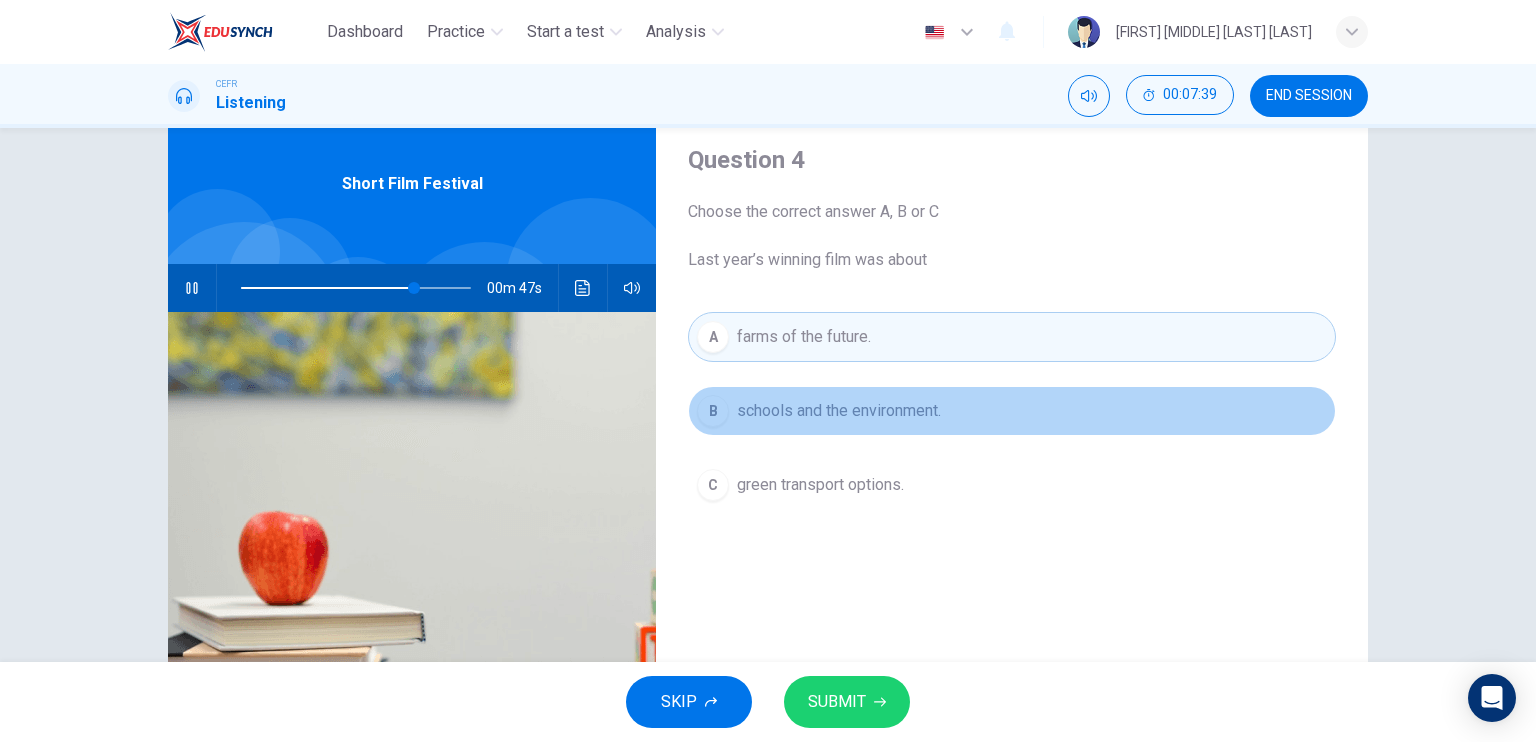click on "schools and the environment." at bounding box center [839, 411] 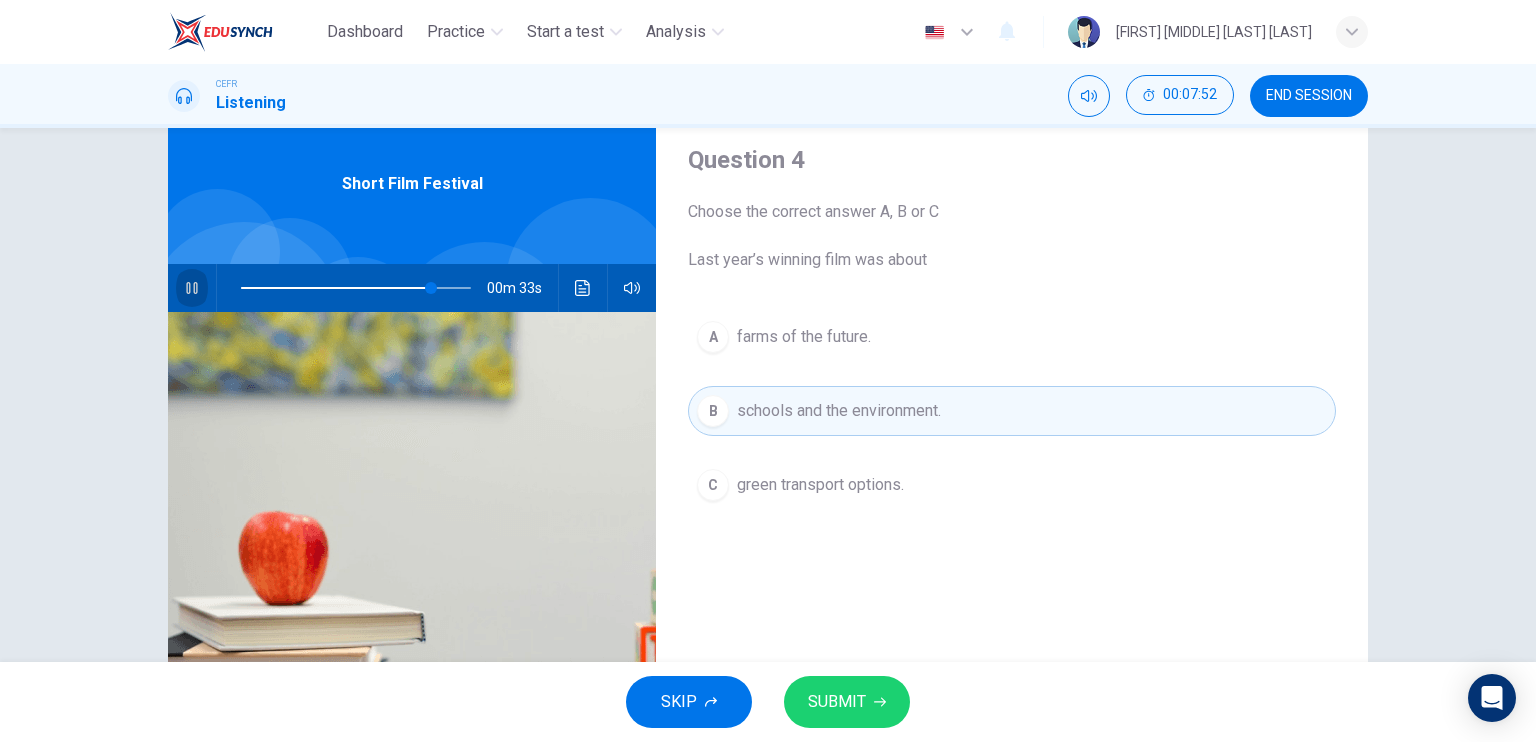 click at bounding box center (192, 288) 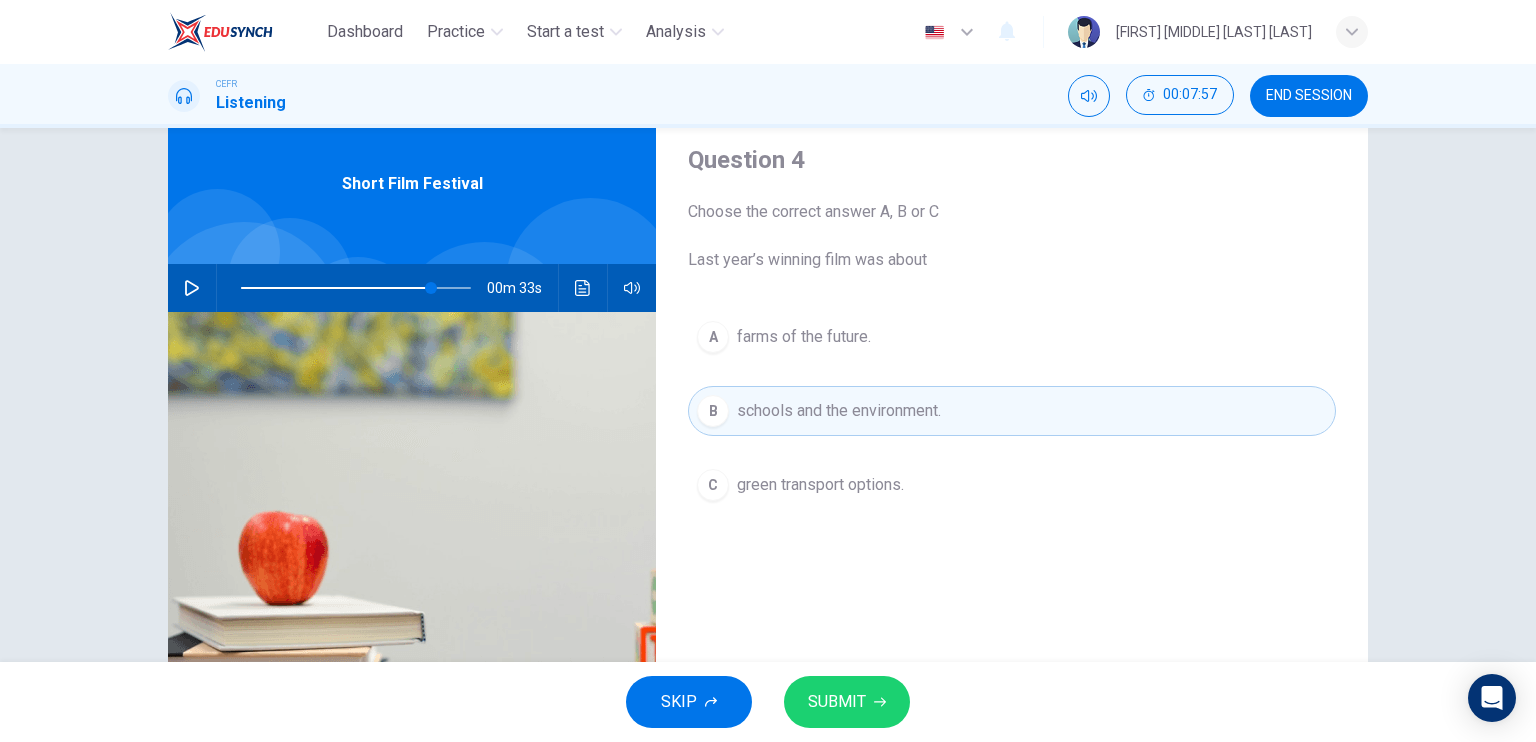 click on "C green transport options." at bounding box center [1012, 485] 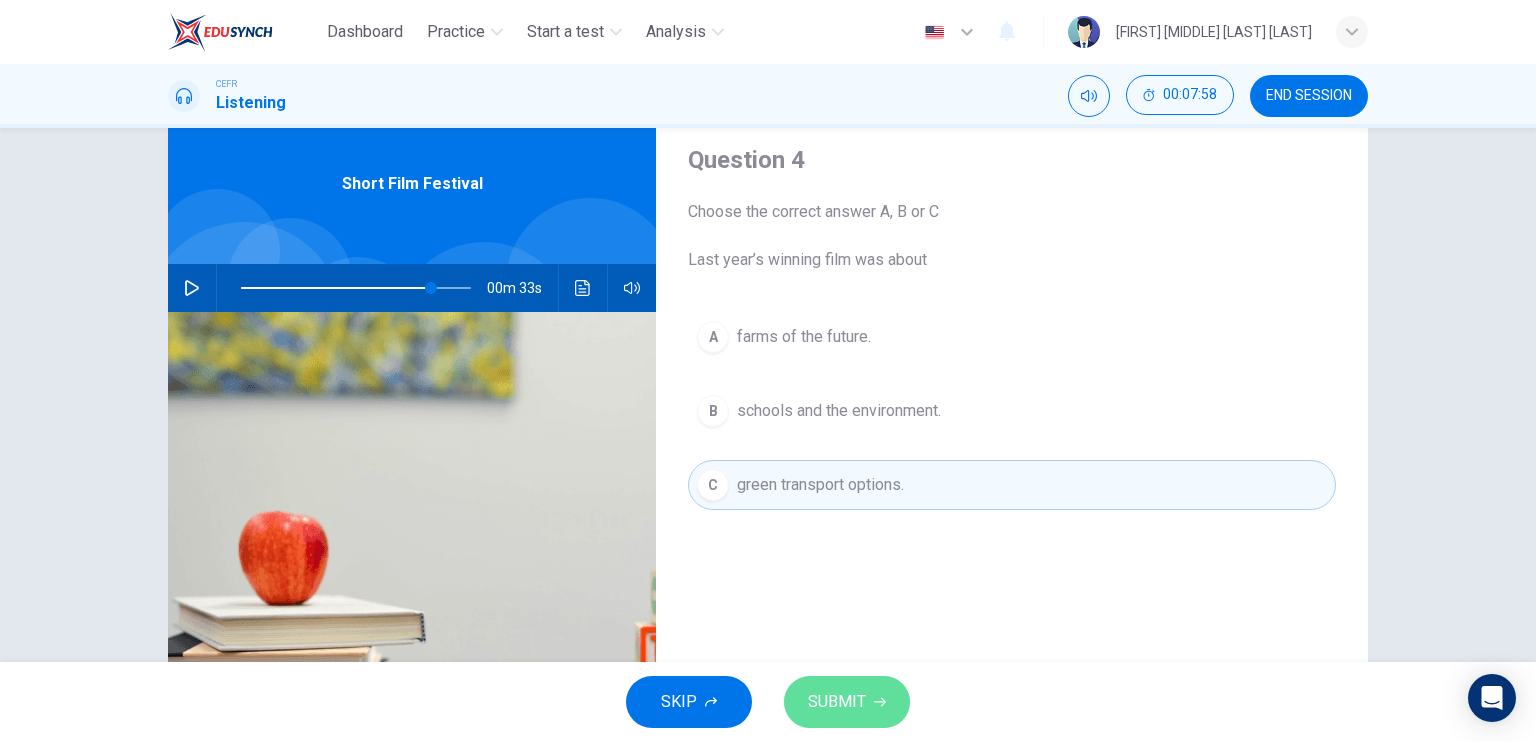 click on "SUBMIT" at bounding box center (837, 702) 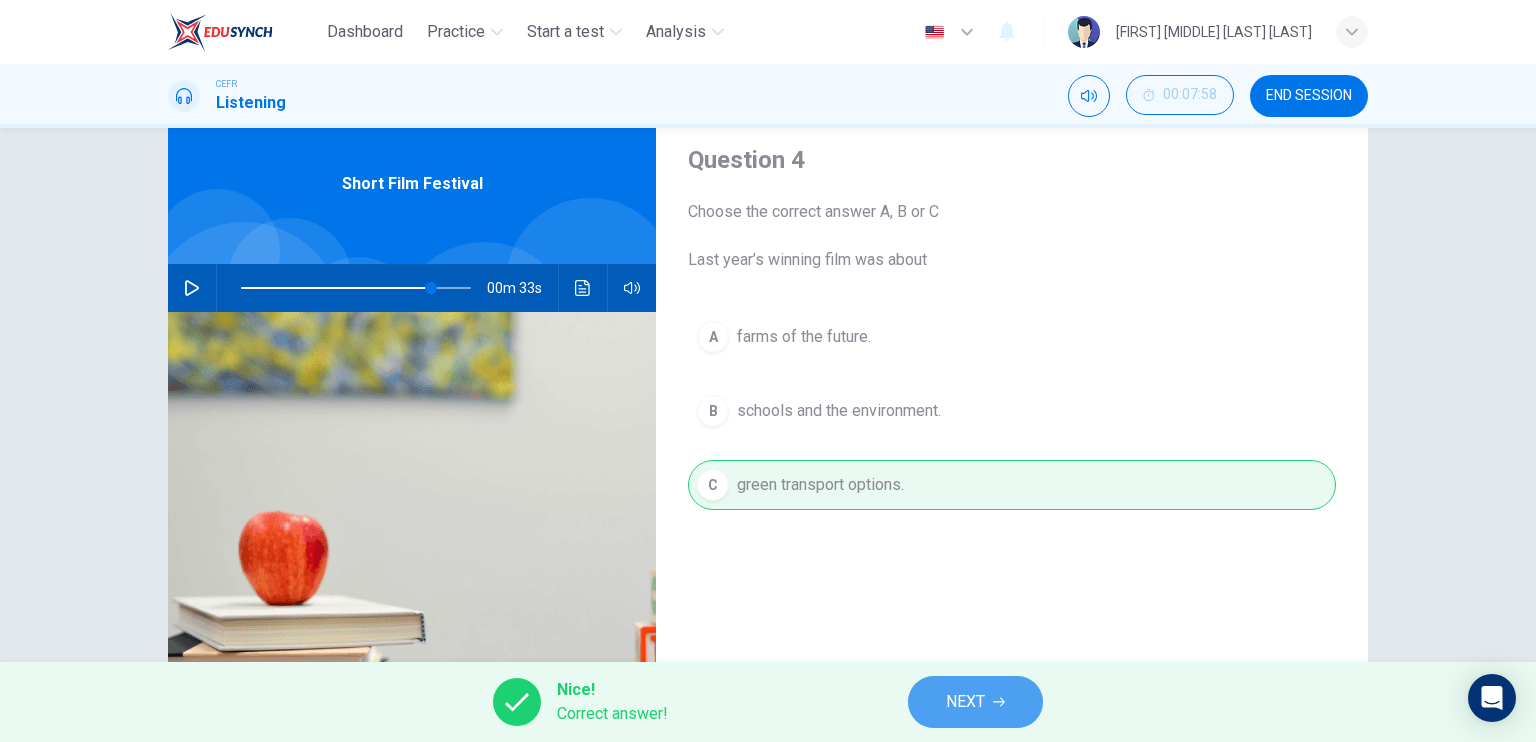 click on "NEXT" at bounding box center [975, 702] 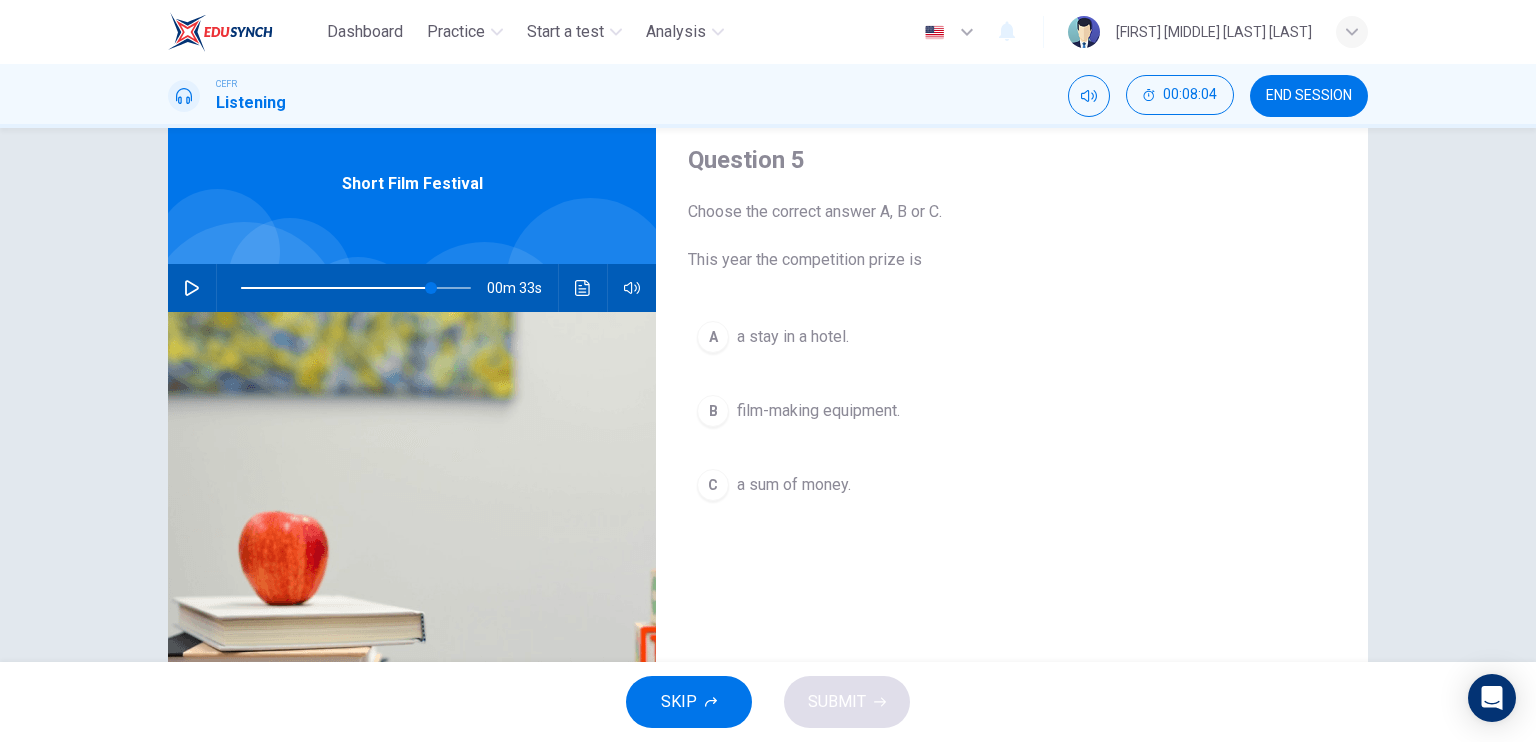 click at bounding box center (192, 288) 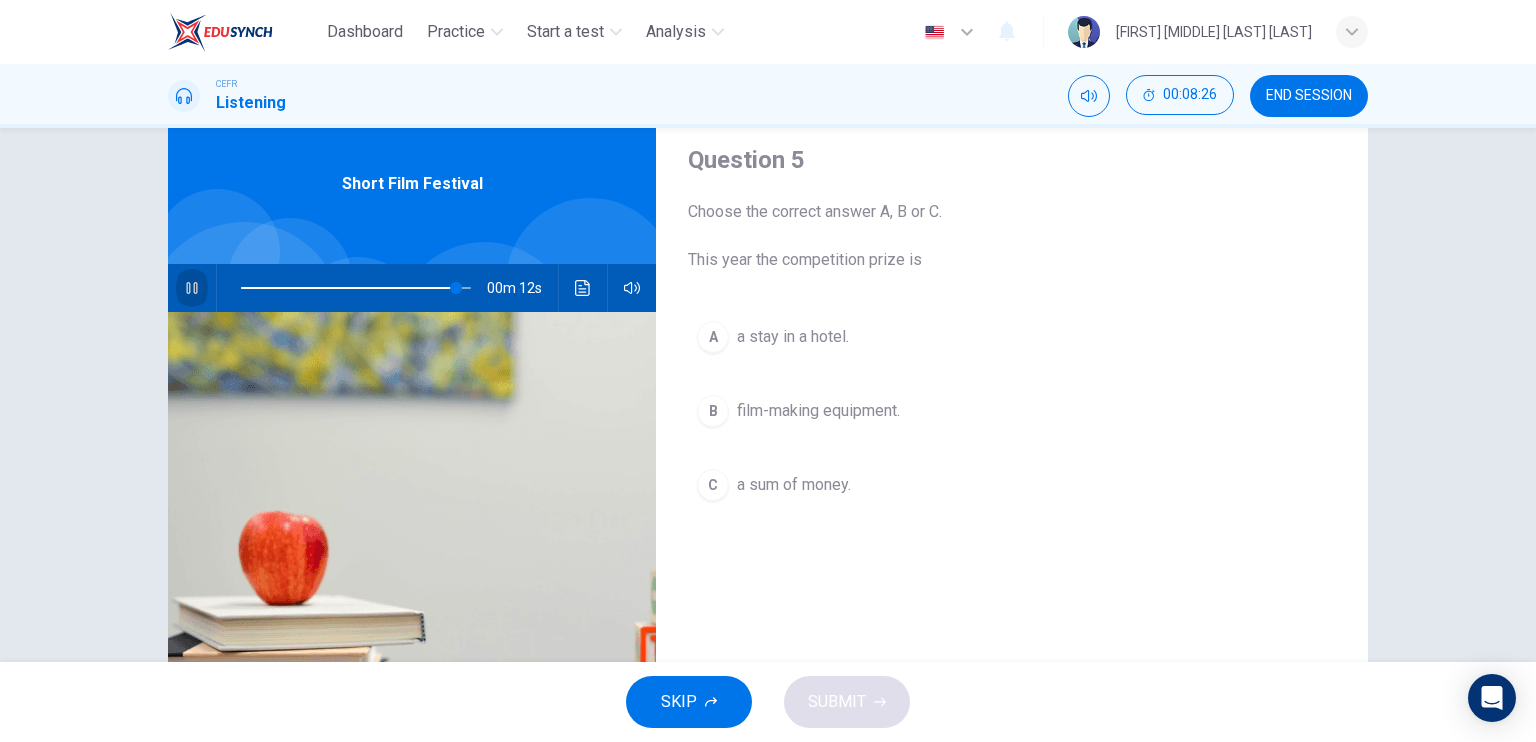 click at bounding box center (191, 288) 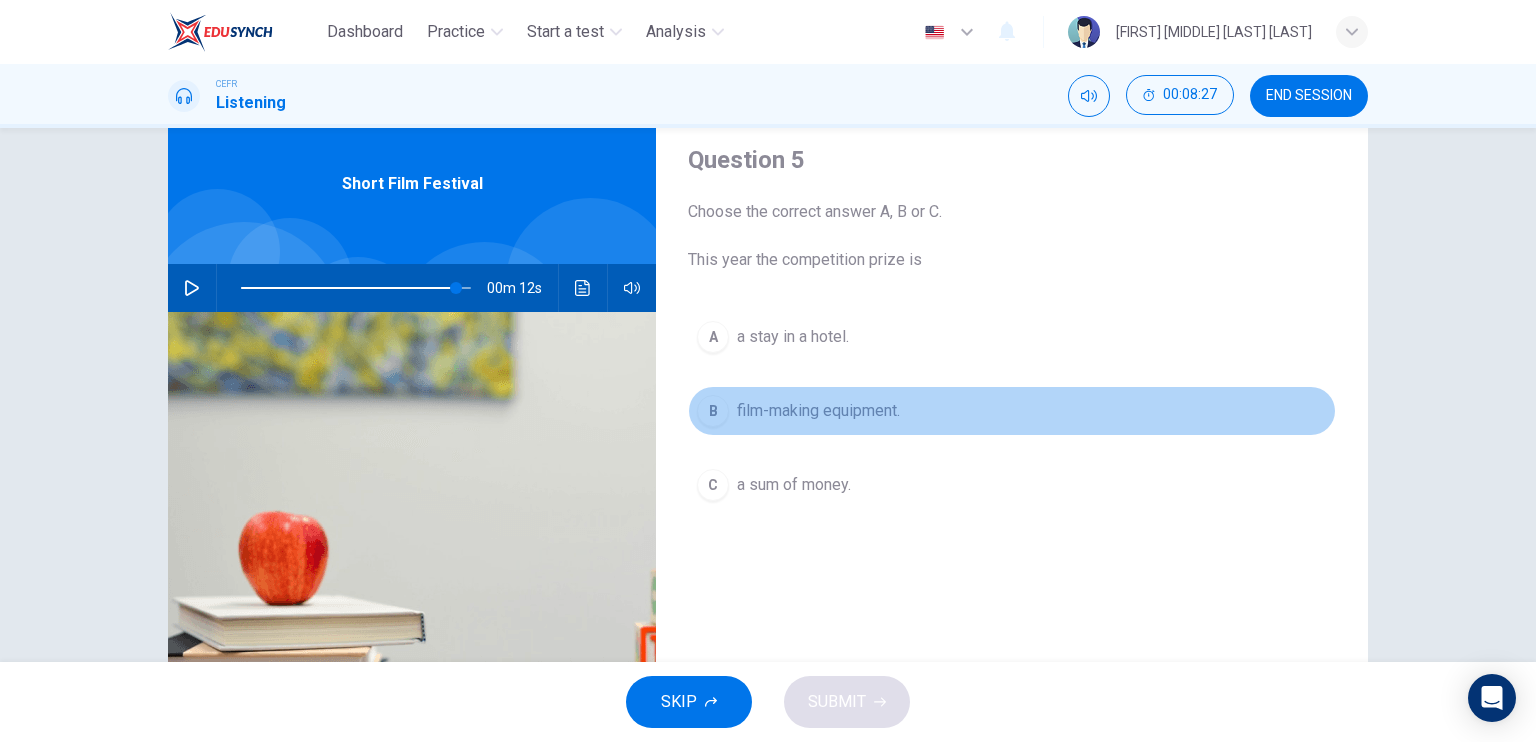 click on "B film-making equipment." at bounding box center [1012, 411] 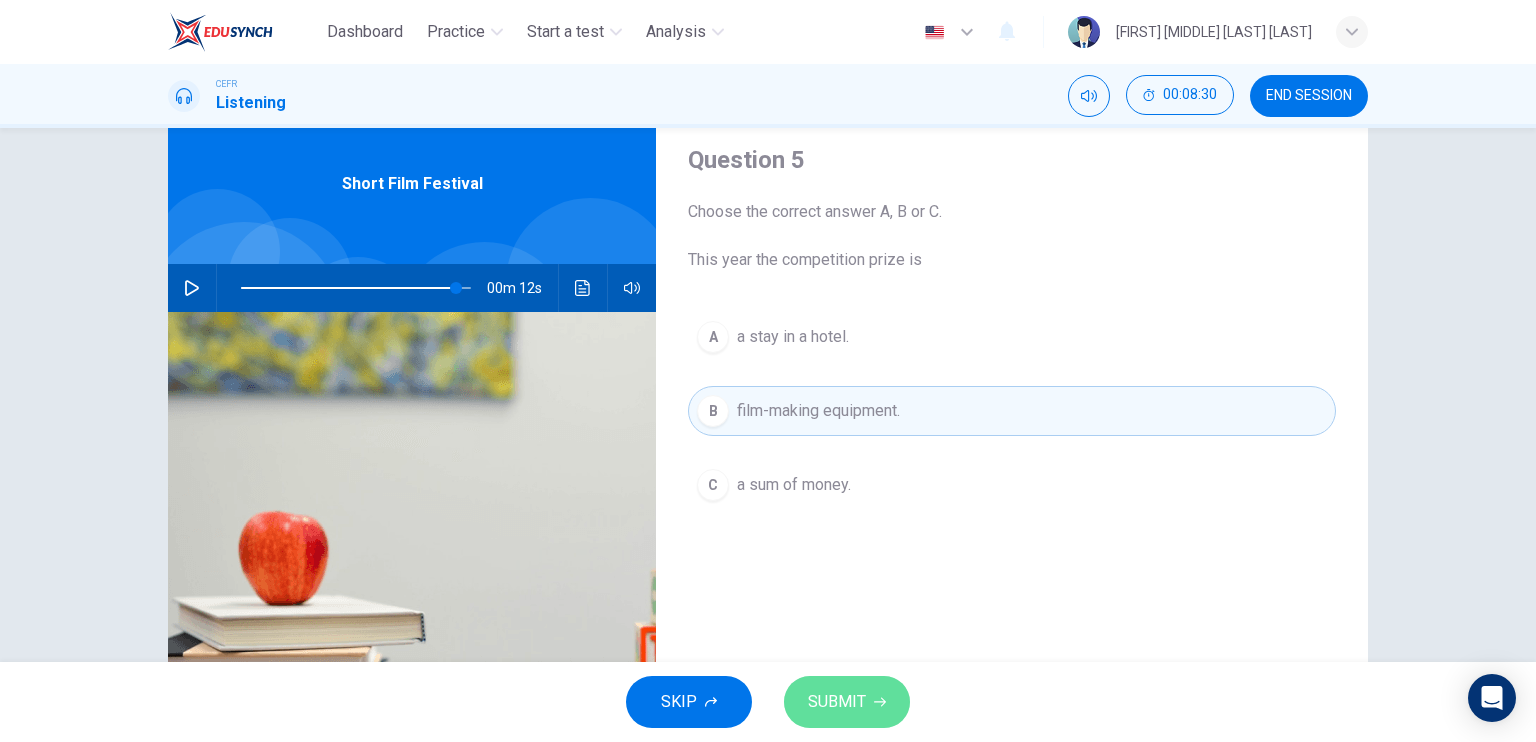 click on "SUBMIT" at bounding box center [847, 702] 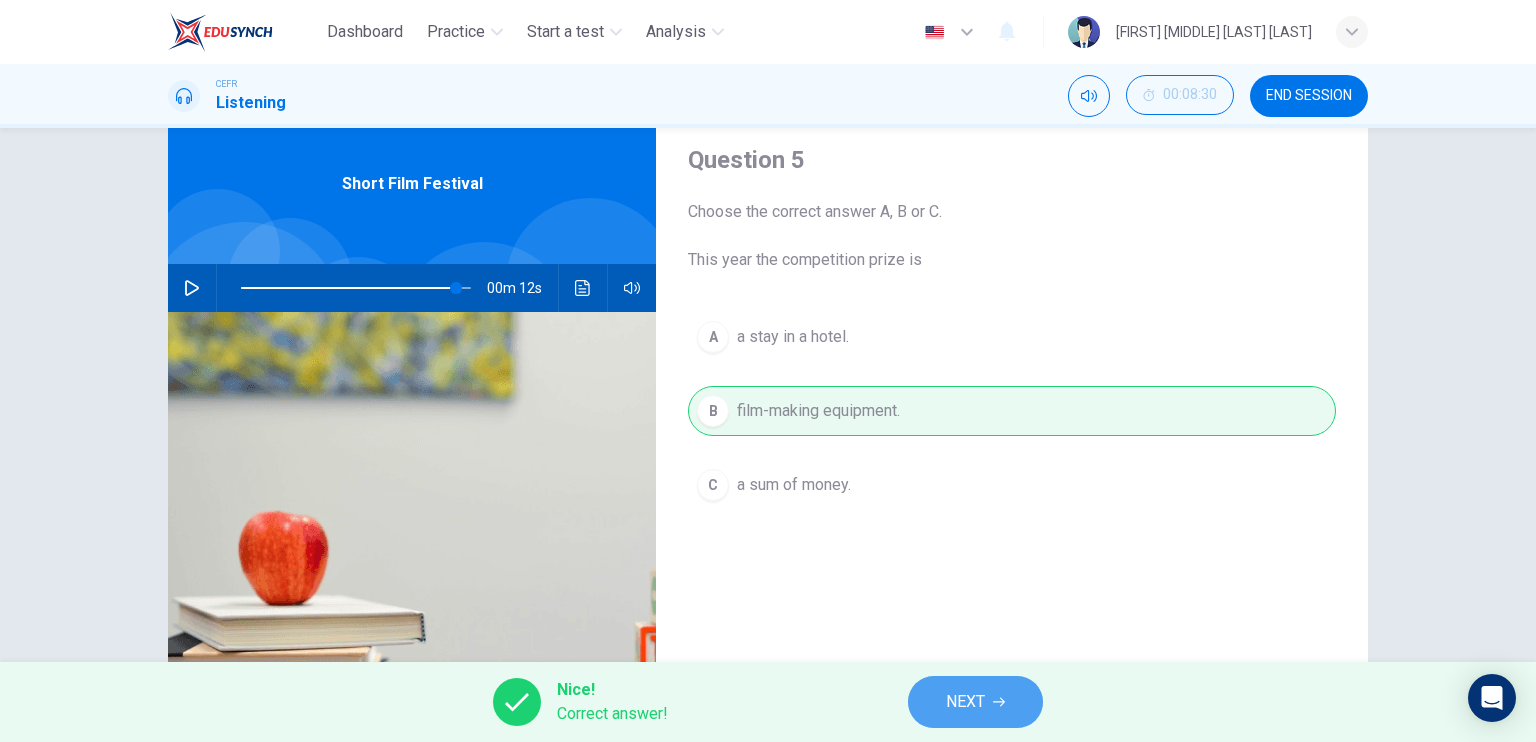 click on "NEXT" at bounding box center (965, 702) 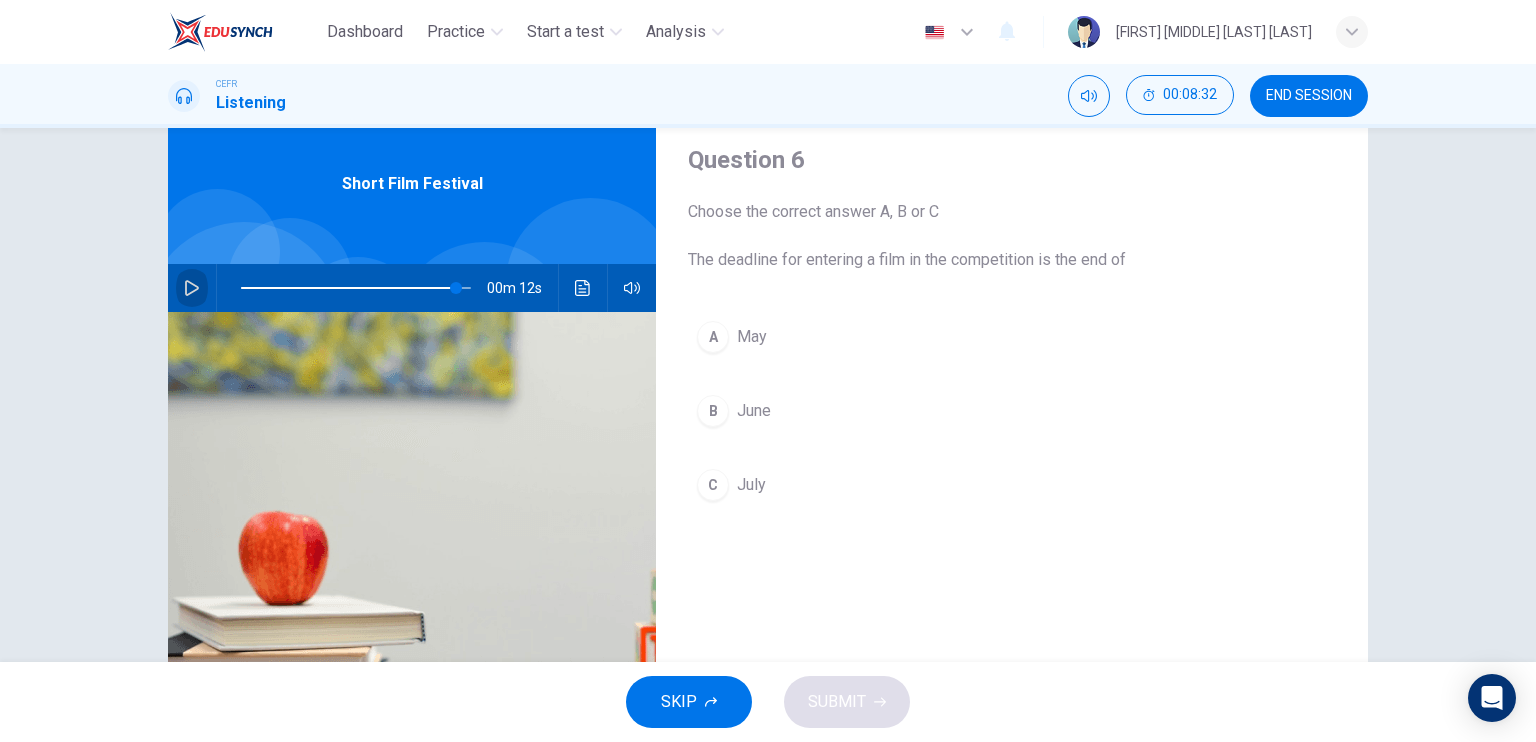 click at bounding box center (192, 288) 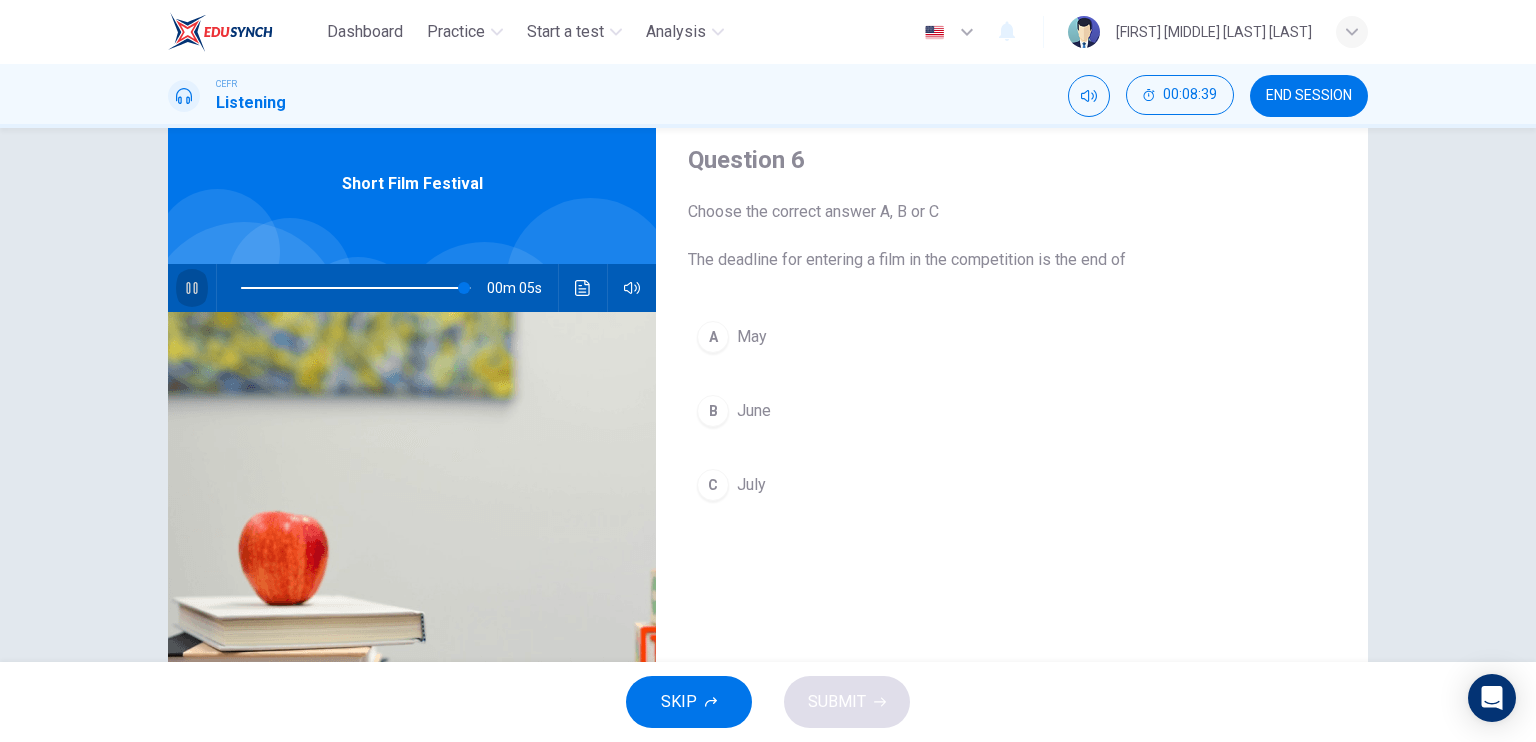 click at bounding box center [191, 288] 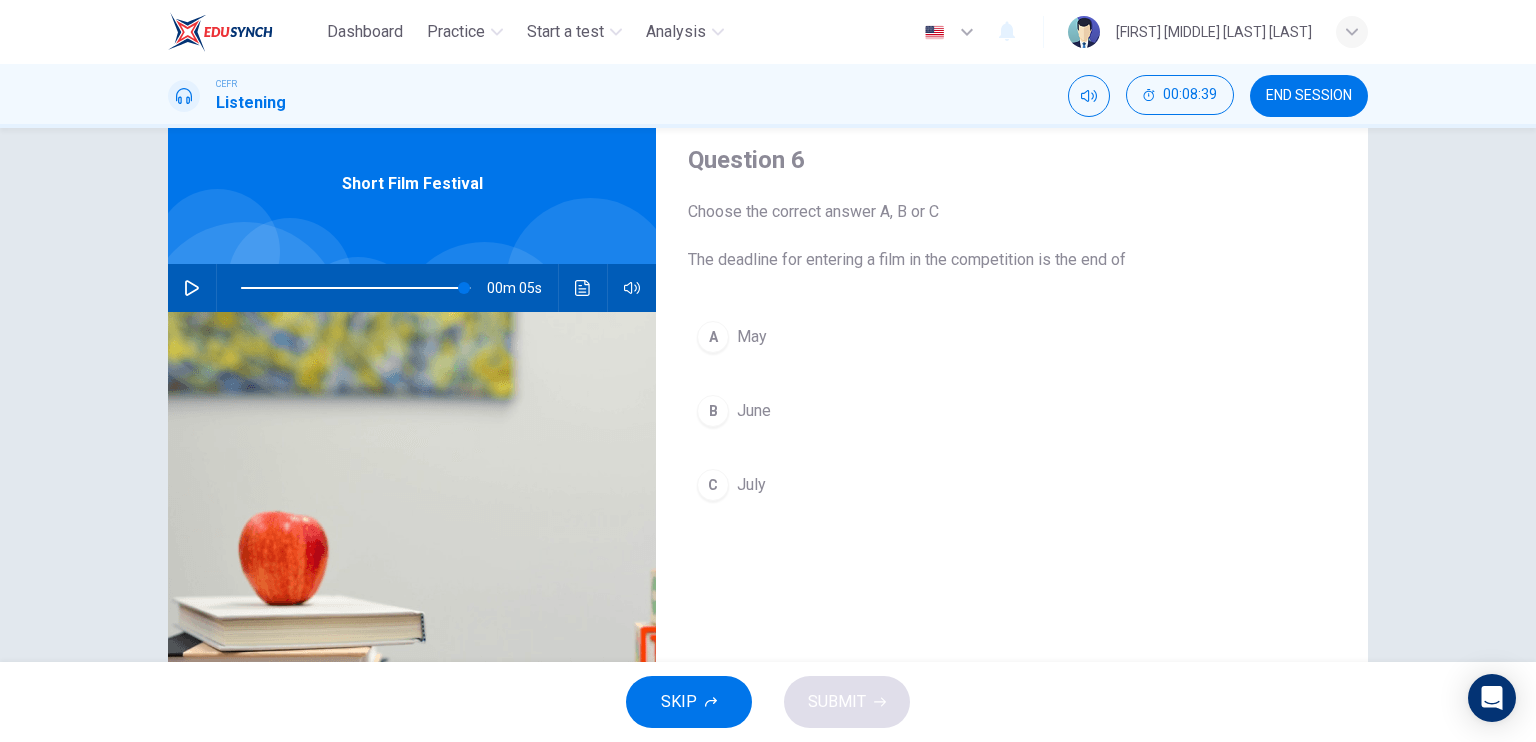 click at bounding box center [192, 288] 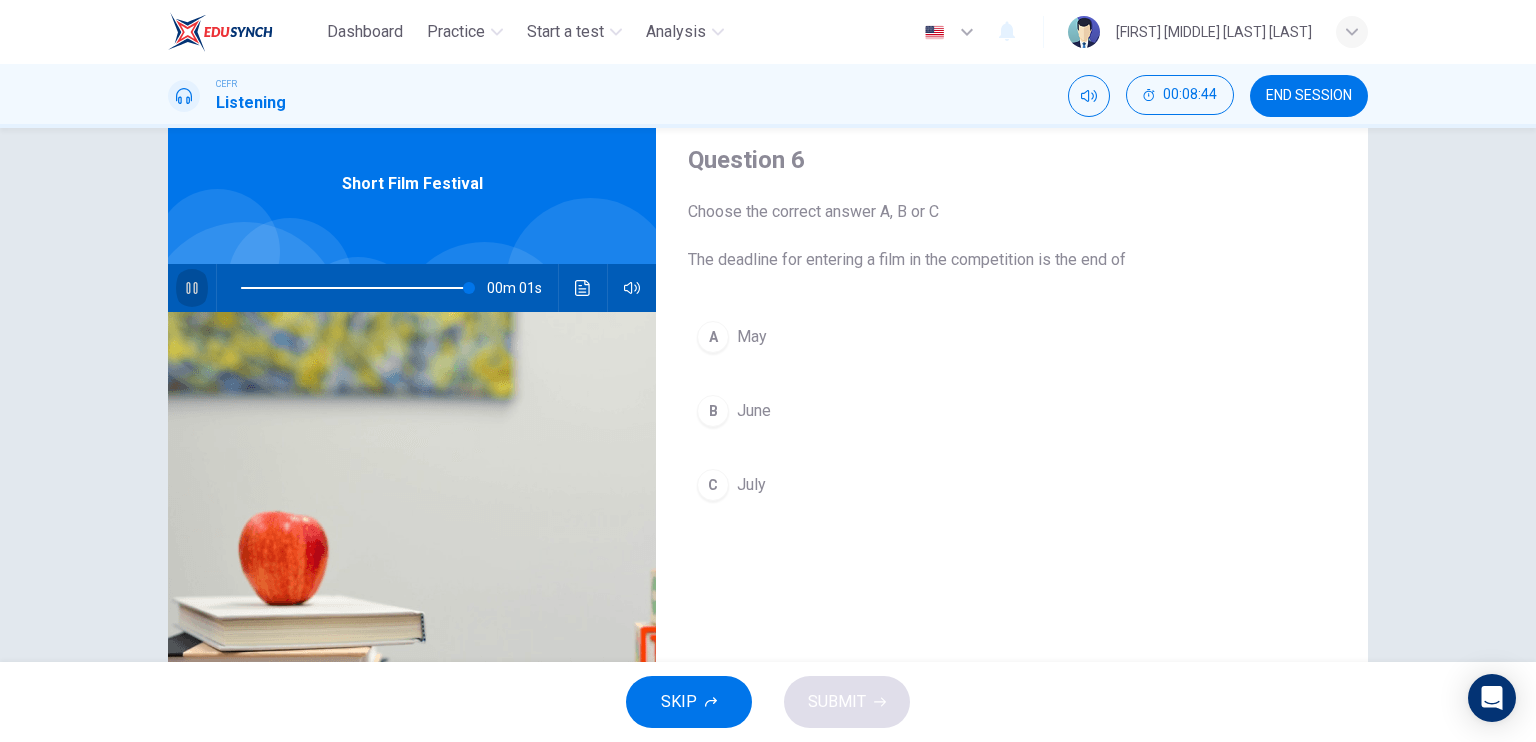 click at bounding box center (191, 288) 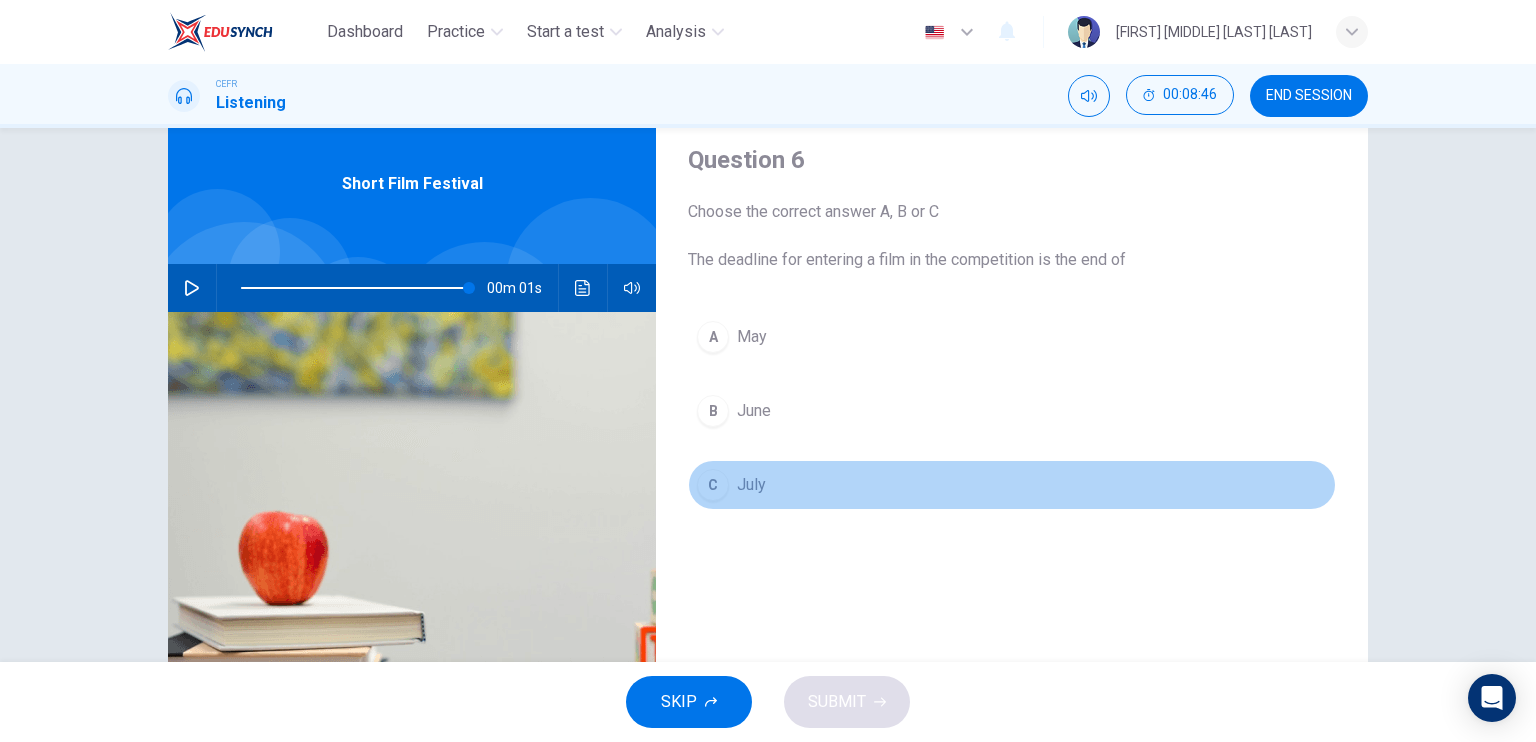 click on "July" at bounding box center [752, 337] 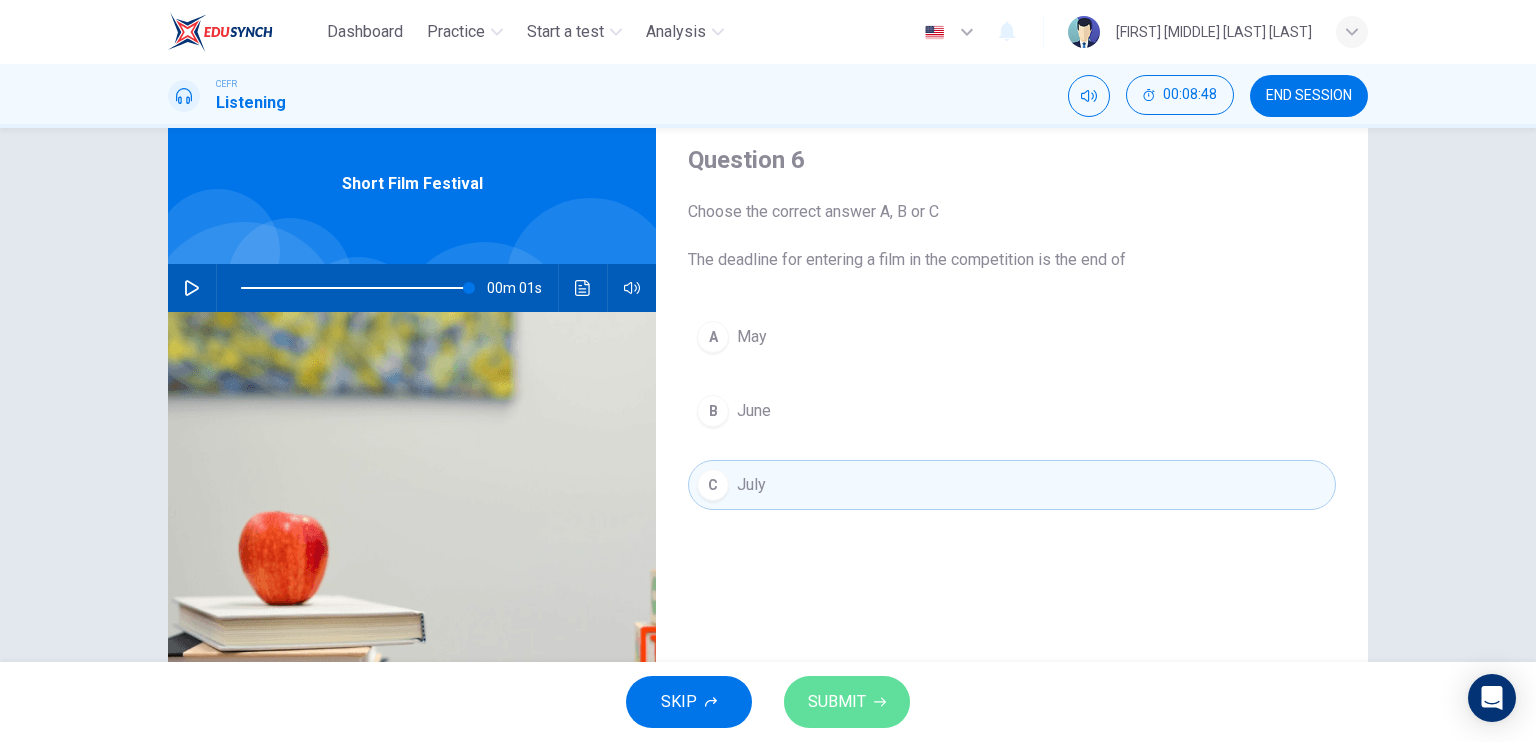 click on "SUBMIT" at bounding box center [837, 702] 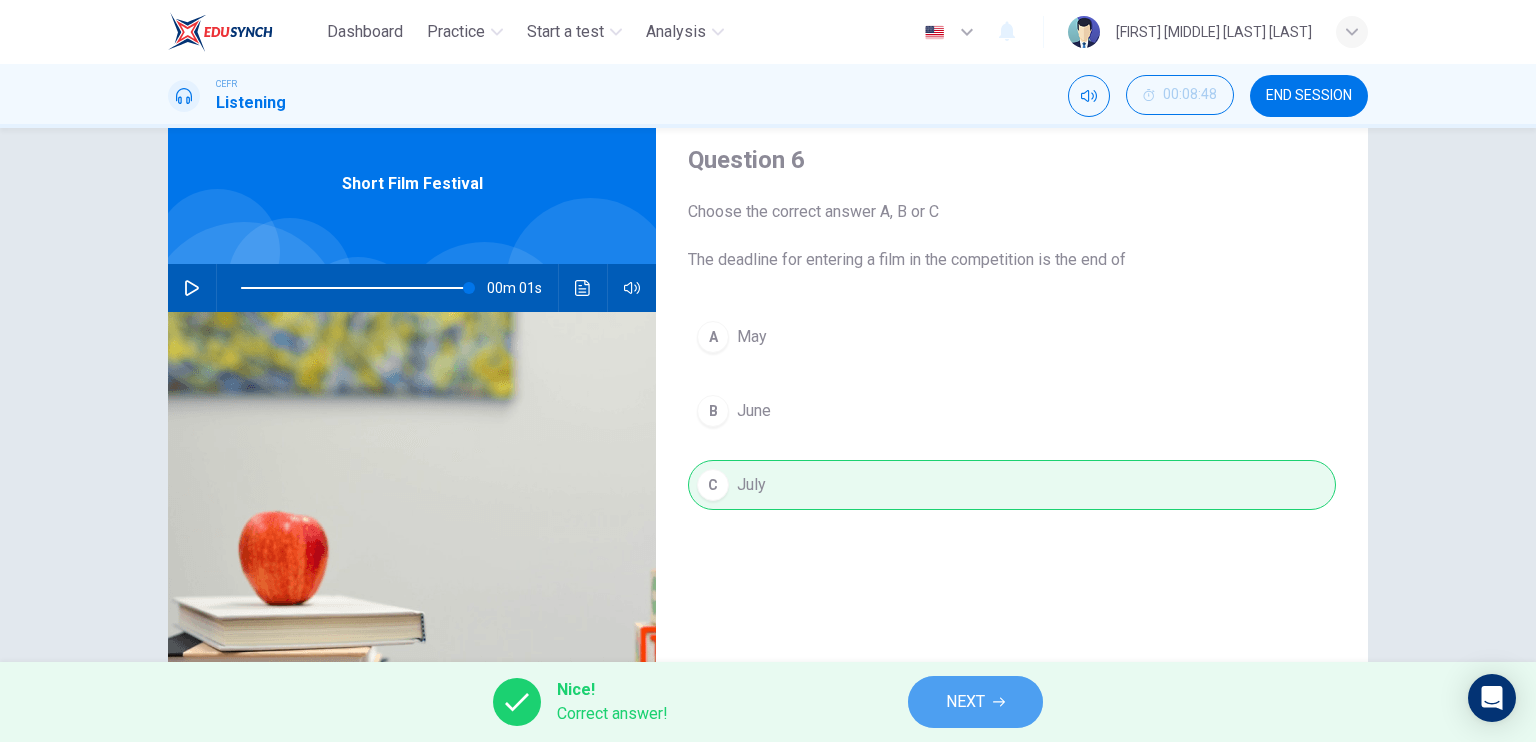 click on "NEXT" at bounding box center [975, 702] 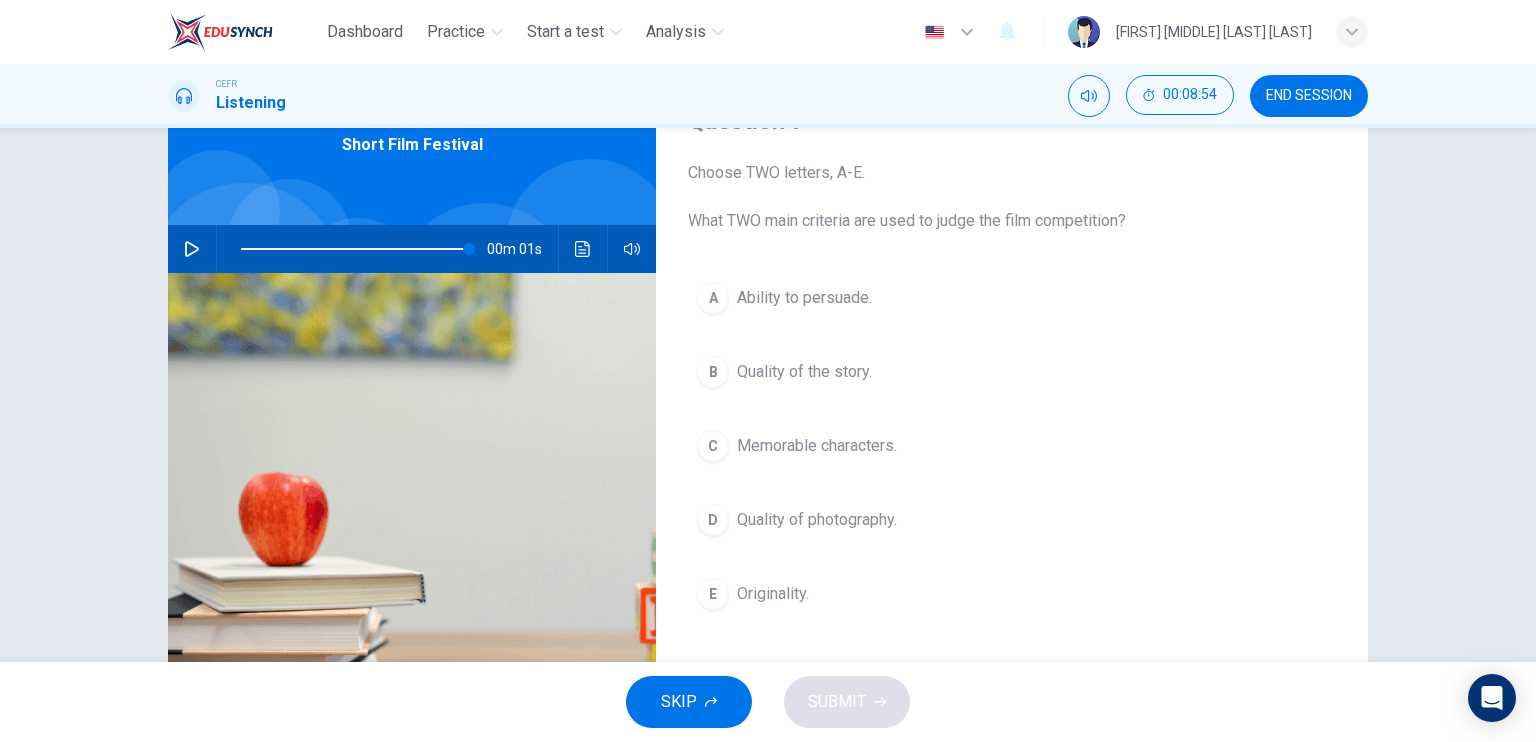 scroll, scrollTop: 100, scrollLeft: 0, axis: vertical 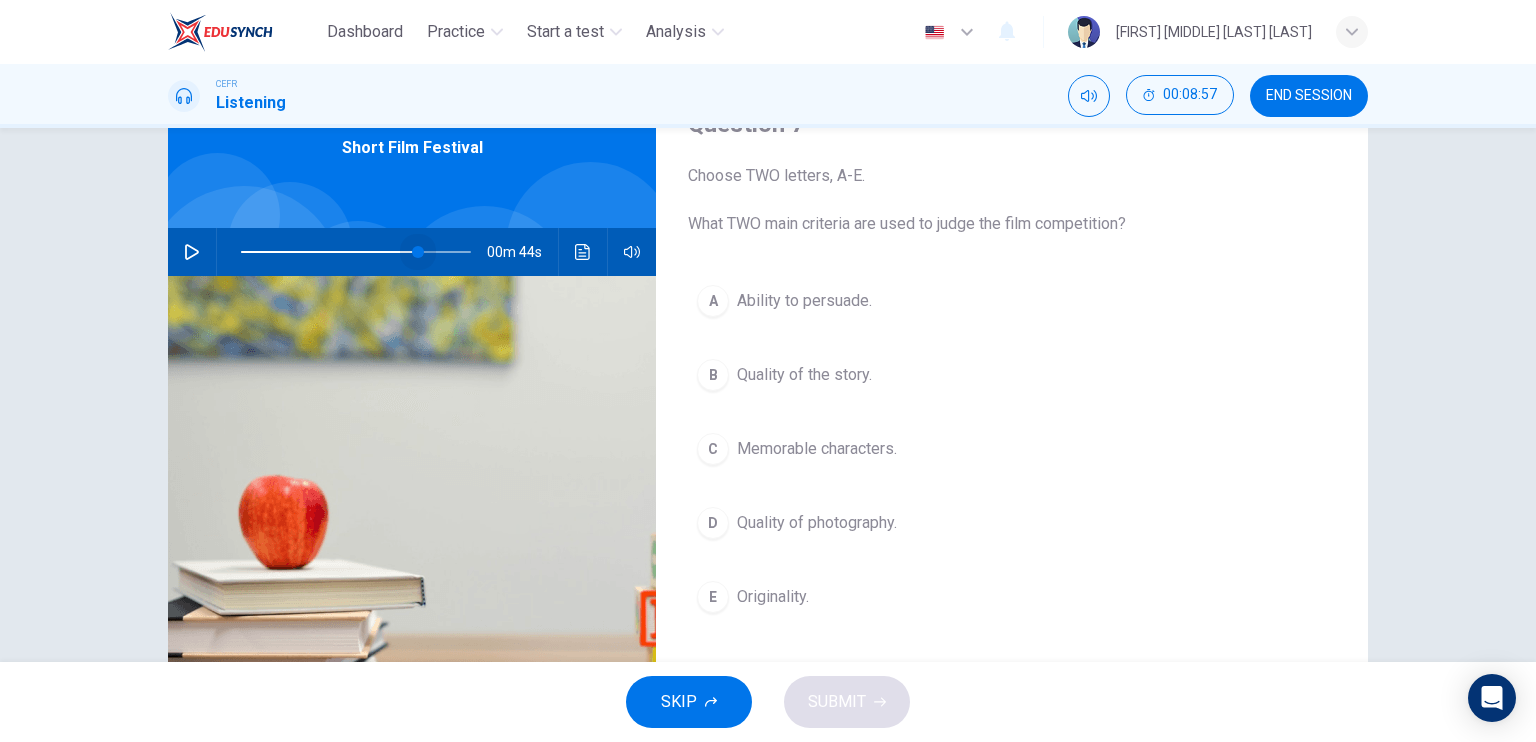 click at bounding box center (356, 252) 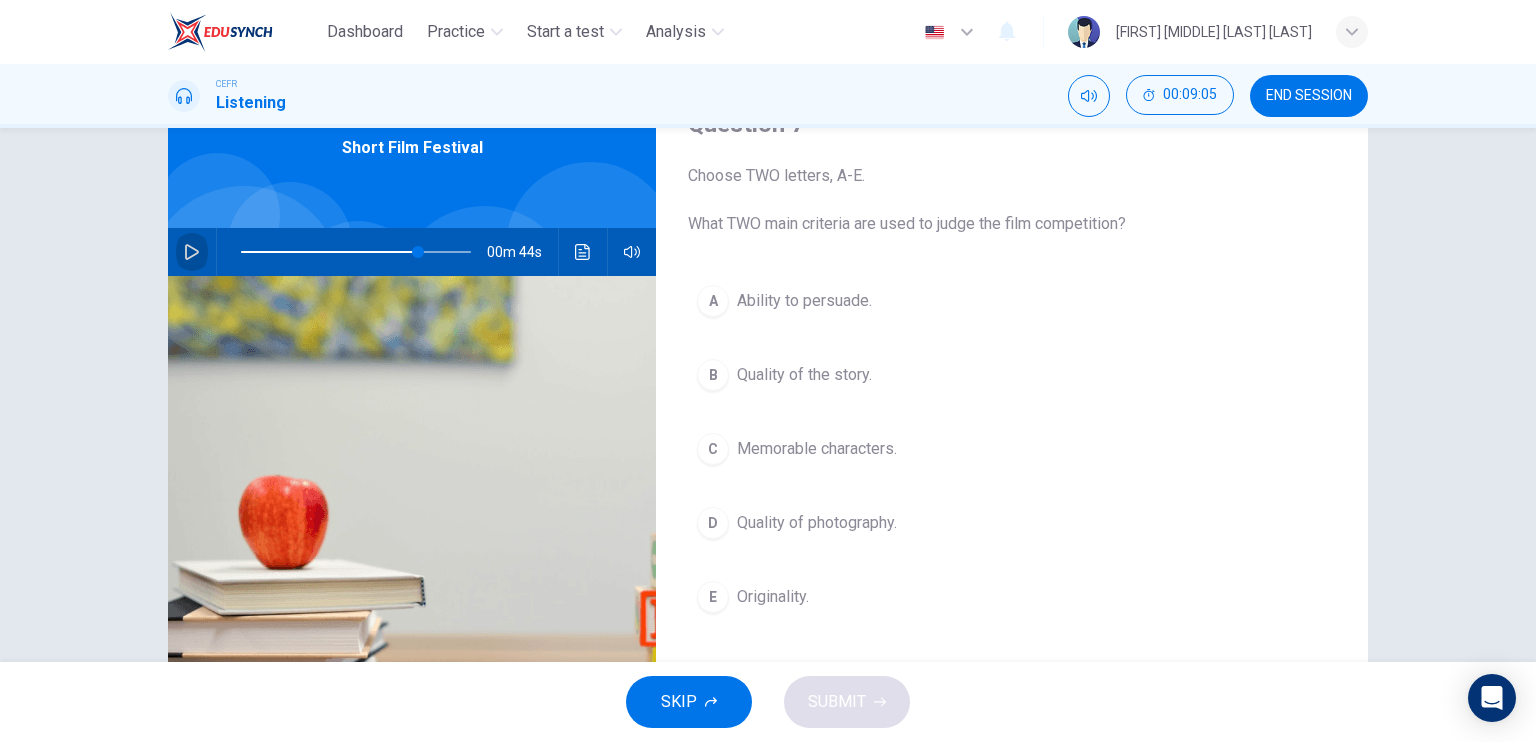 click at bounding box center [192, 252] 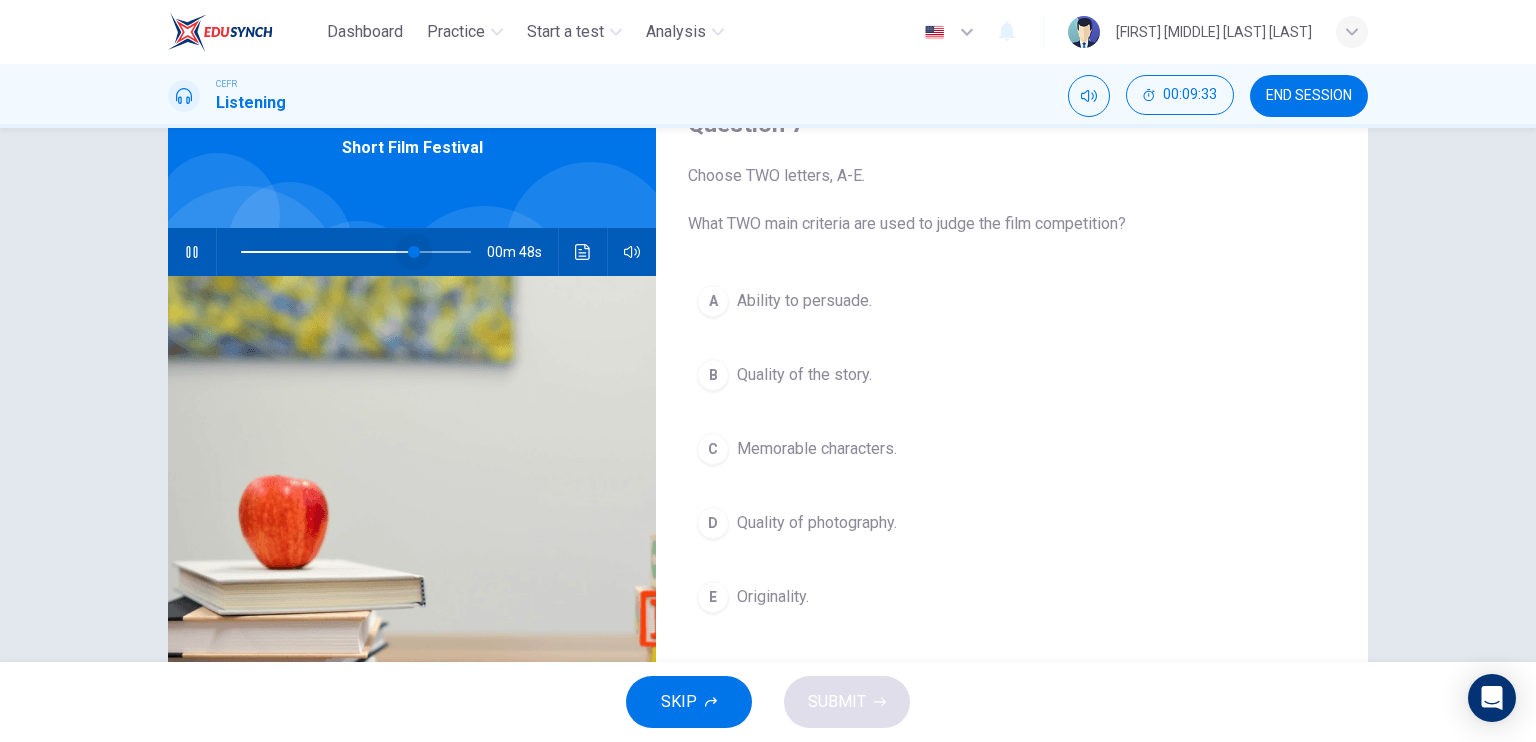 click at bounding box center (356, 252) 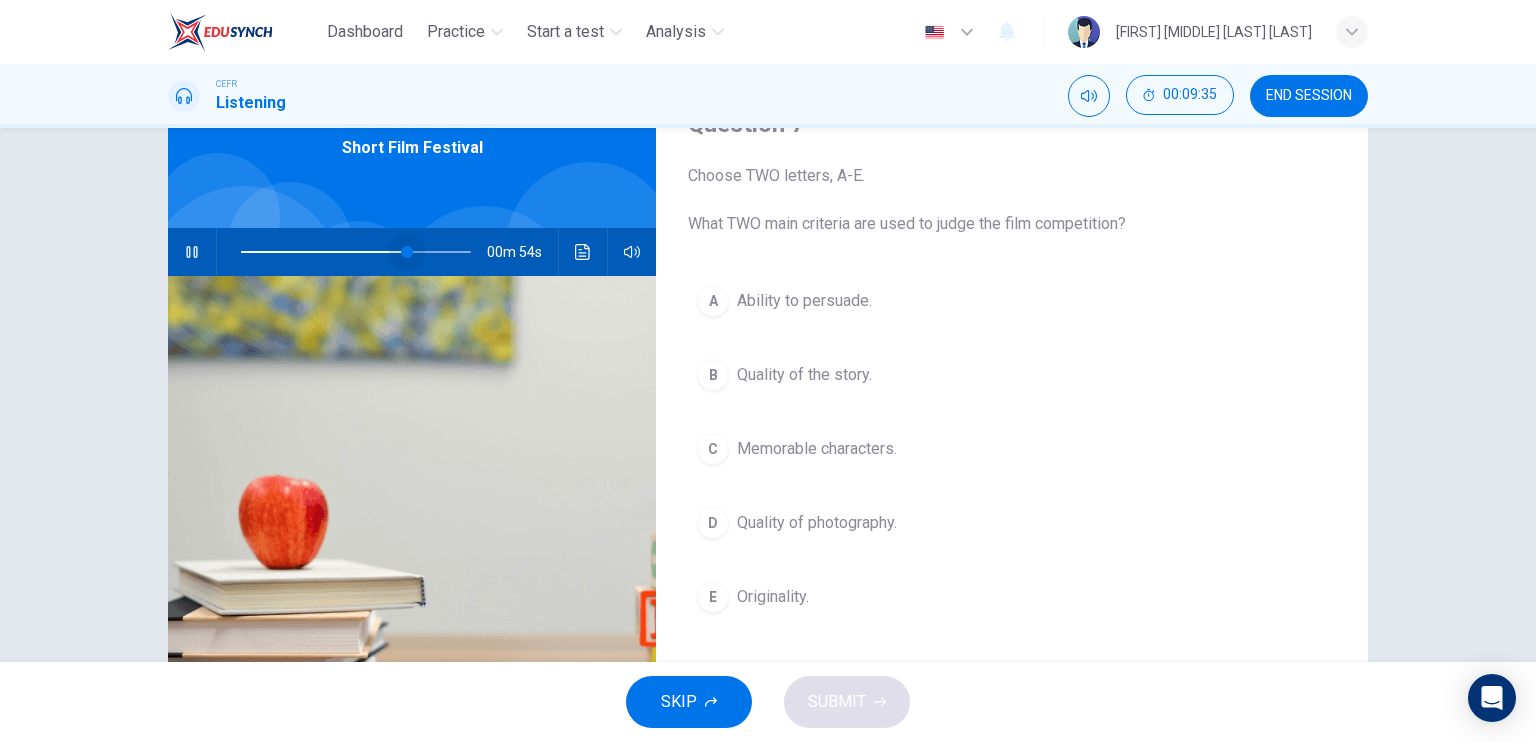 click at bounding box center (407, 252) 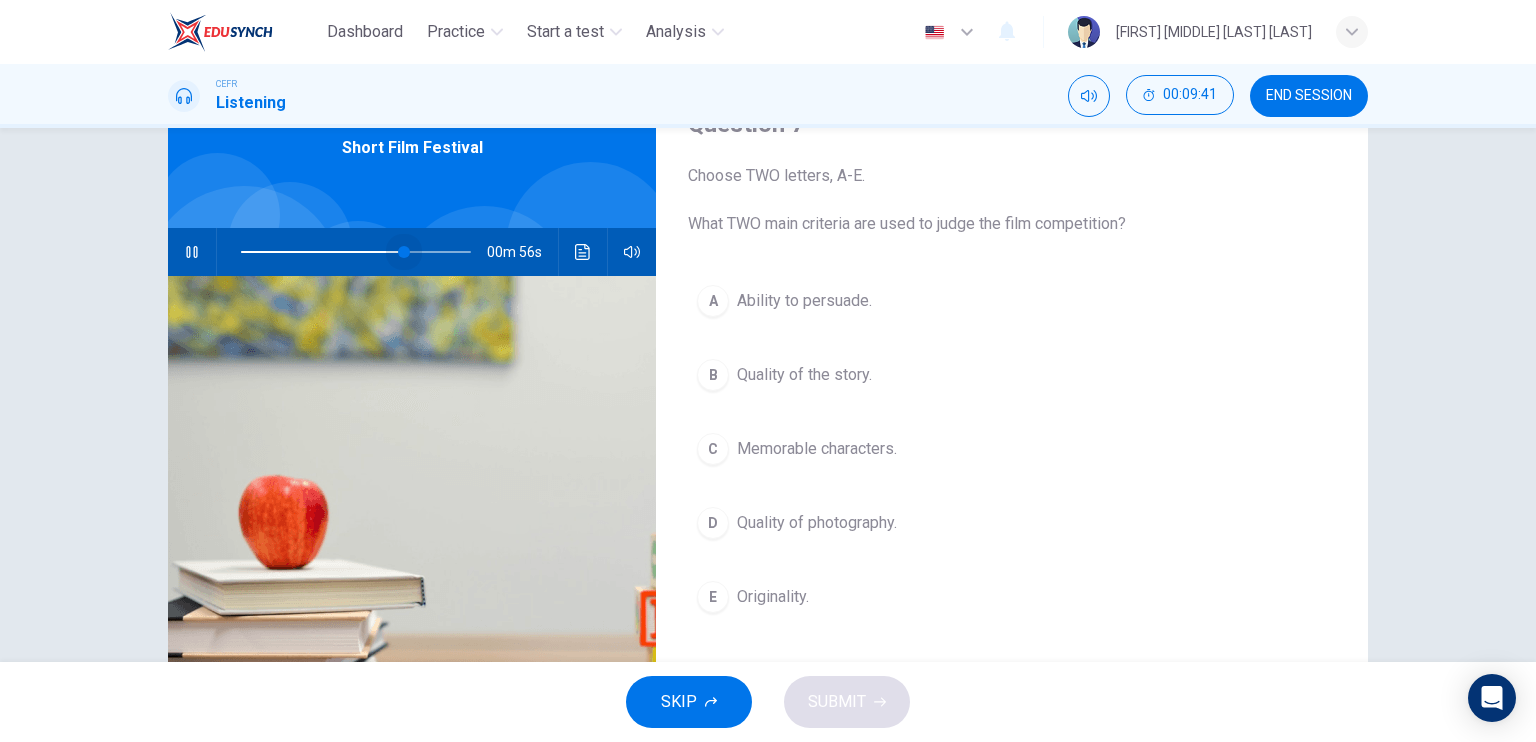 click at bounding box center [404, 252] 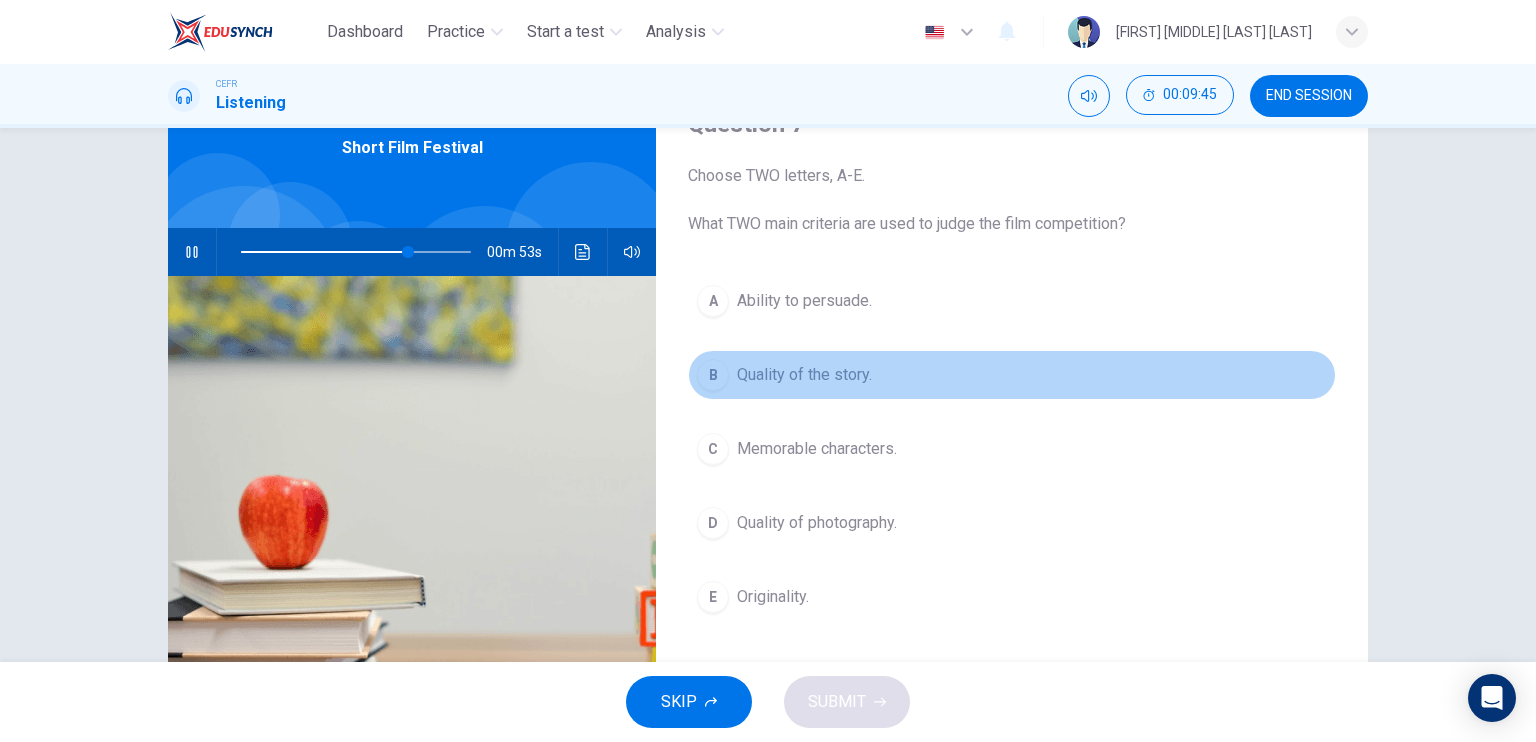 click on "B Quality of the story." at bounding box center (1012, 375) 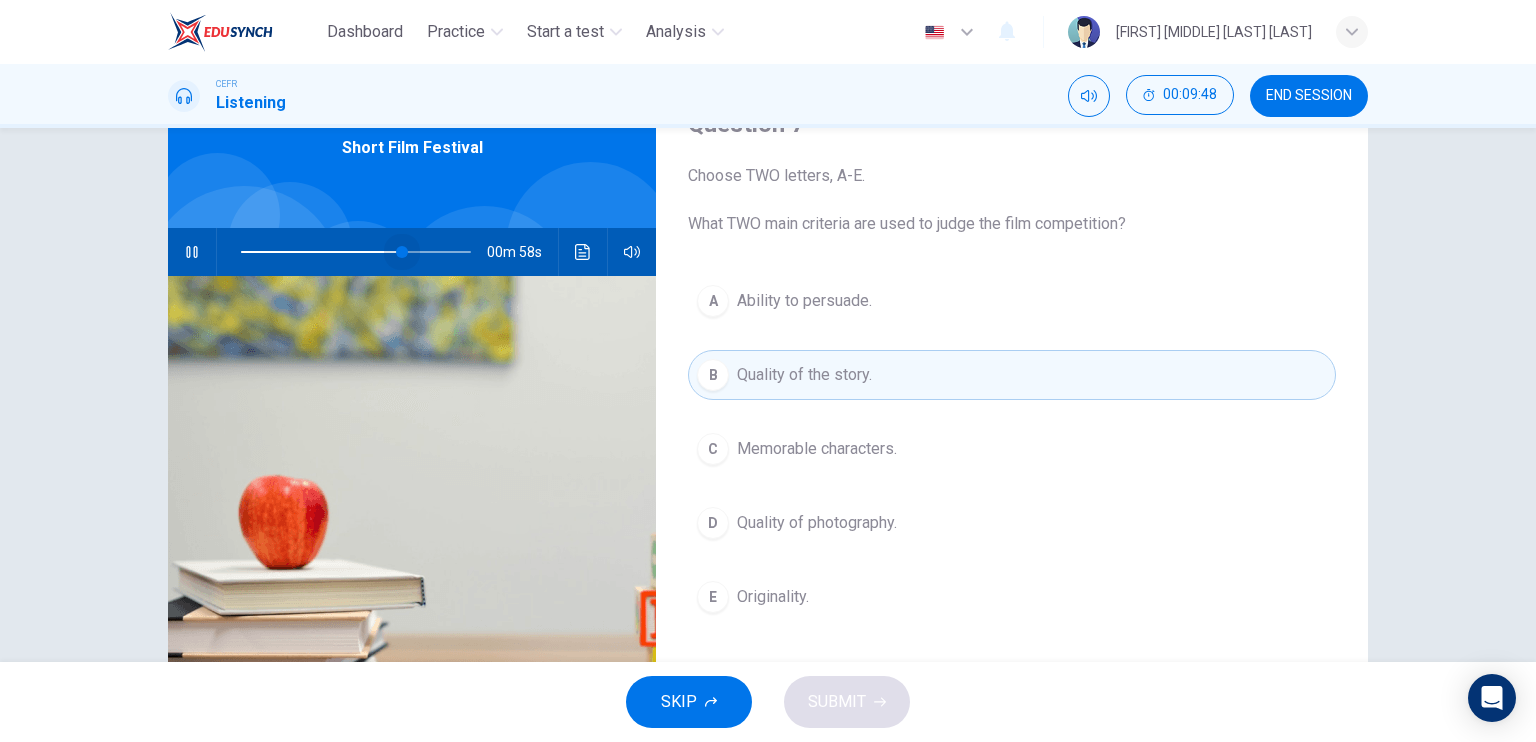 click at bounding box center [402, 252] 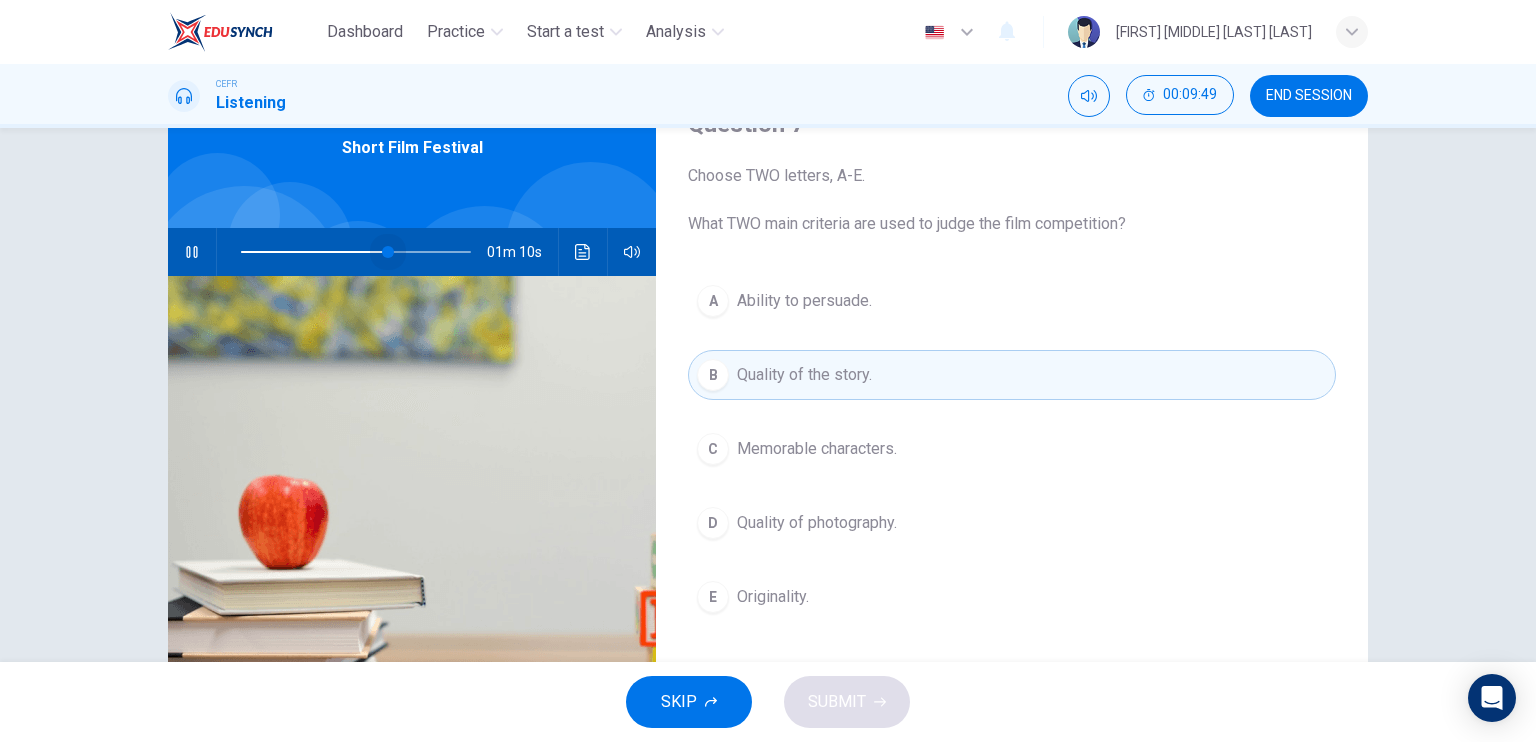 click at bounding box center (388, 252) 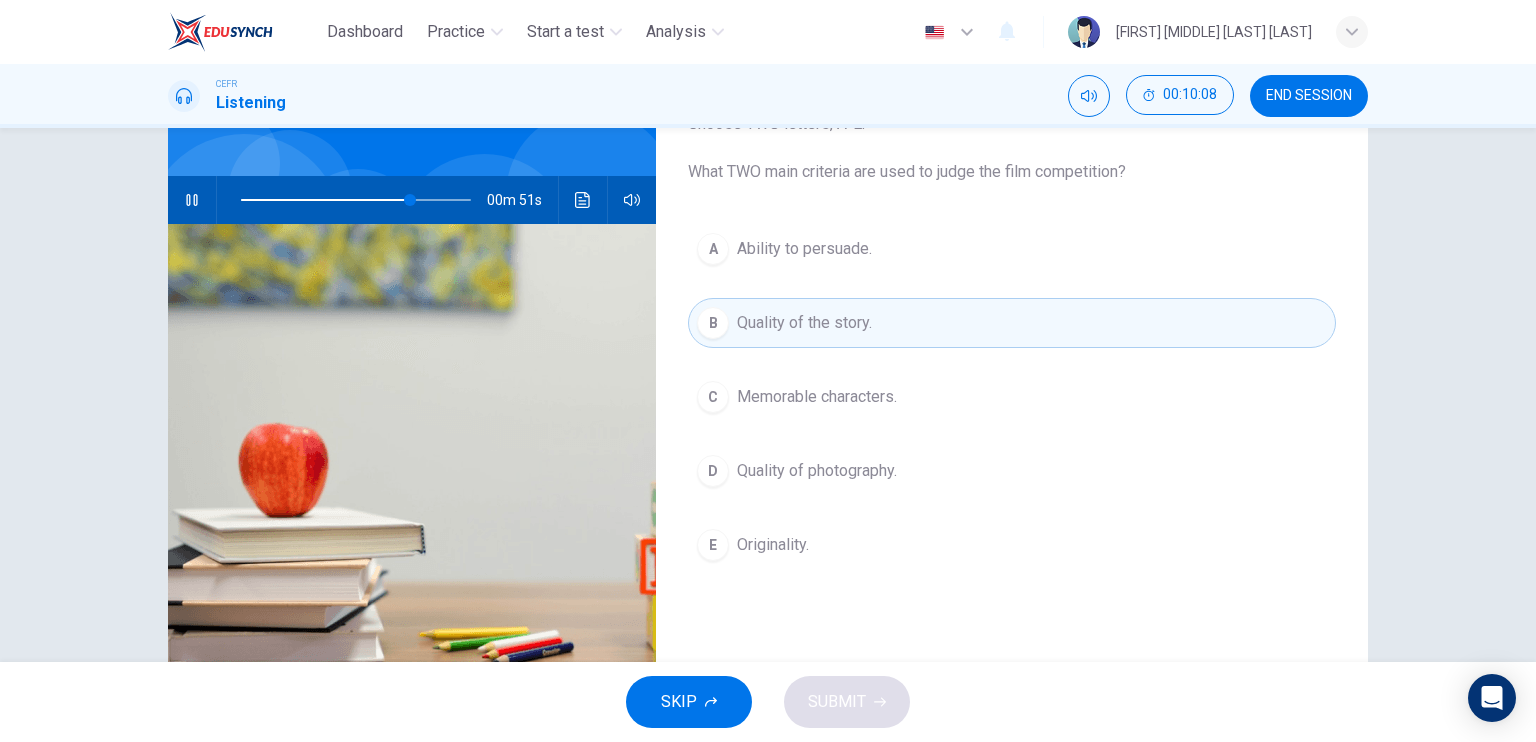 scroll, scrollTop: 154, scrollLeft: 0, axis: vertical 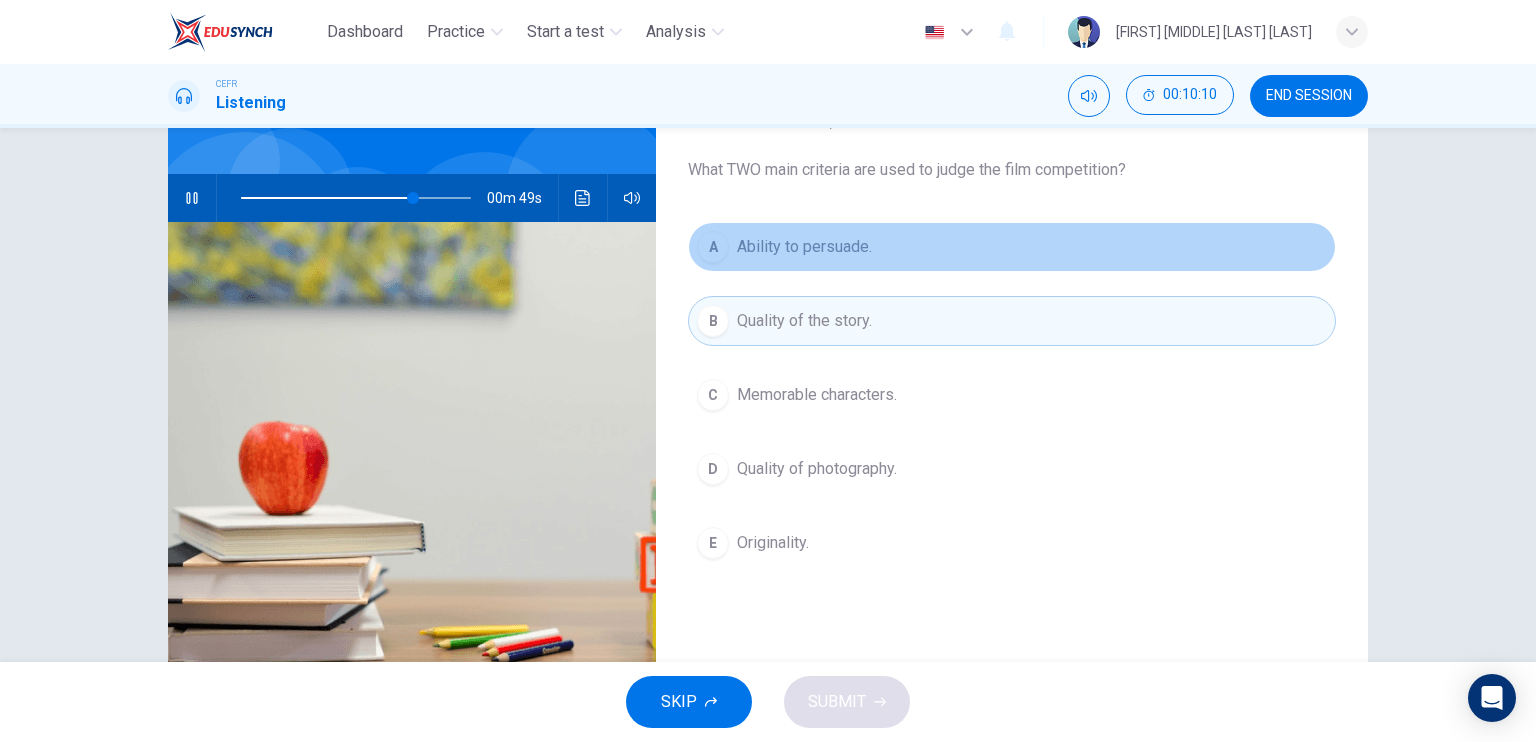 click on "A Ability to persuade." at bounding box center [1012, 247] 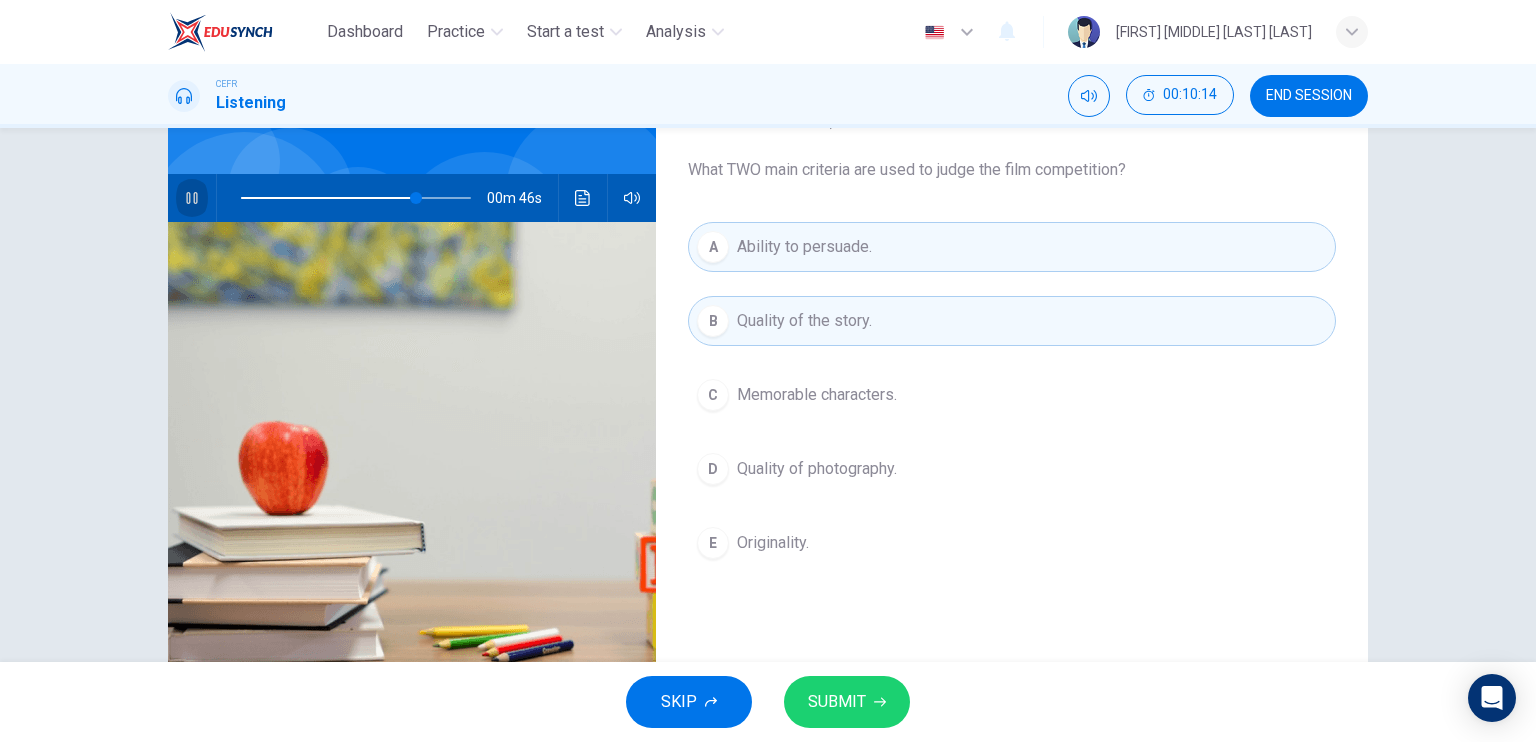 click at bounding box center (192, 198) 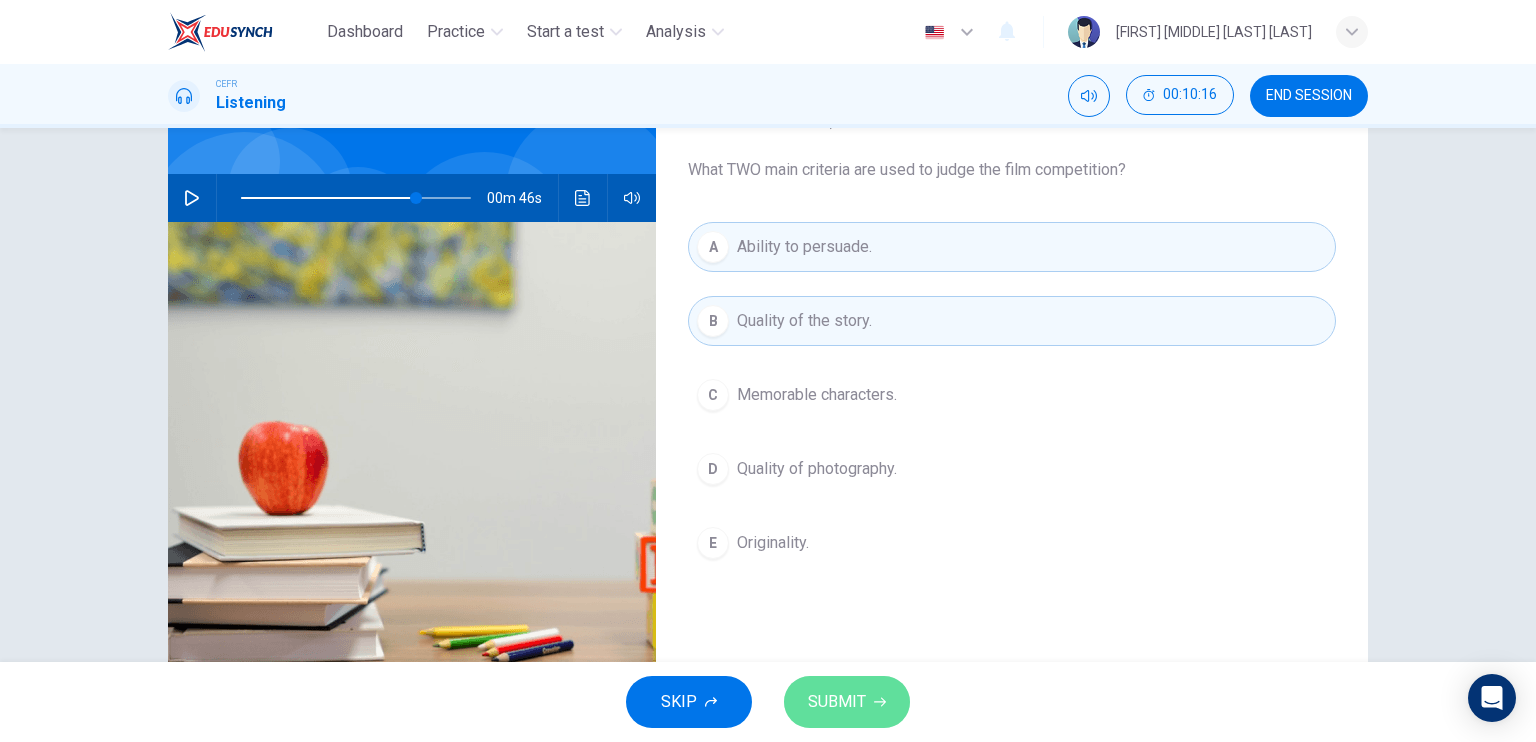 click on "SUBMIT" at bounding box center (837, 702) 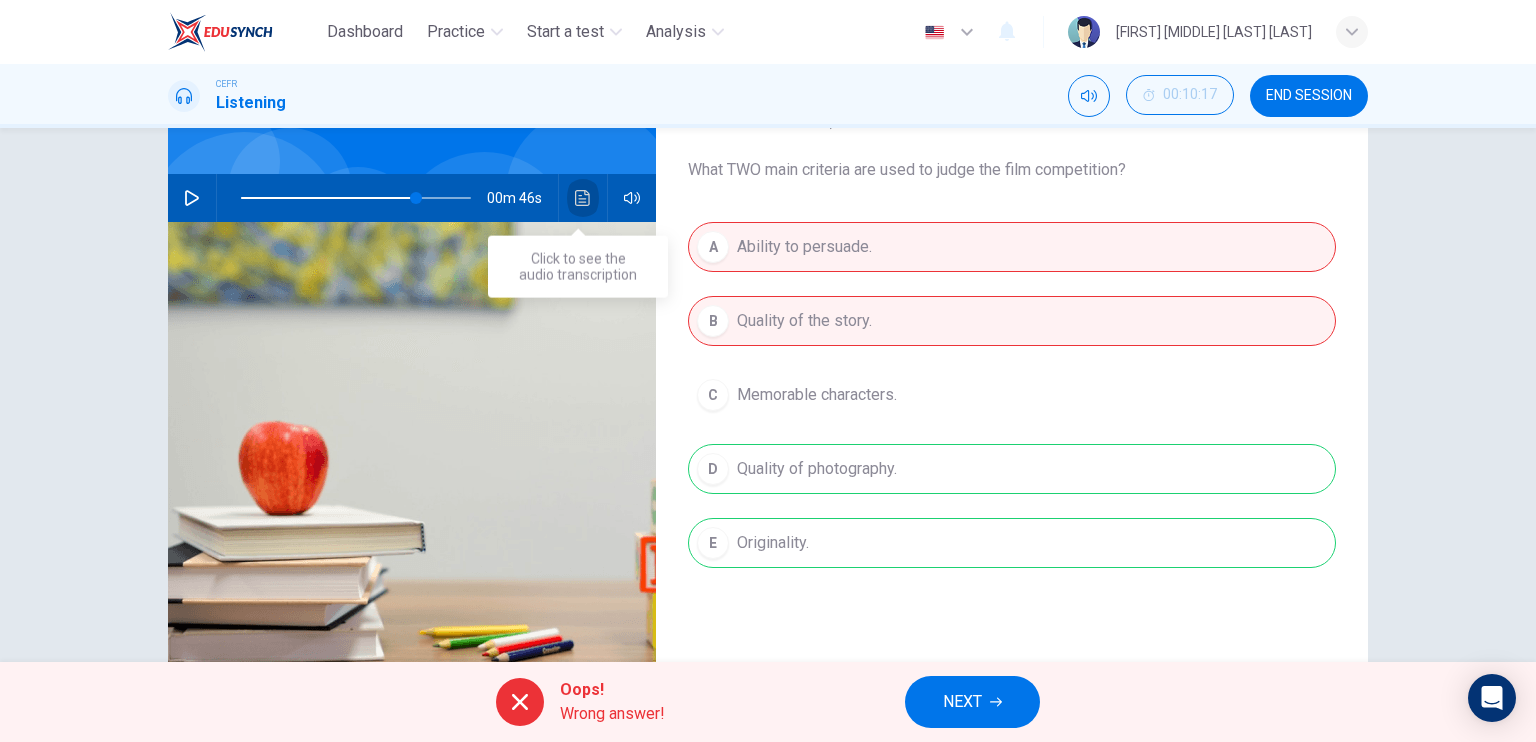 click at bounding box center (583, 198) 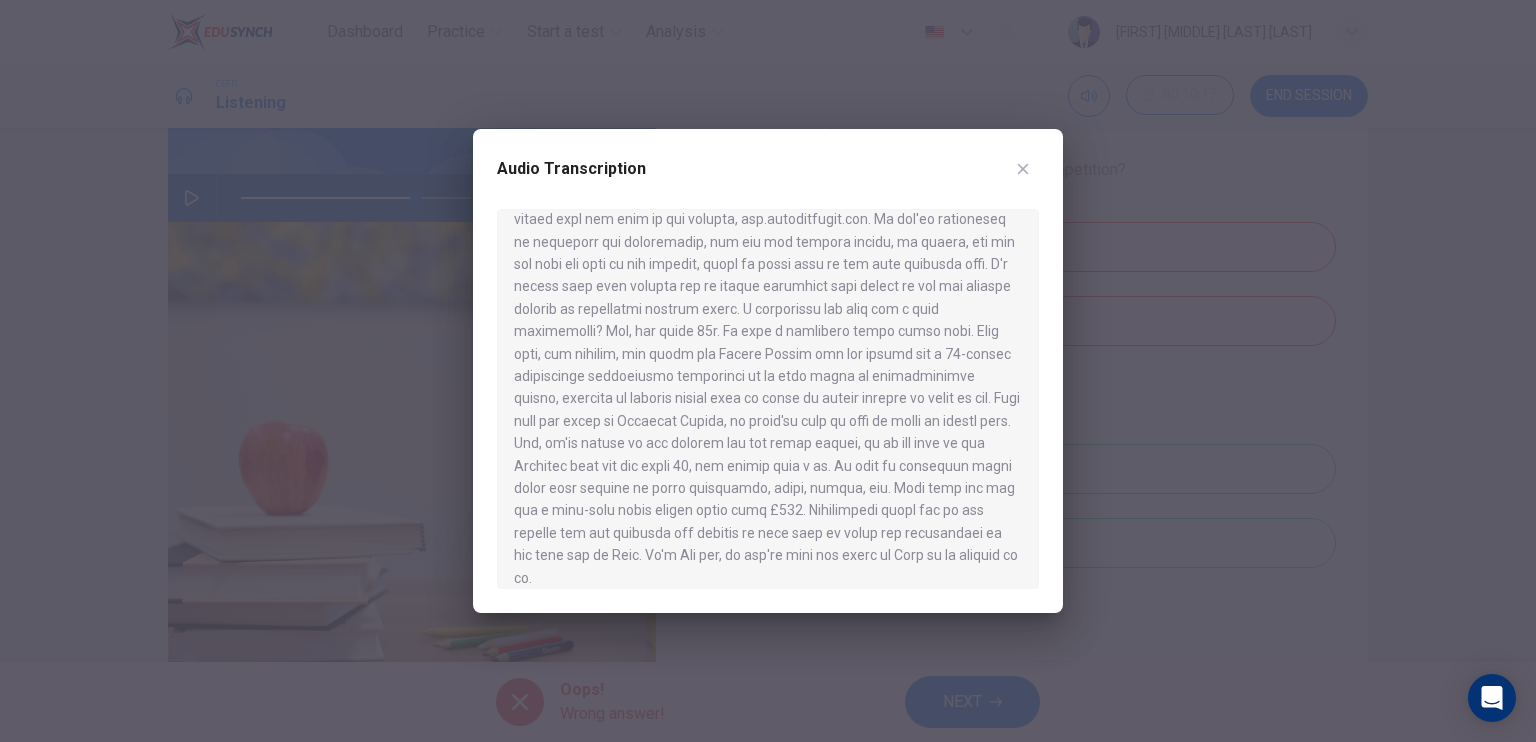 scroll, scrollTop: 392, scrollLeft: 0, axis: vertical 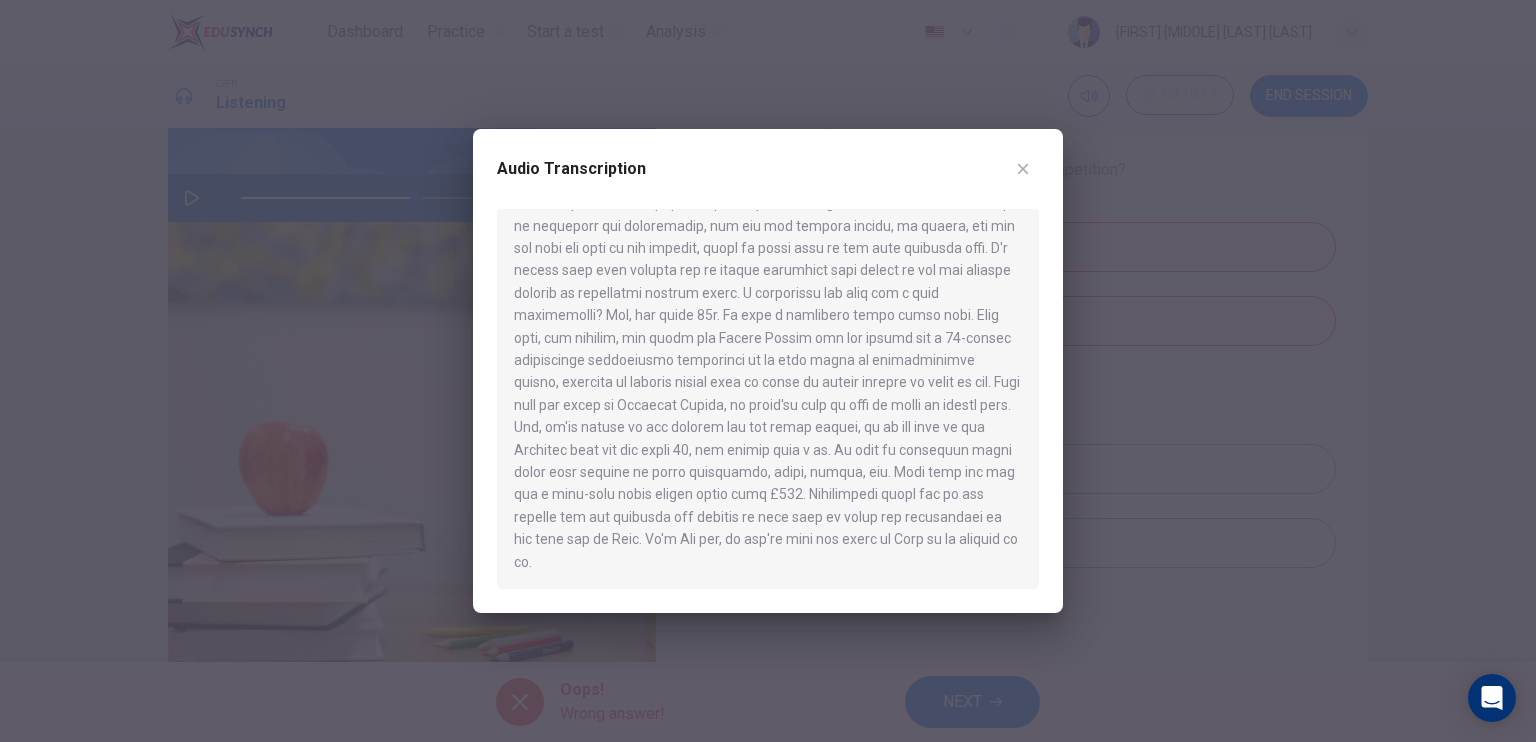 drag, startPoint x: 1032, startPoint y: 191, endPoint x: 1020, endPoint y: 175, distance: 20 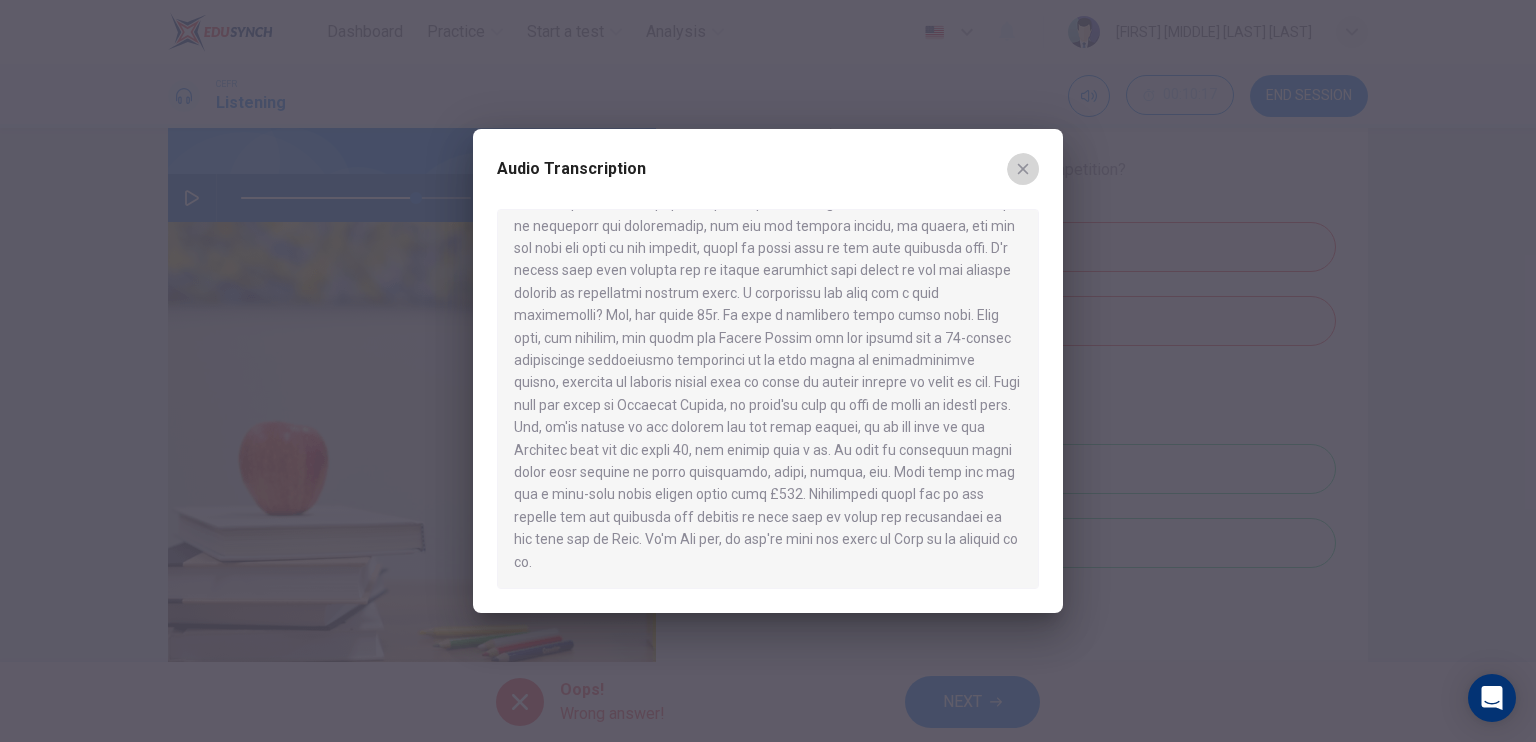 click at bounding box center [1023, 169] 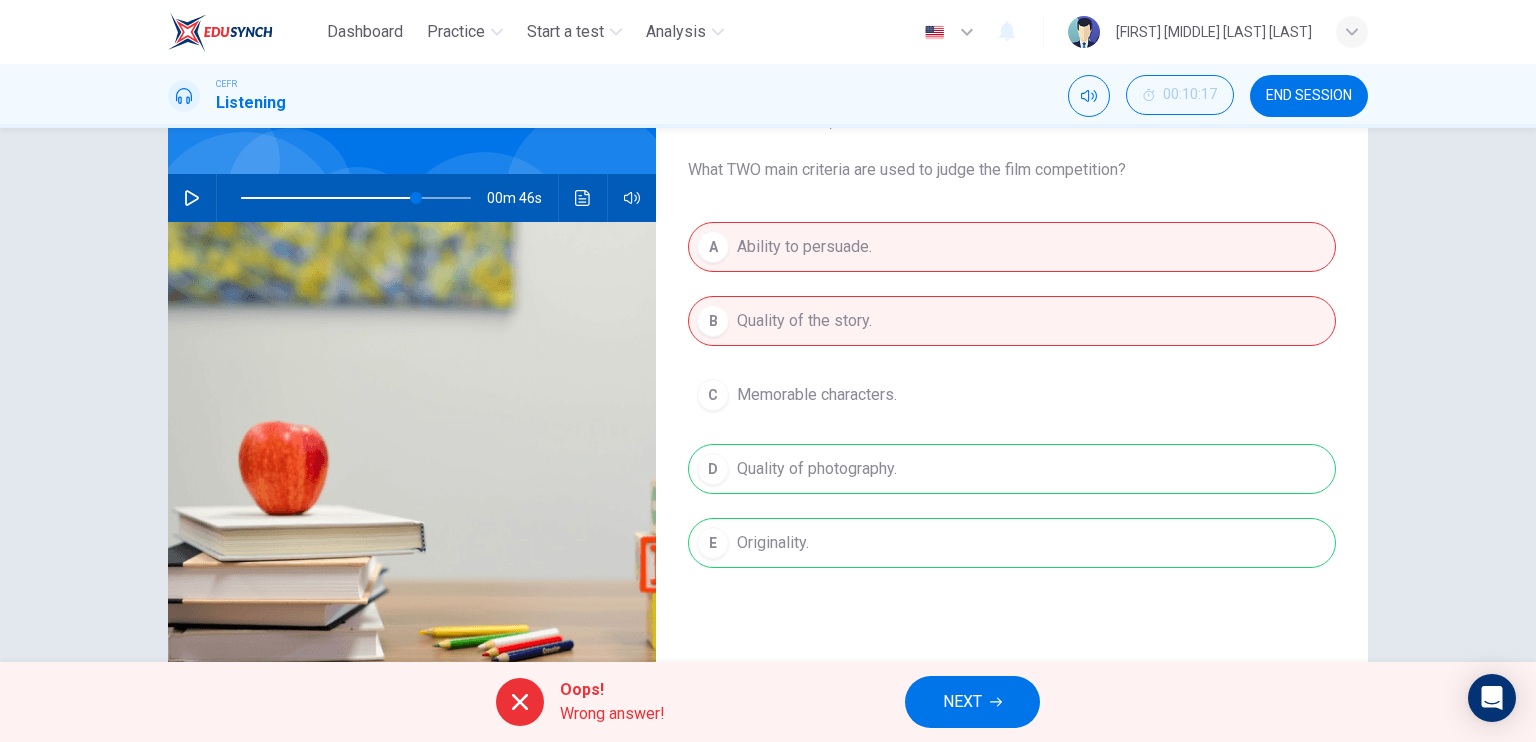 click on "A Ability to persuade. B Quality of the story. C Memorable characters. D Quality of photography. E Originality." at bounding box center [1012, 415] 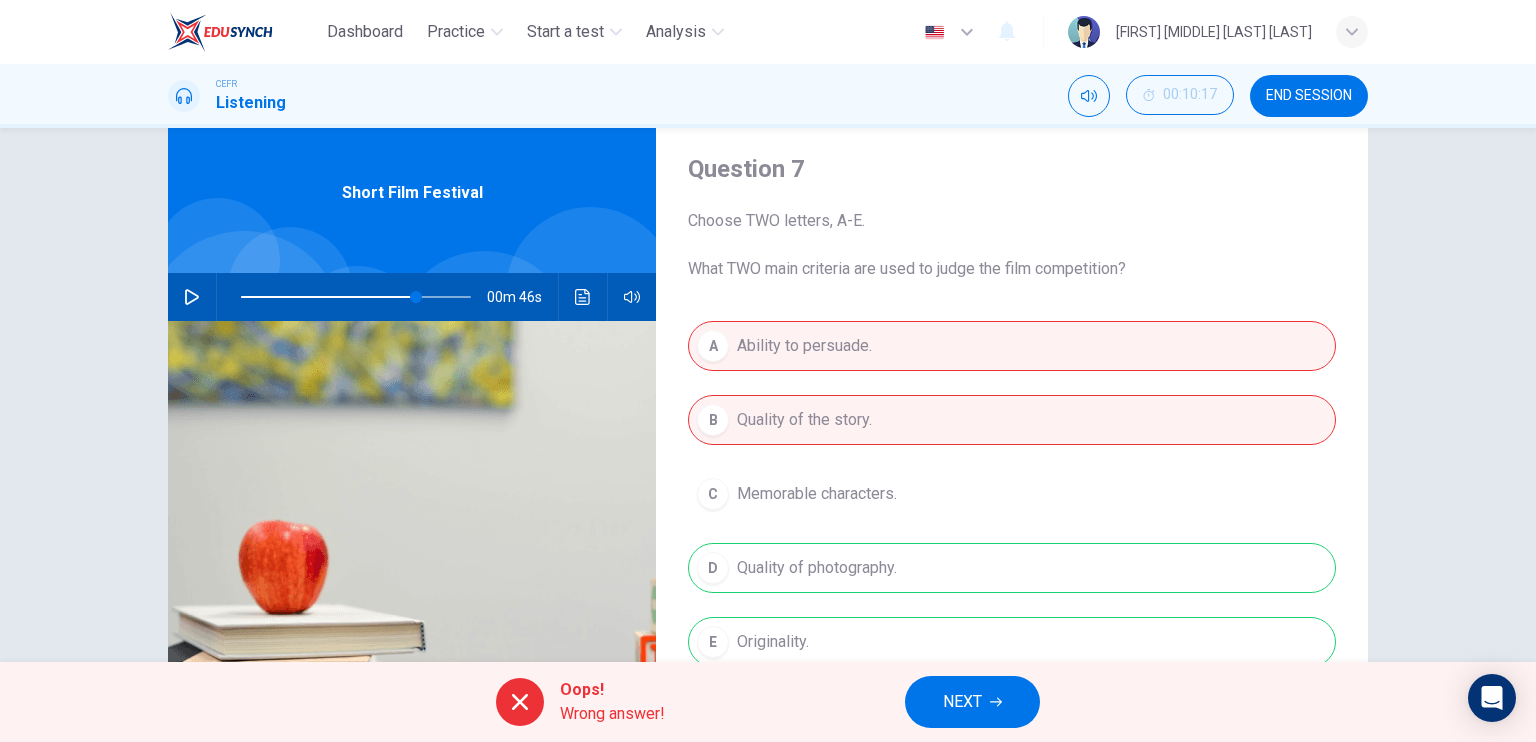 scroll, scrollTop: 52, scrollLeft: 0, axis: vertical 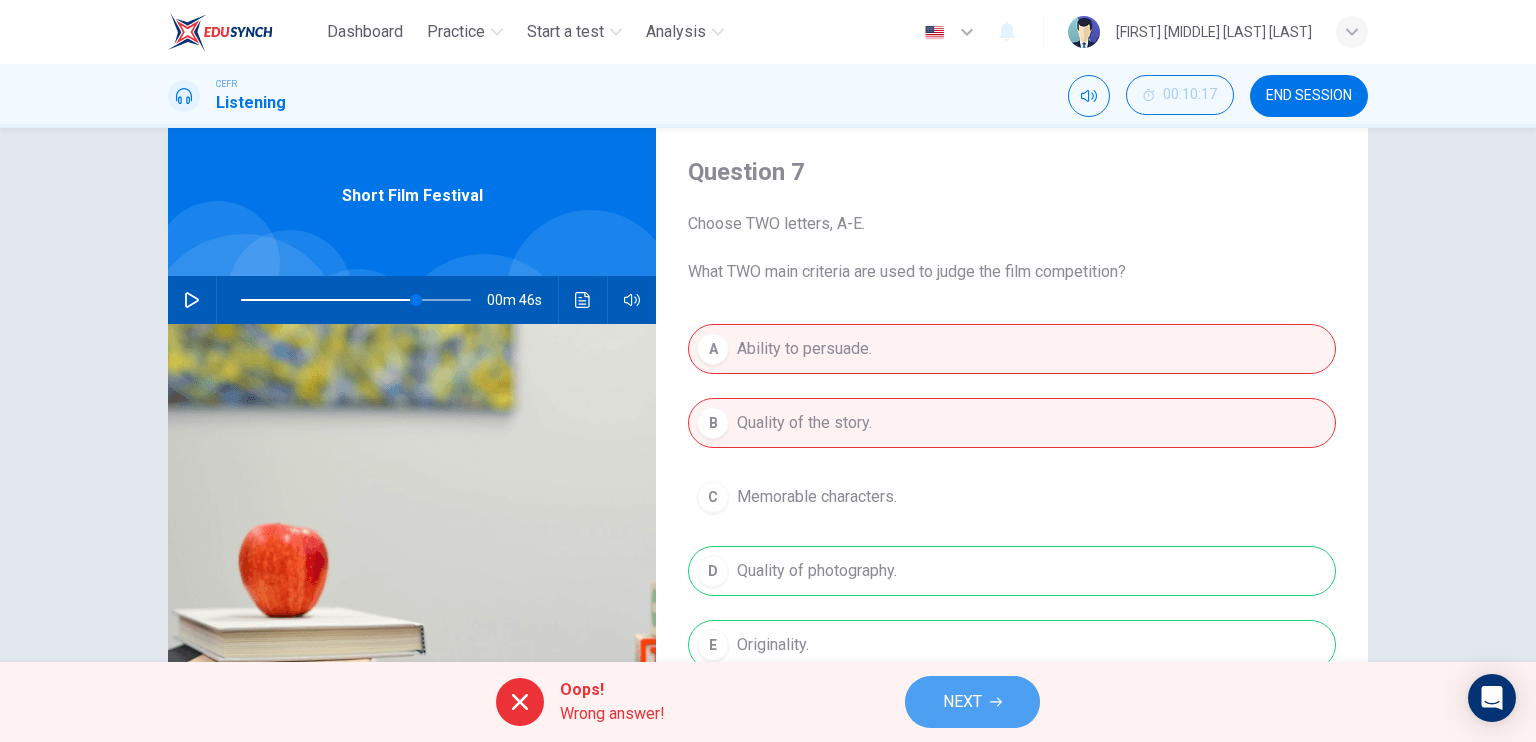 click on "NEXT" at bounding box center [972, 702] 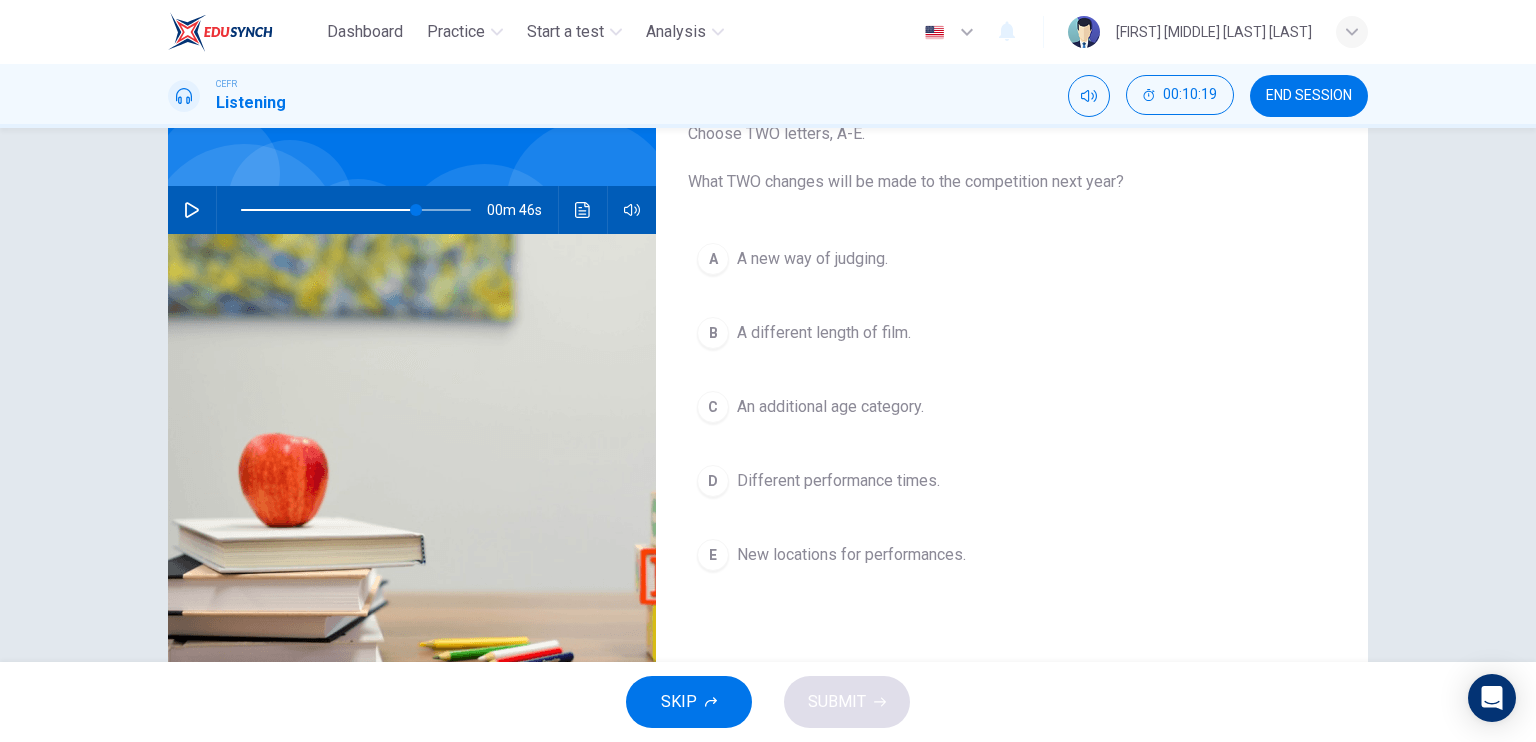 scroll, scrollTop: 143, scrollLeft: 0, axis: vertical 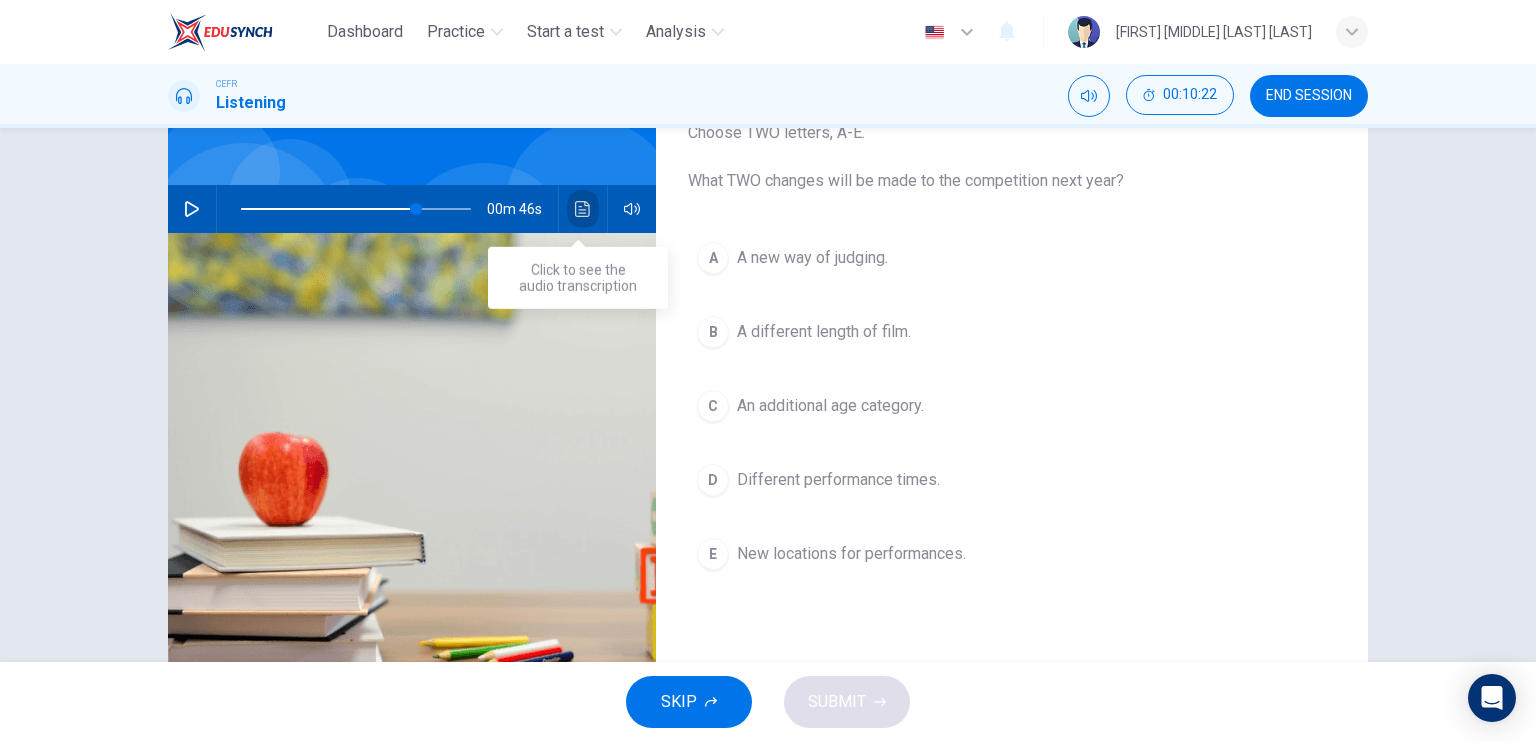 click at bounding box center (583, 209) 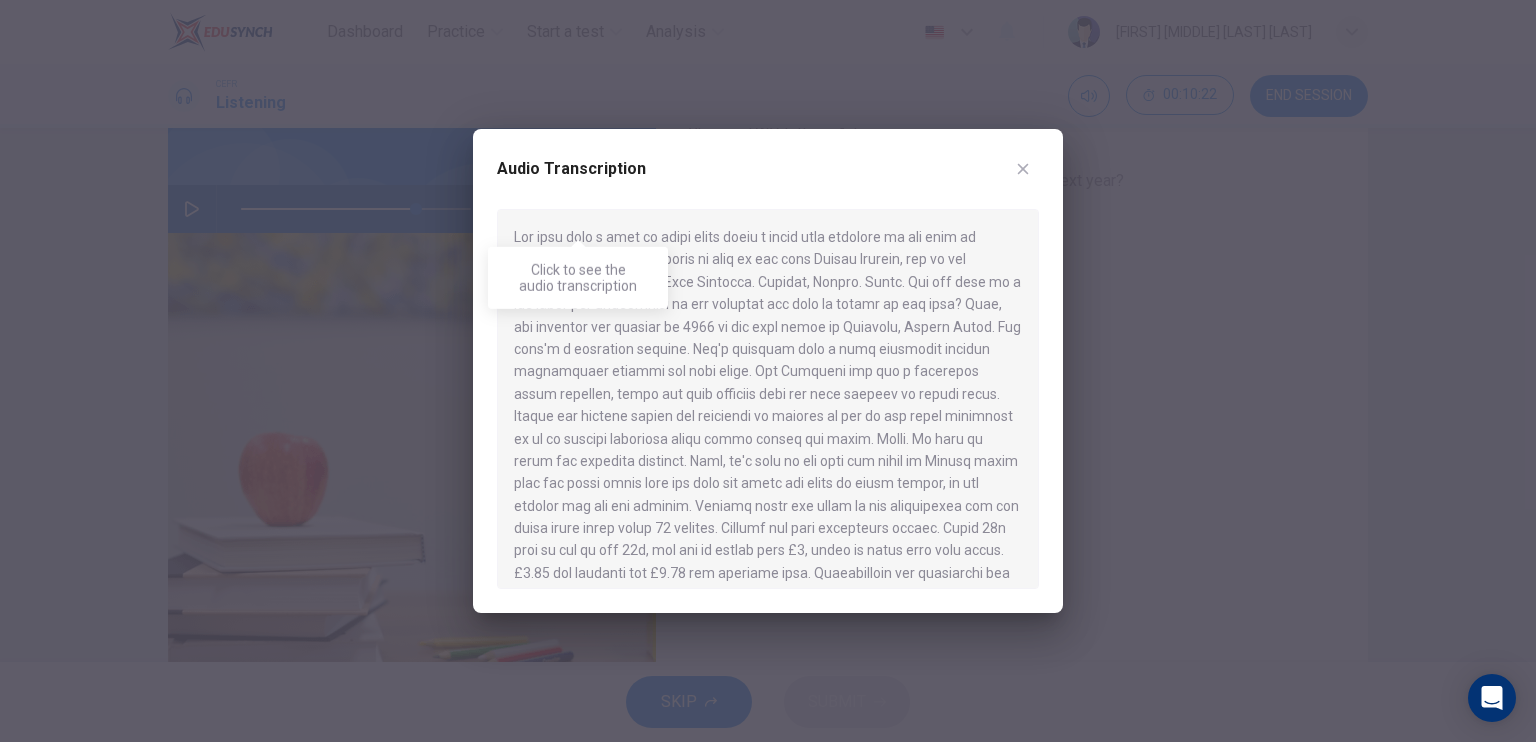 click at bounding box center [768, 399] 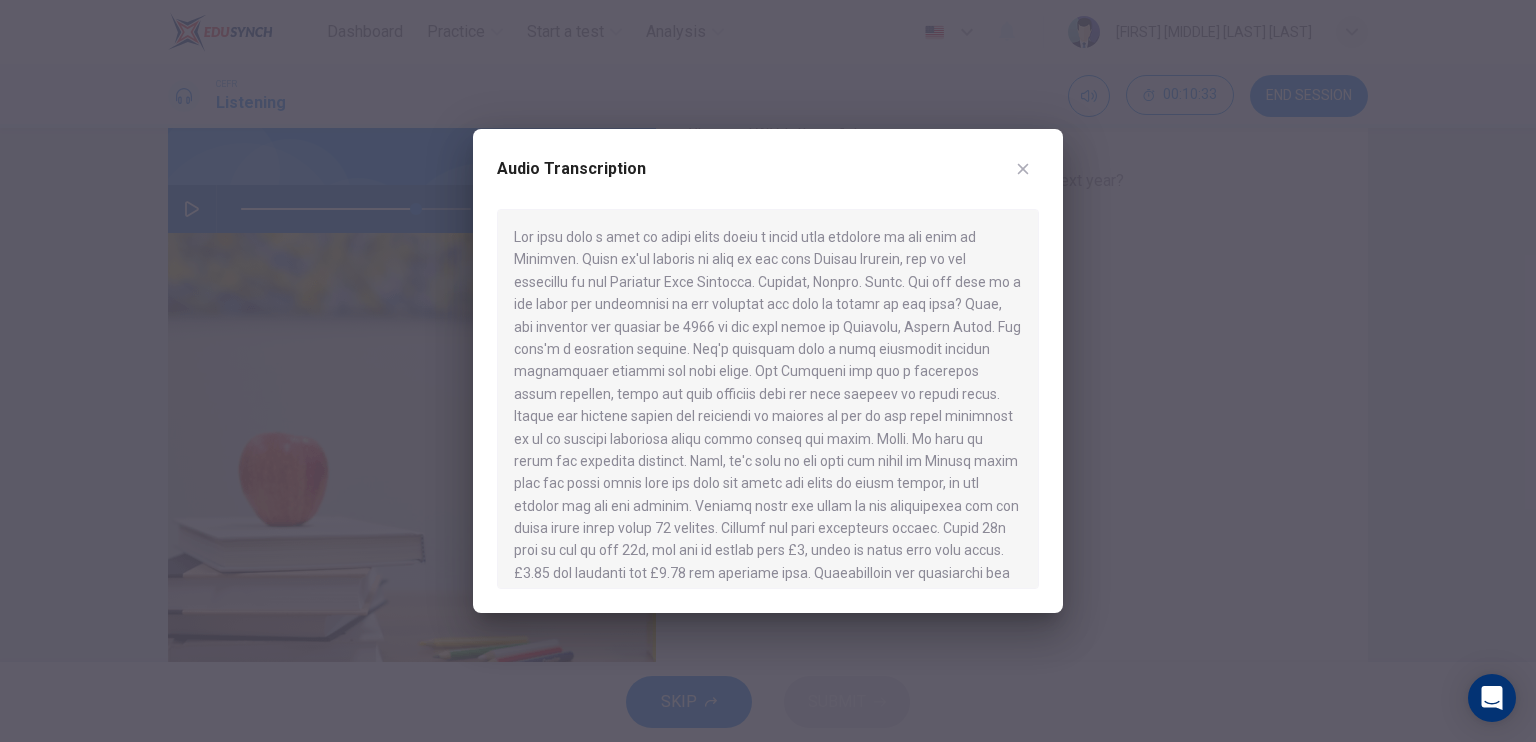 click on "Audio Transcription" at bounding box center (768, 371) 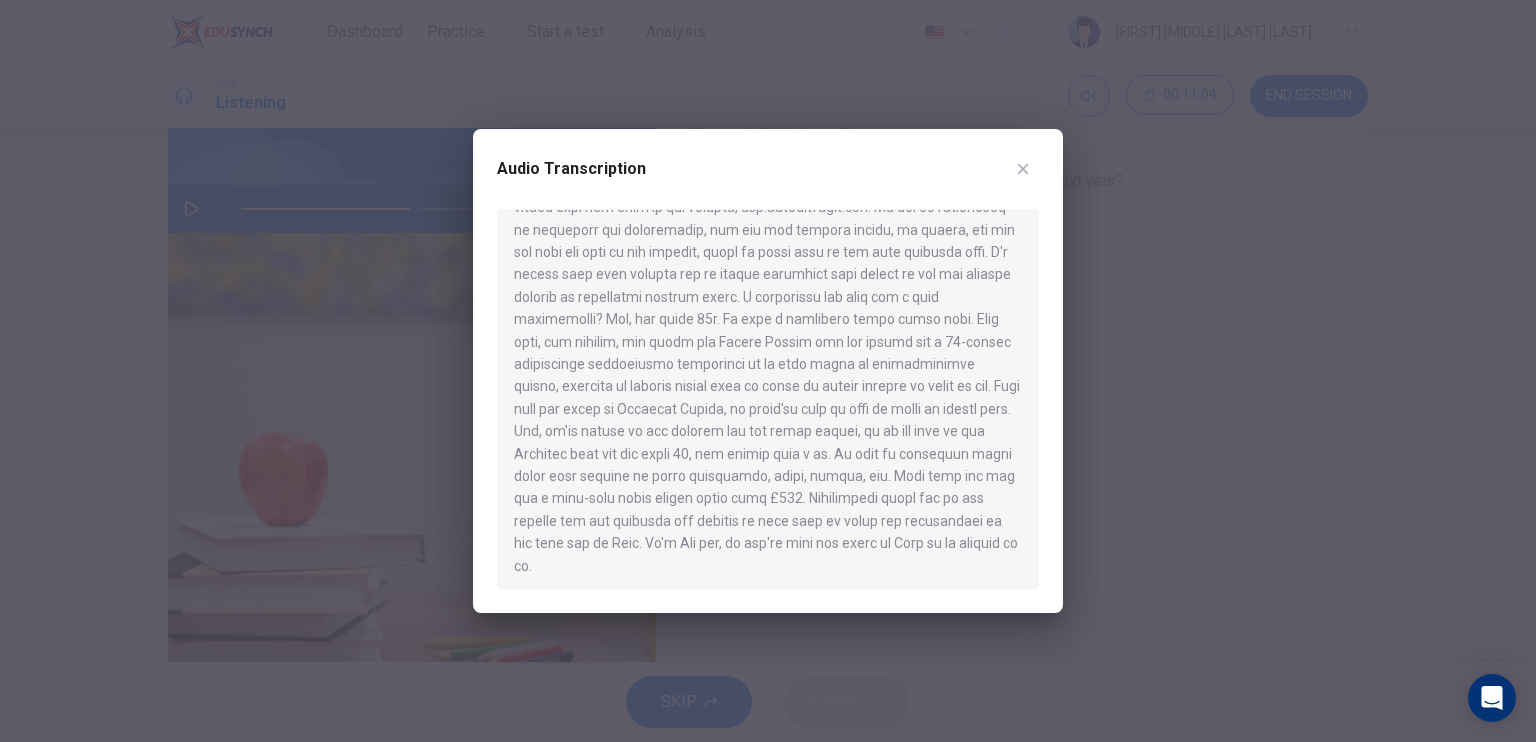 scroll, scrollTop: 392, scrollLeft: 0, axis: vertical 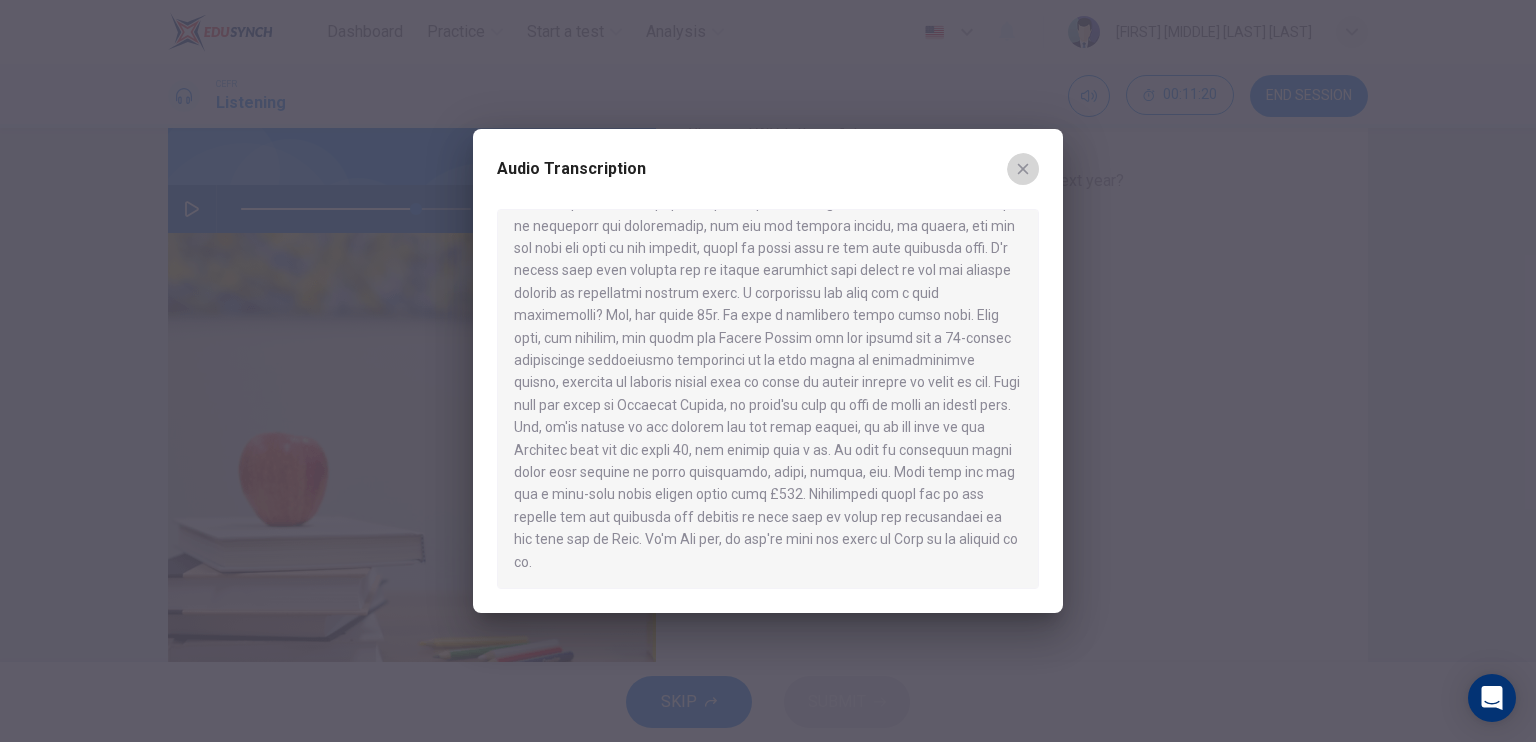 click at bounding box center (1023, 169) 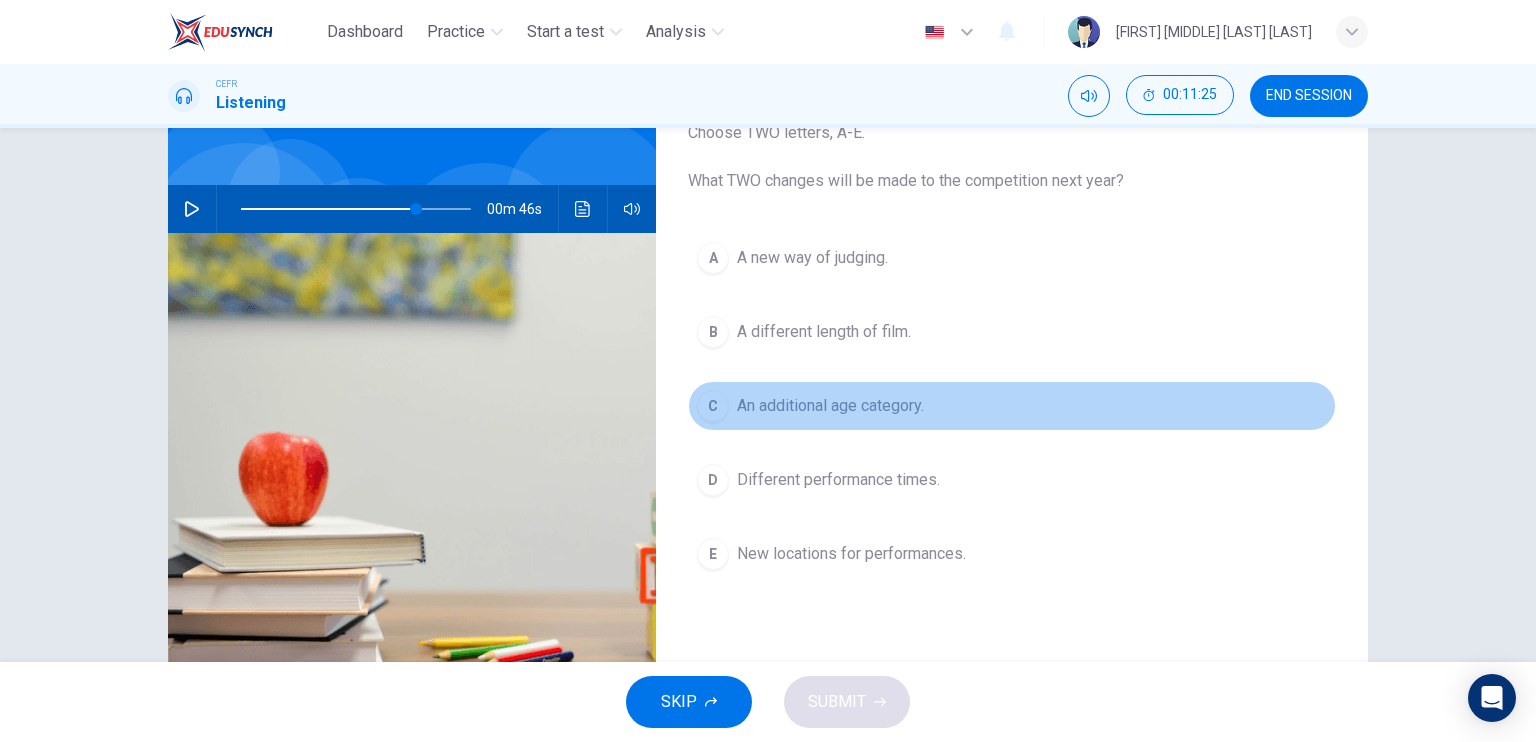 click on "An additional age category." at bounding box center [812, 258] 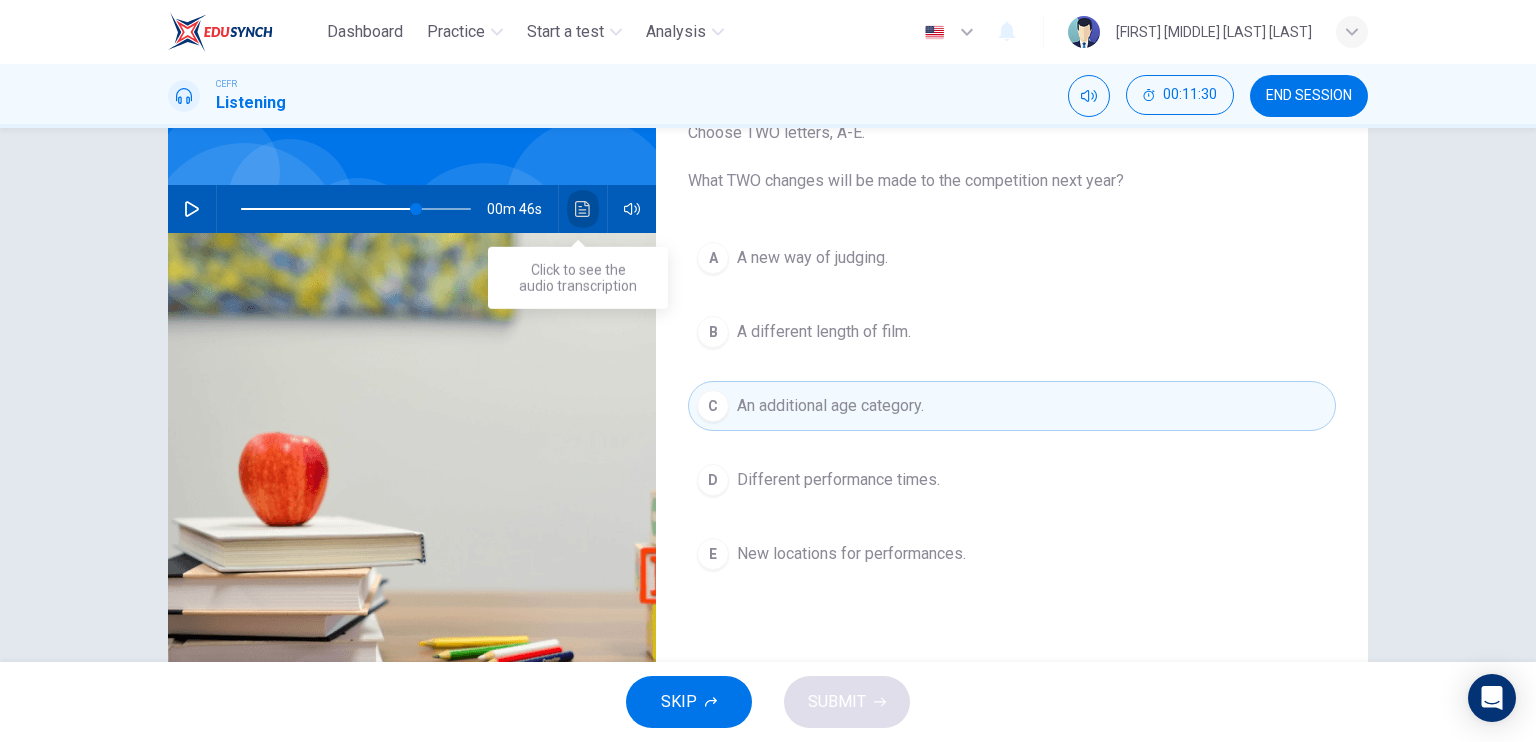 click at bounding box center [583, 209] 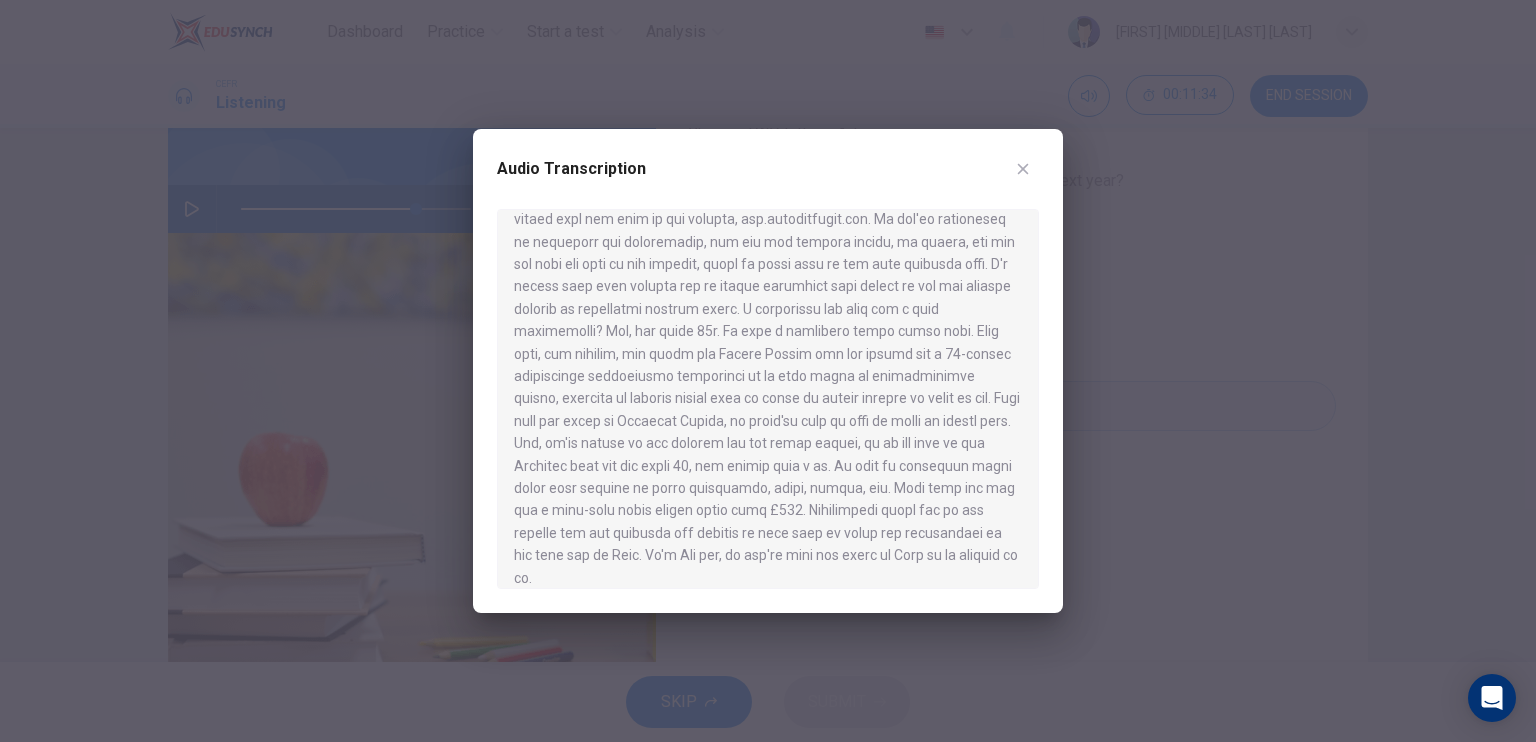 scroll, scrollTop: 376, scrollLeft: 0, axis: vertical 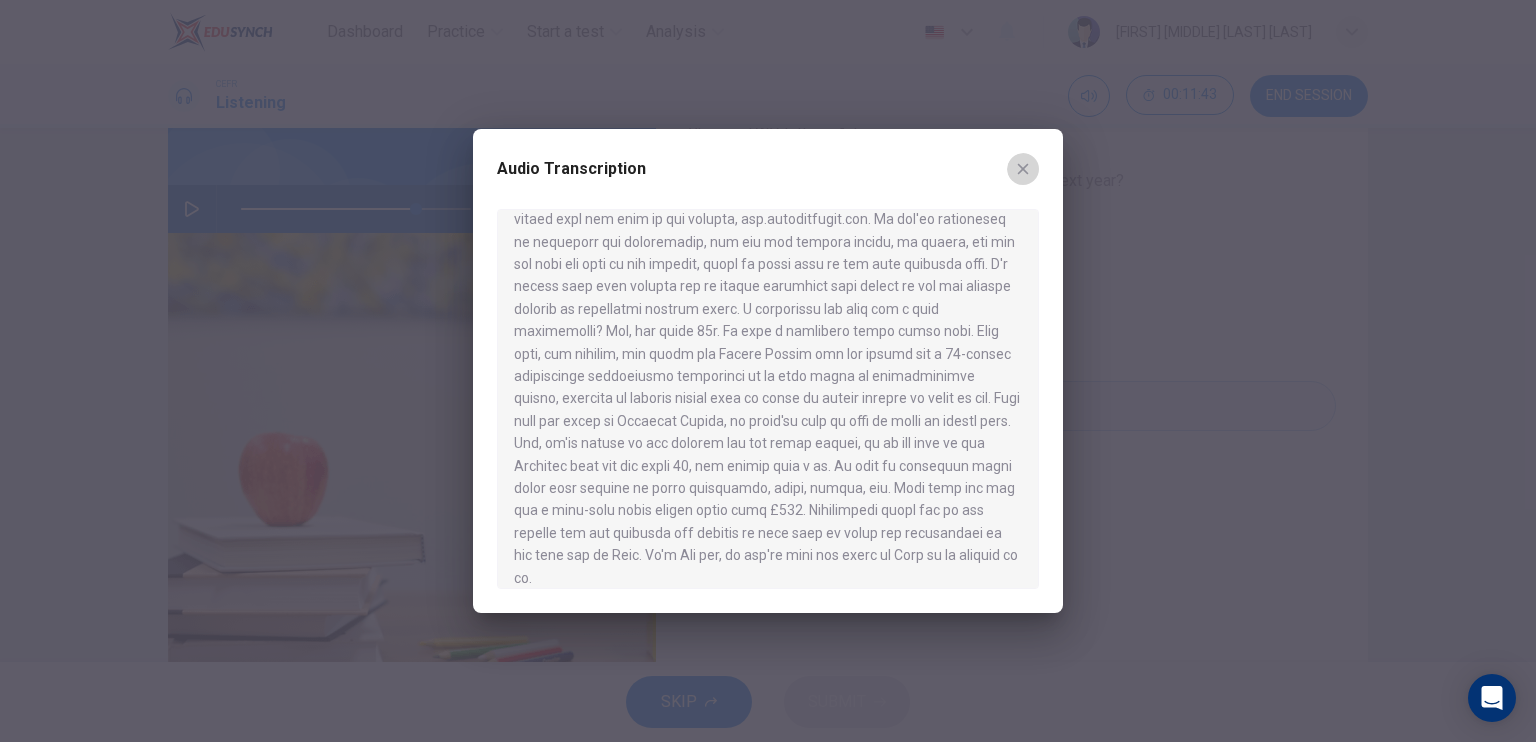 click at bounding box center (1023, 169) 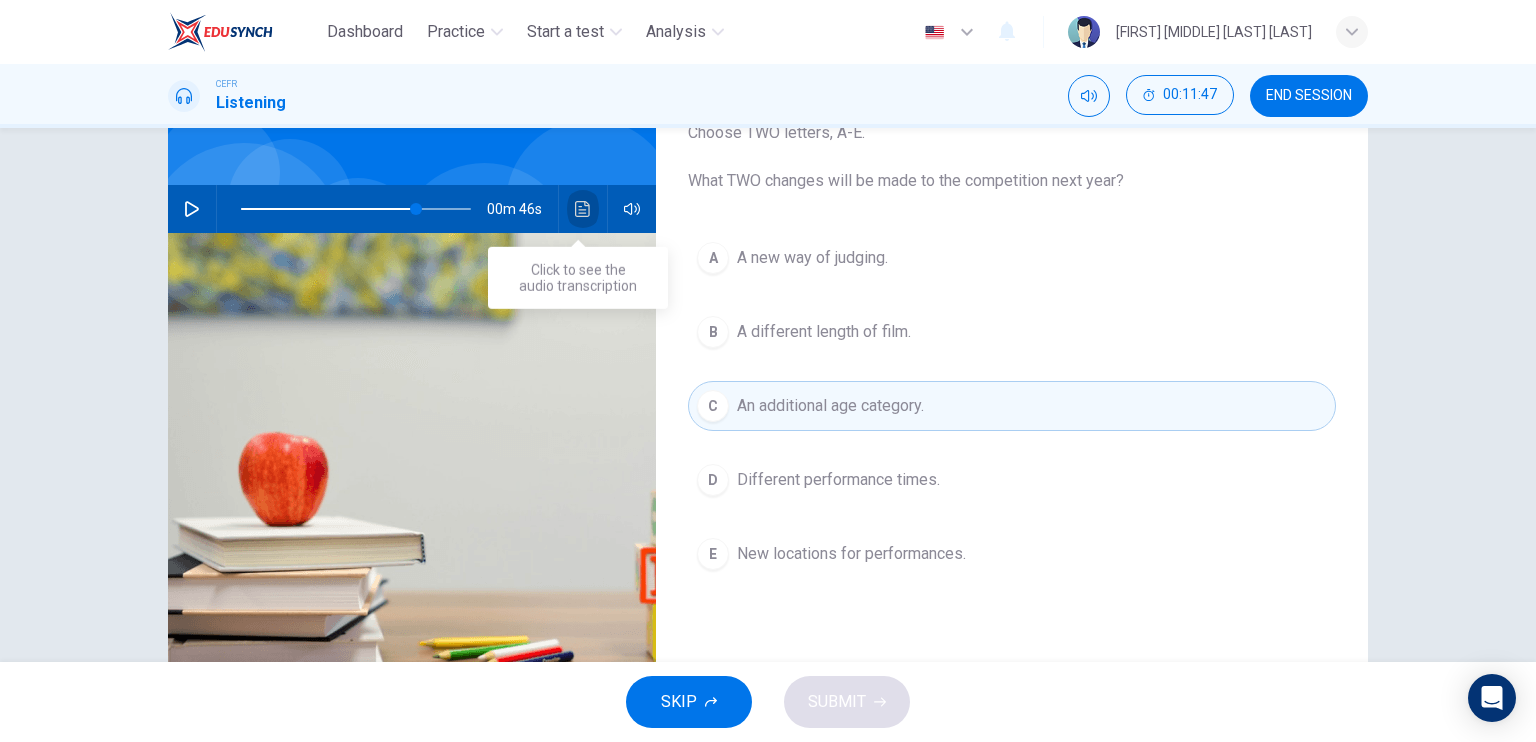 click at bounding box center (583, 209) 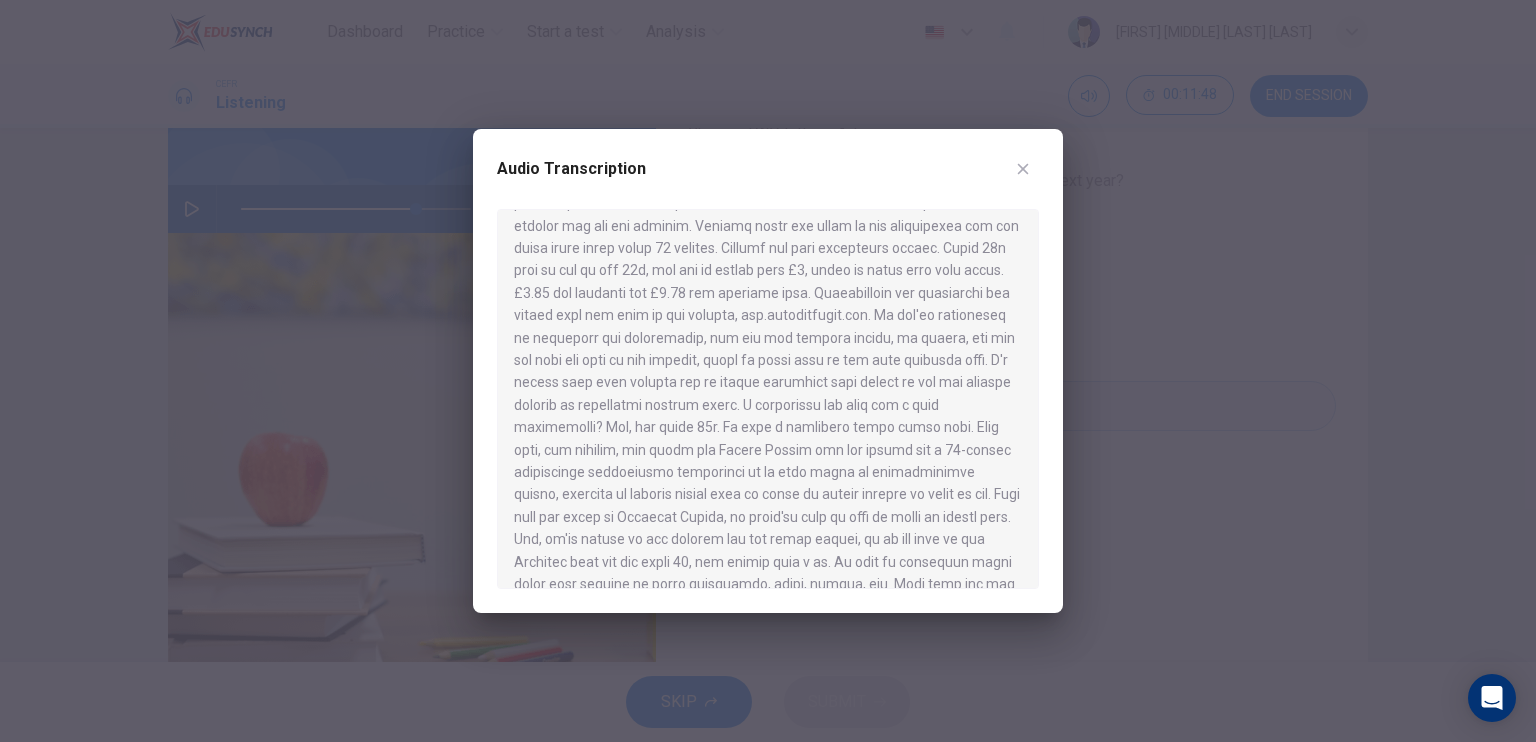 scroll, scrollTop: 392, scrollLeft: 0, axis: vertical 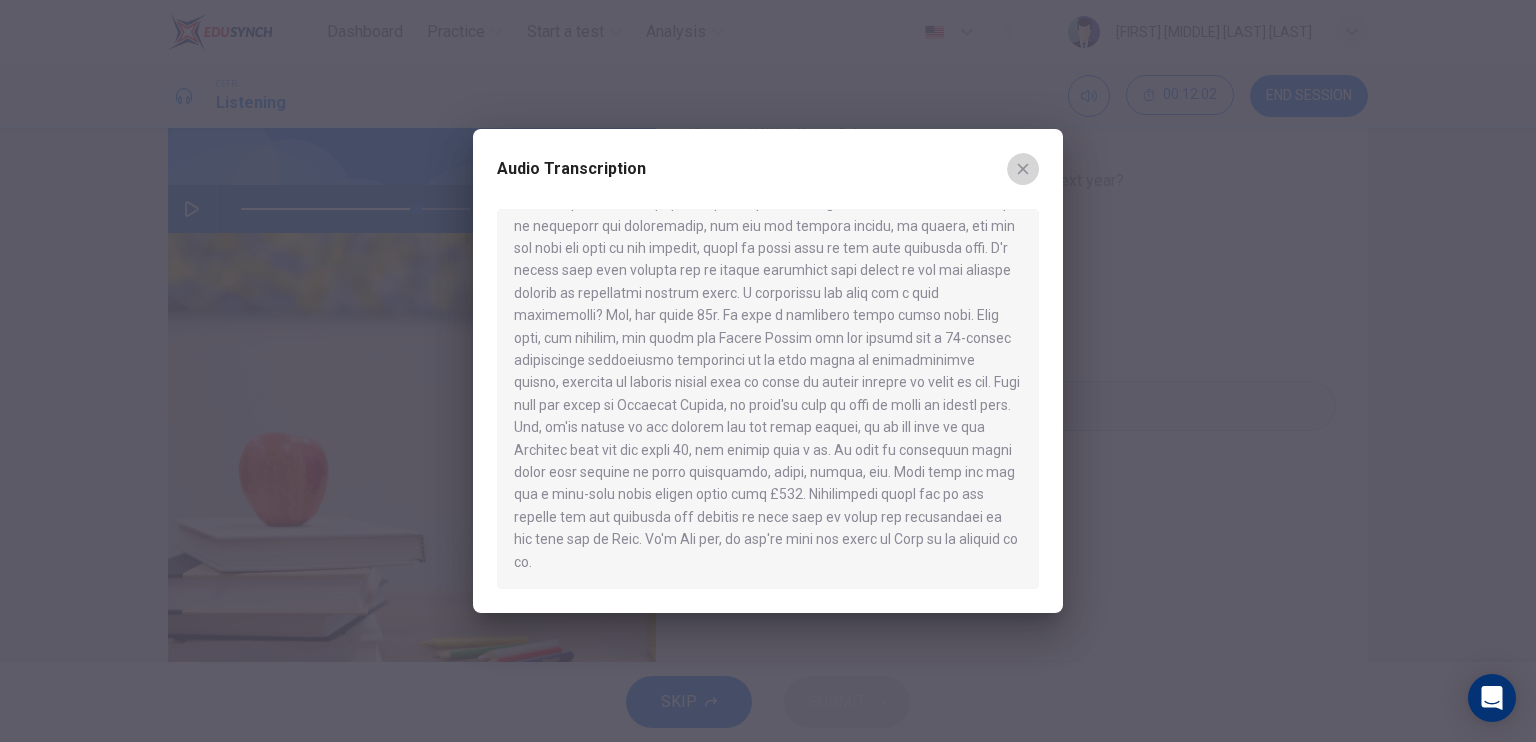 click at bounding box center [1023, 169] 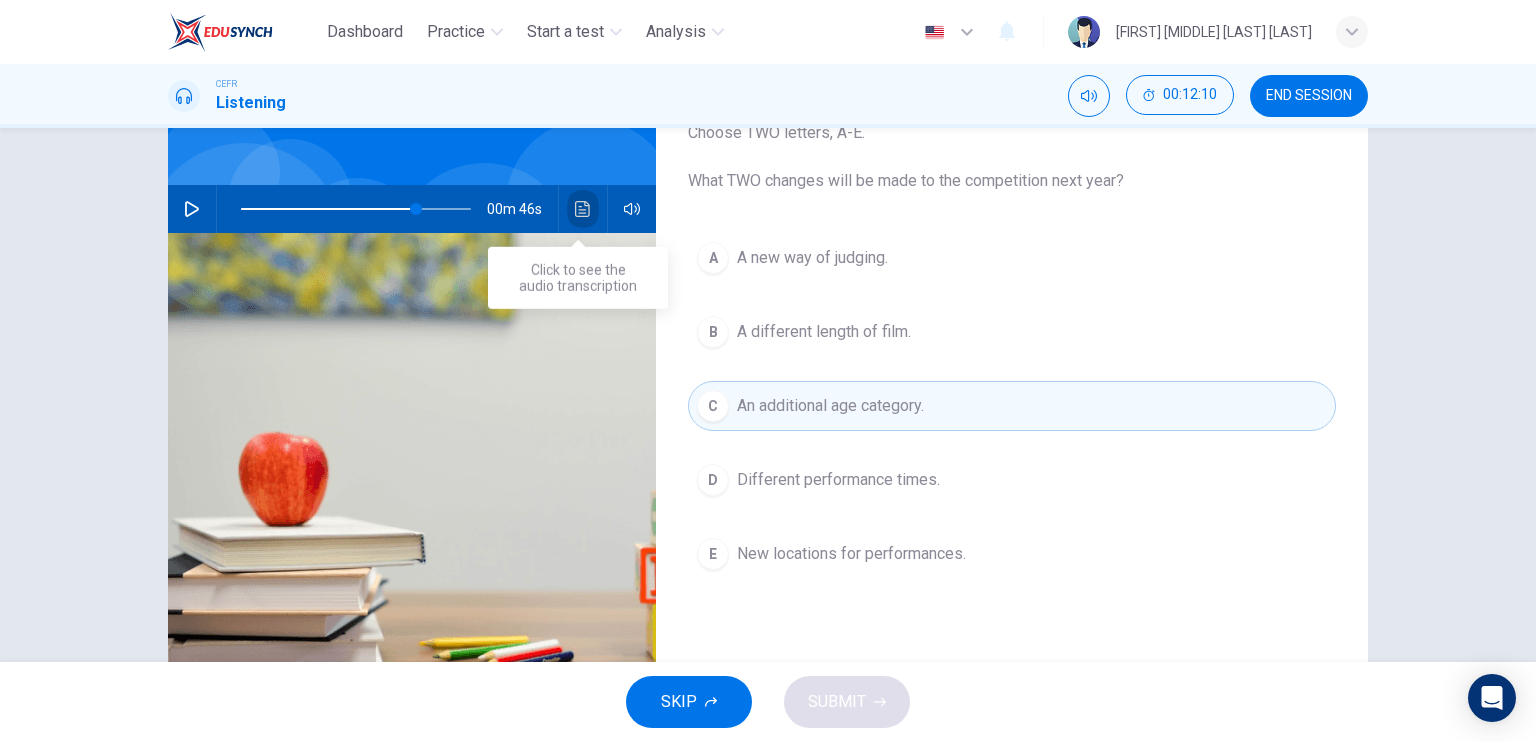 click at bounding box center (583, 209) 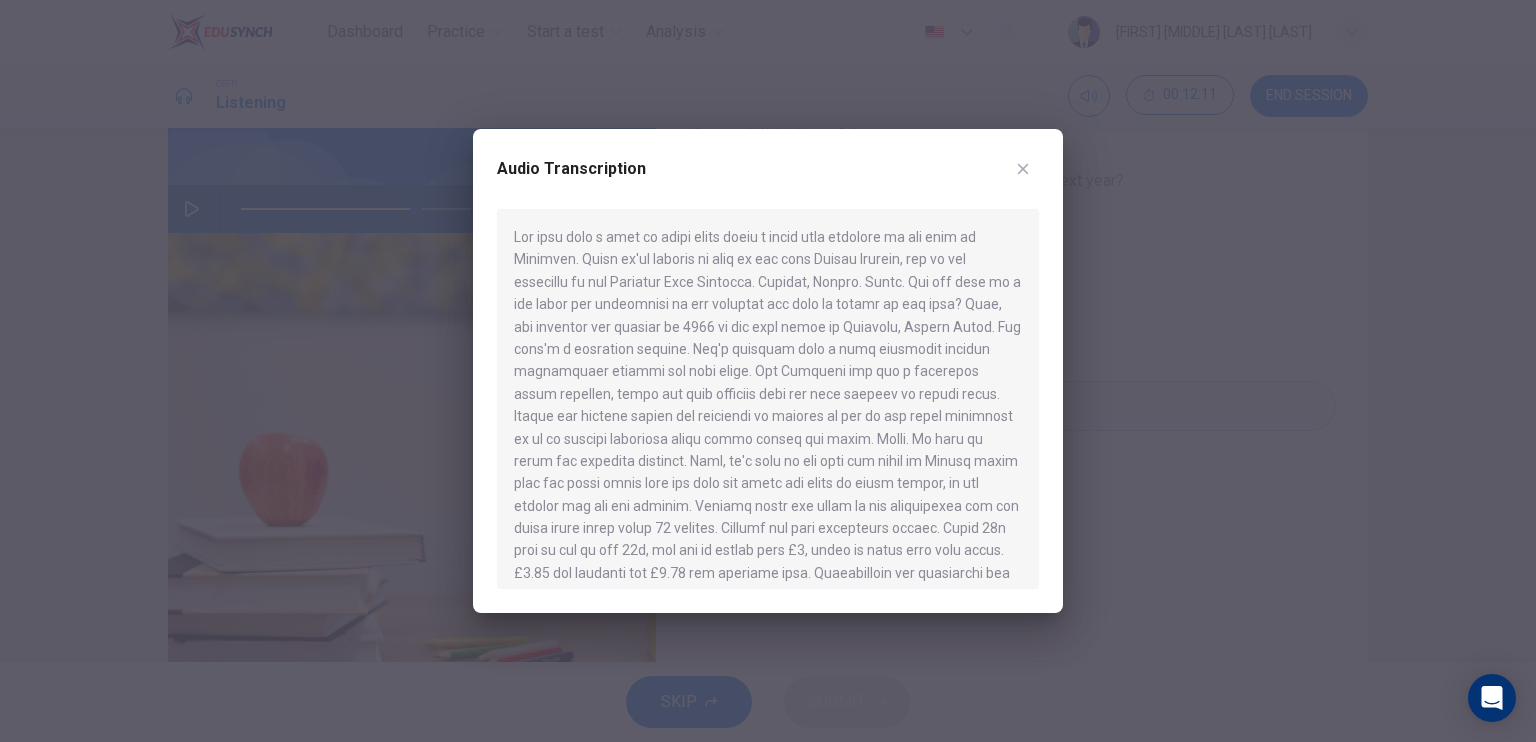 scroll, scrollTop: 392, scrollLeft: 0, axis: vertical 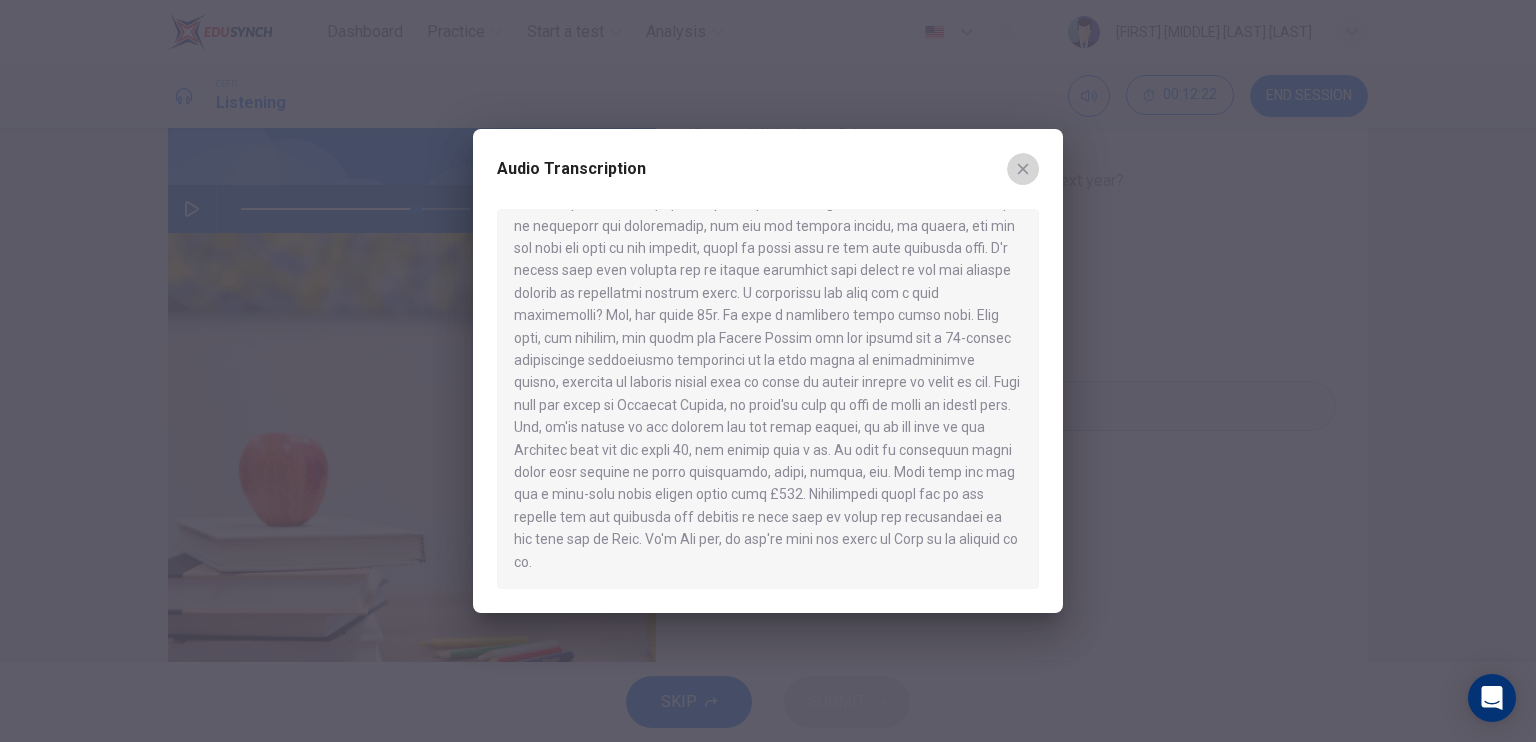 click at bounding box center (1023, 169) 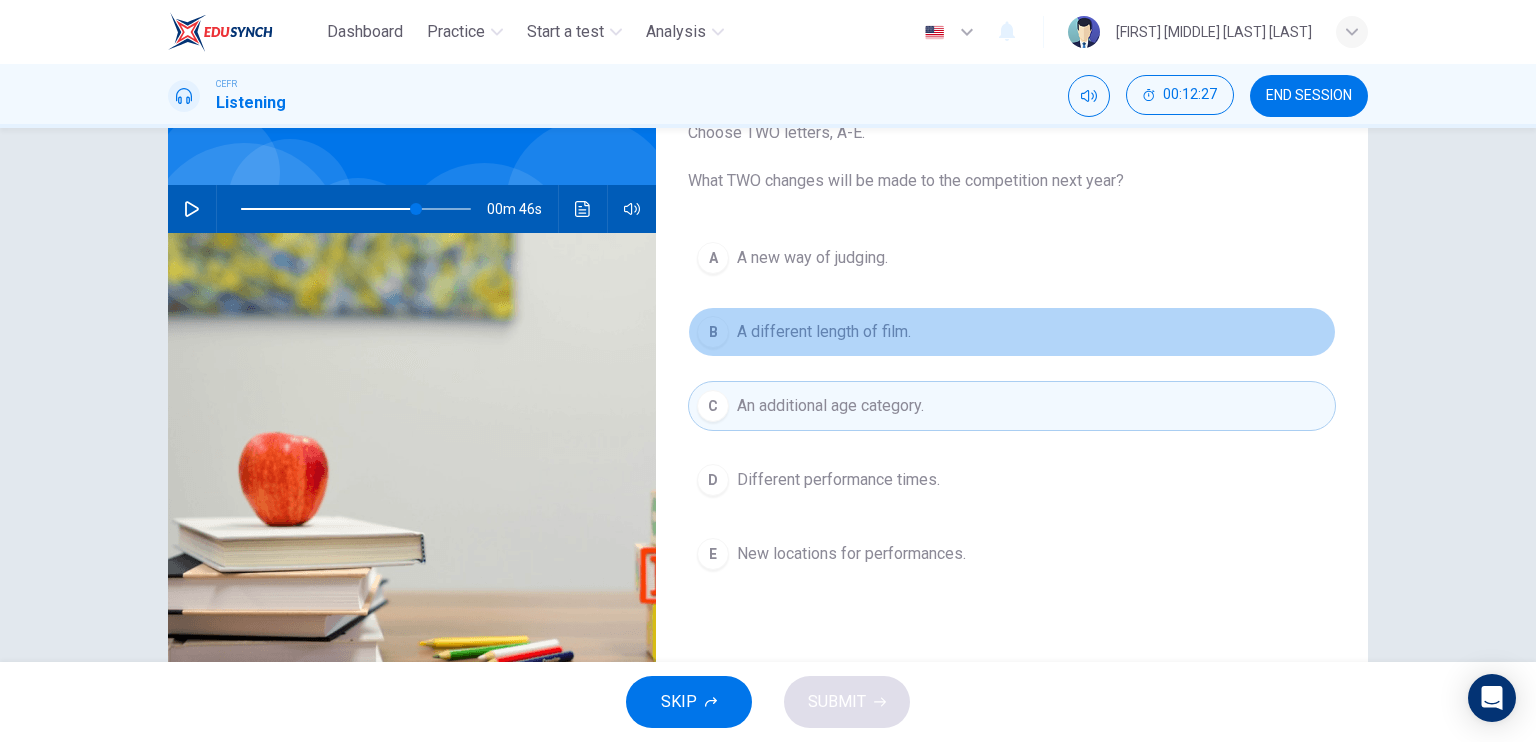 click on "B A different length of film." at bounding box center [1012, 332] 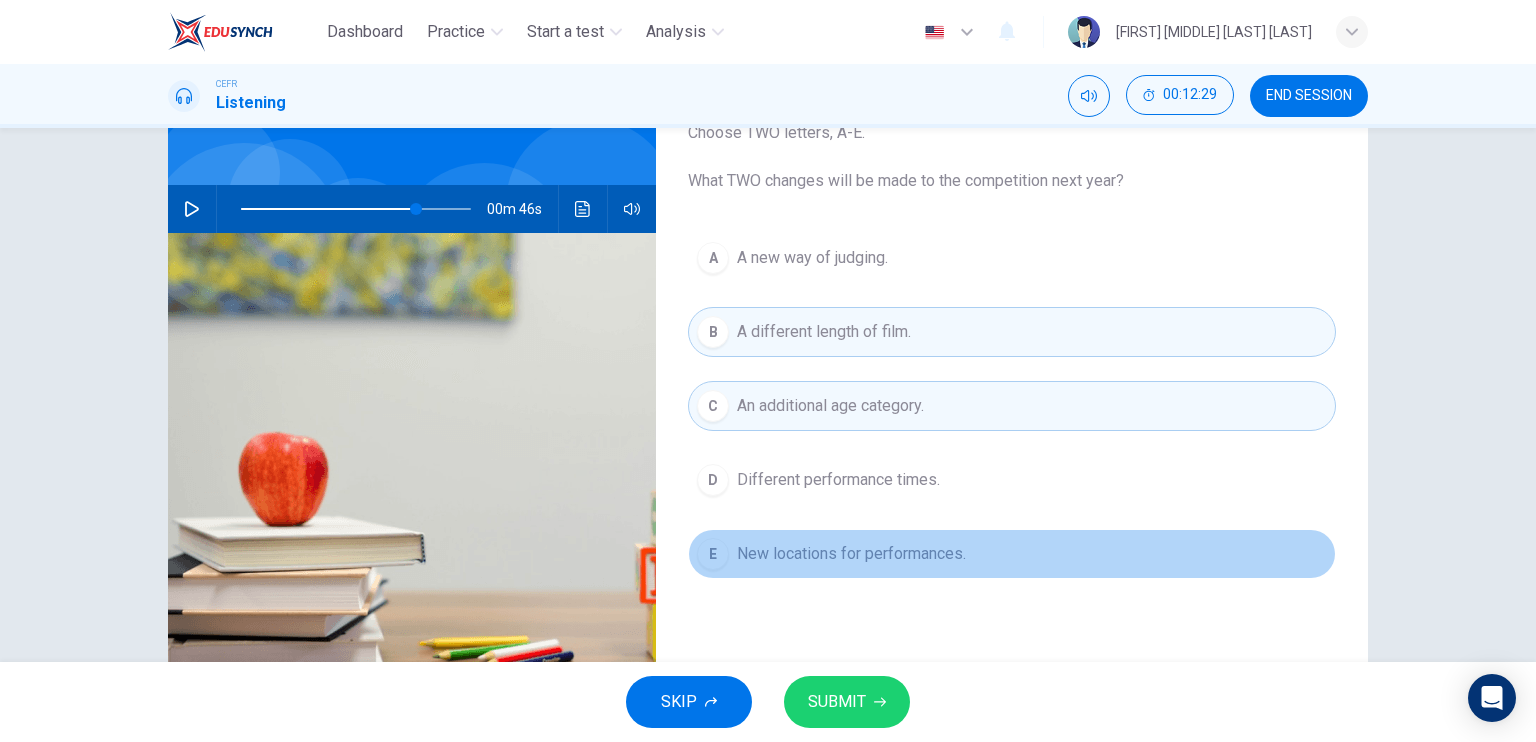 click on "New locations for performances." at bounding box center (812, 258) 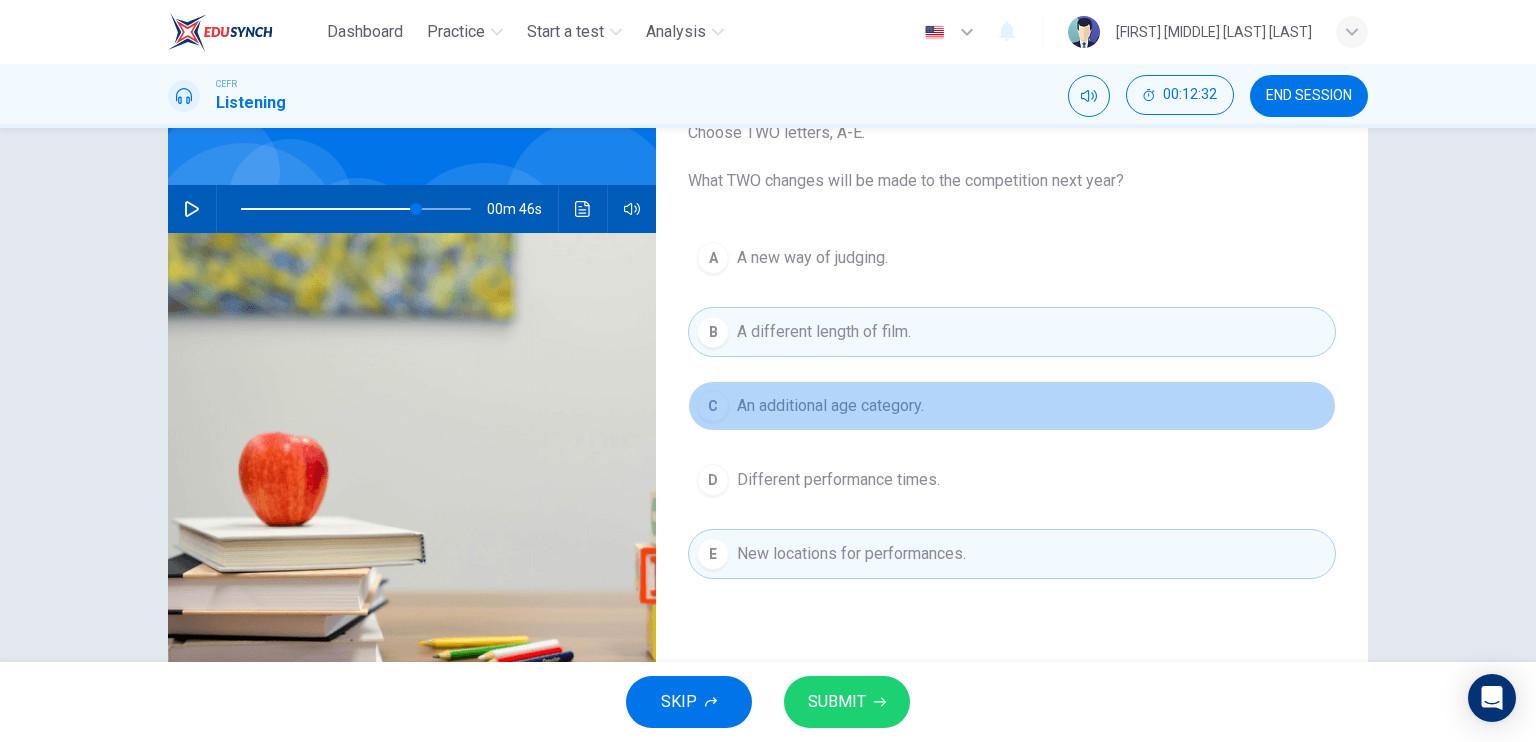 click on "C An additional age category." at bounding box center [1012, 406] 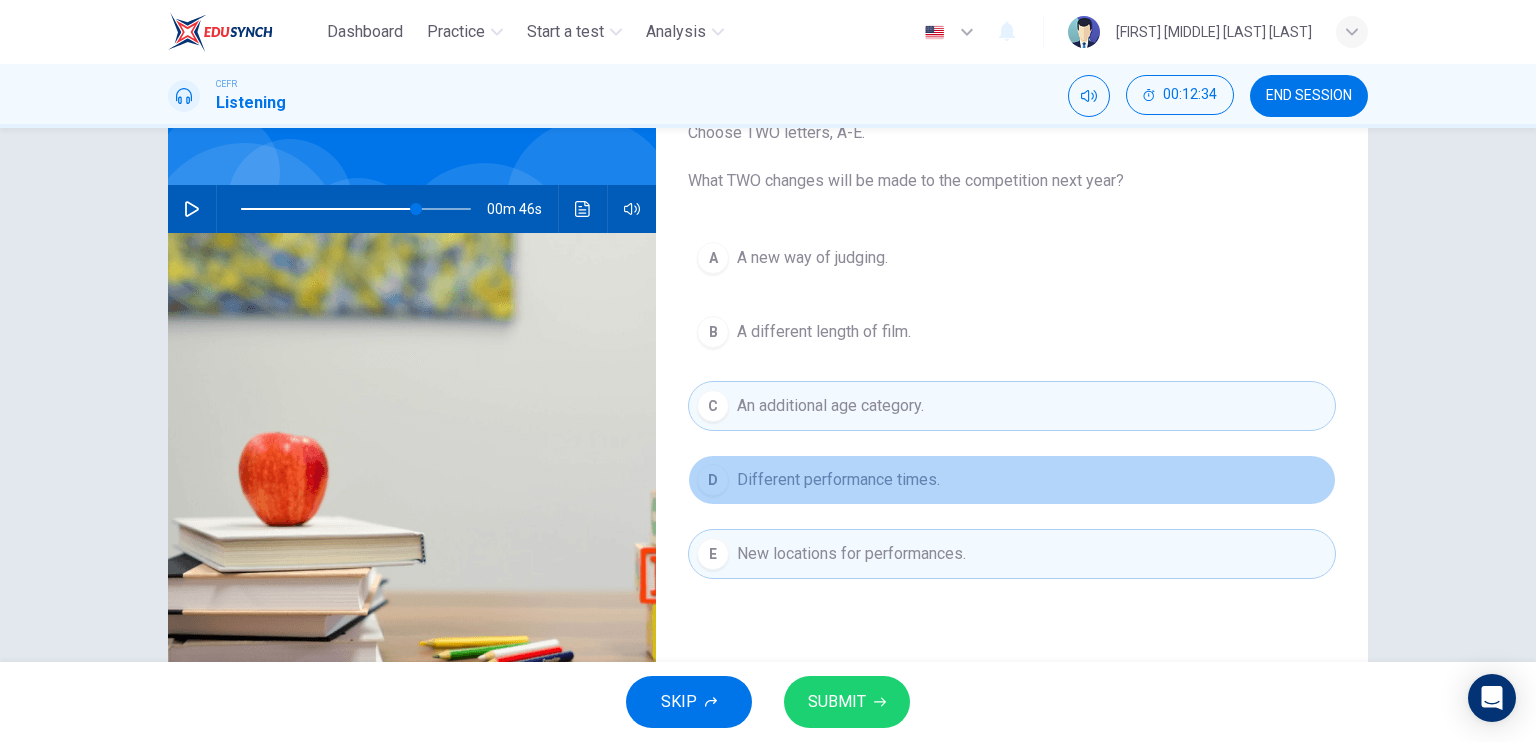 click on "D Different performance times." at bounding box center (1012, 480) 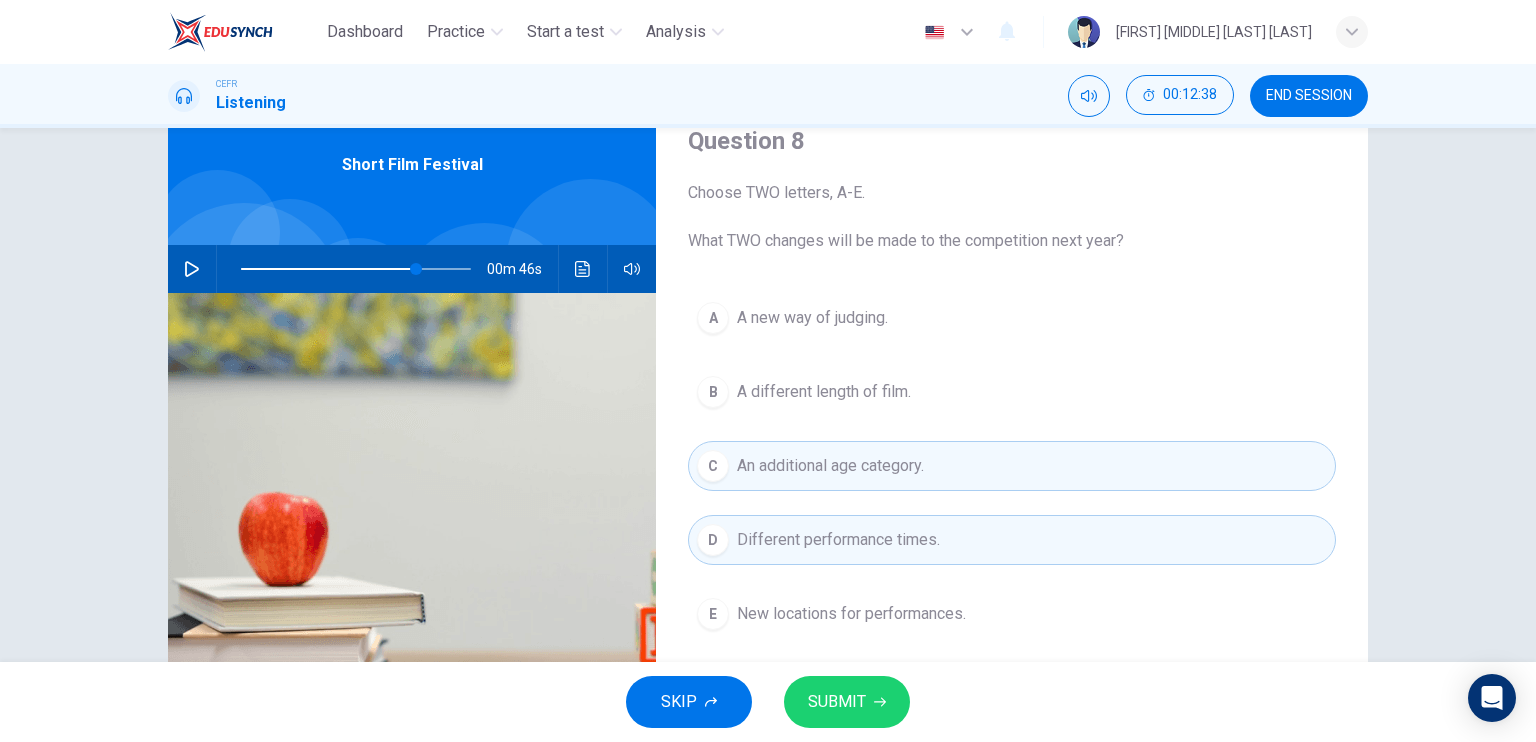 scroll, scrollTop: 83, scrollLeft: 0, axis: vertical 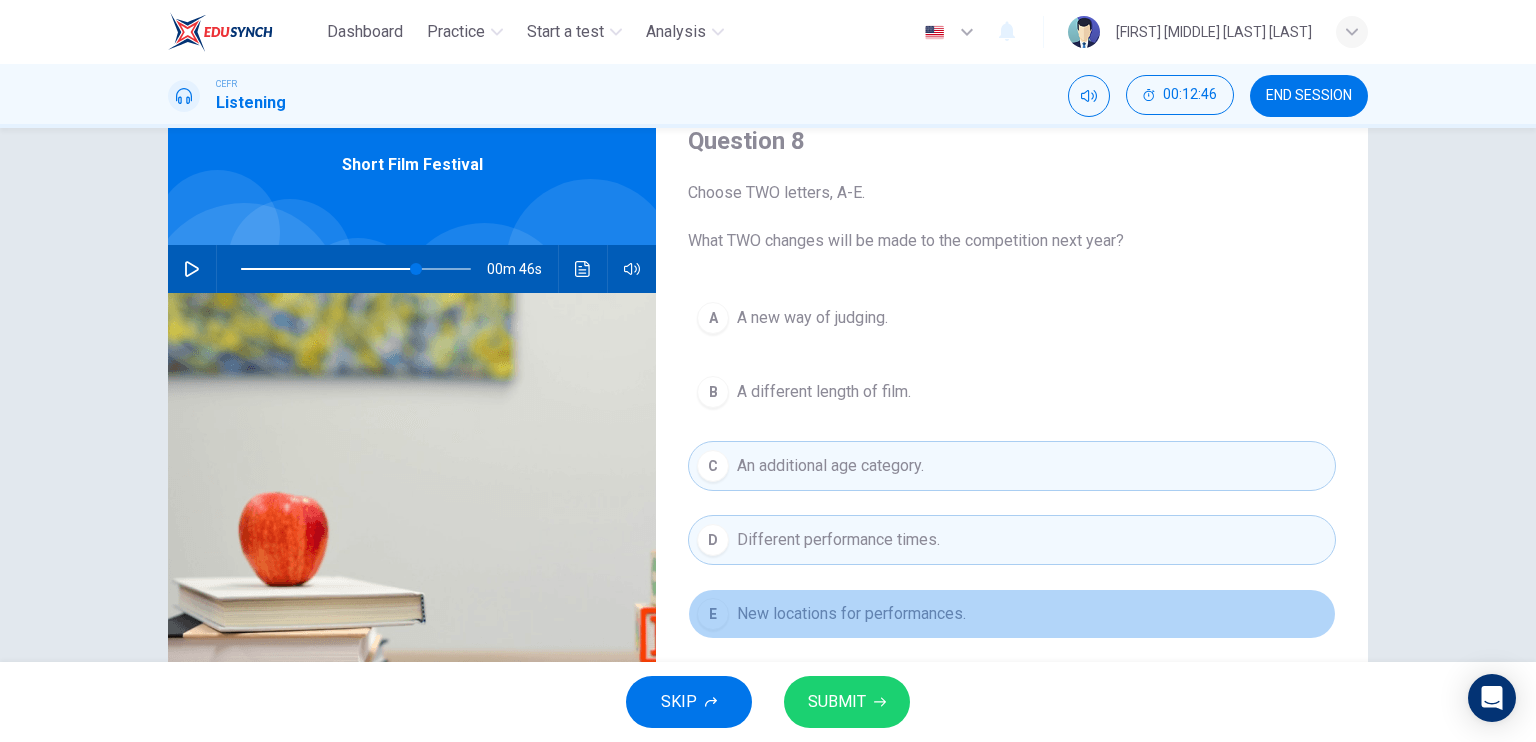 click on "E New locations for performances." at bounding box center [1012, 614] 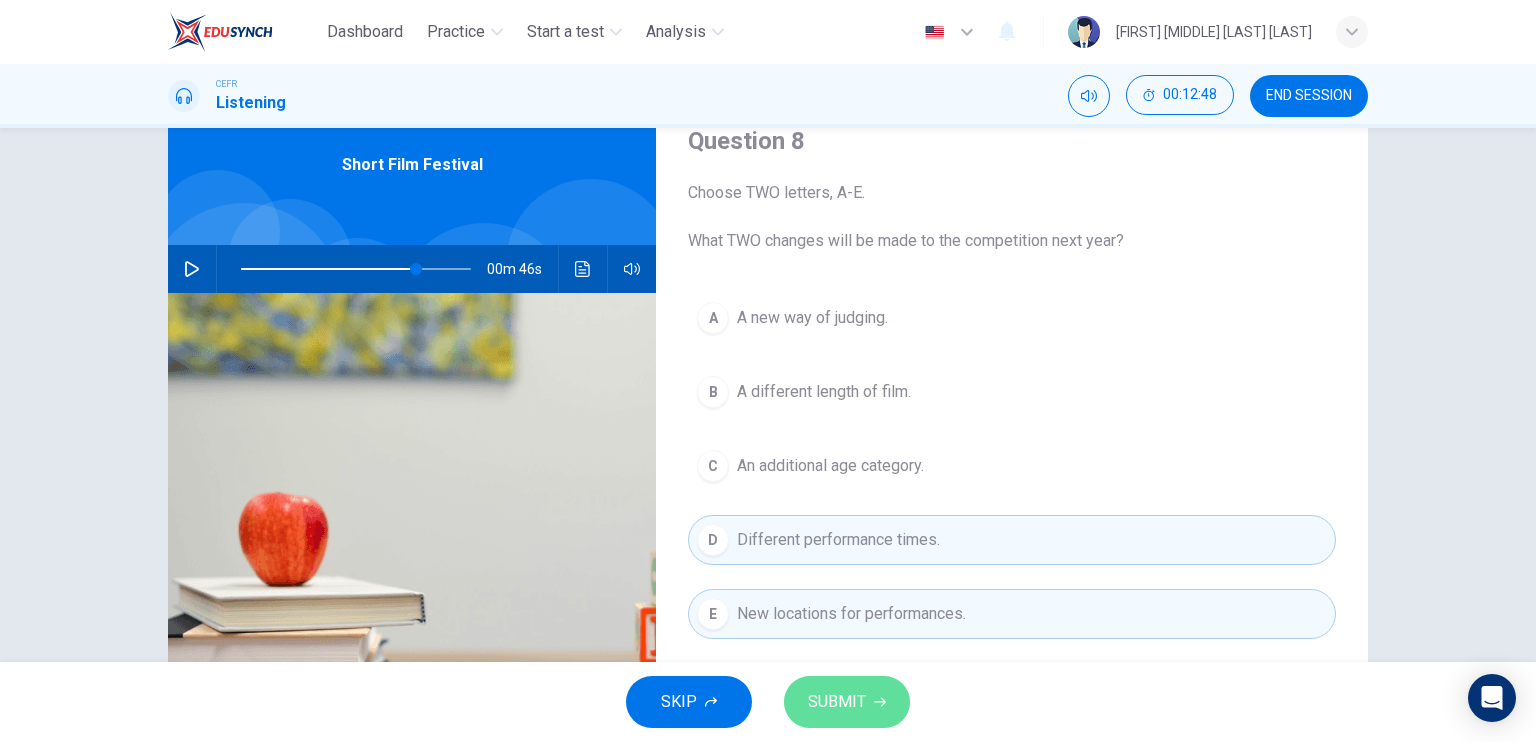 click on "SUBMIT" at bounding box center [847, 702] 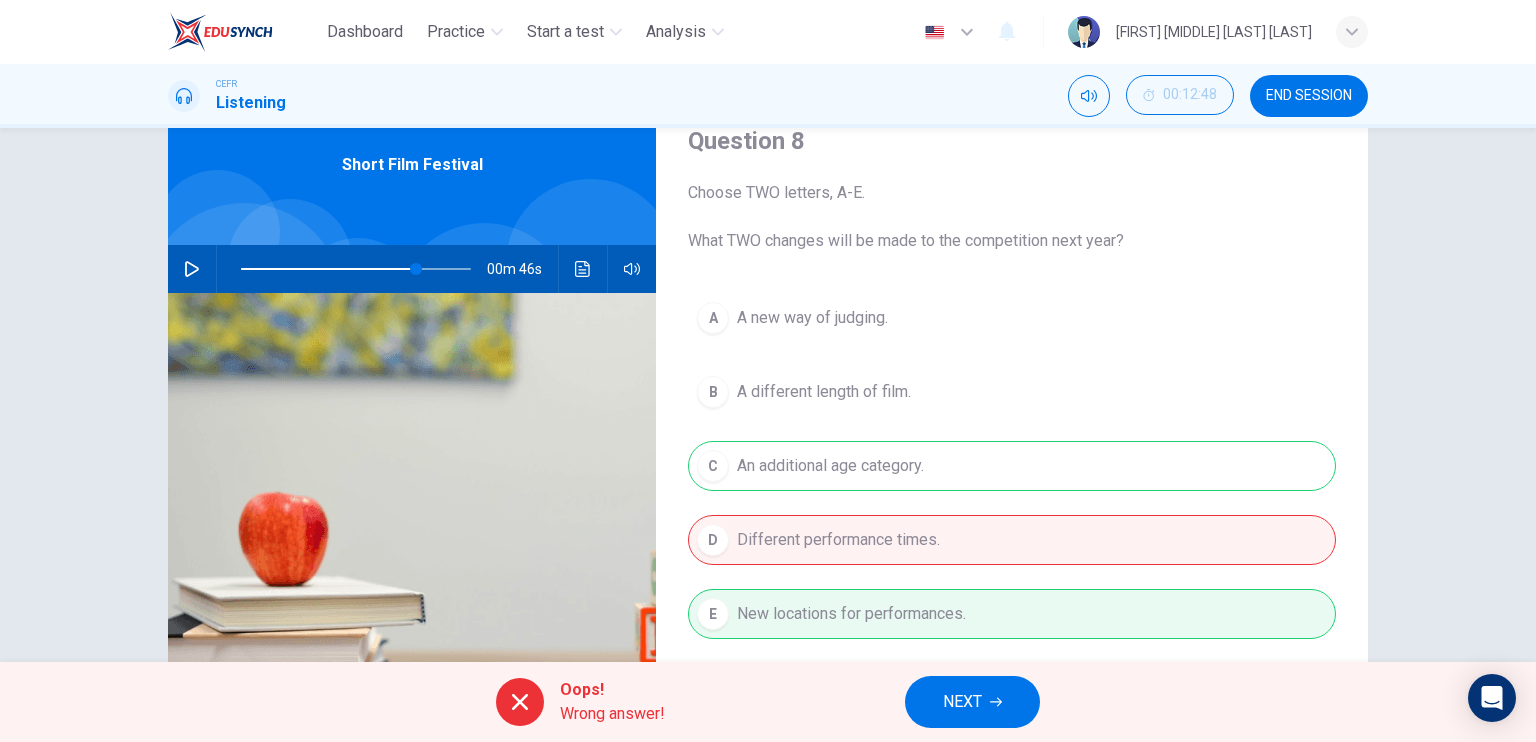 click on "A A new way of judging. B A different length of film. C An additional age category. D Different performance times. E New locations for performances." at bounding box center (1012, 486) 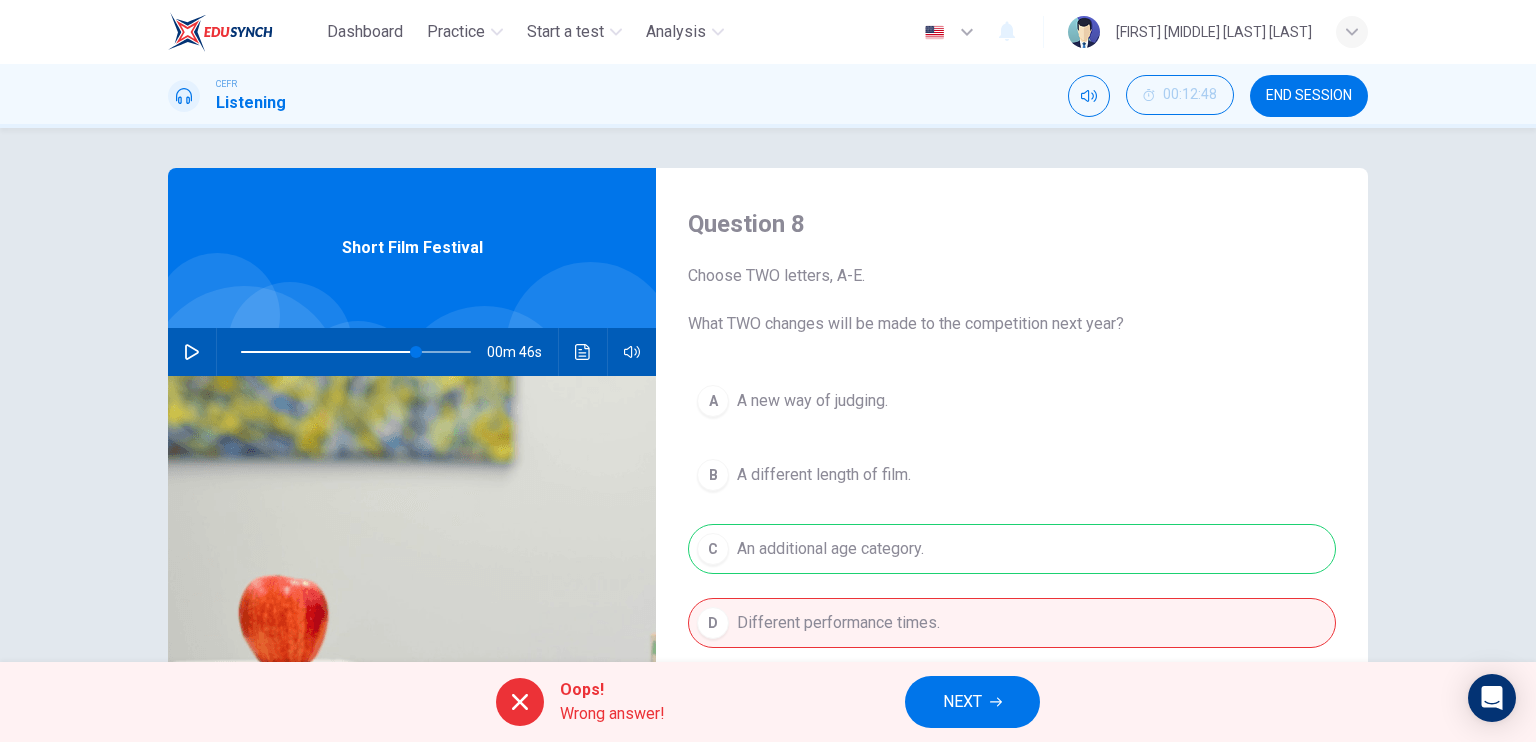 scroll, scrollTop: 240, scrollLeft: 0, axis: vertical 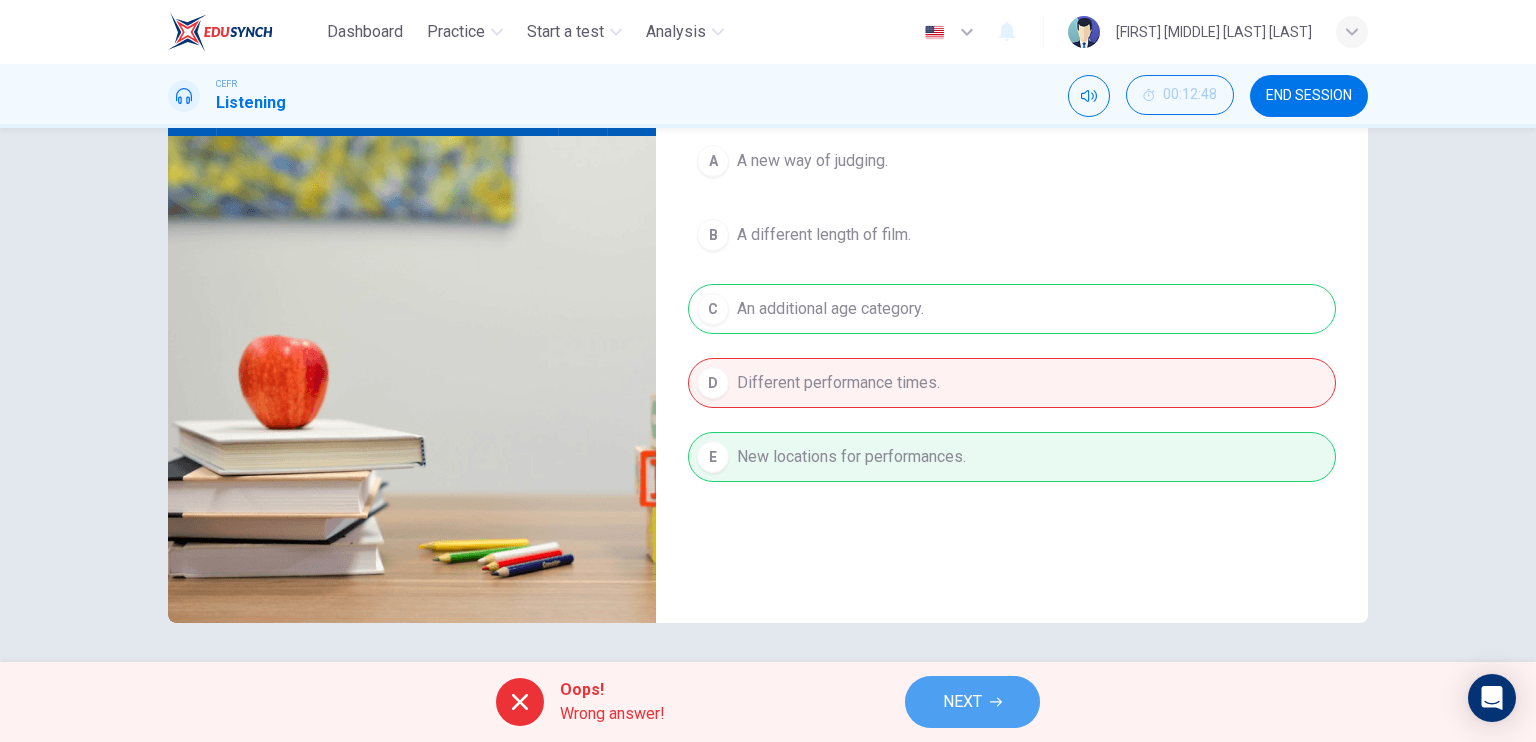 click on "NEXT" at bounding box center [972, 702] 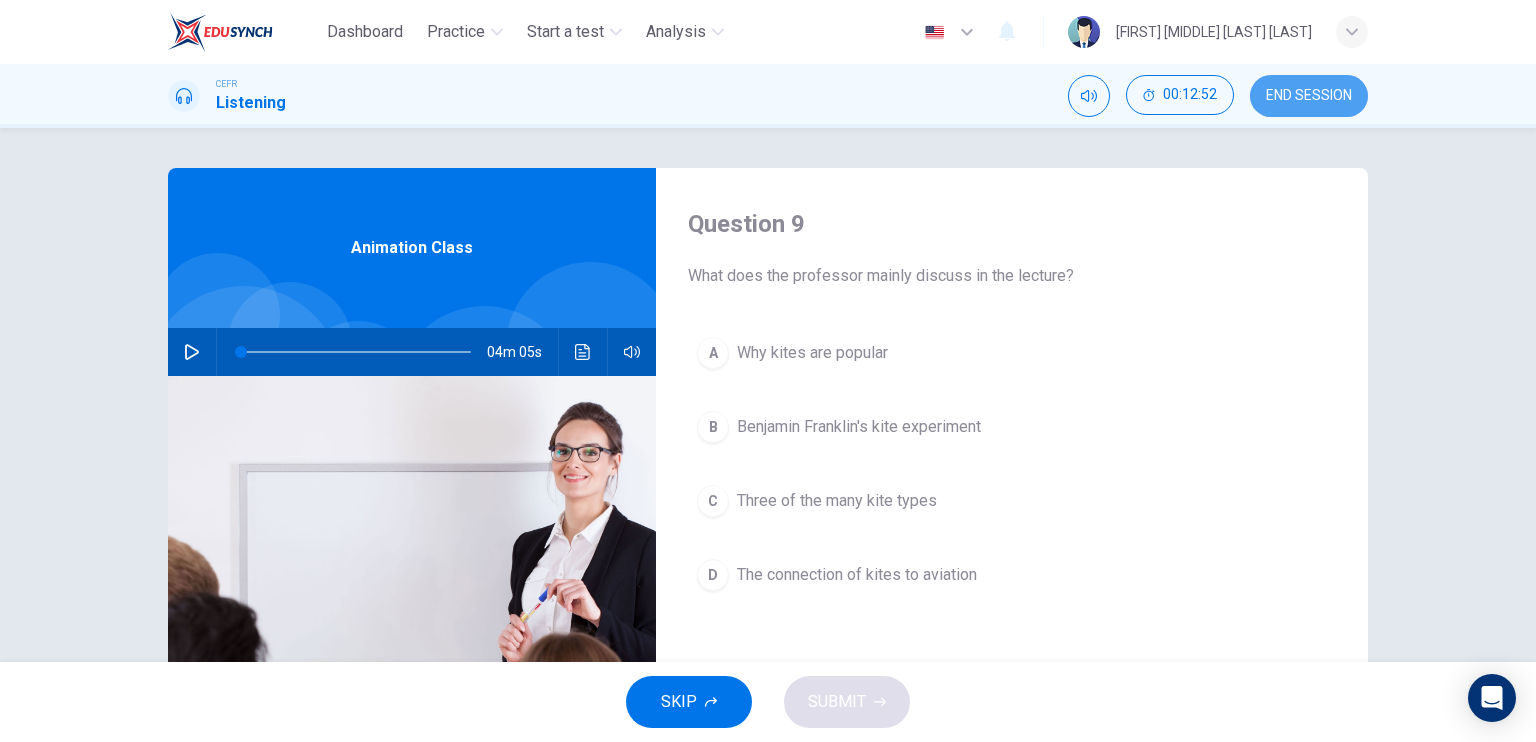click on "END SESSION" at bounding box center [1309, 96] 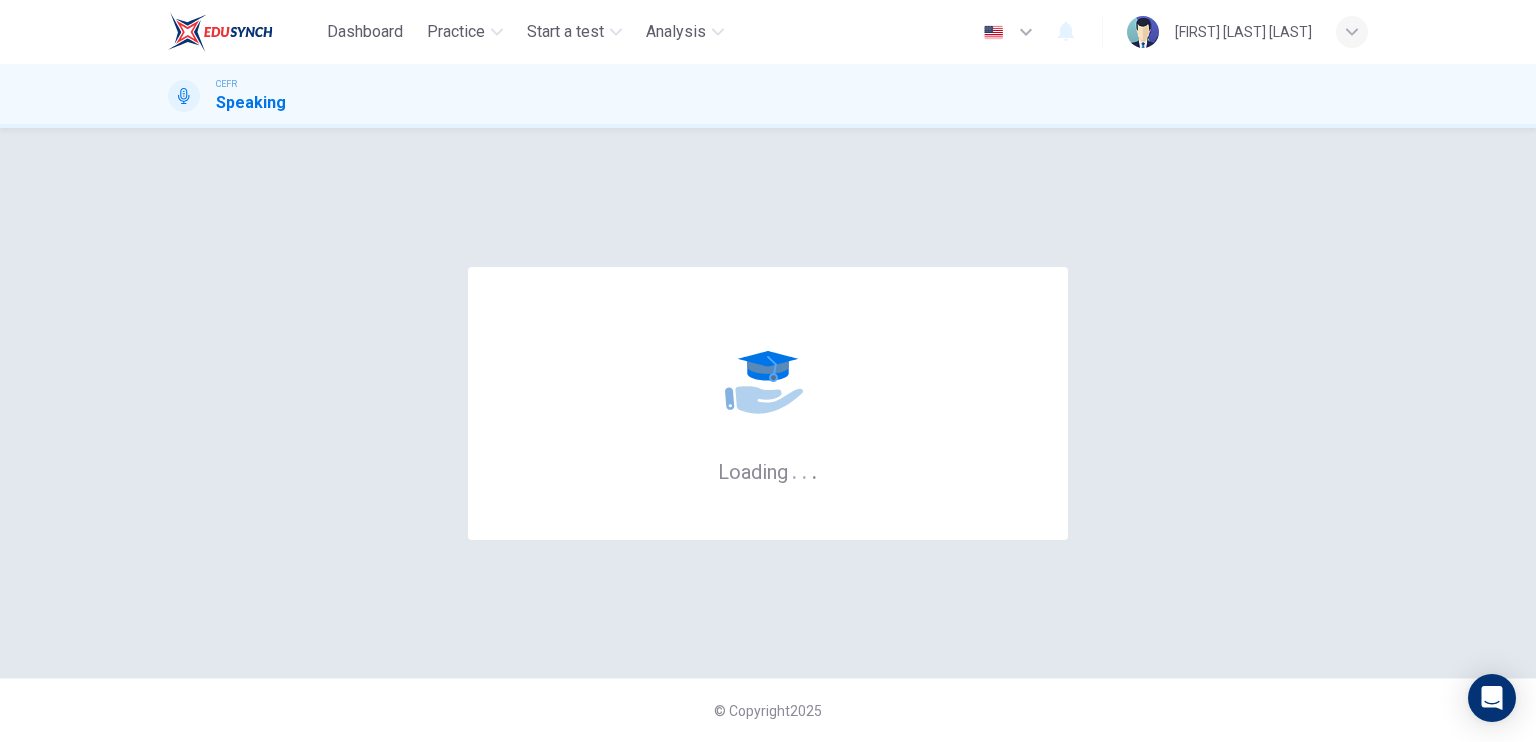 scroll, scrollTop: 0, scrollLeft: 0, axis: both 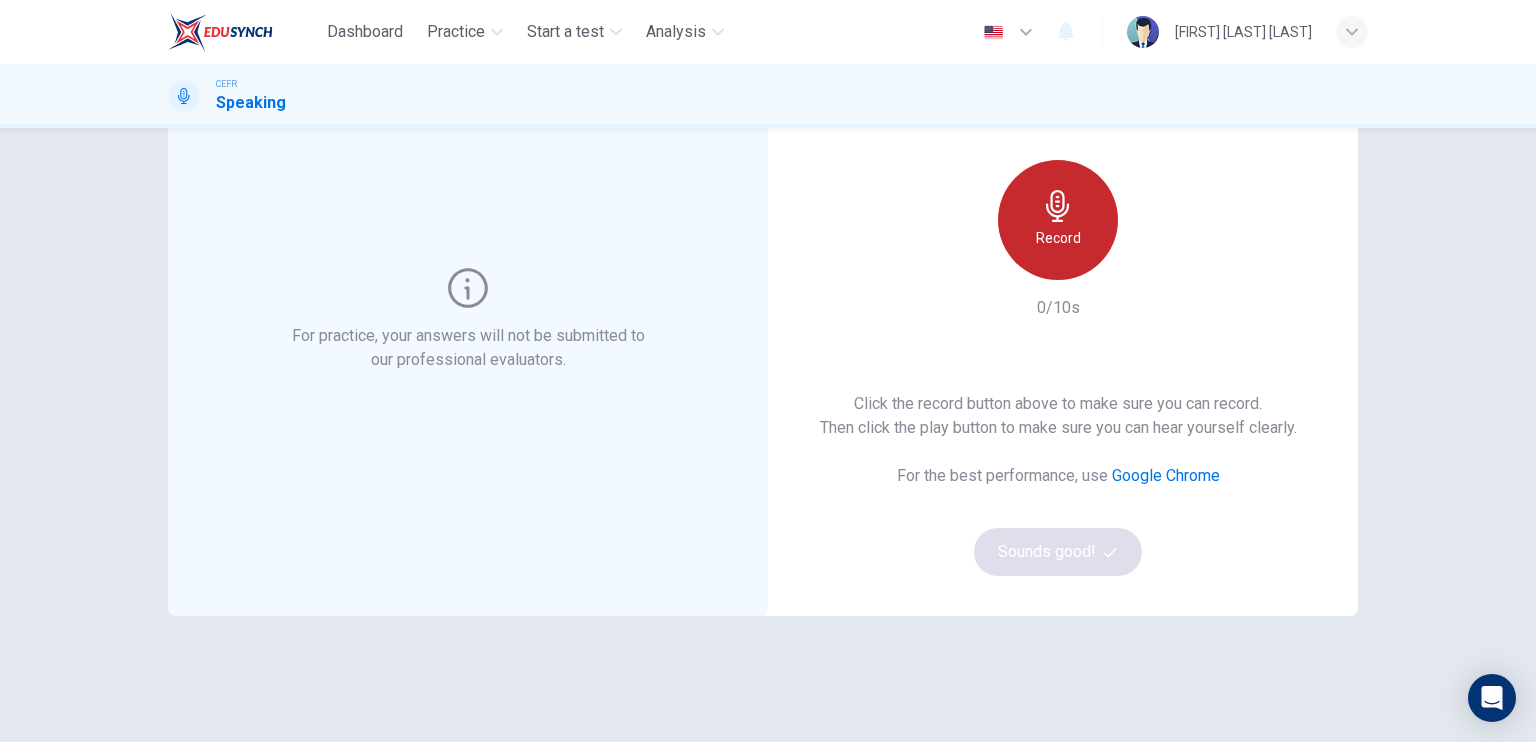 click on "Record" at bounding box center (1058, 220) 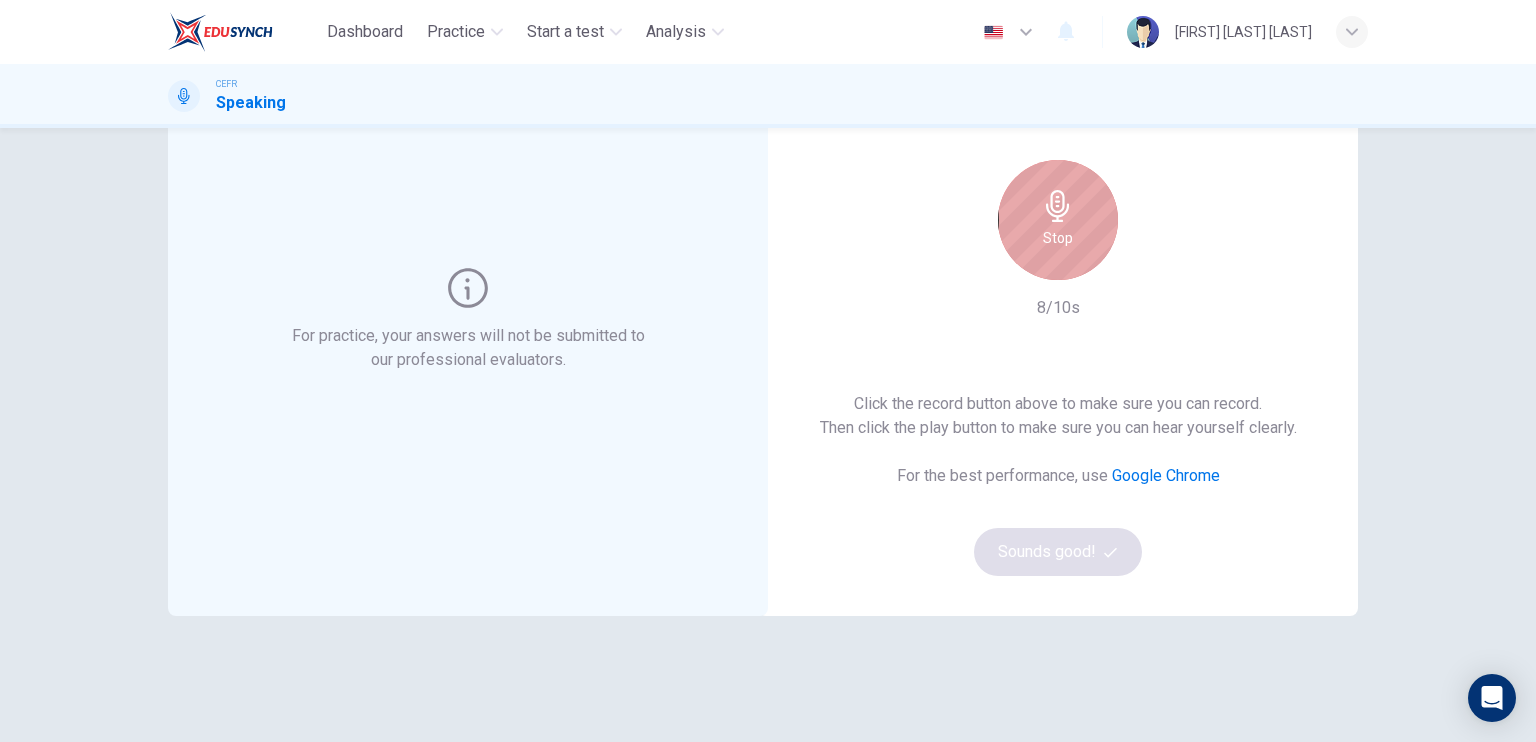 click on "Stop" at bounding box center [1058, 220] 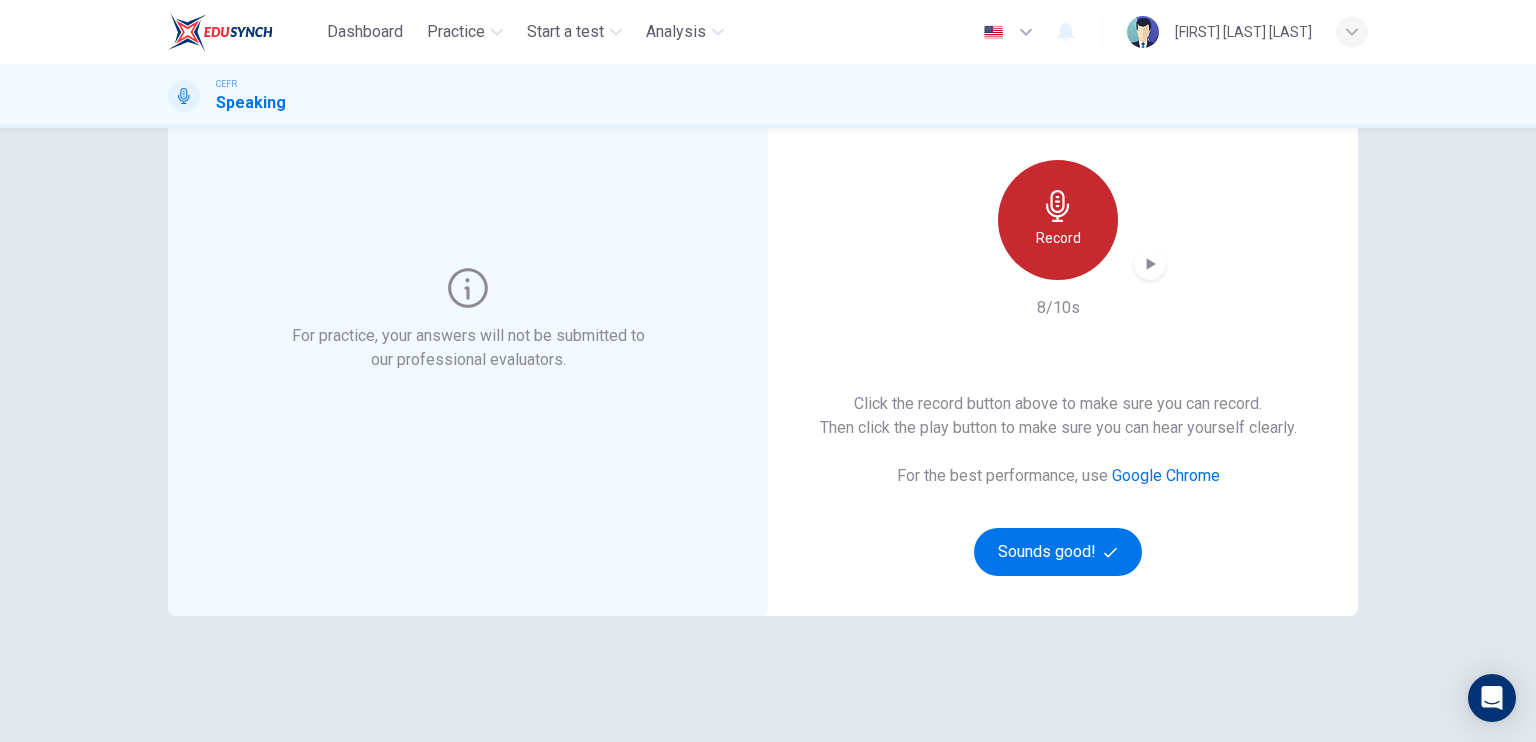 click on "Record" at bounding box center [1058, 220] 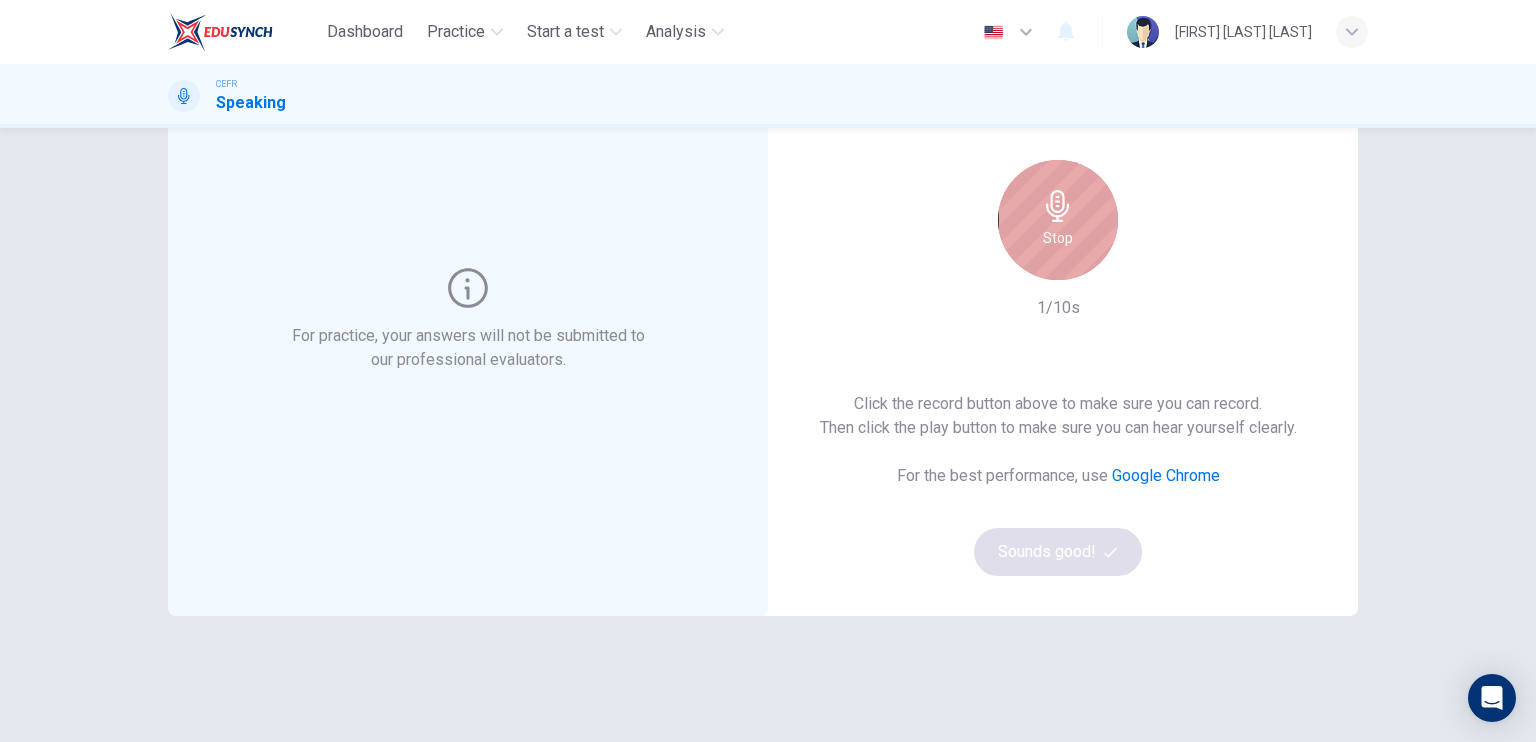 click on "Stop" at bounding box center [1058, 220] 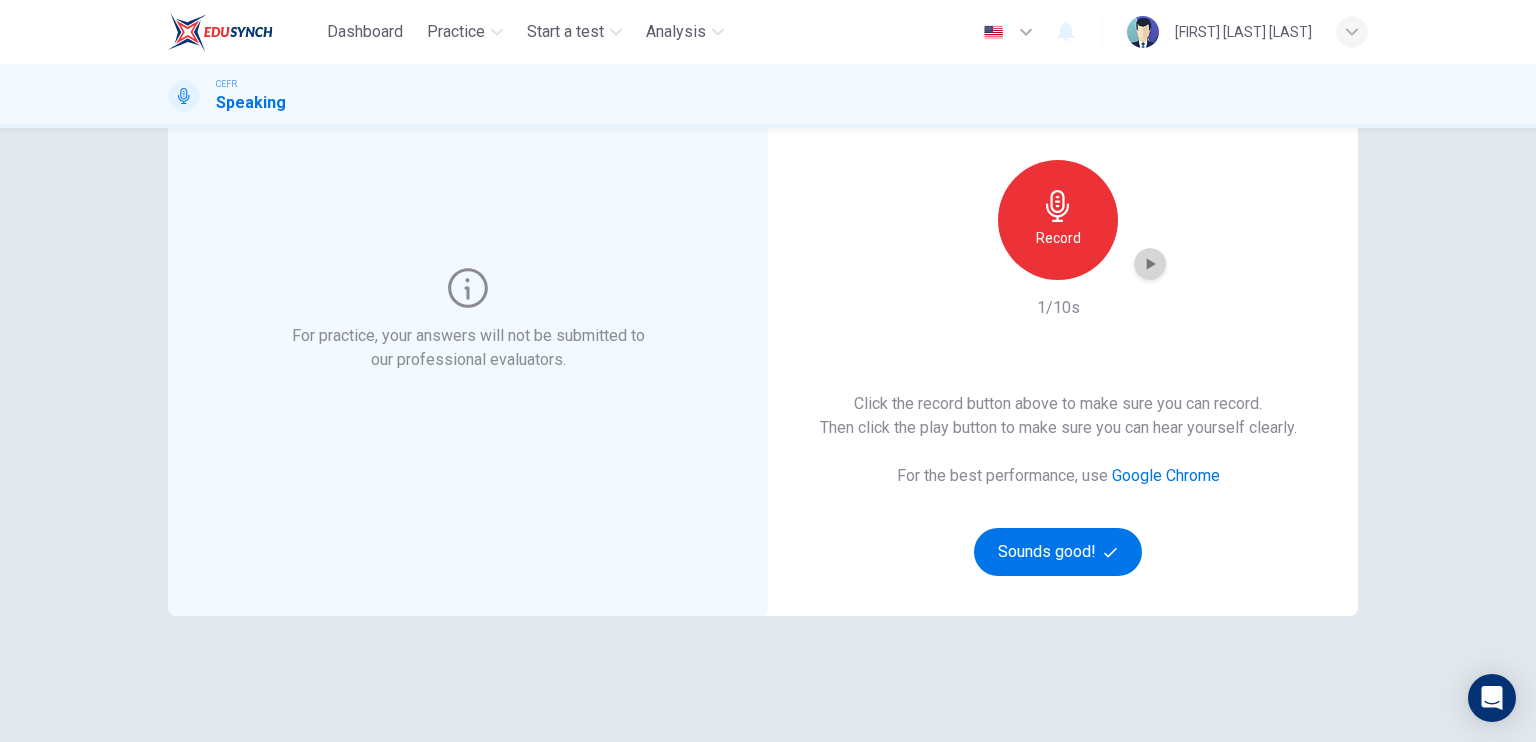 click at bounding box center [1150, 264] 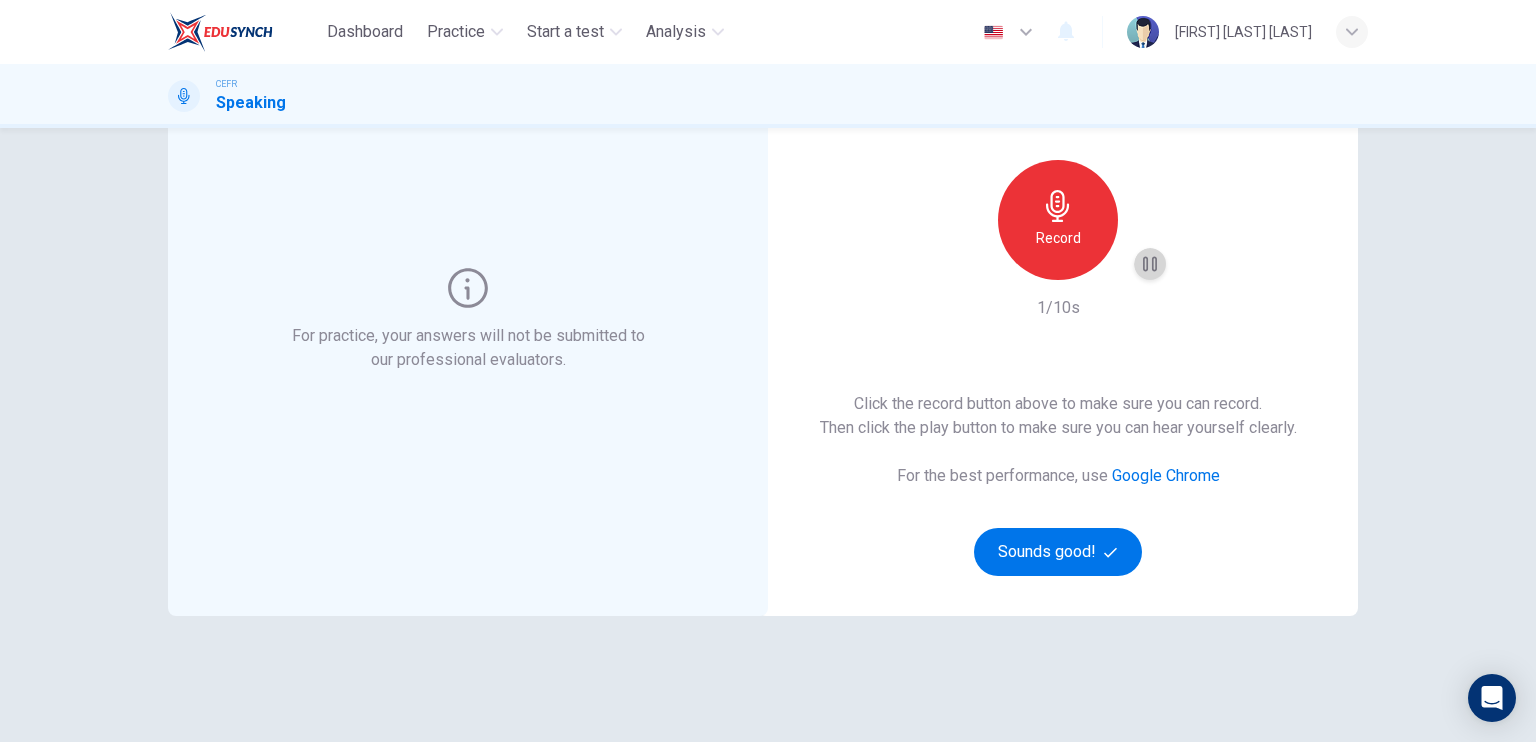 click at bounding box center [1150, 264] 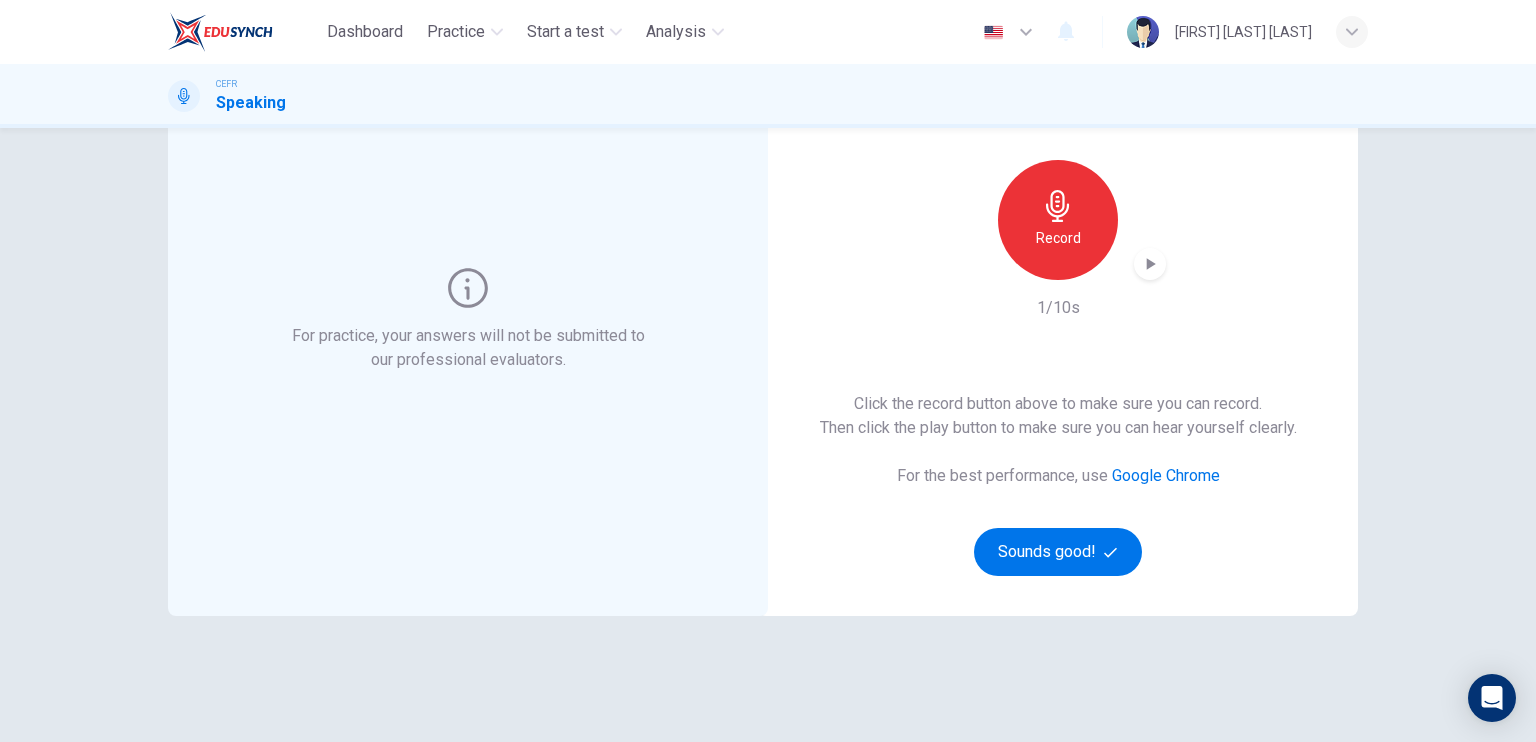 click on "Record" at bounding box center (1058, 220) 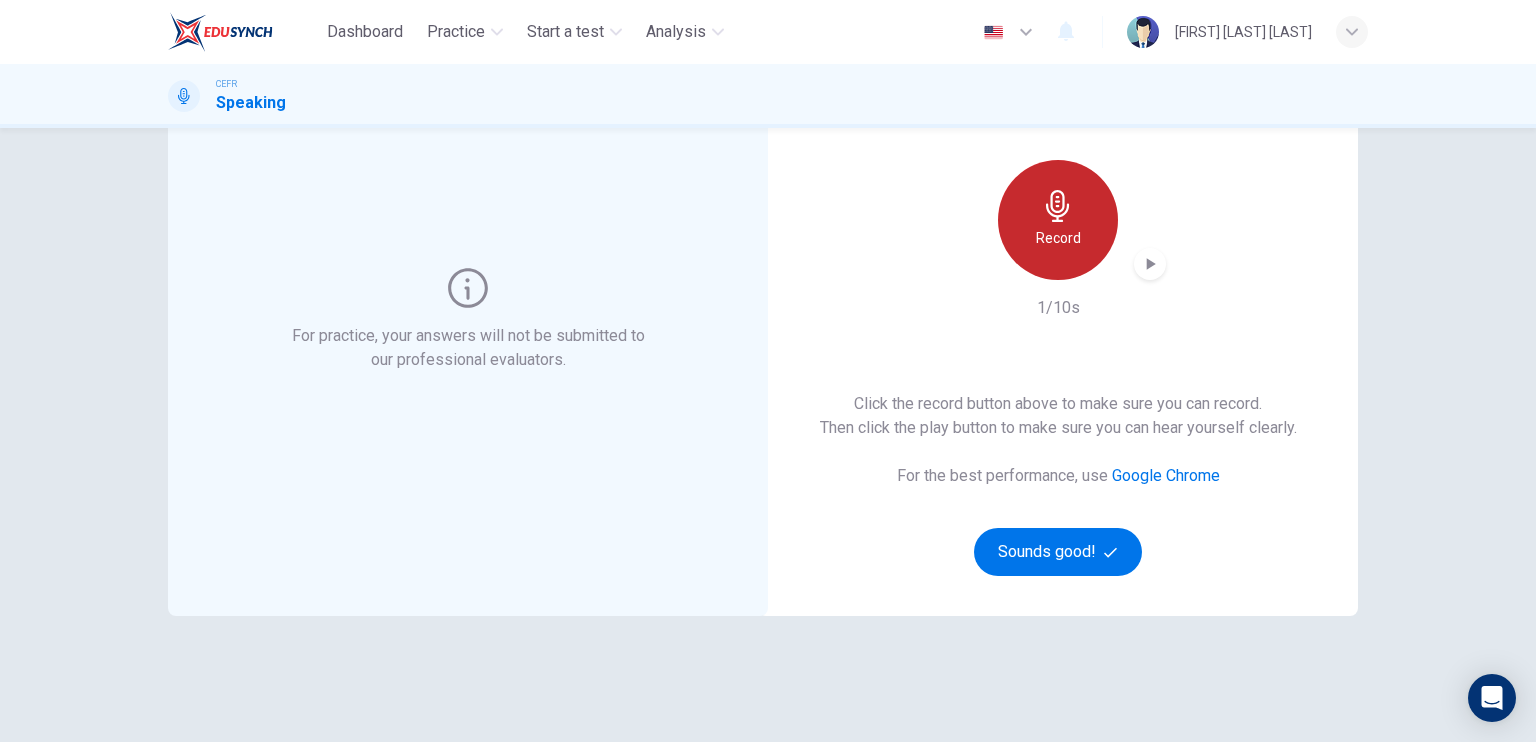 click at bounding box center [1057, 206] 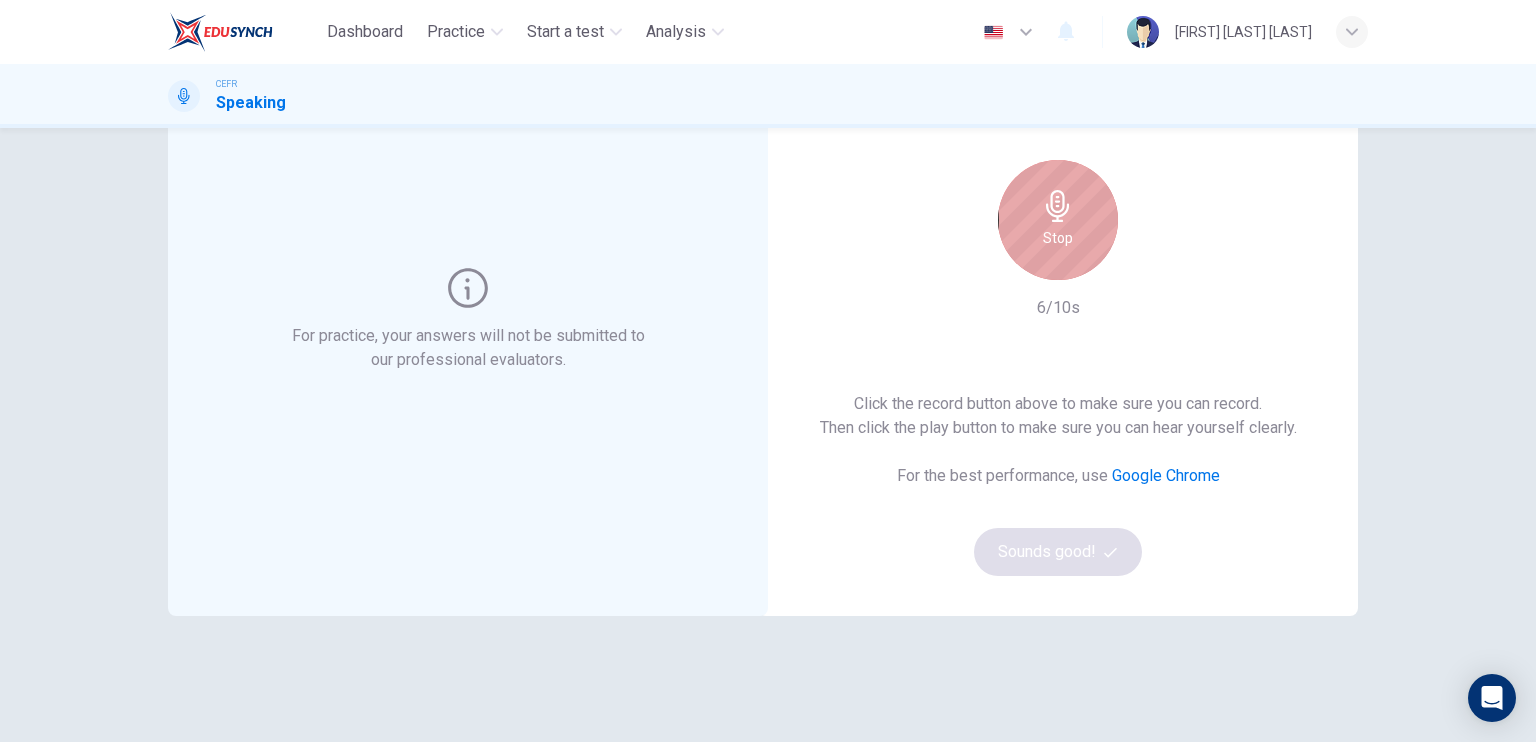 click at bounding box center (1057, 206) 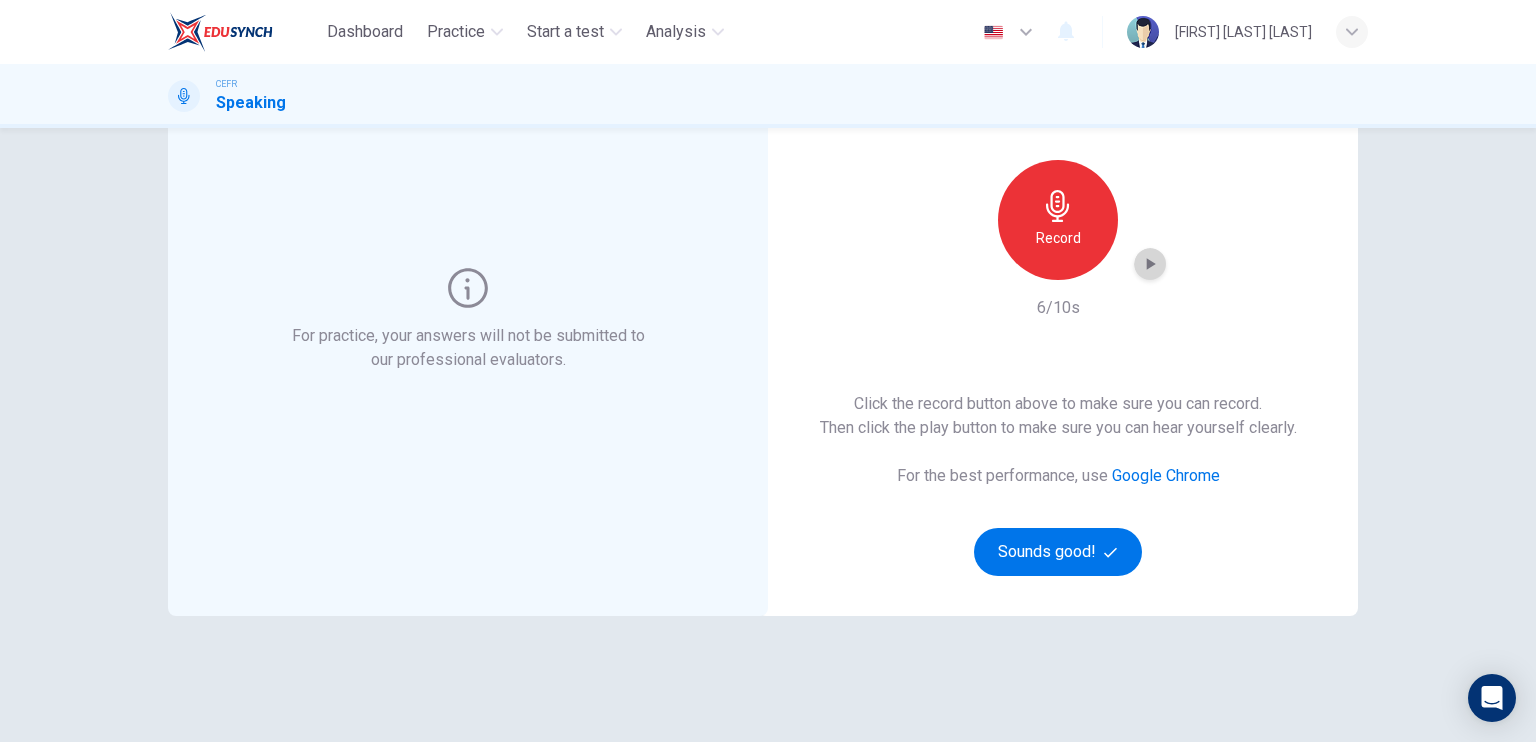 click at bounding box center (1150, 264) 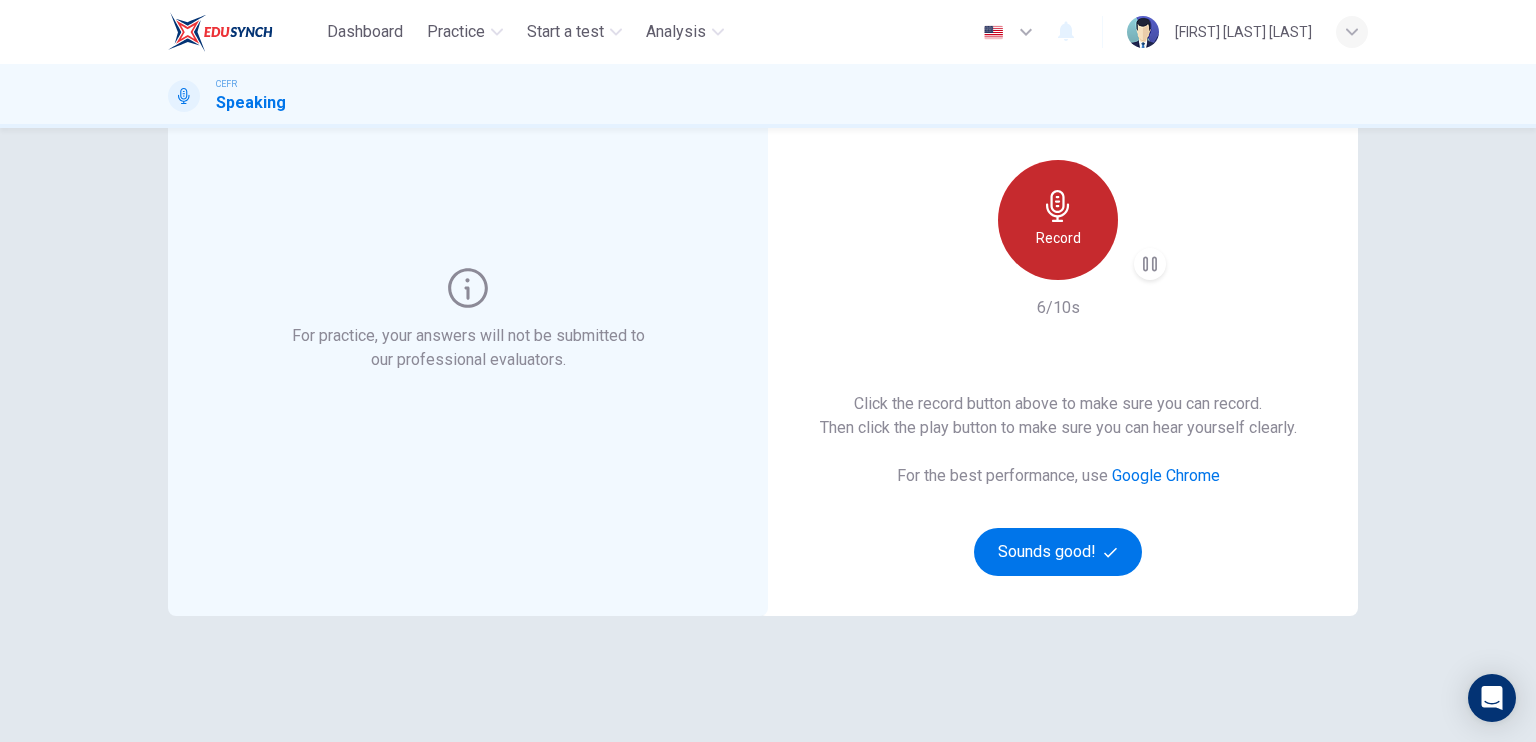click on "Record" at bounding box center (1058, 238) 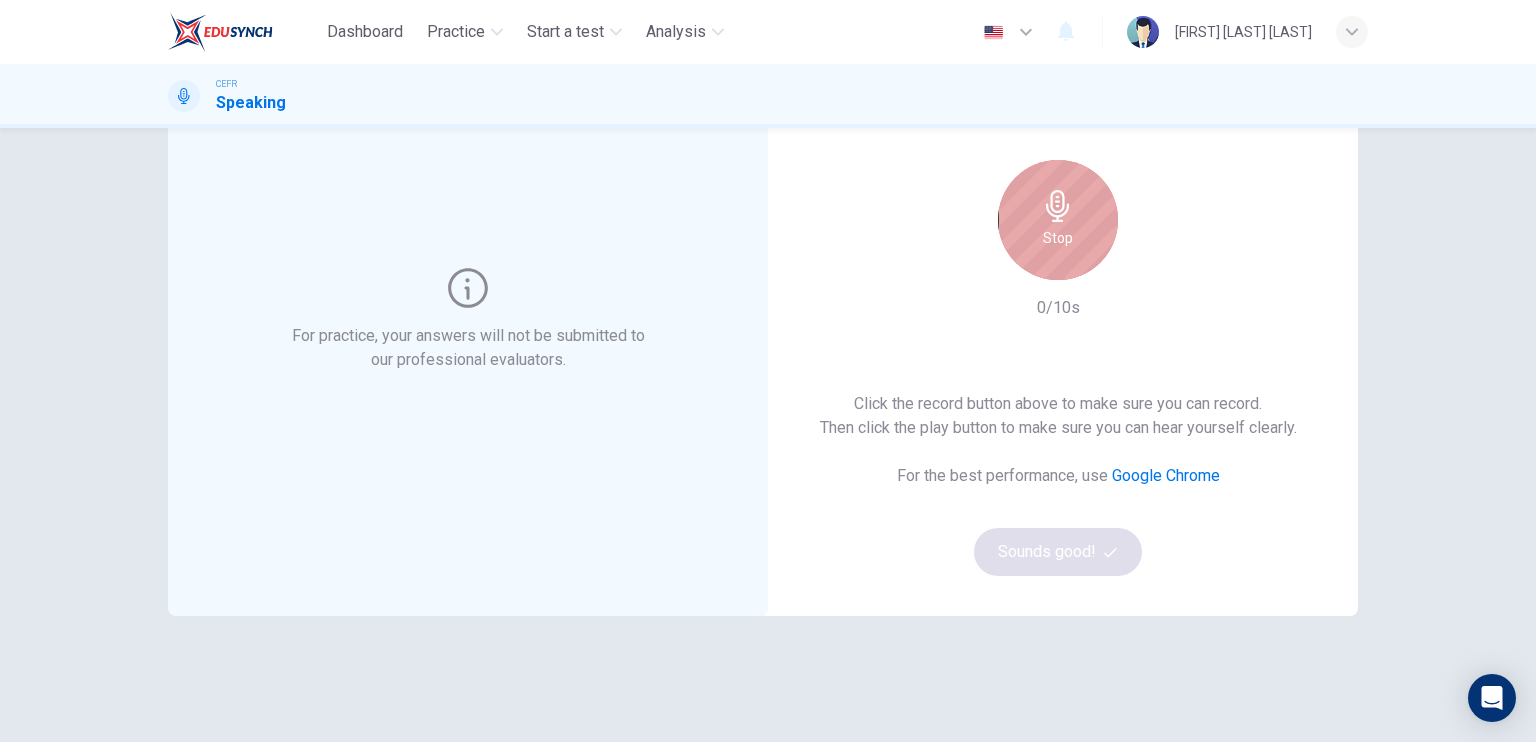 click on "Stop" at bounding box center (1058, 238) 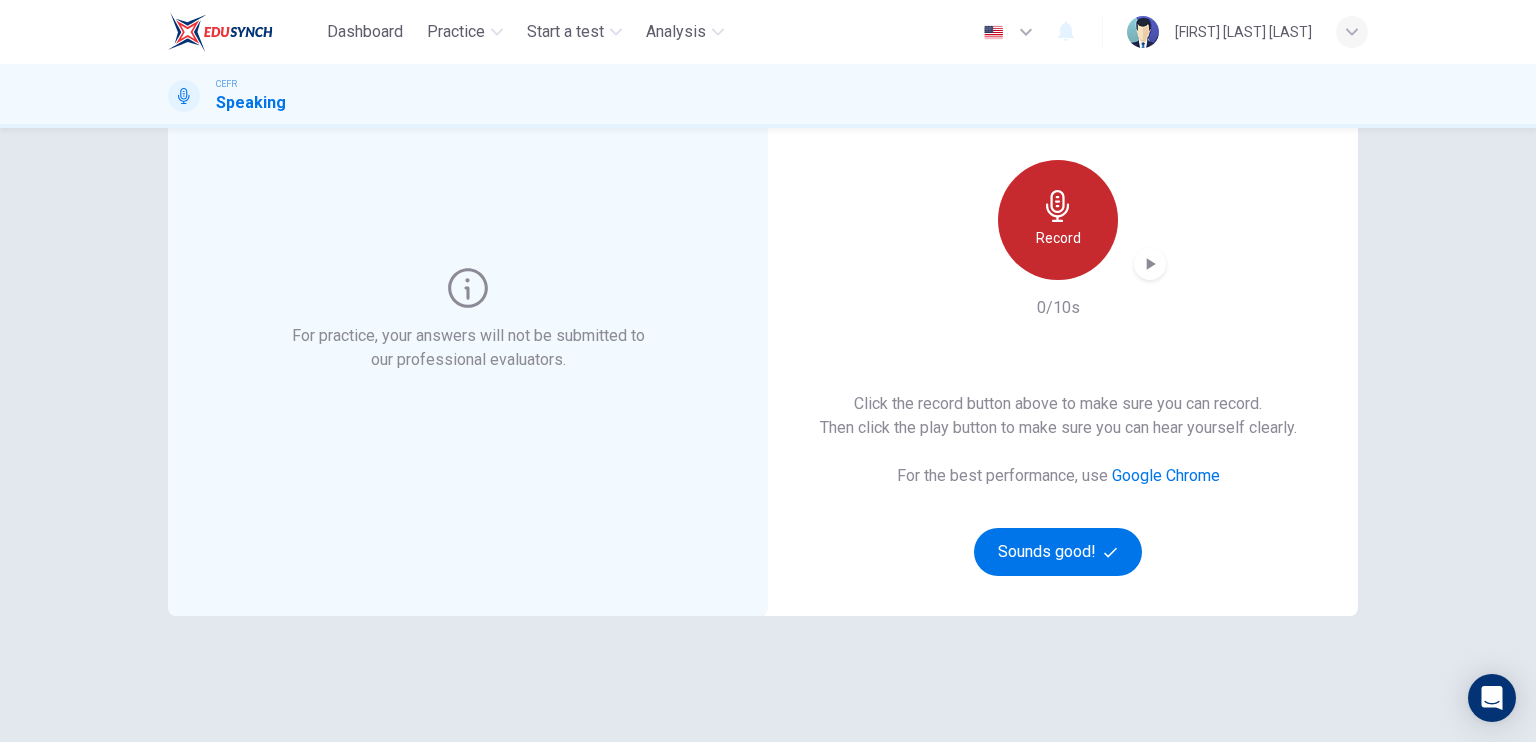 click on "Record" at bounding box center (1058, 238) 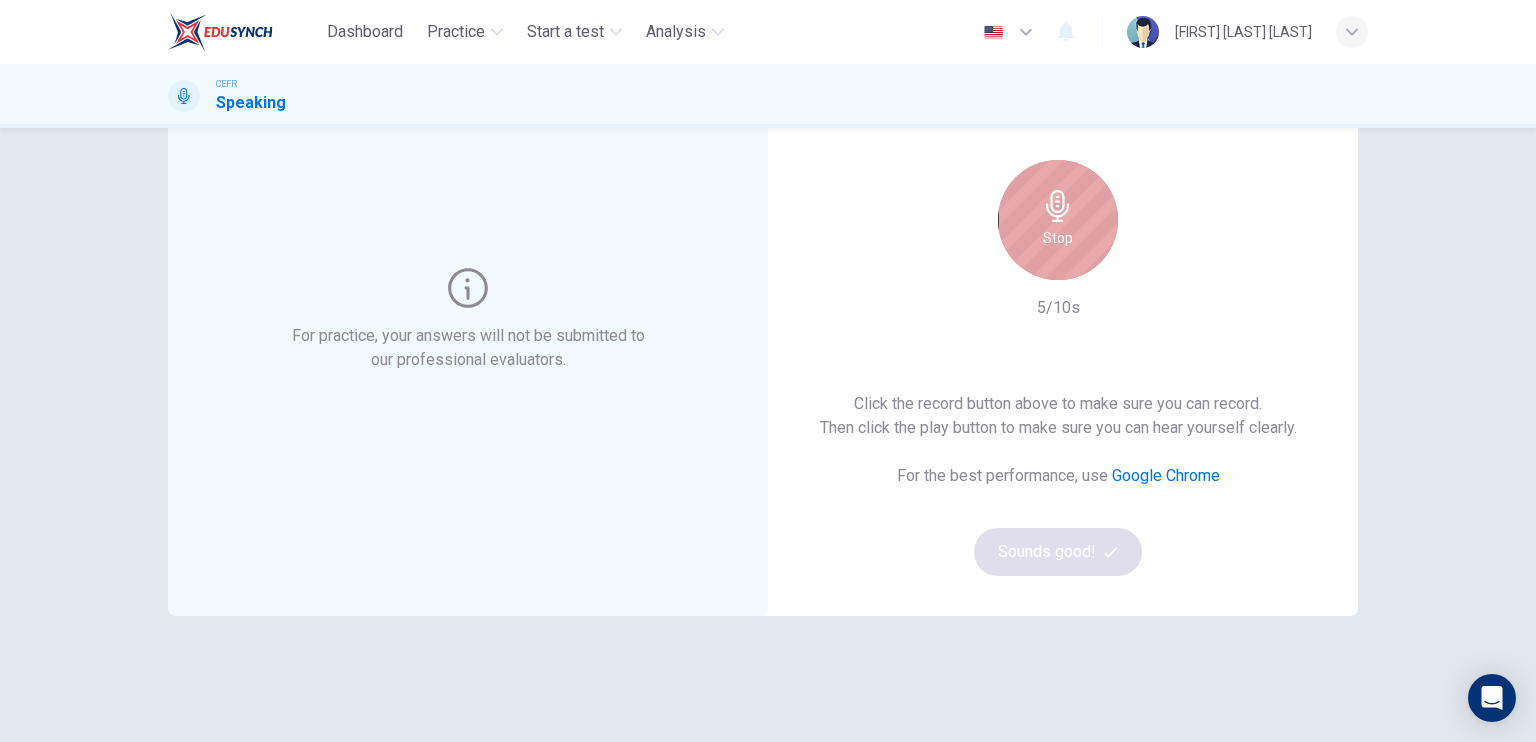 click on "Stop" at bounding box center [1058, 238] 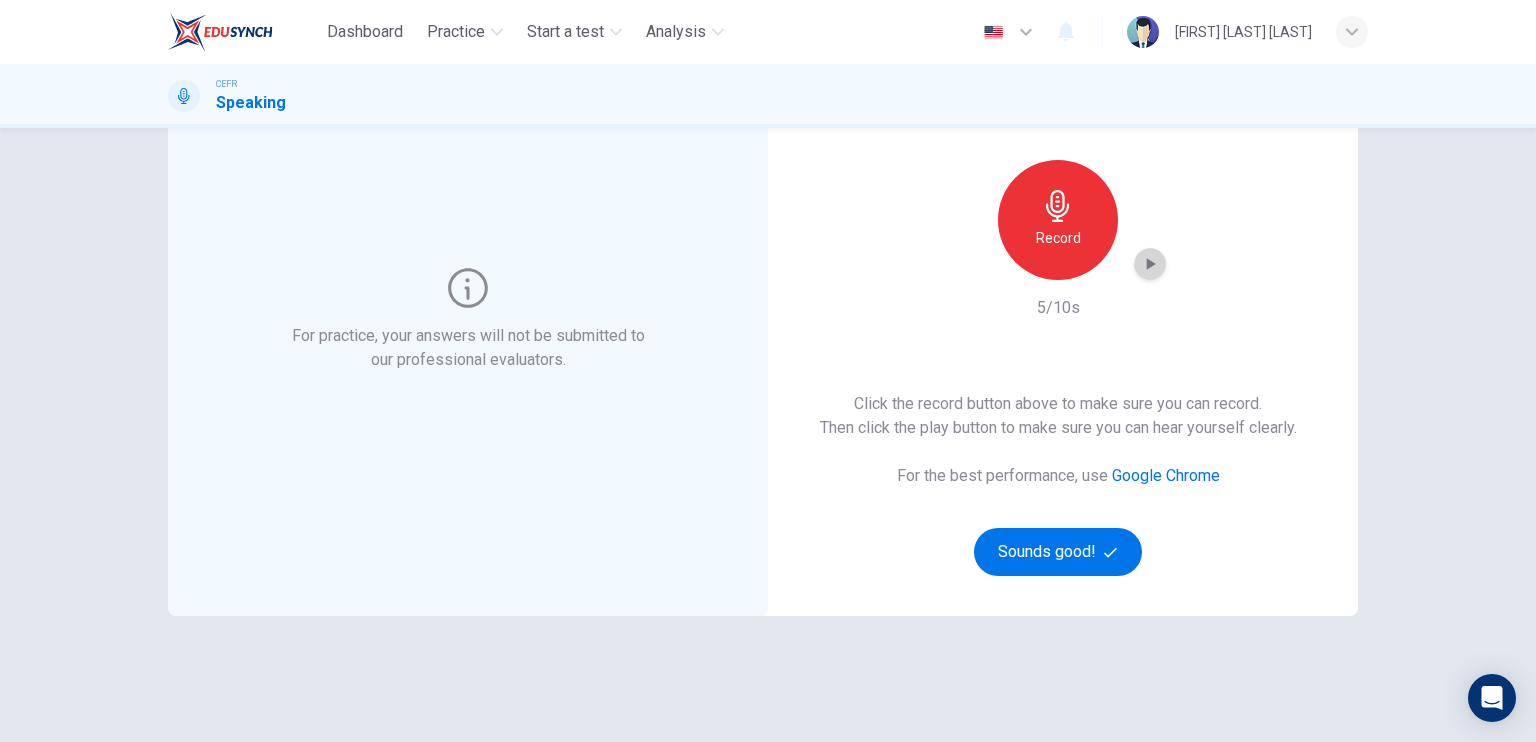 click at bounding box center [1150, 264] 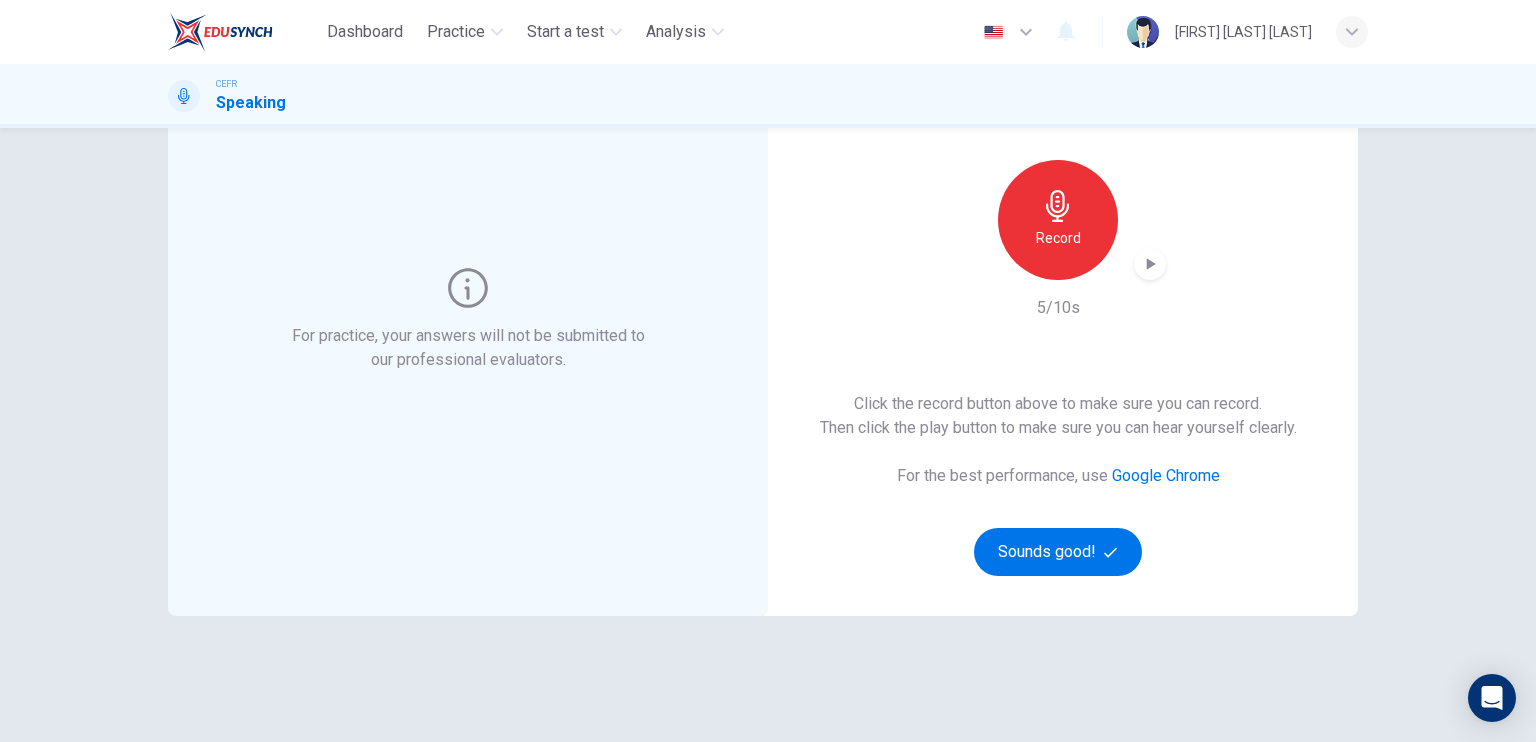 click on "Record" at bounding box center [1058, 238] 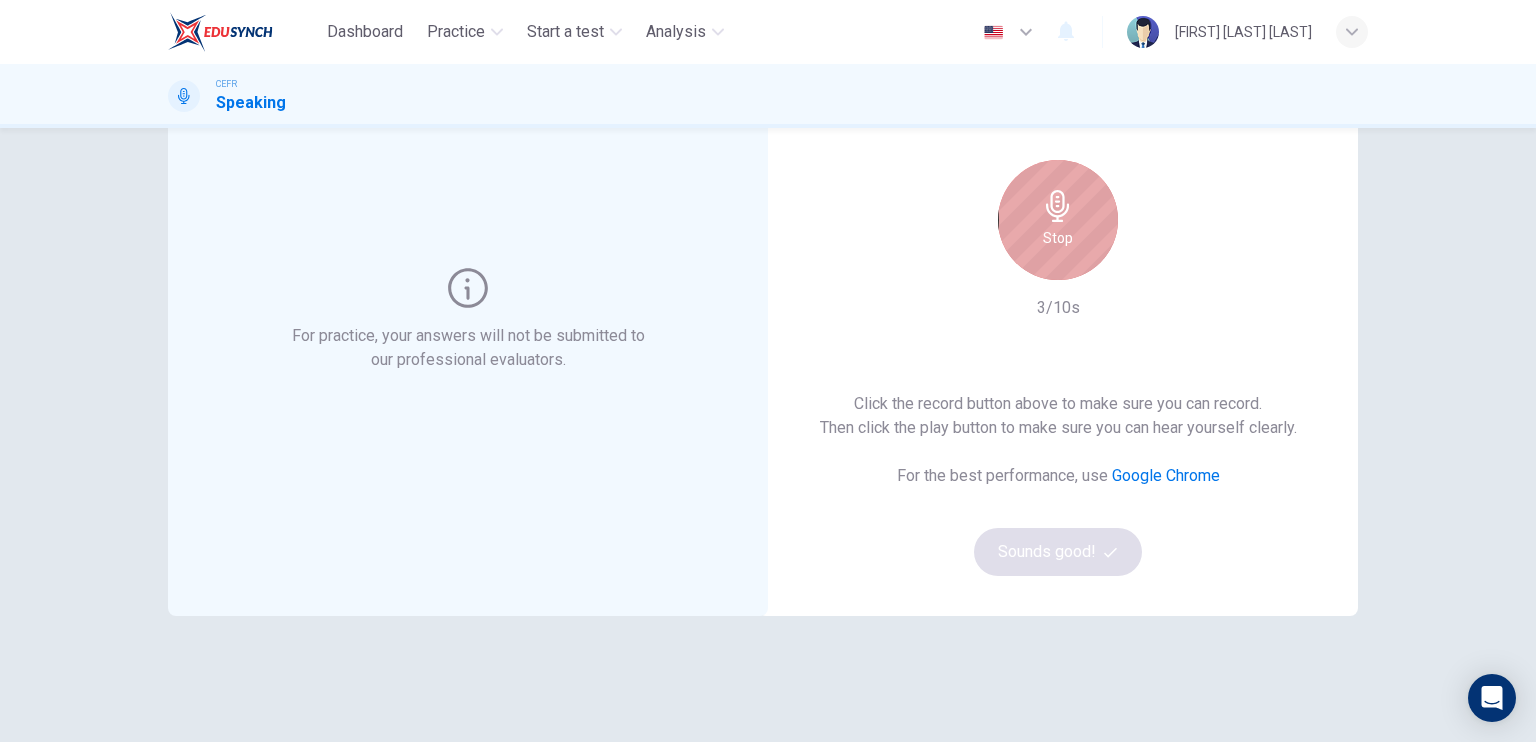 click on "Stop" at bounding box center (1058, 238) 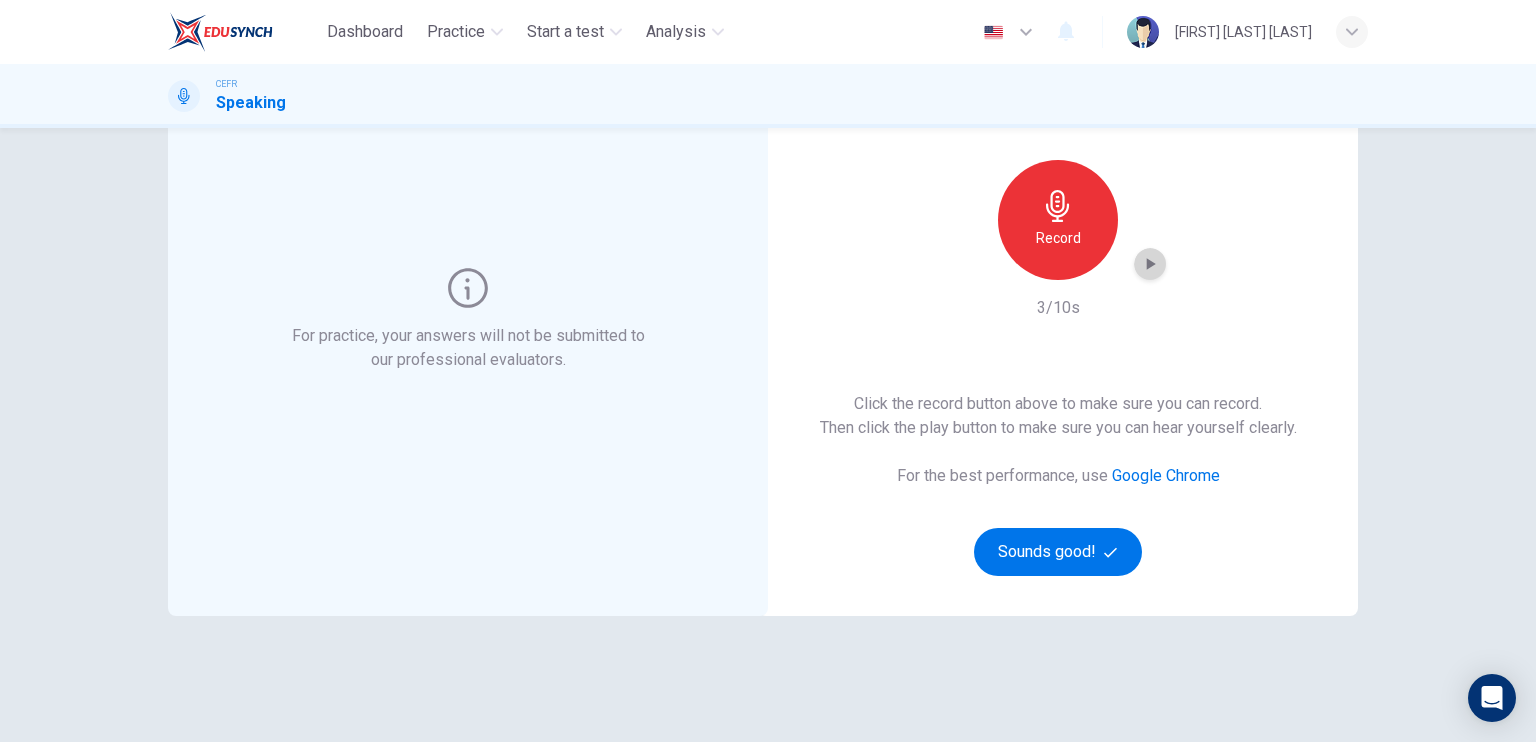 click at bounding box center (1150, 264) 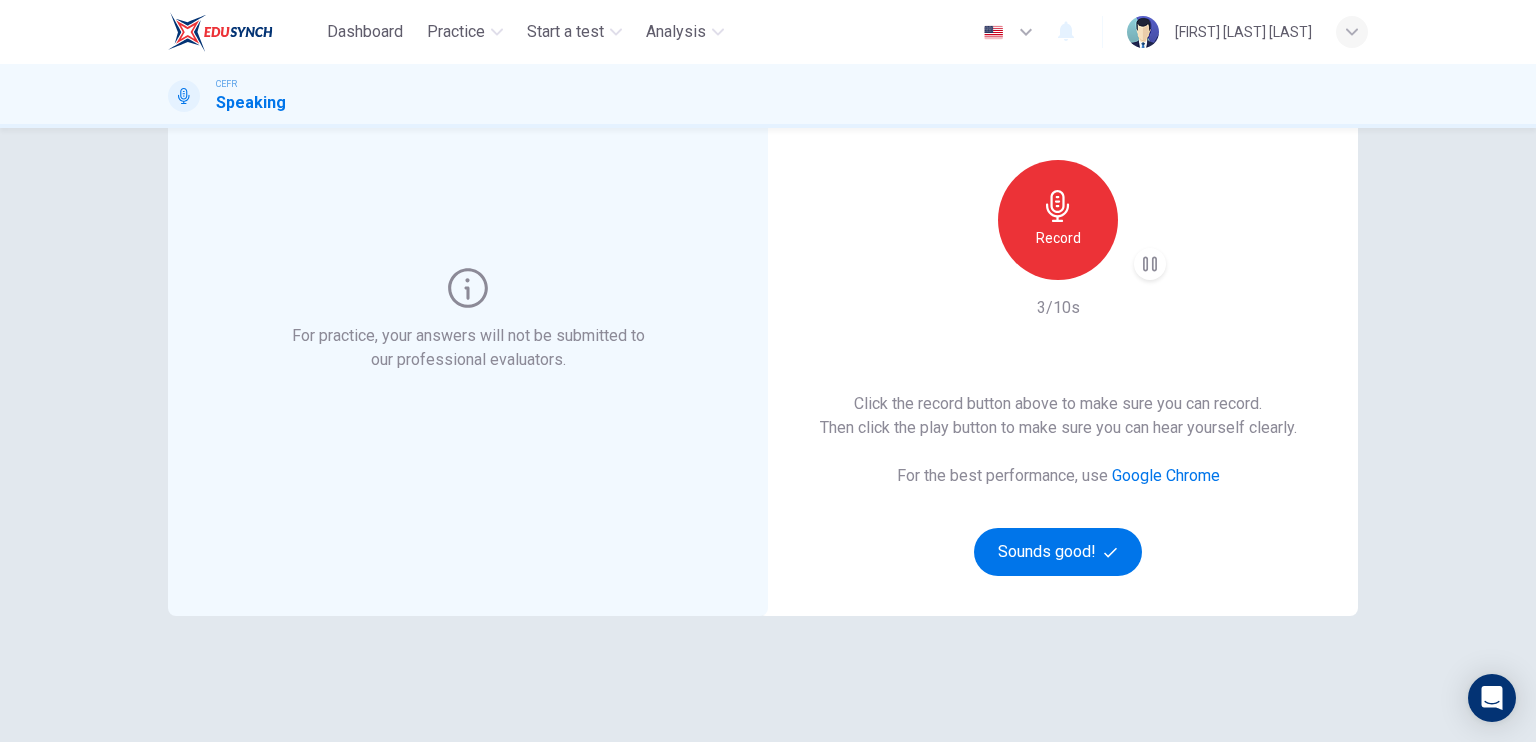 type 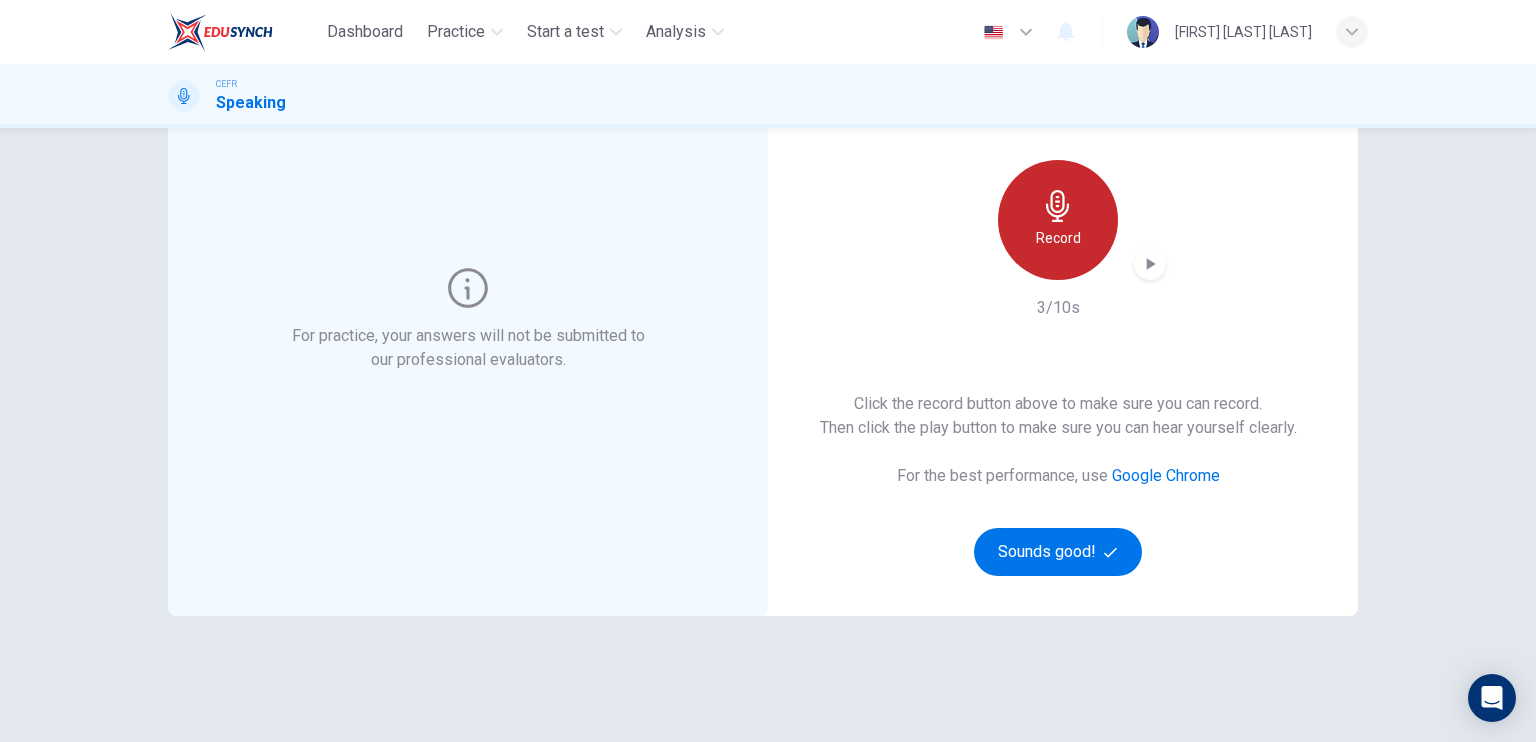 click on "Record" at bounding box center [1058, 238] 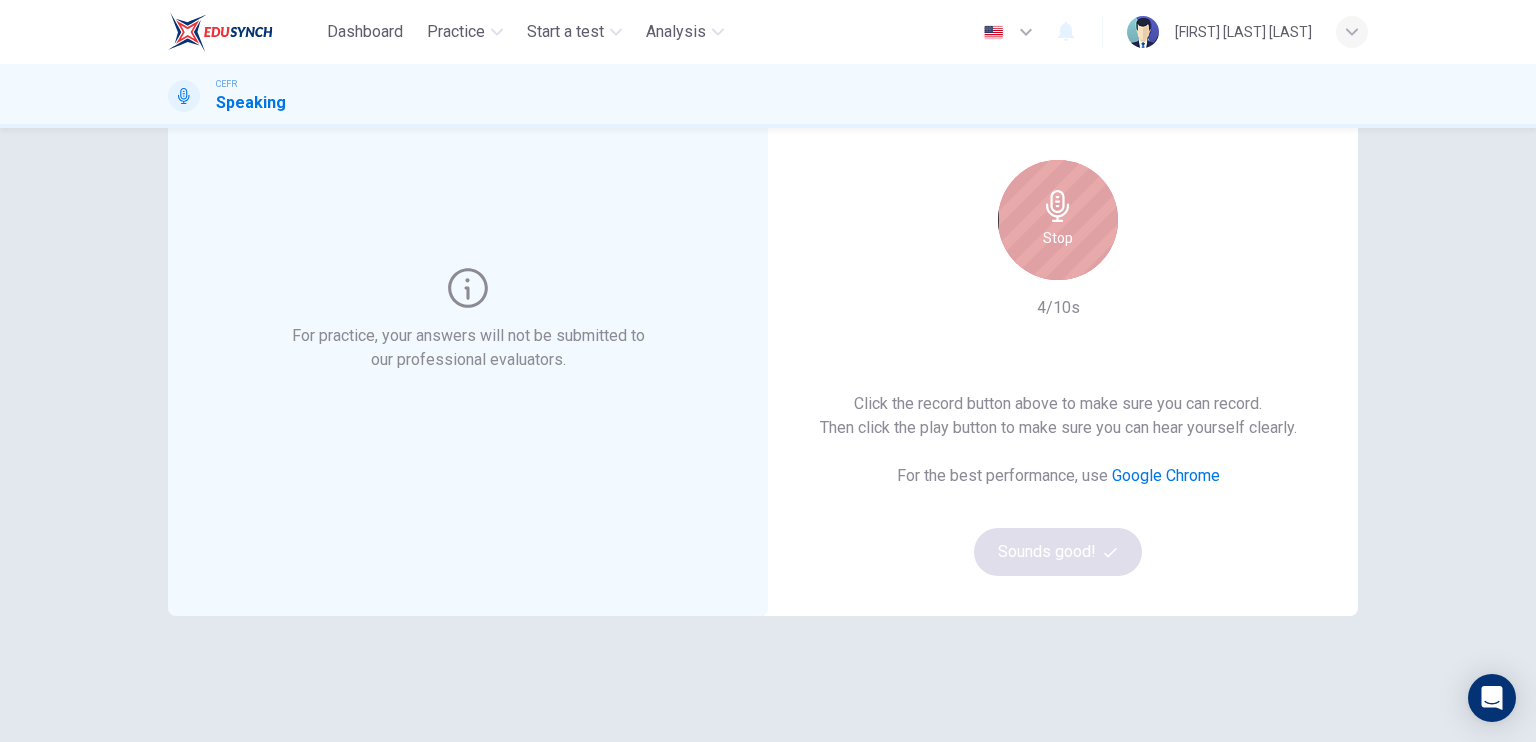 click on "Stop" at bounding box center [1058, 220] 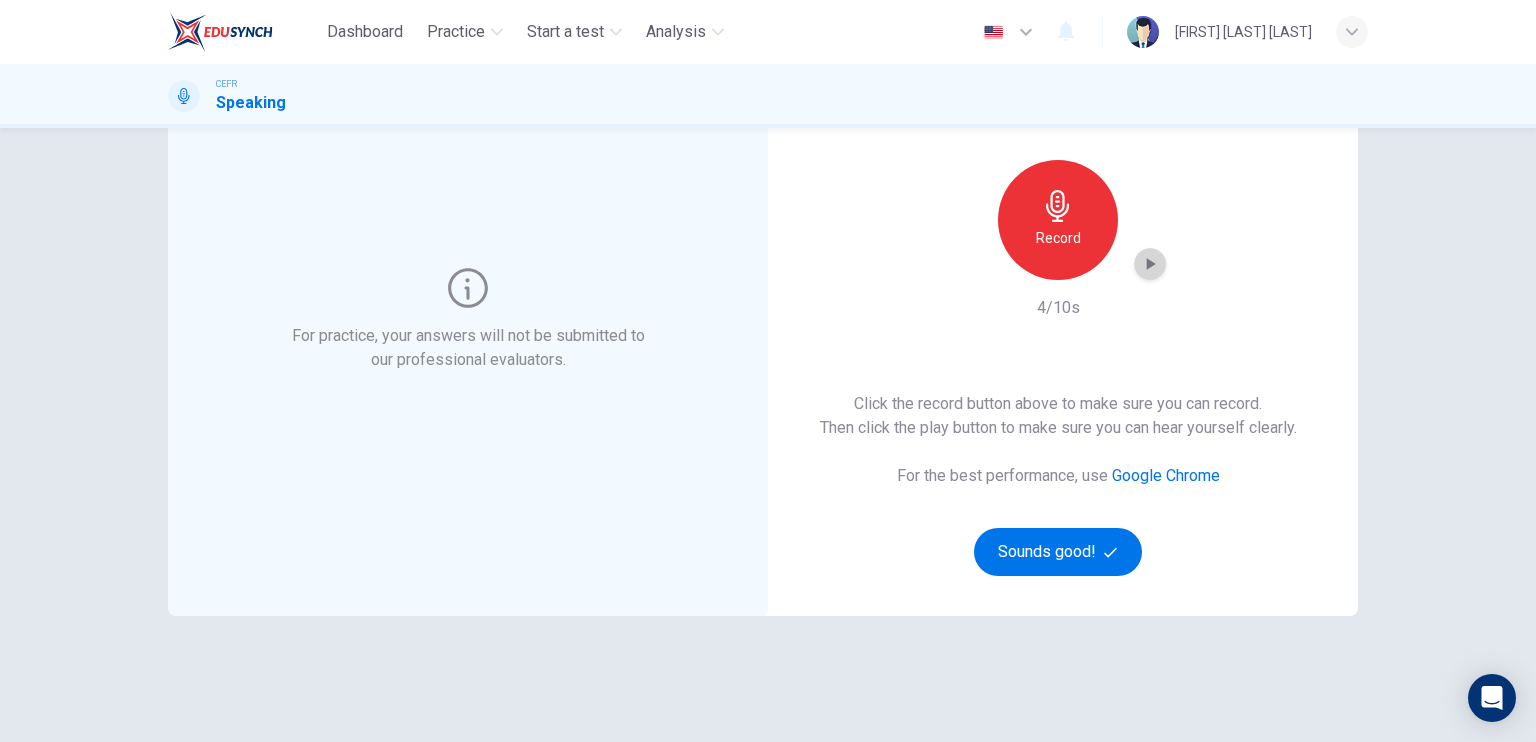 click at bounding box center [1150, 264] 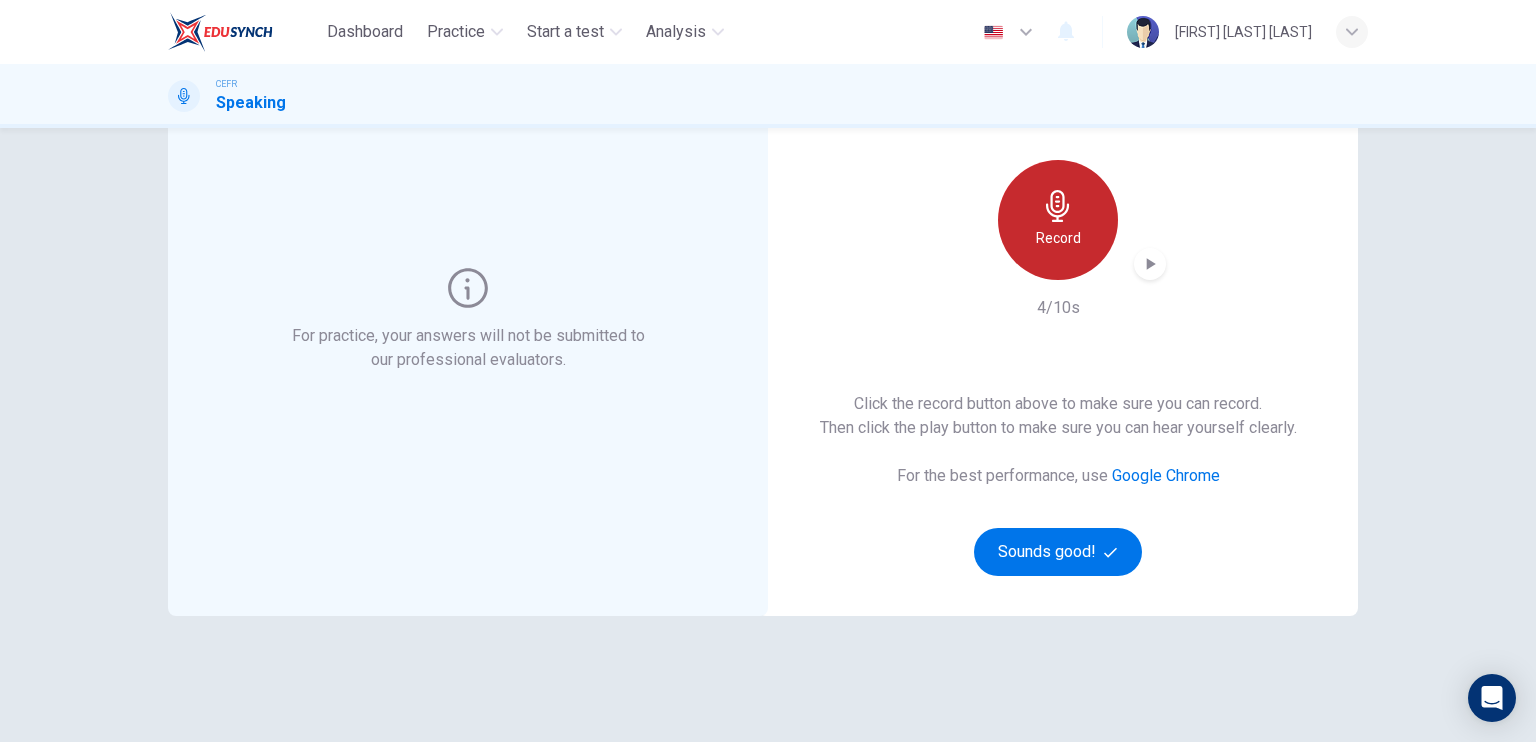 click on "Record" at bounding box center (1058, 220) 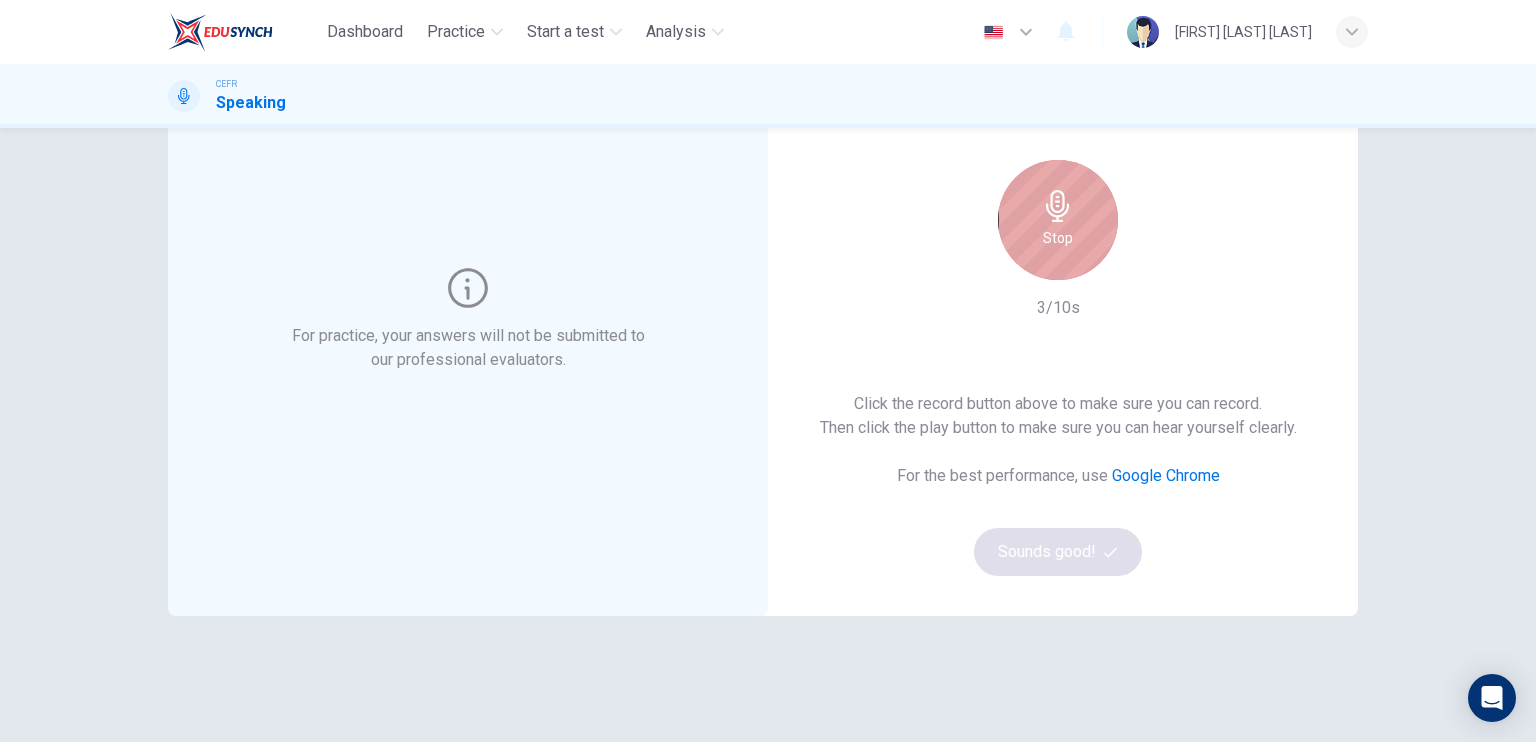 click on "Stop" at bounding box center [1058, 220] 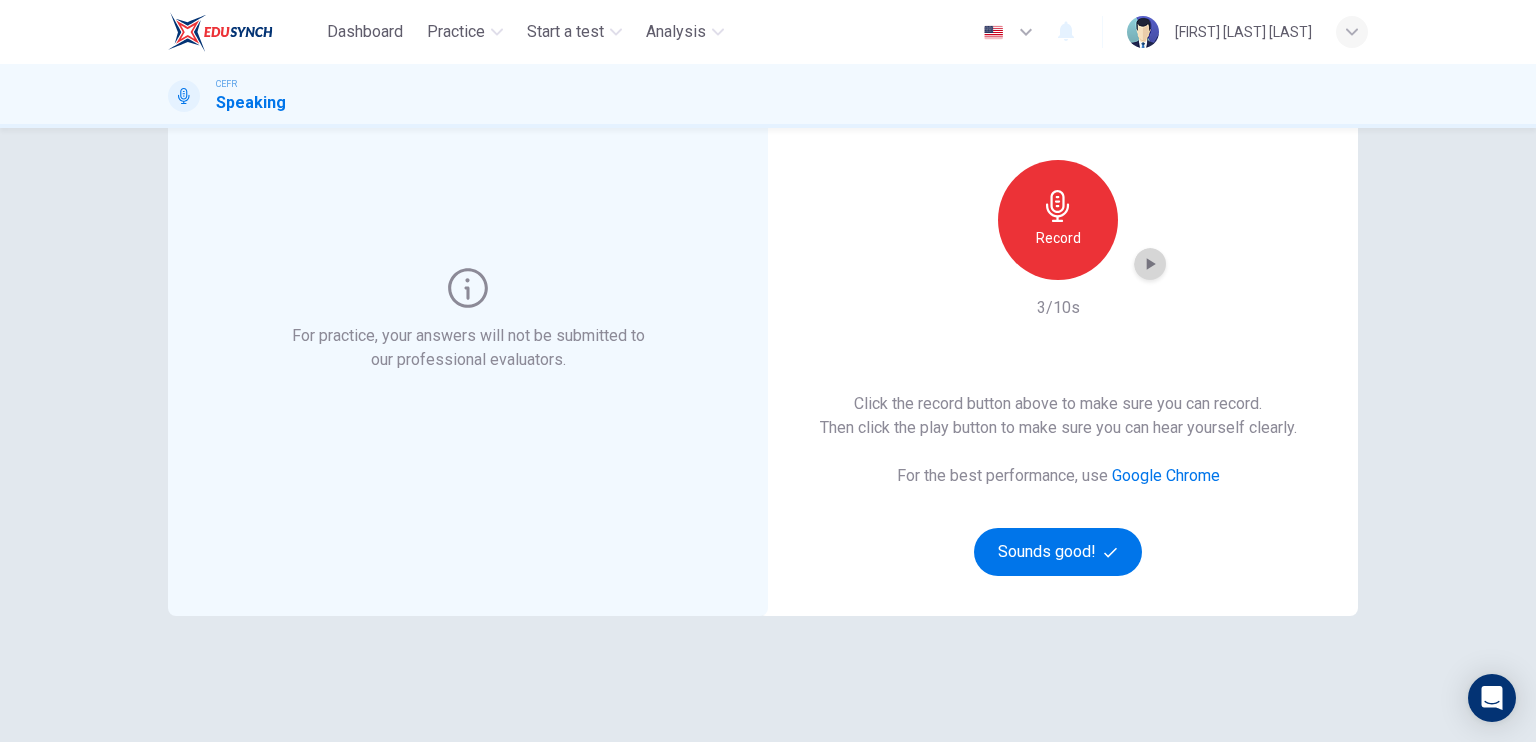 click at bounding box center (1150, 264) 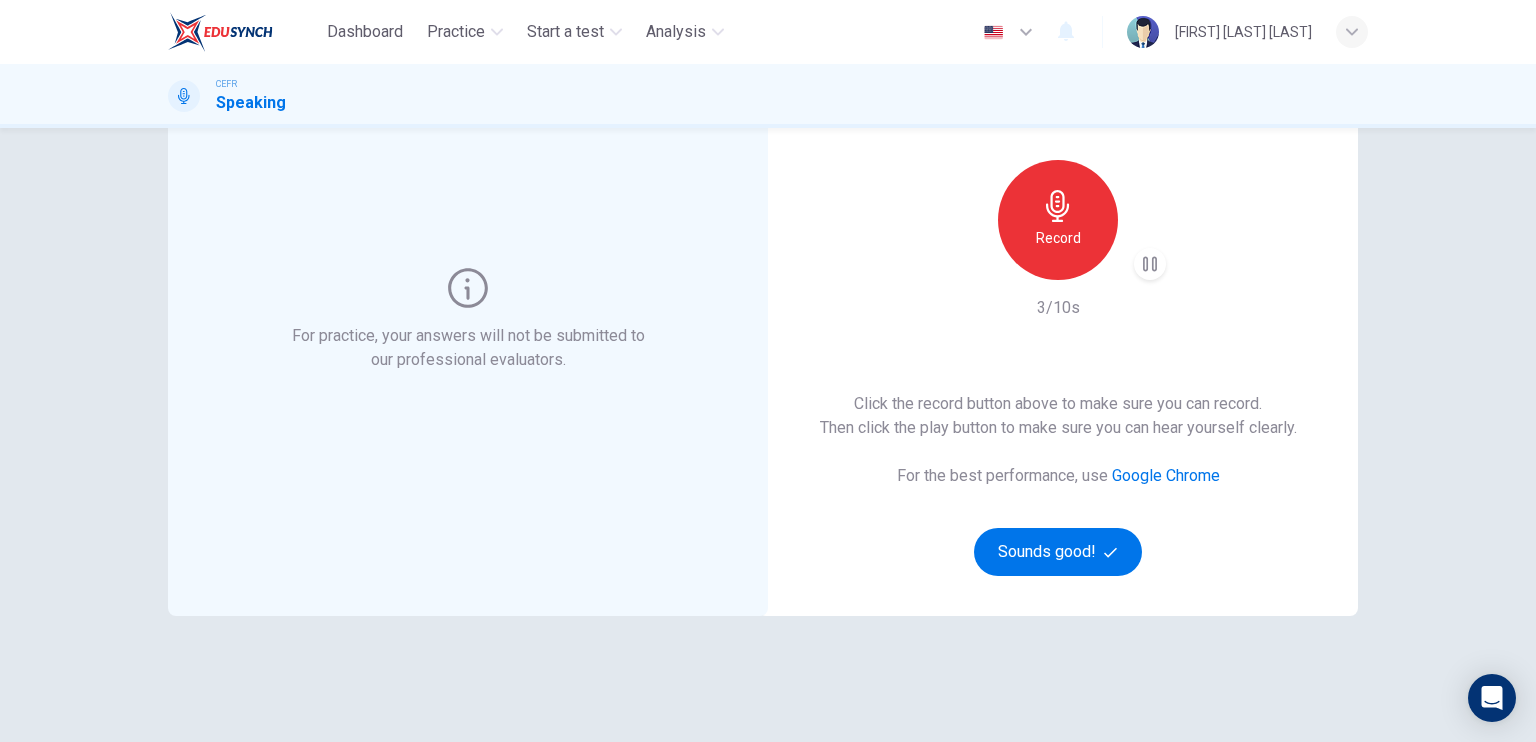 click at bounding box center [1150, 264] 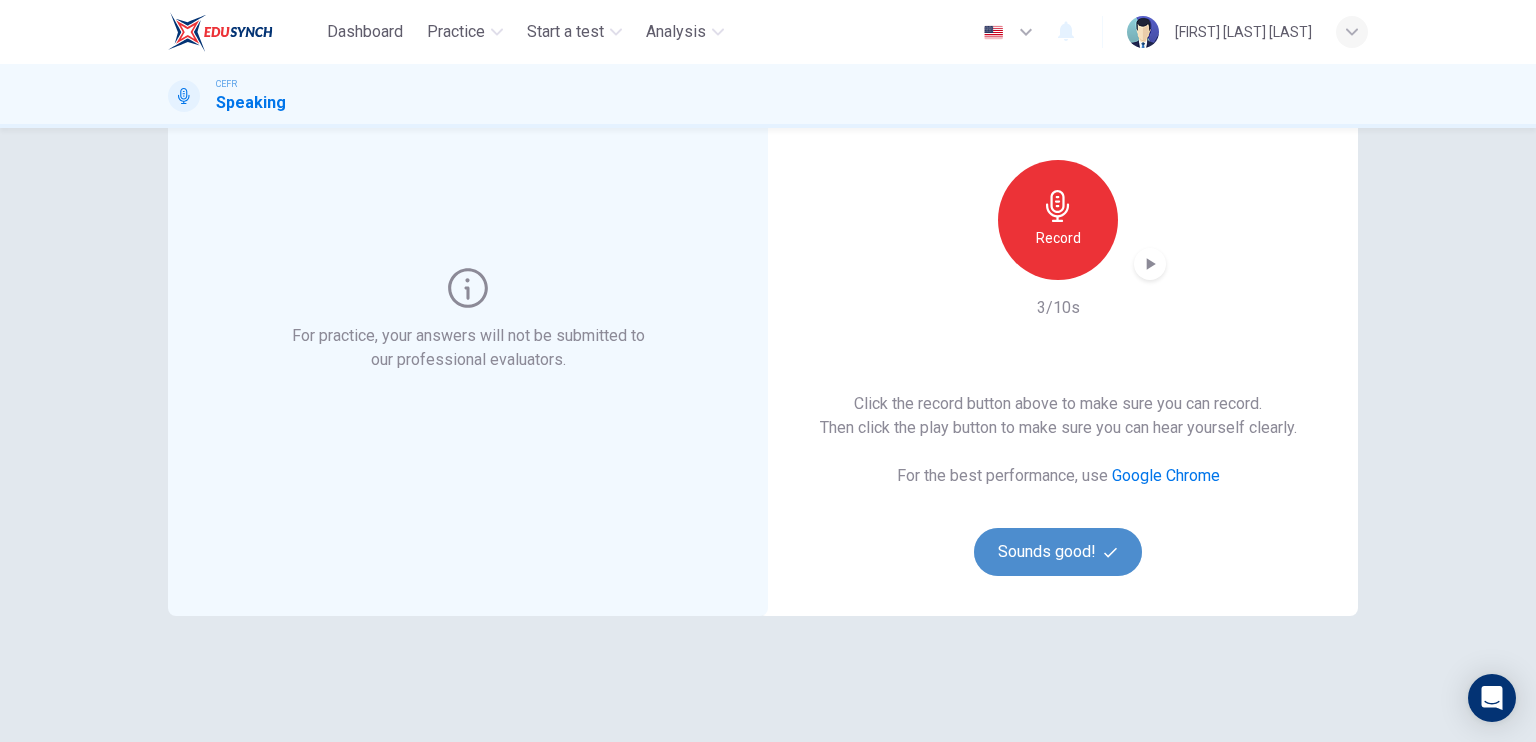 click on "Sounds good!" at bounding box center (1058, 552) 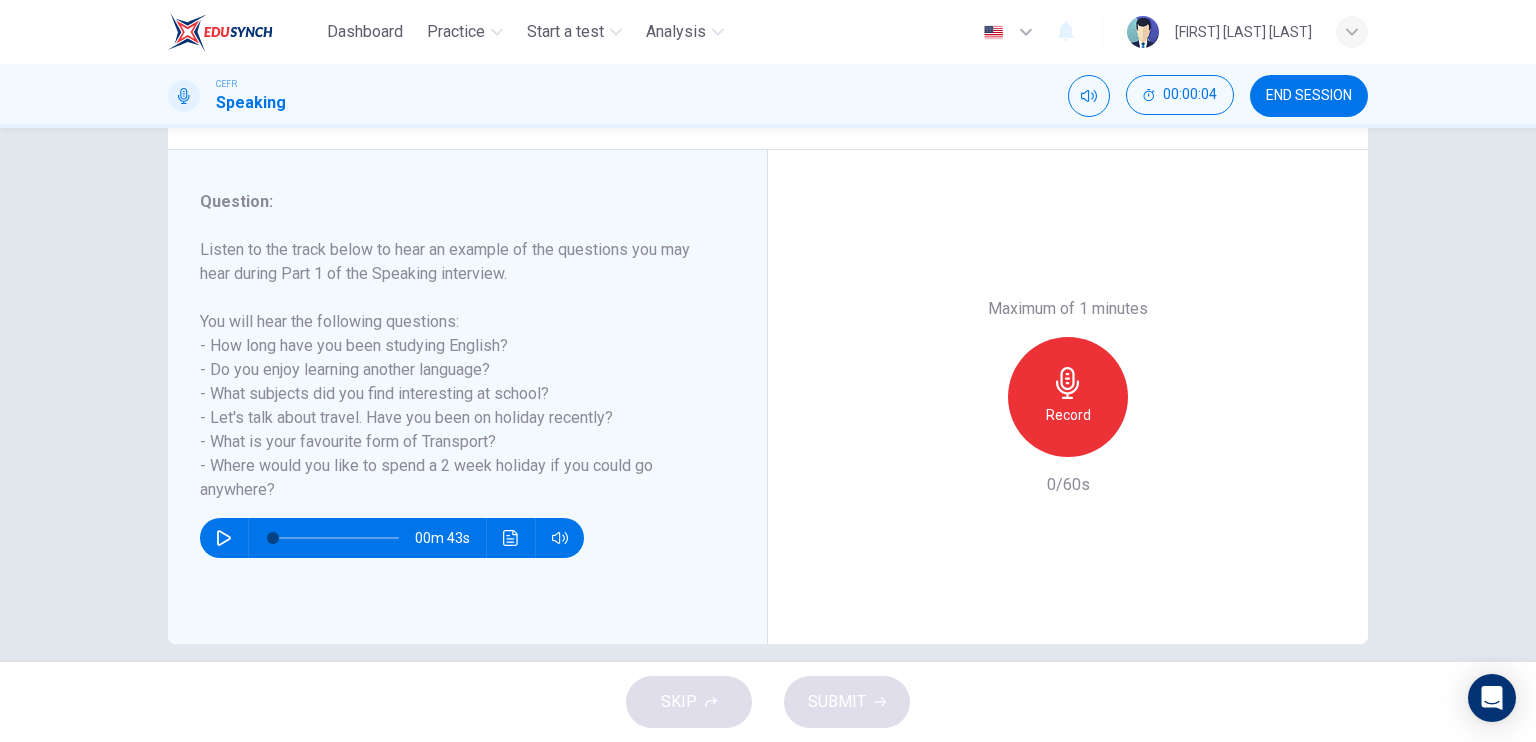 scroll, scrollTop: 220, scrollLeft: 0, axis: vertical 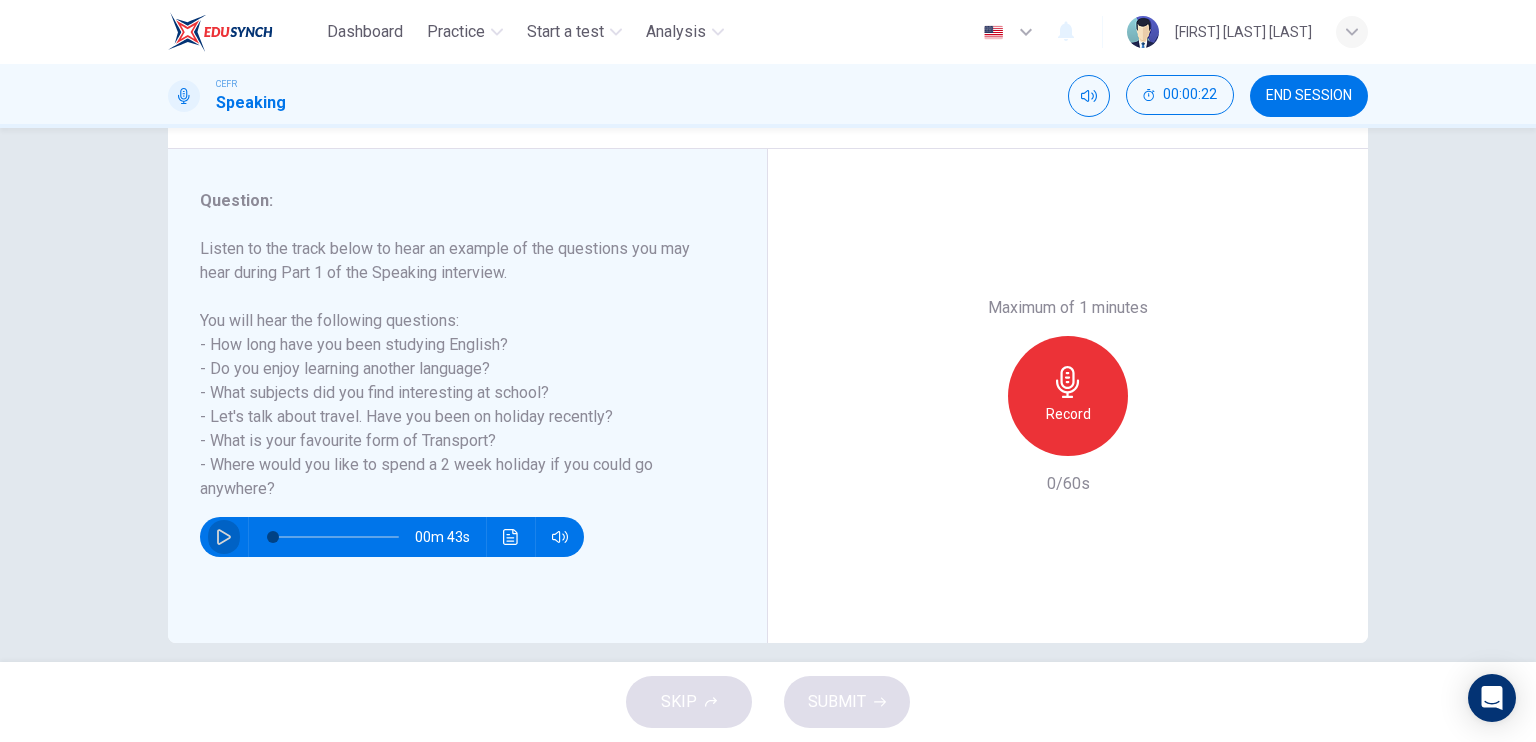 click at bounding box center [224, 537] 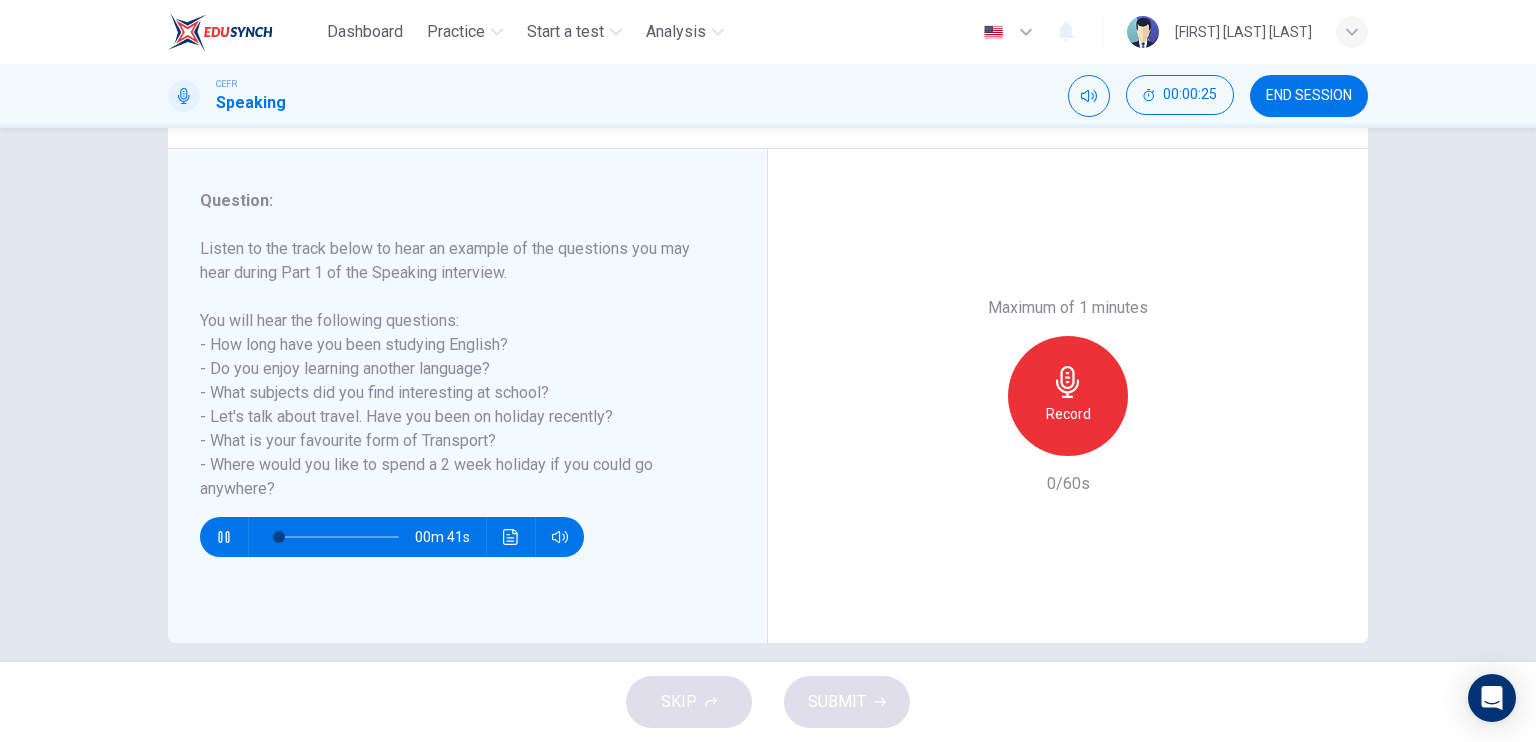 type 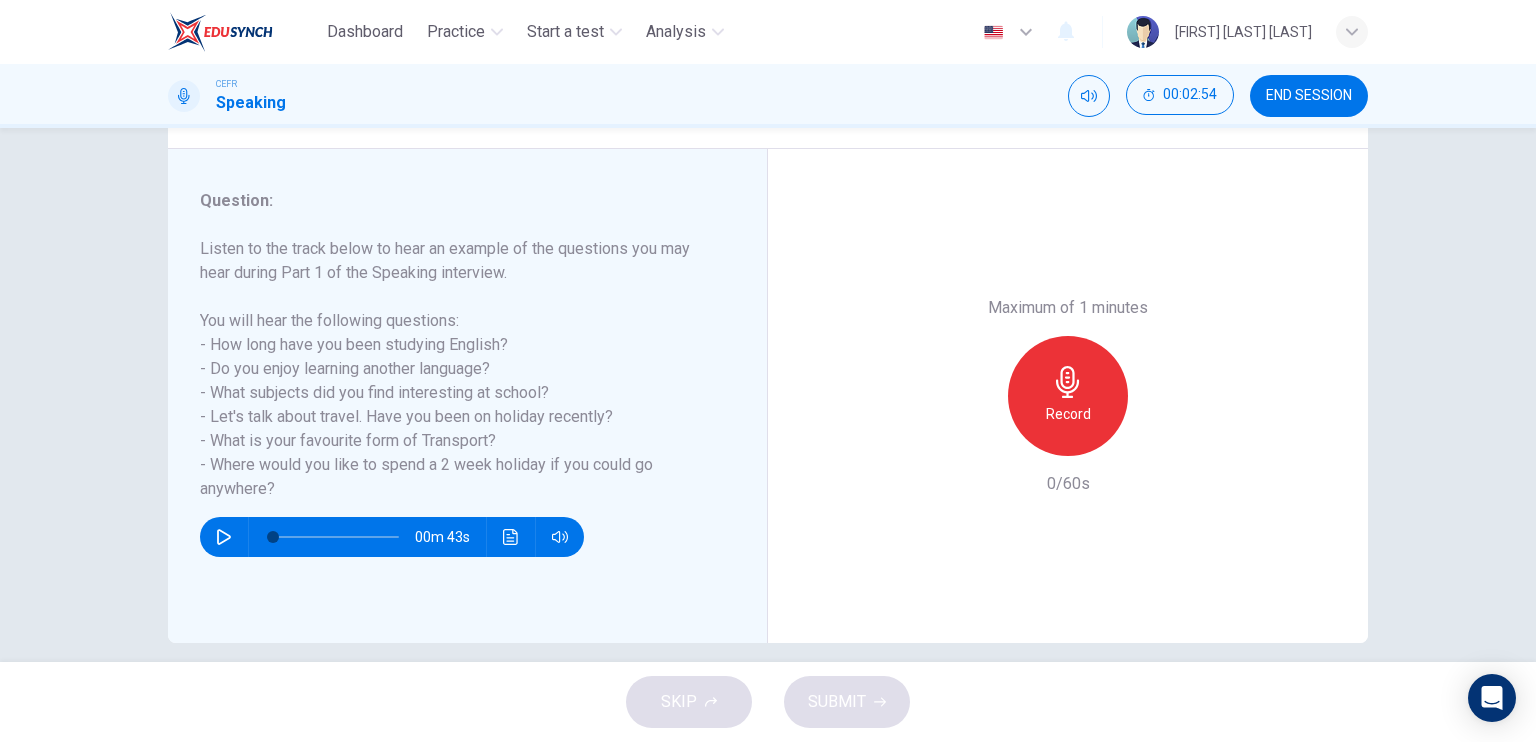 click at bounding box center [1068, 382] 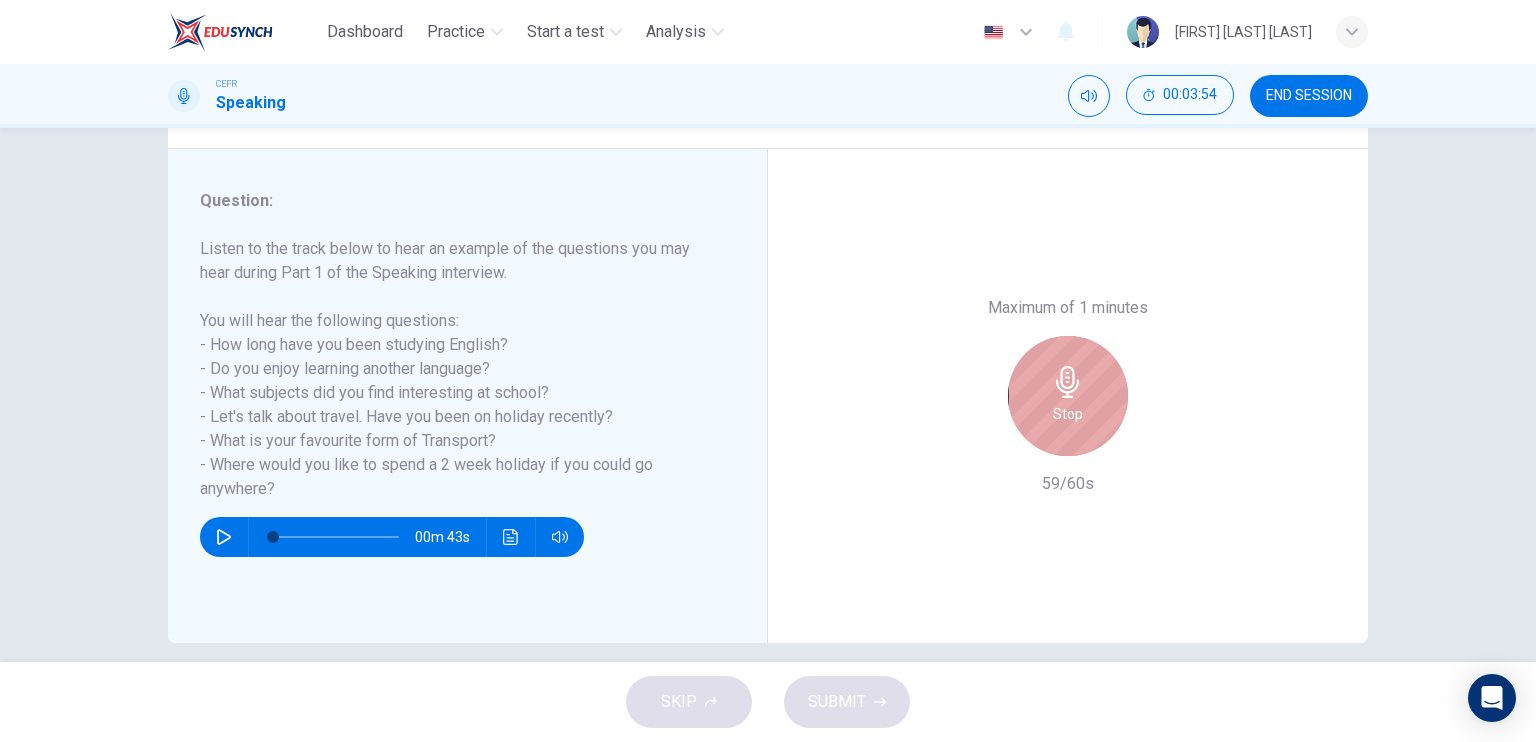 click at bounding box center (1068, 382) 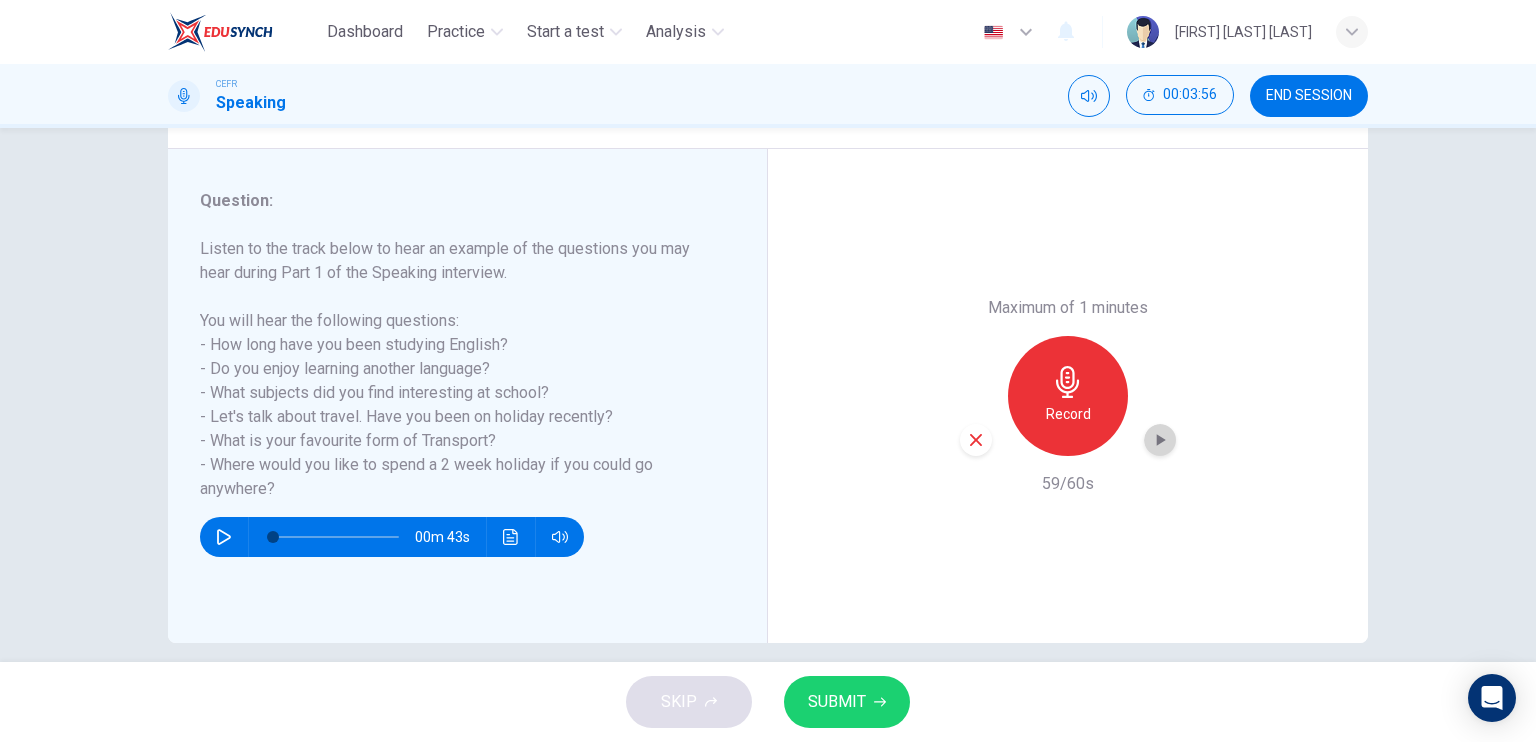 click at bounding box center (1161, 440) 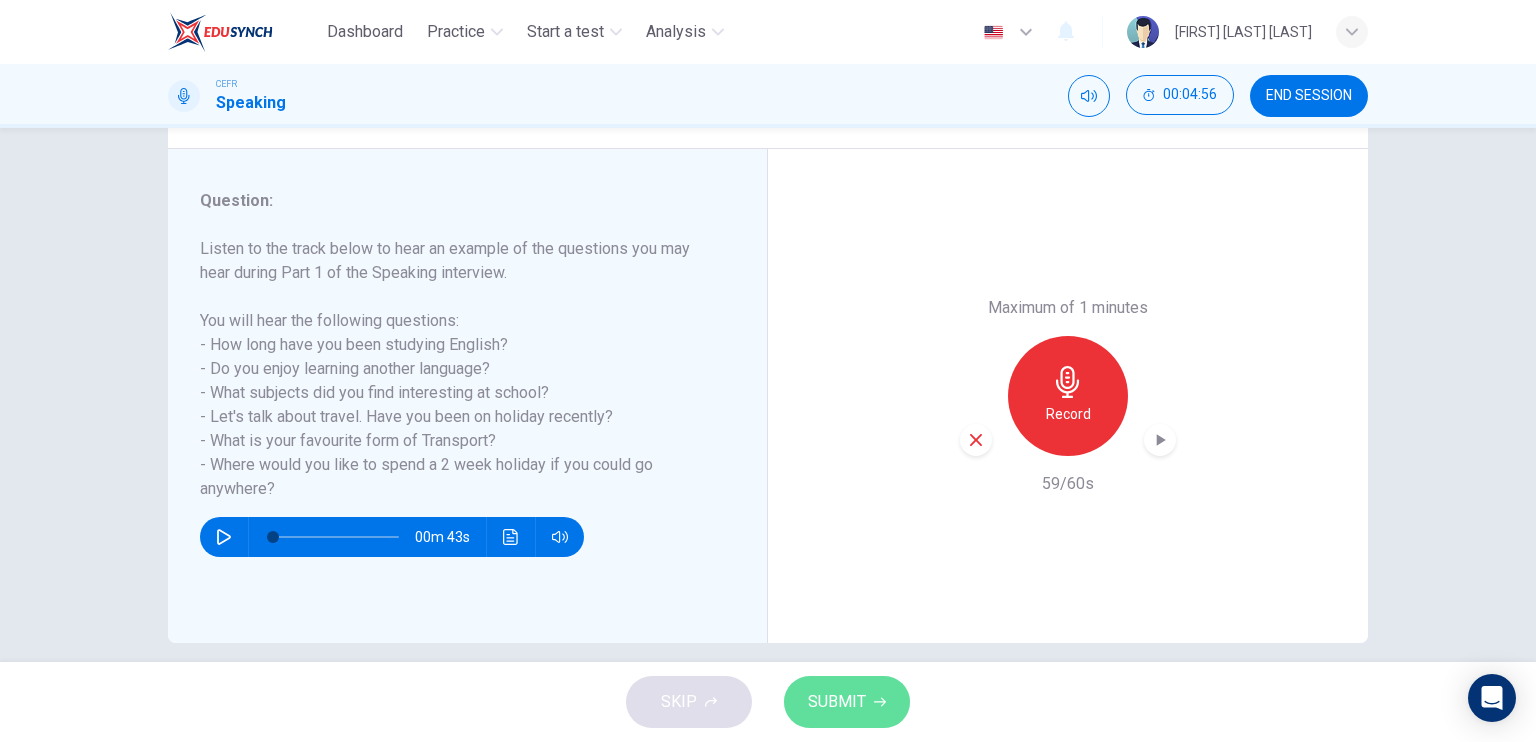 click on "SUBMIT" at bounding box center (837, 702) 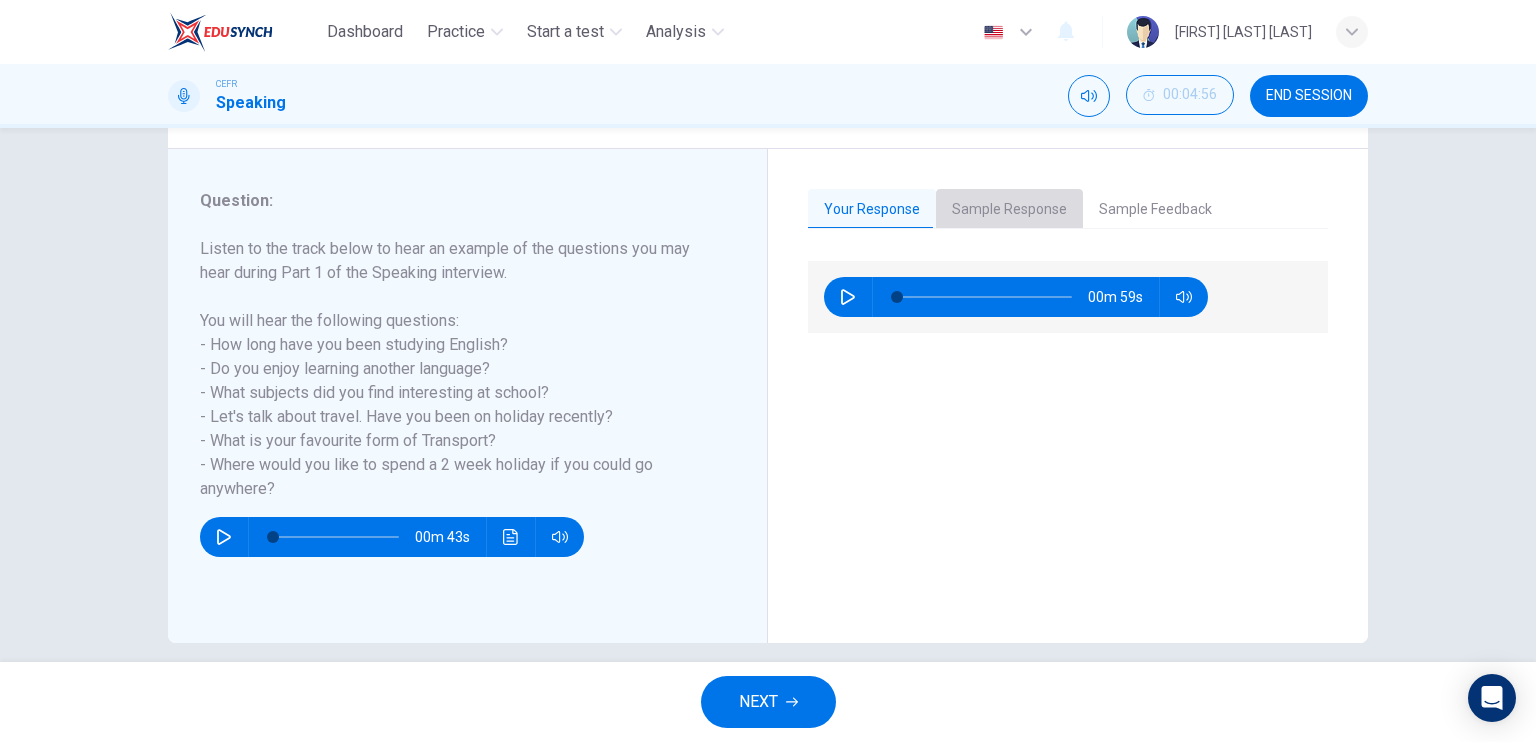 click on "Sample Response" at bounding box center (1009, 210) 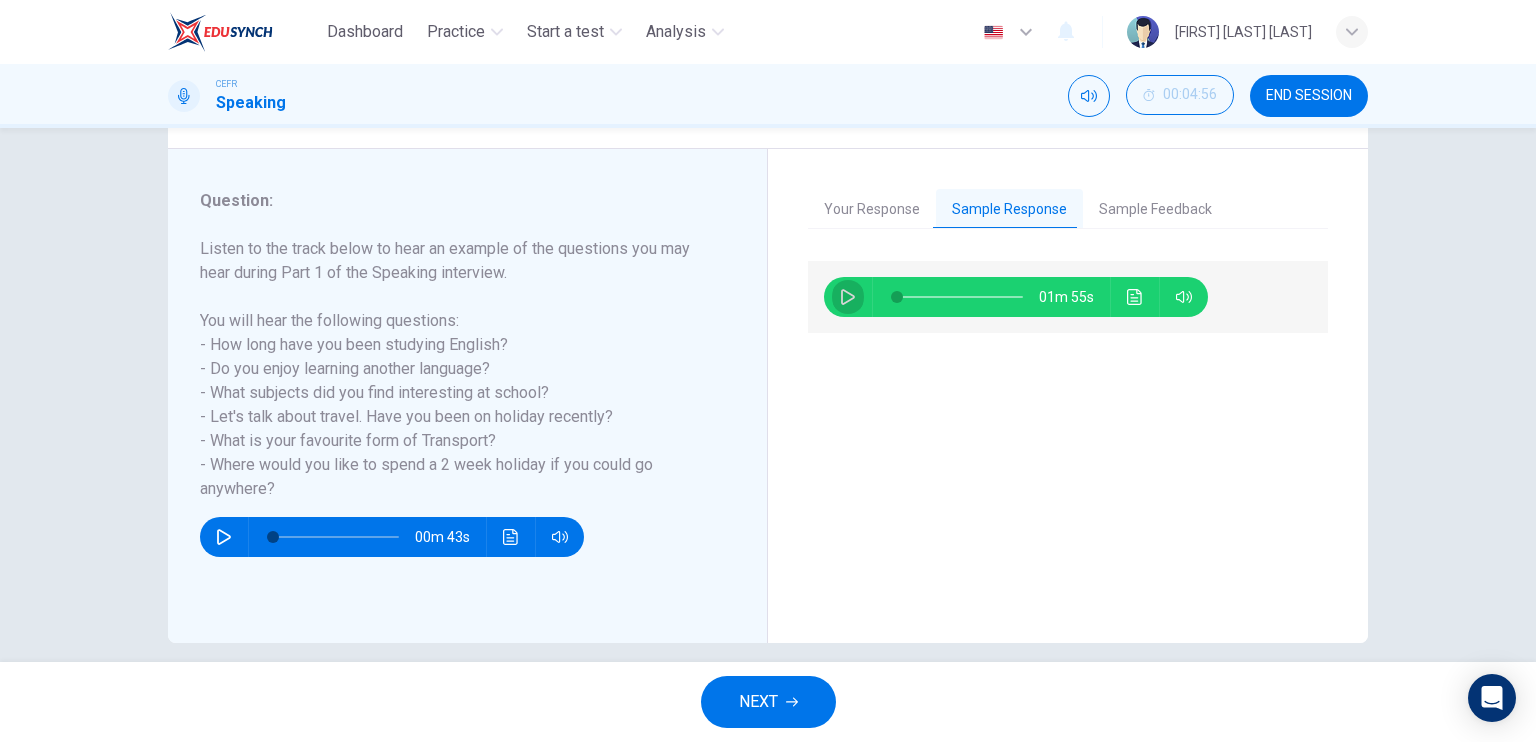 click at bounding box center [848, 297] 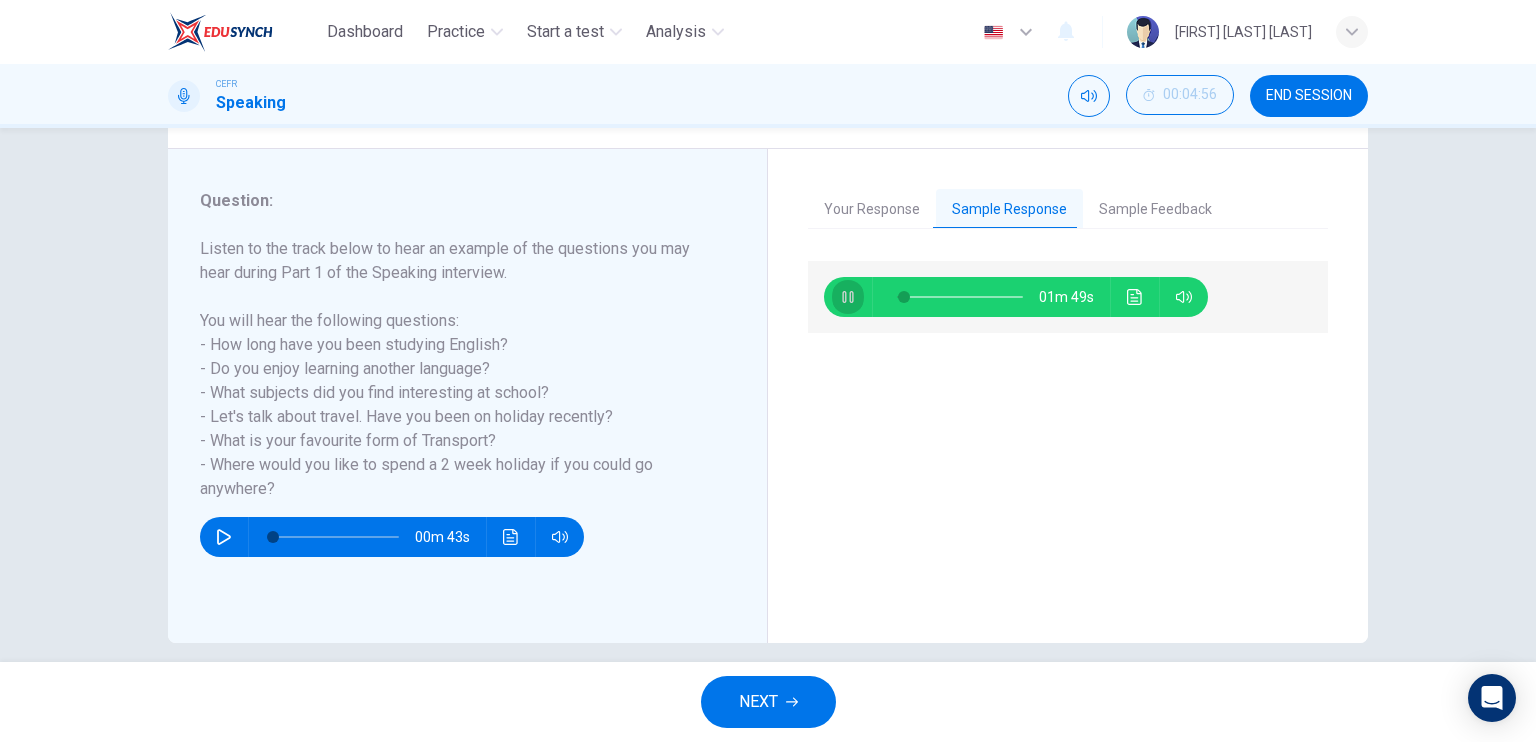 click at bounding box center [847, 297] 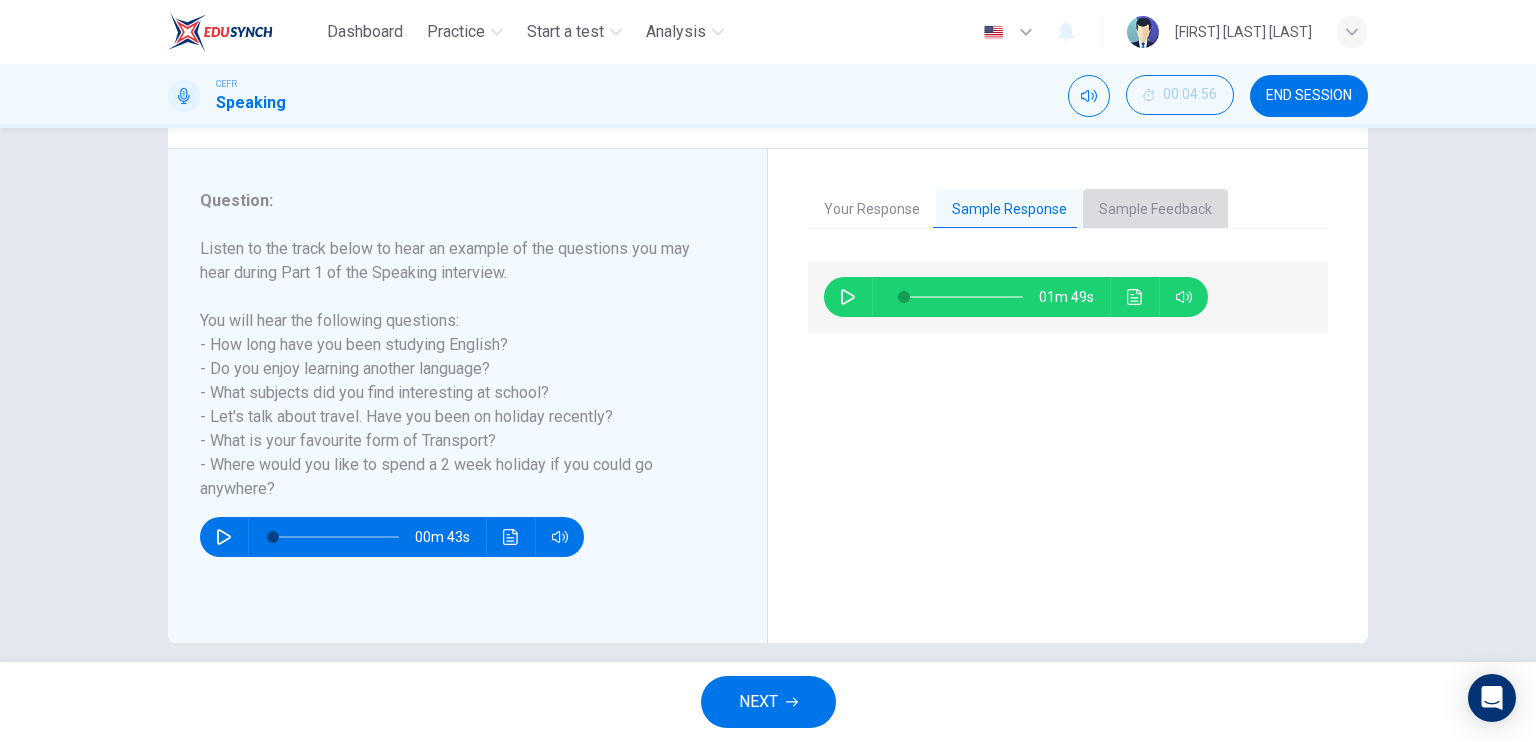 click on "Sample Feedback" at bounding box center [1155, 210] 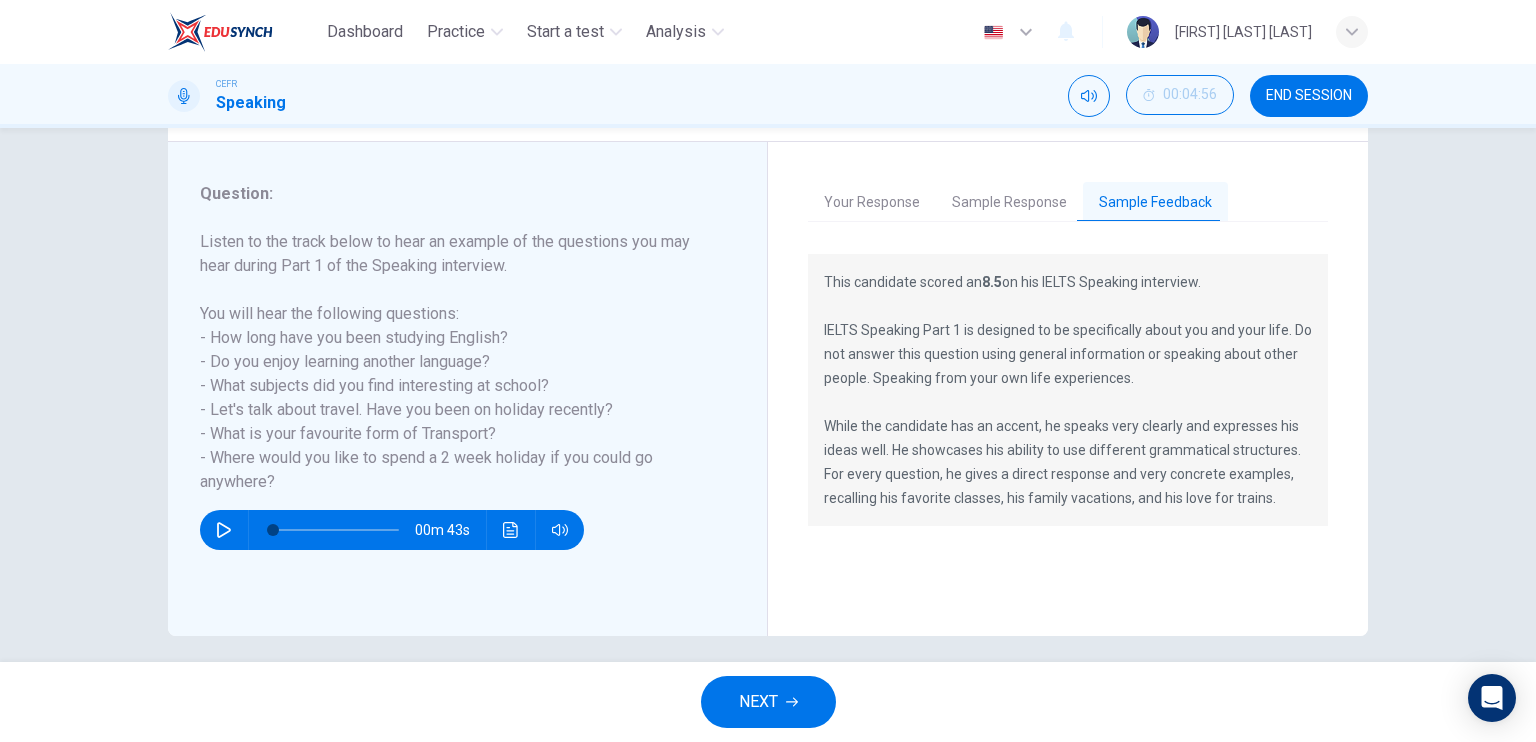scroll, scrollTop: 132, scrollLeft: 0, axis: vertical 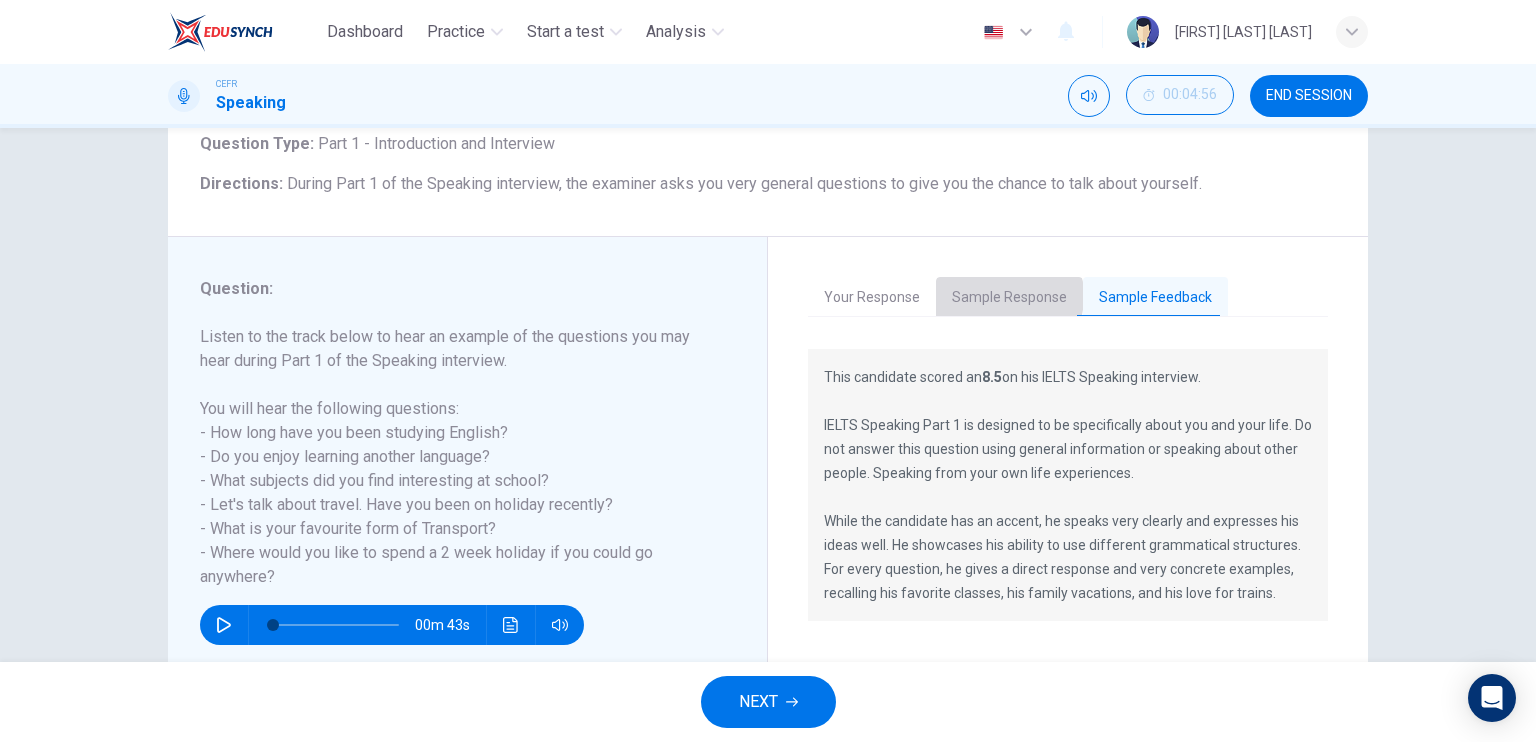 click on "Sample Response" at bounding box center (1009, 298) 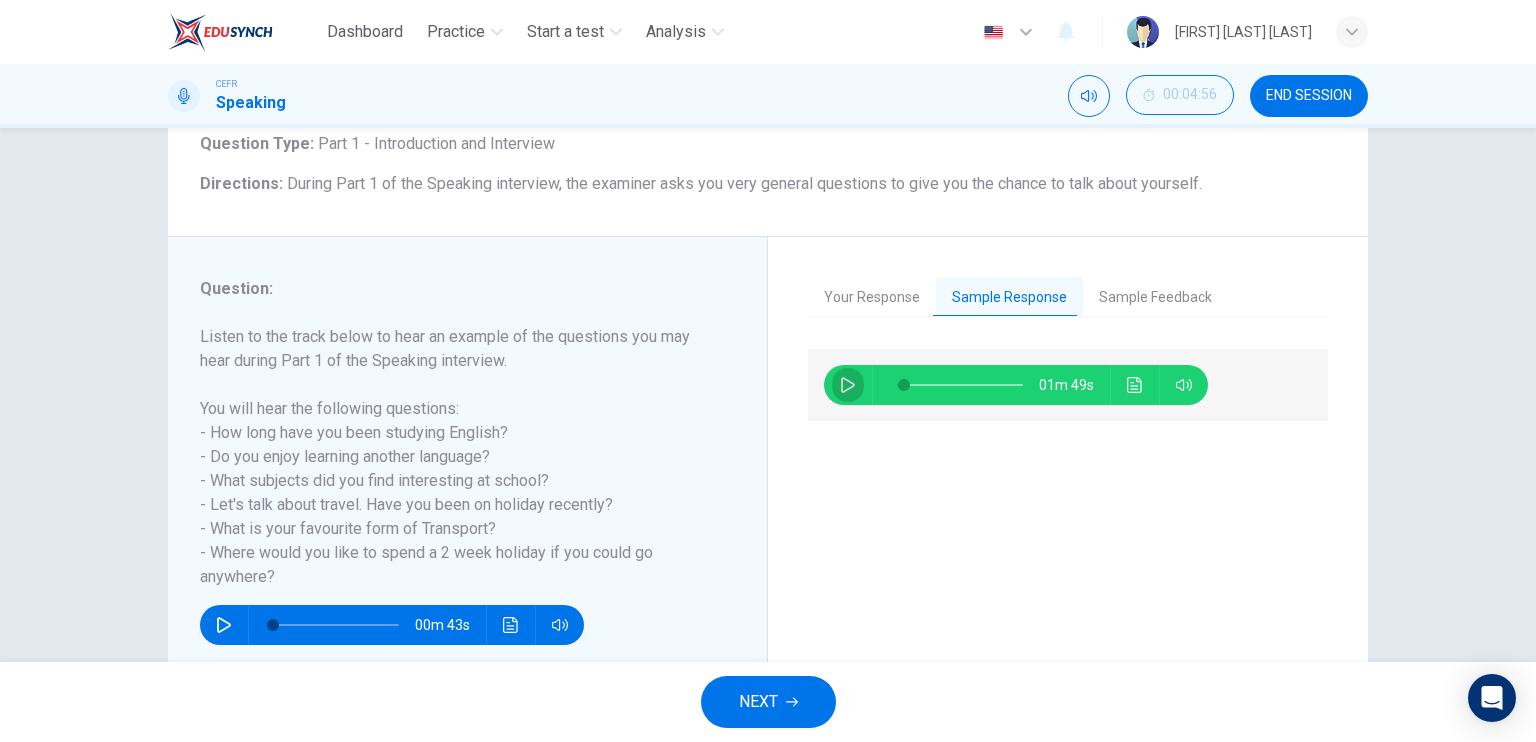 click at bounding box center [848, 385] 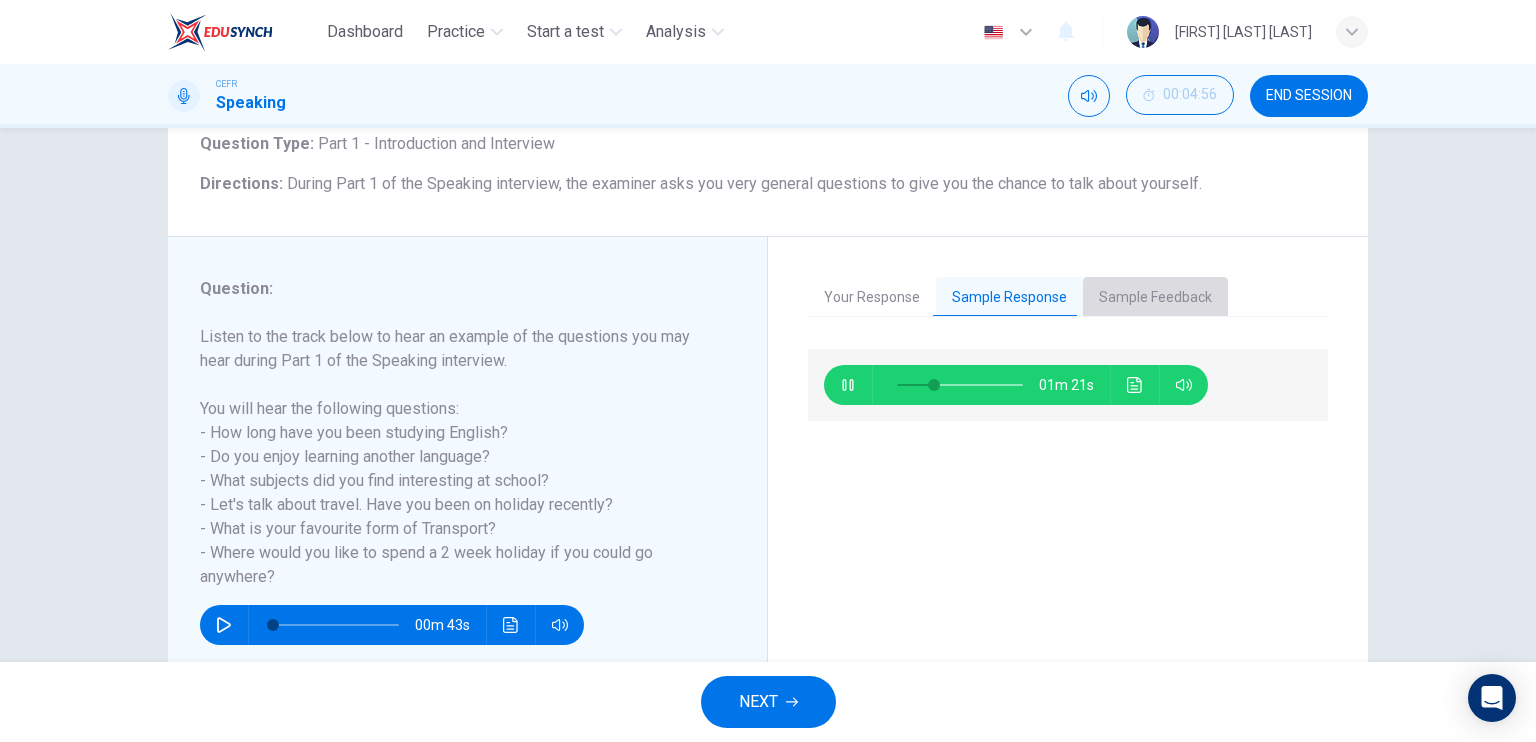 click on "Sample Feedback" at bounding box center (1155, 298) 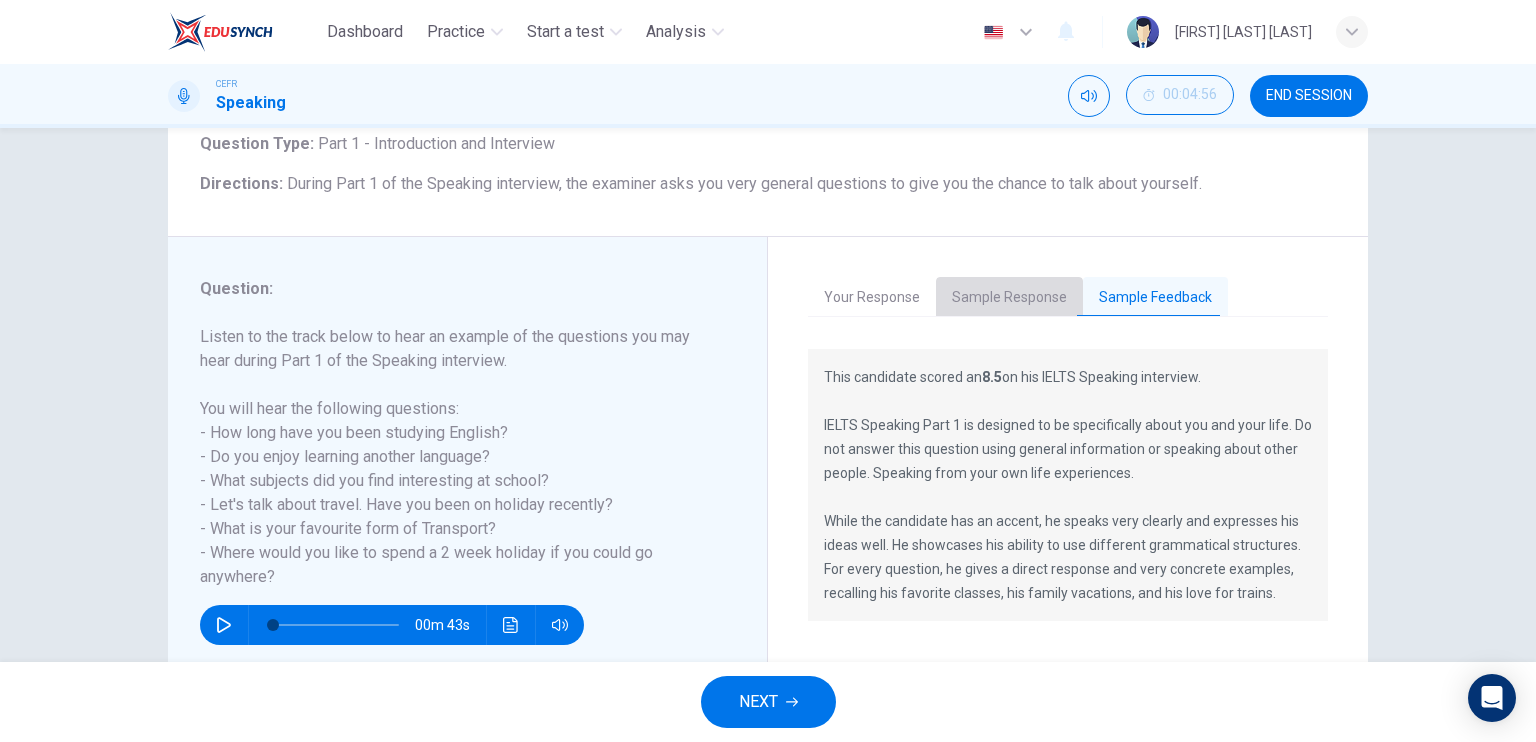 click on "Sample Response" at bounding box center [1009, 298] 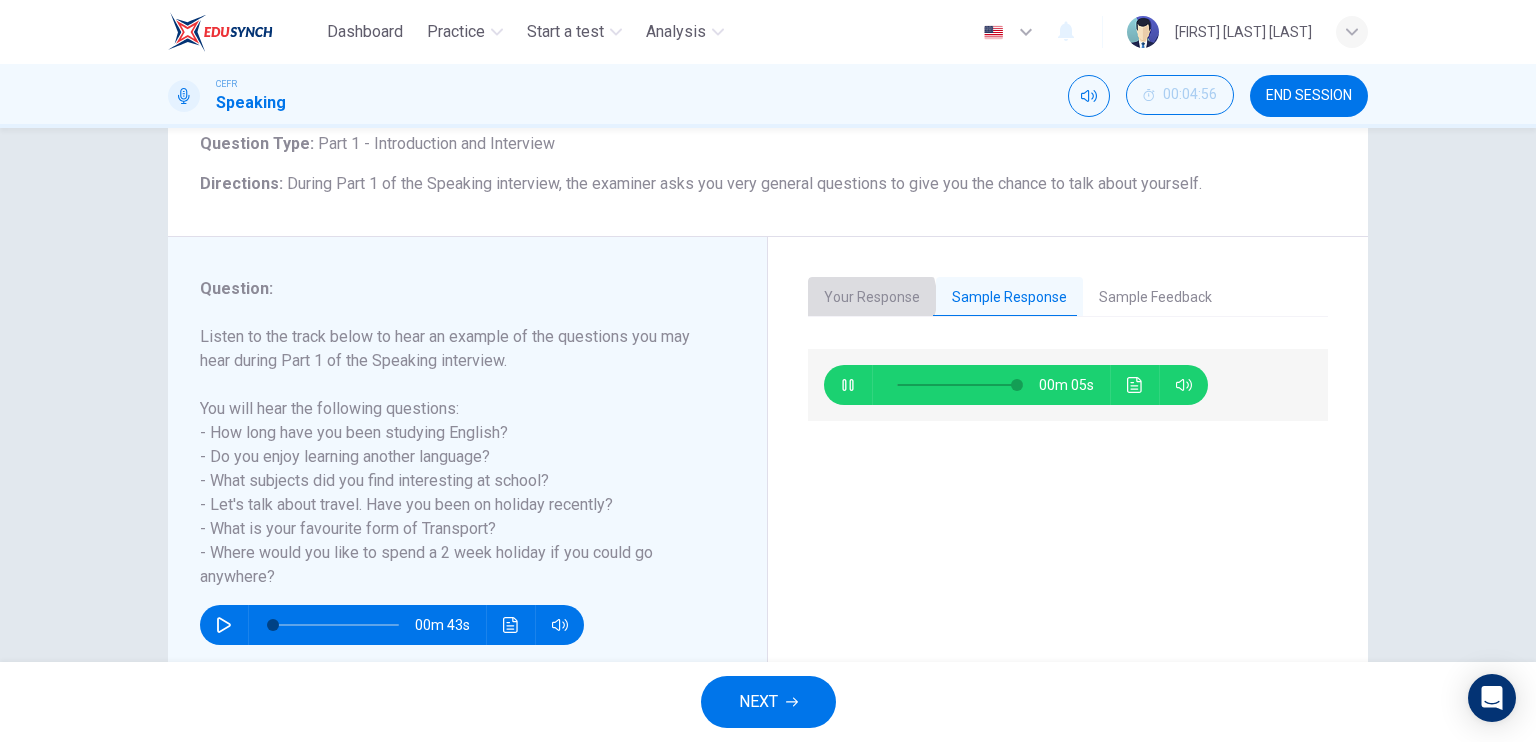 click on "Your Response" at bounding box center (872, 298) 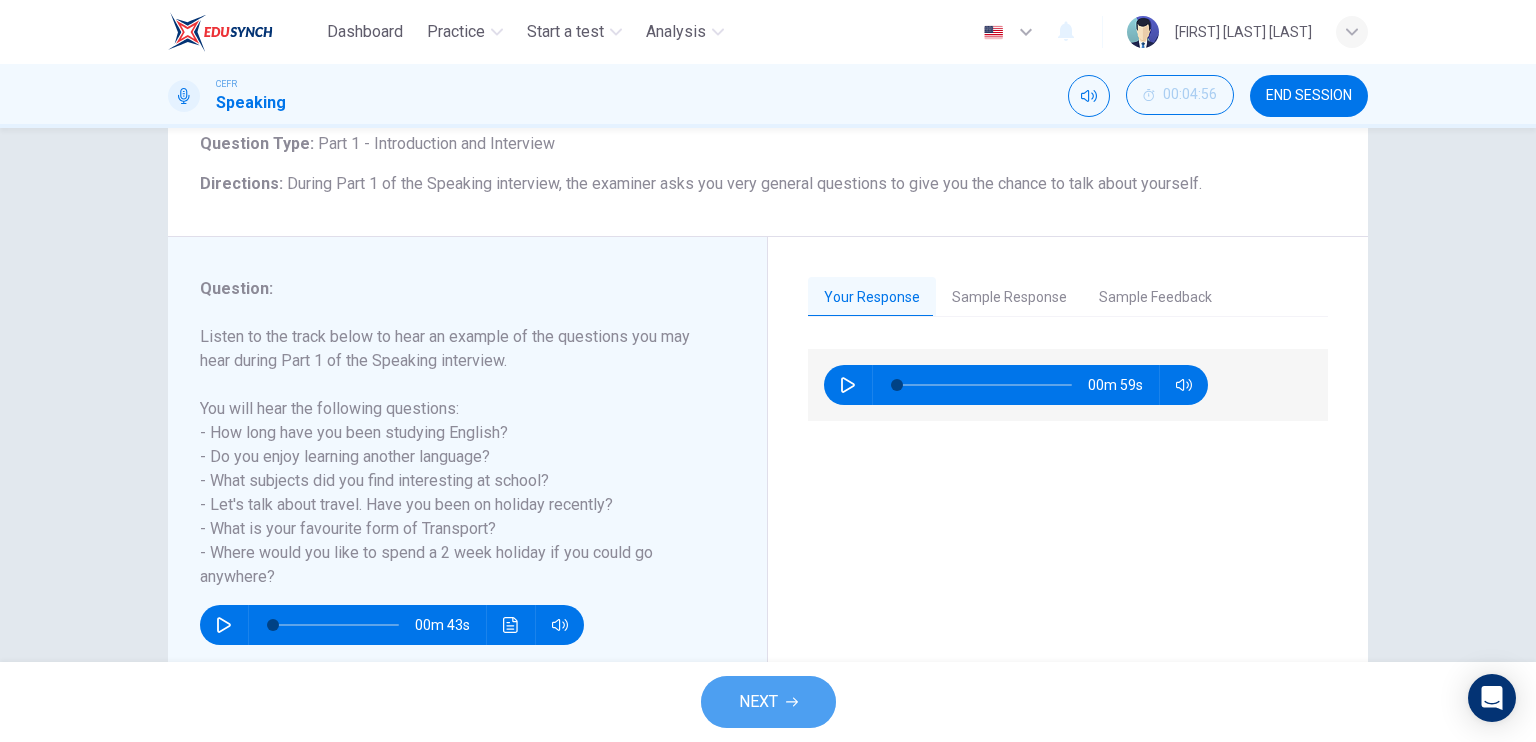 click at bounding box center (792, 702) 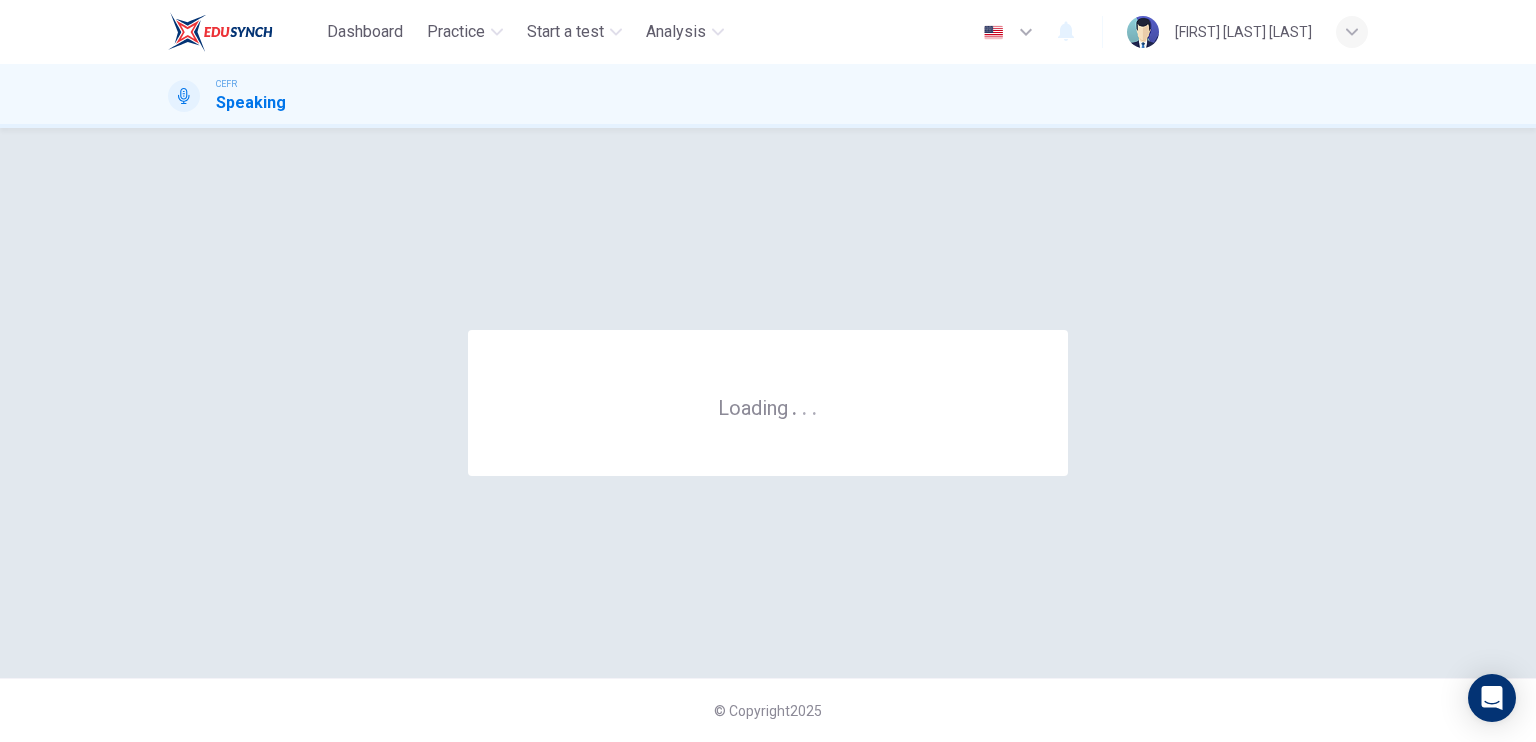 scroll, scrollTop: 0, scrollLeft: 0, axis: both 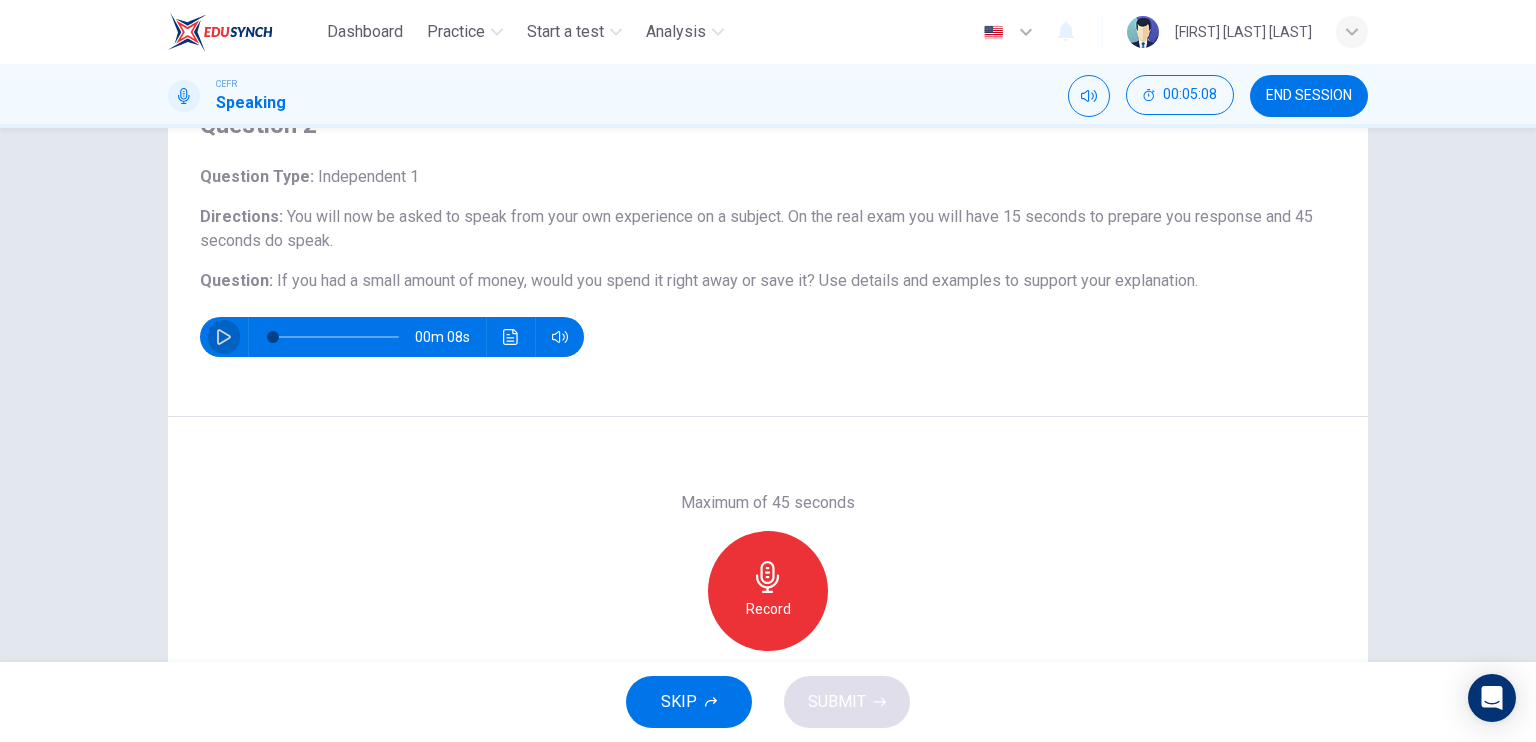 click at bounding box center (224, 337) 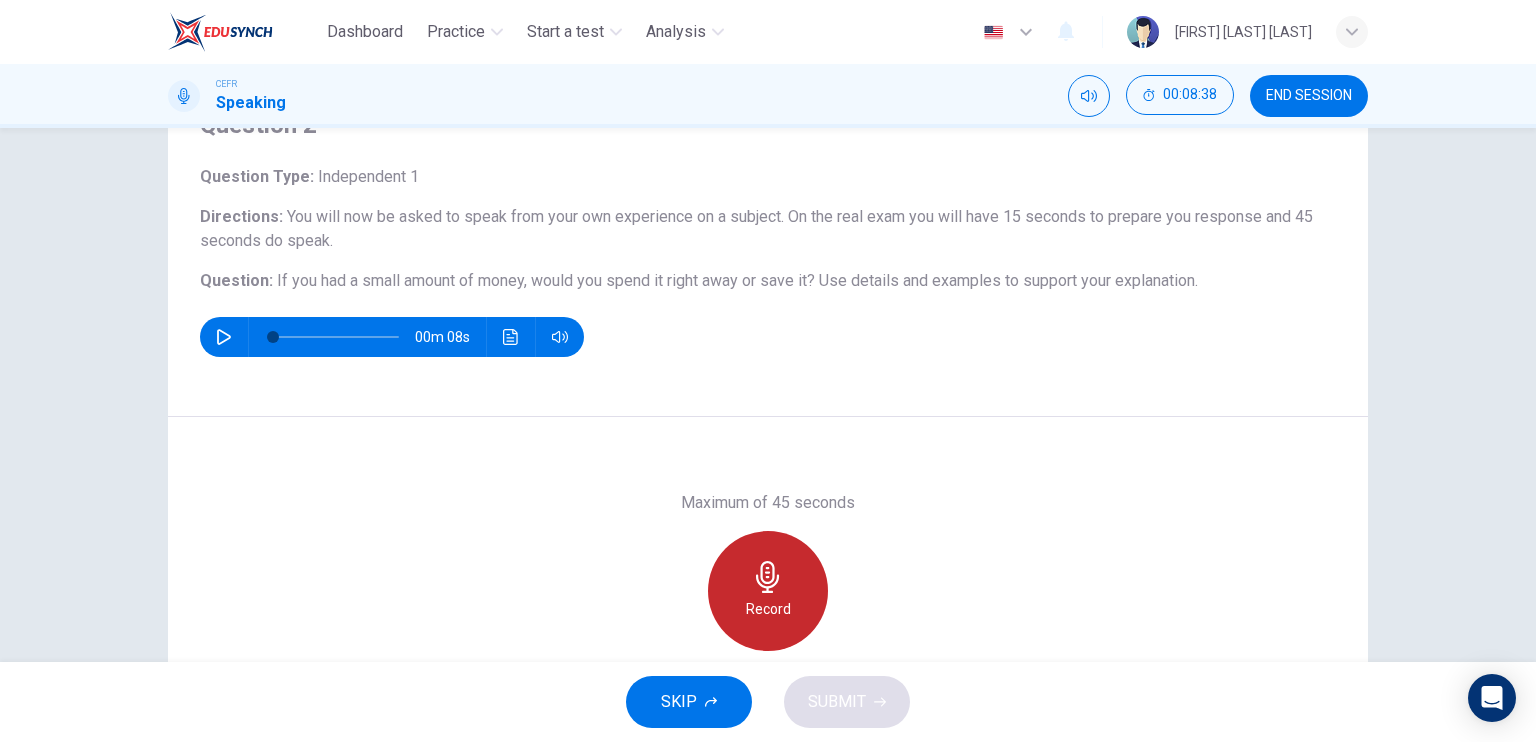 click on "Record" at bounding box center [768, 591] 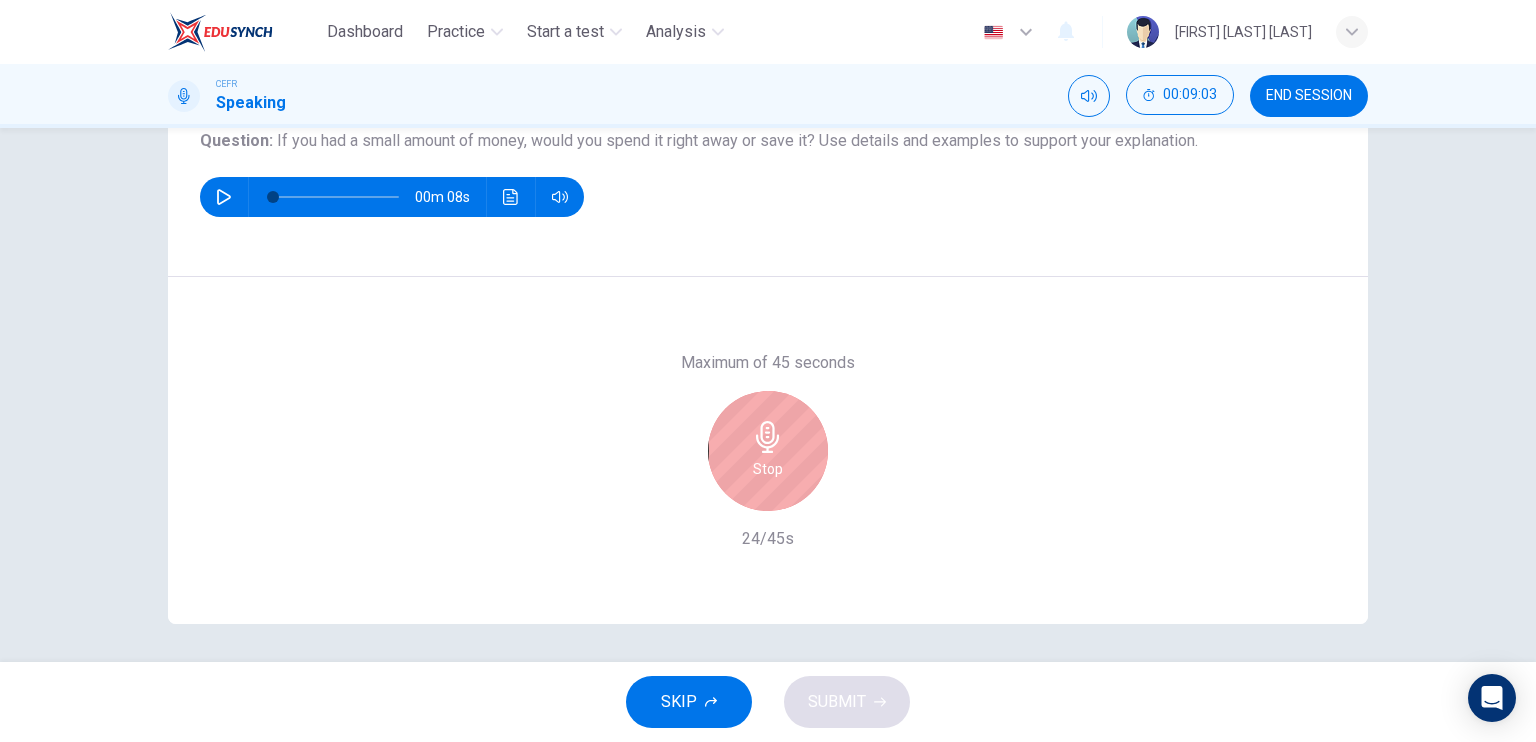 scroll, scrollTop: 240, scrollLeft: 0, axis: vertical 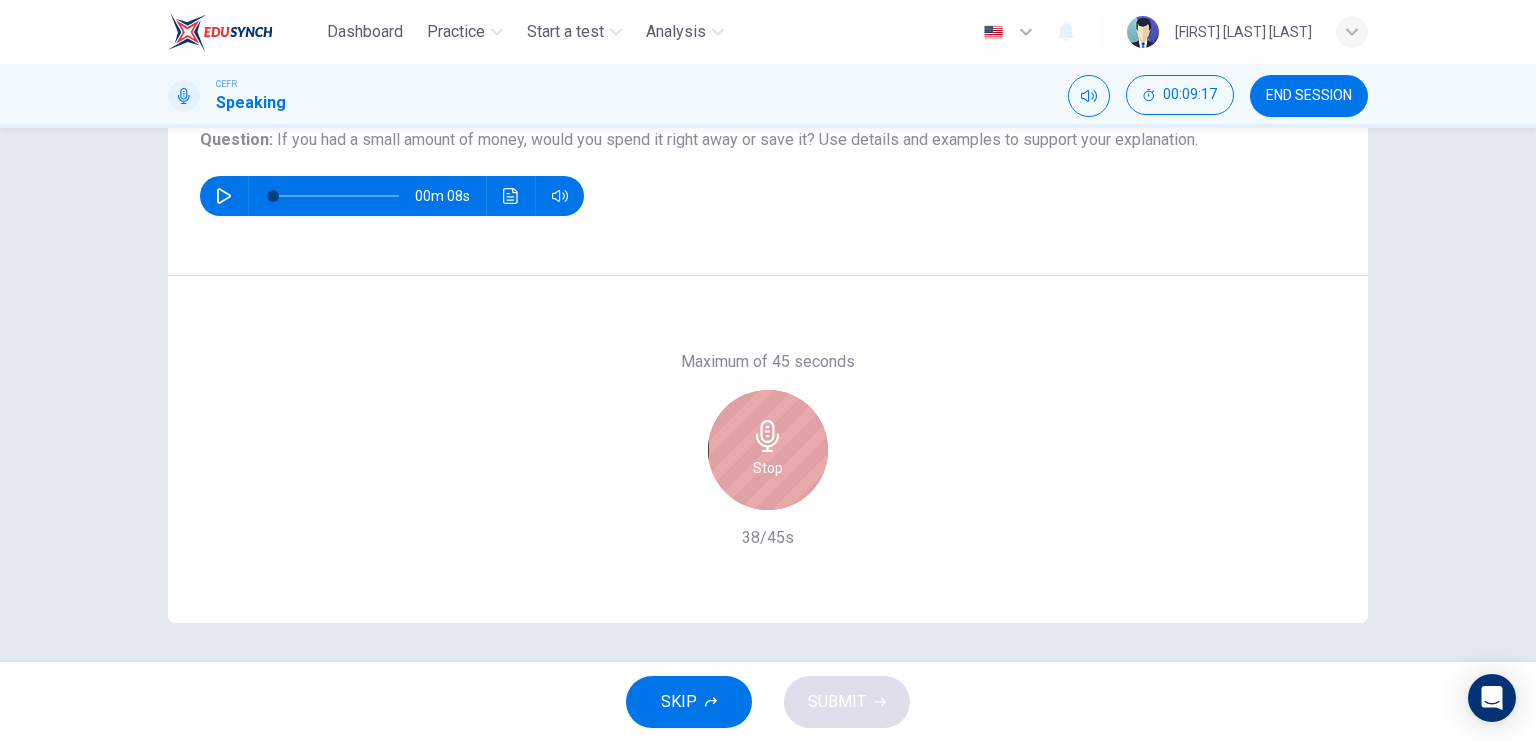click on "Stop" at bounding box center [768, 450] 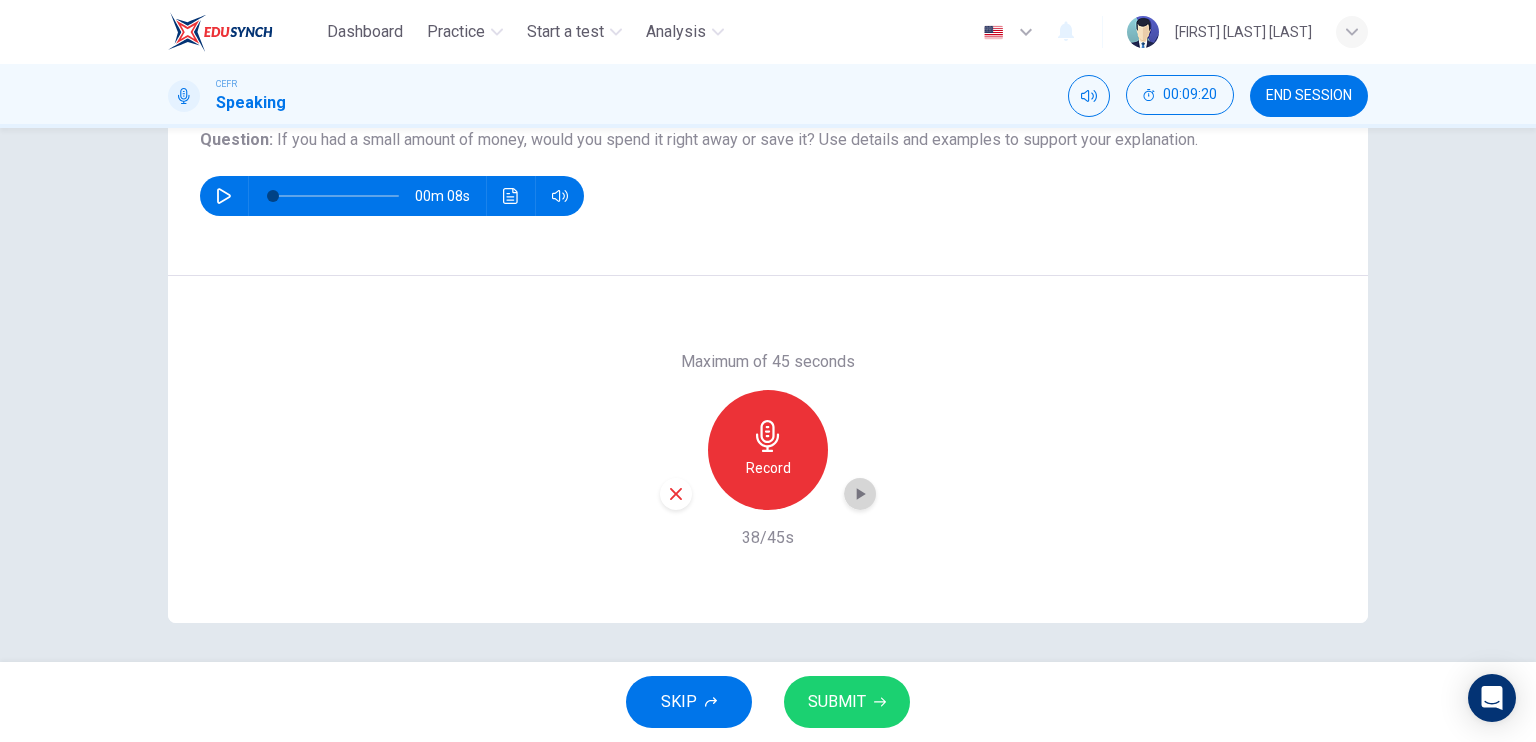 click at bounding box center (860, 494) 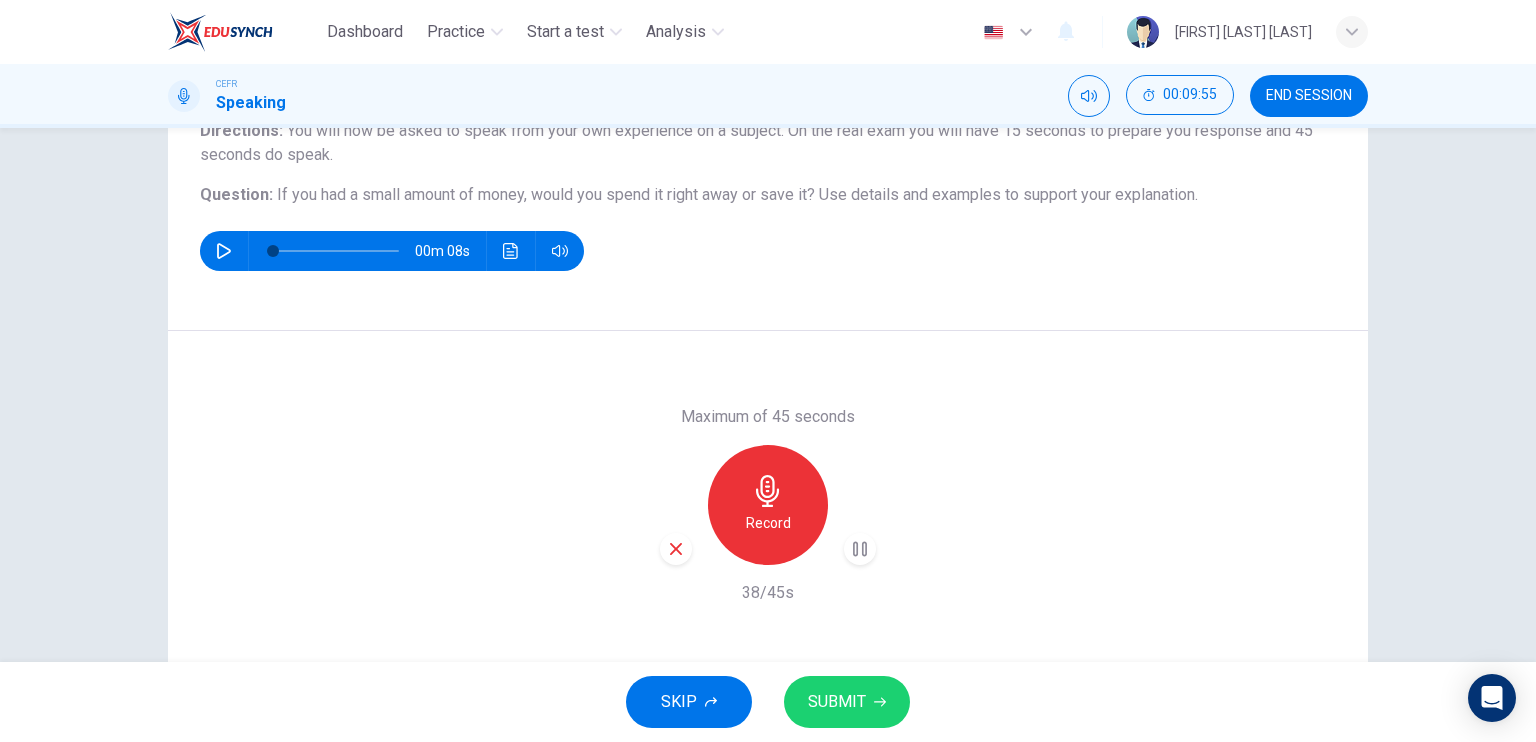 scroll, scrollTop: 183, scrollLeft: 0, axis: vertical 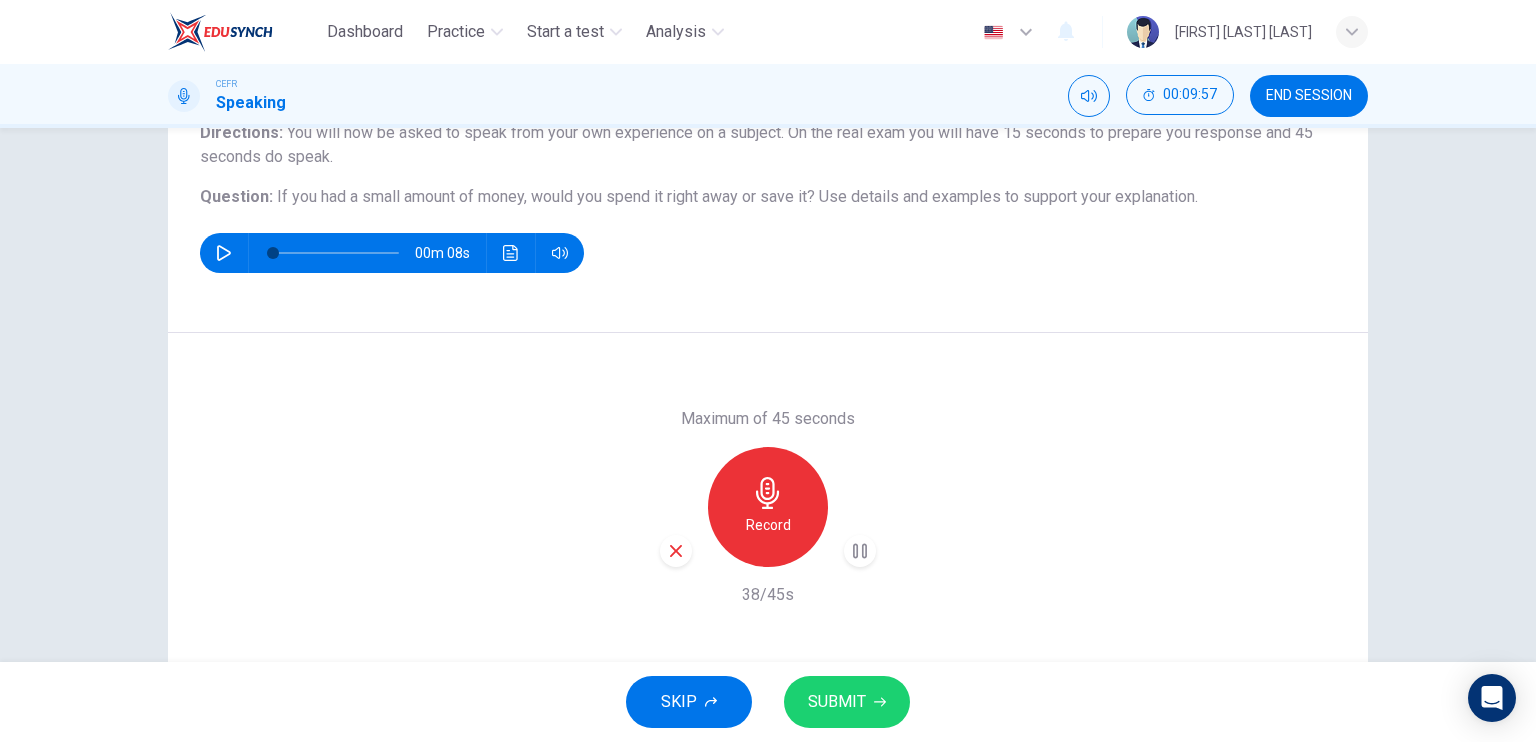 click on "Use details and examples to support your explanation." at bounding box center [1008, 196] 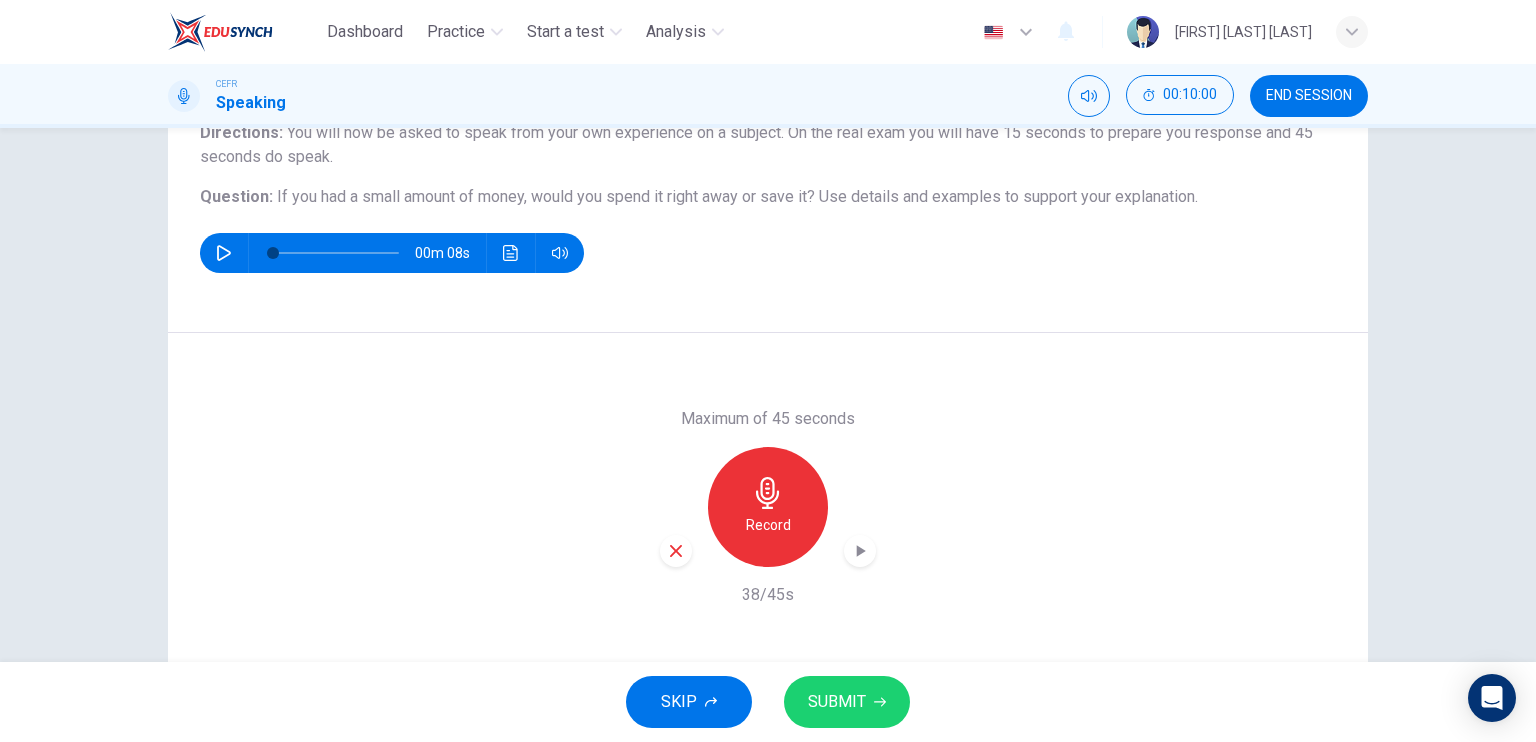 drag, startPoint x: 1204, startPoint y: 195, endPoint x: 1147, endPoint y: 195, distance: 57 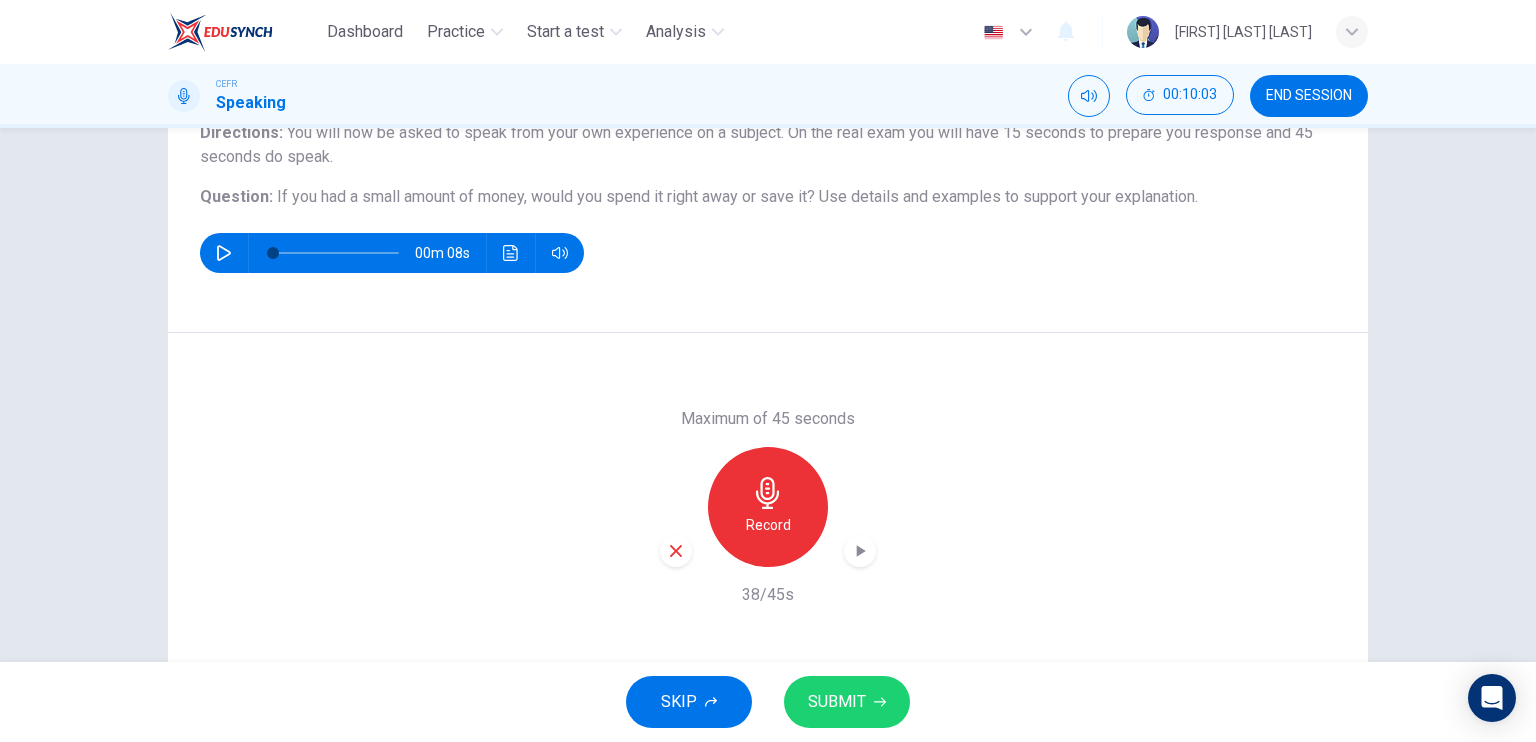 drag, startPoint x: 1202, startPoint y: 199, endPoint x: 327, endPoint y: 222, distance: 875.30225 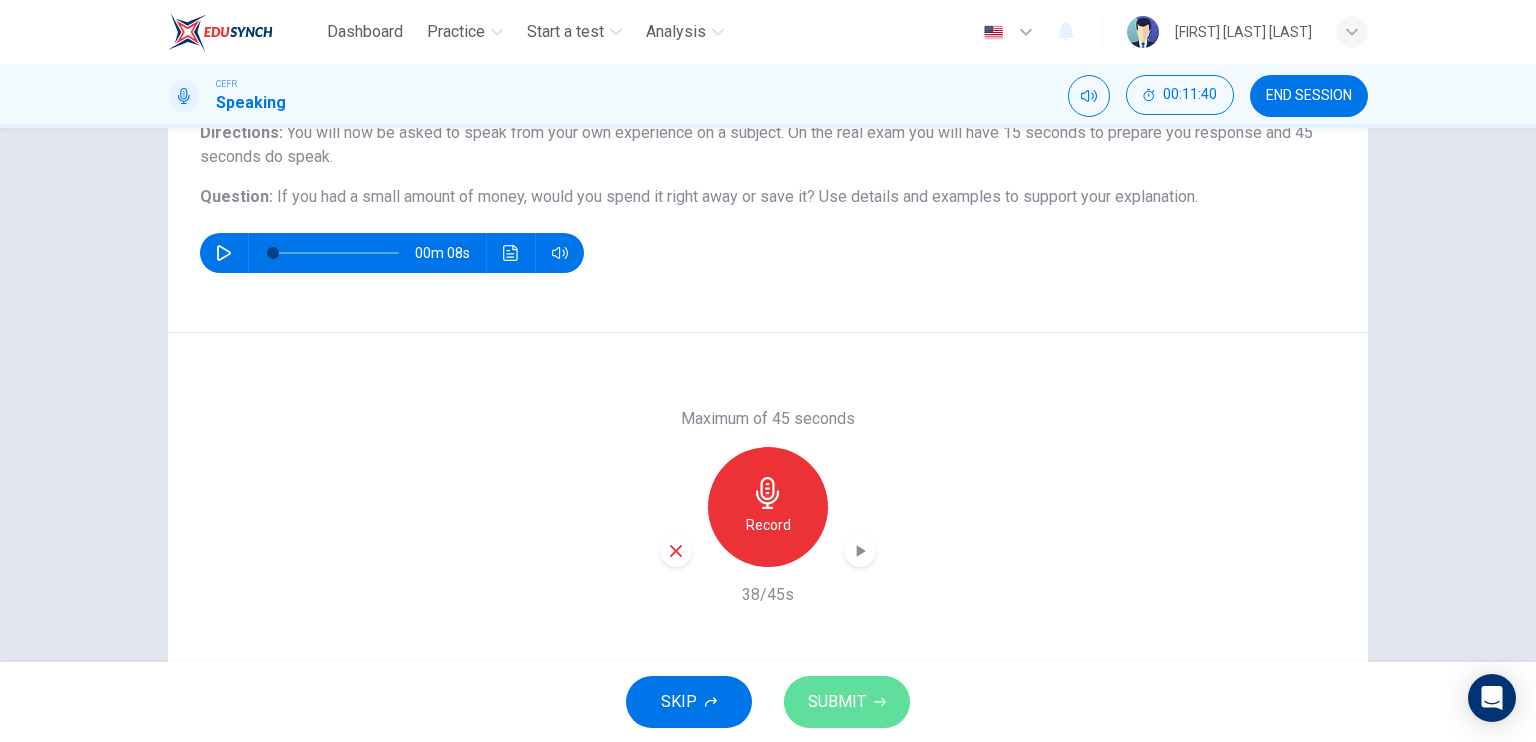 click on "SUBMIT" at bounding box center [837, 702] 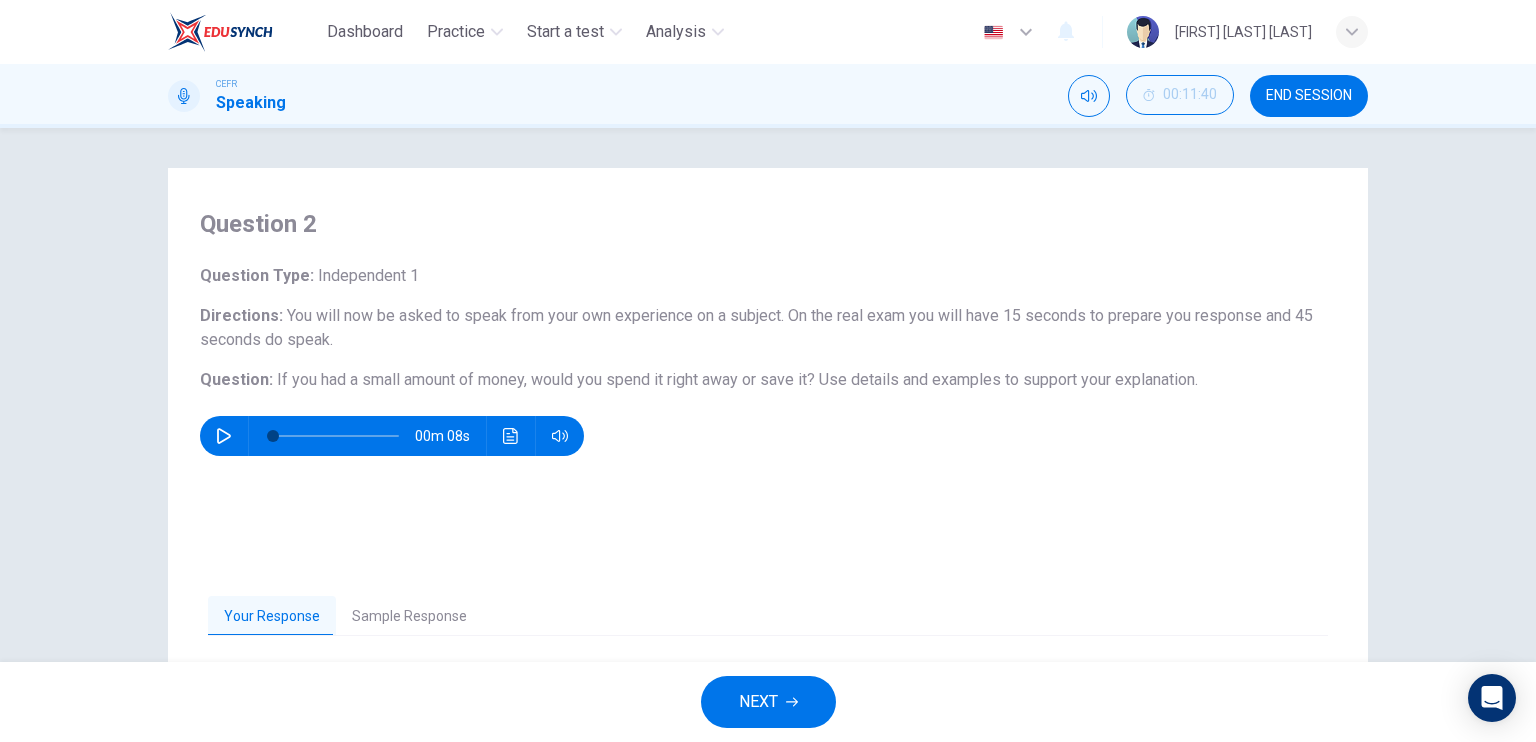 scroll, scrollTop: 240, scrollLeft: 0, axis: vertical 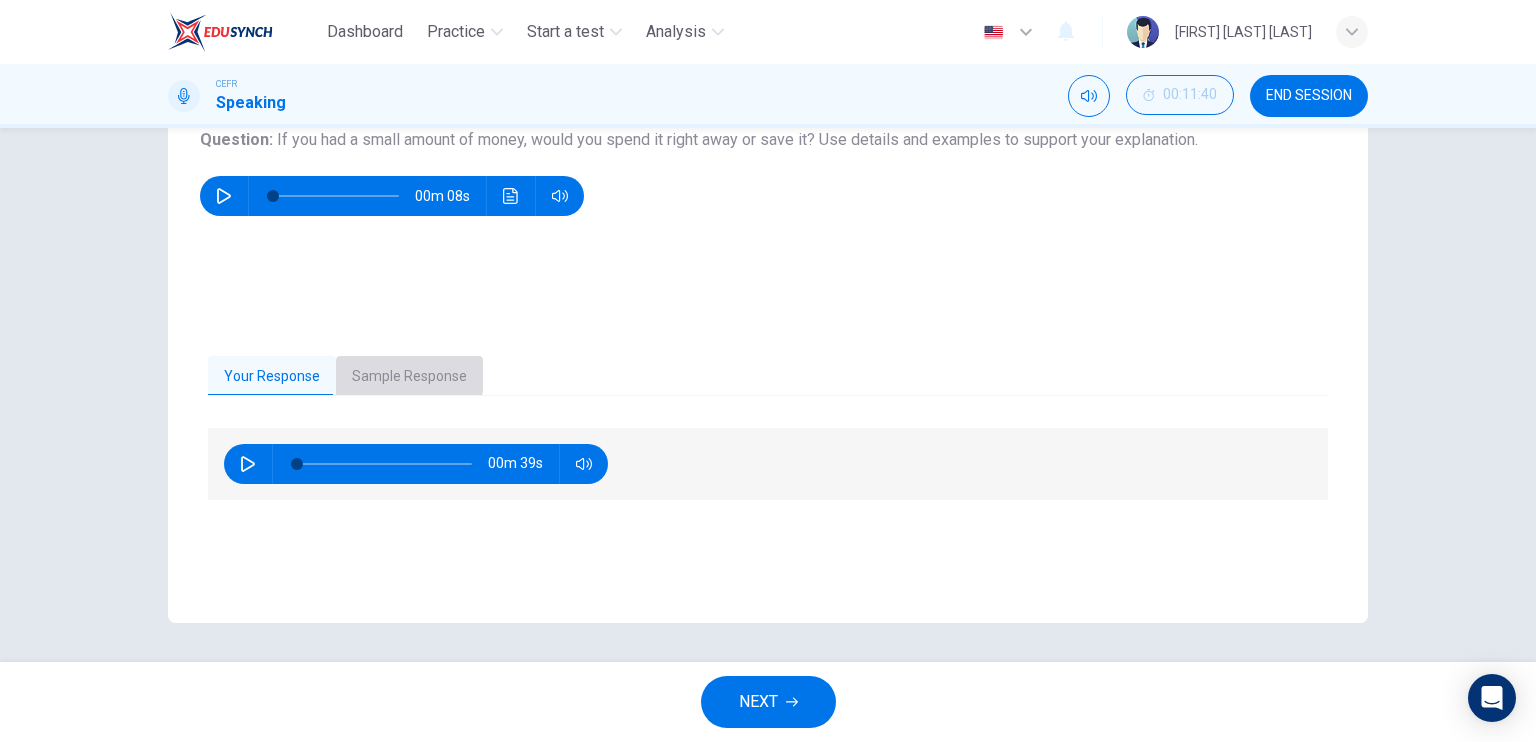 click on "Sample Response" at bounding box center (409, 377) 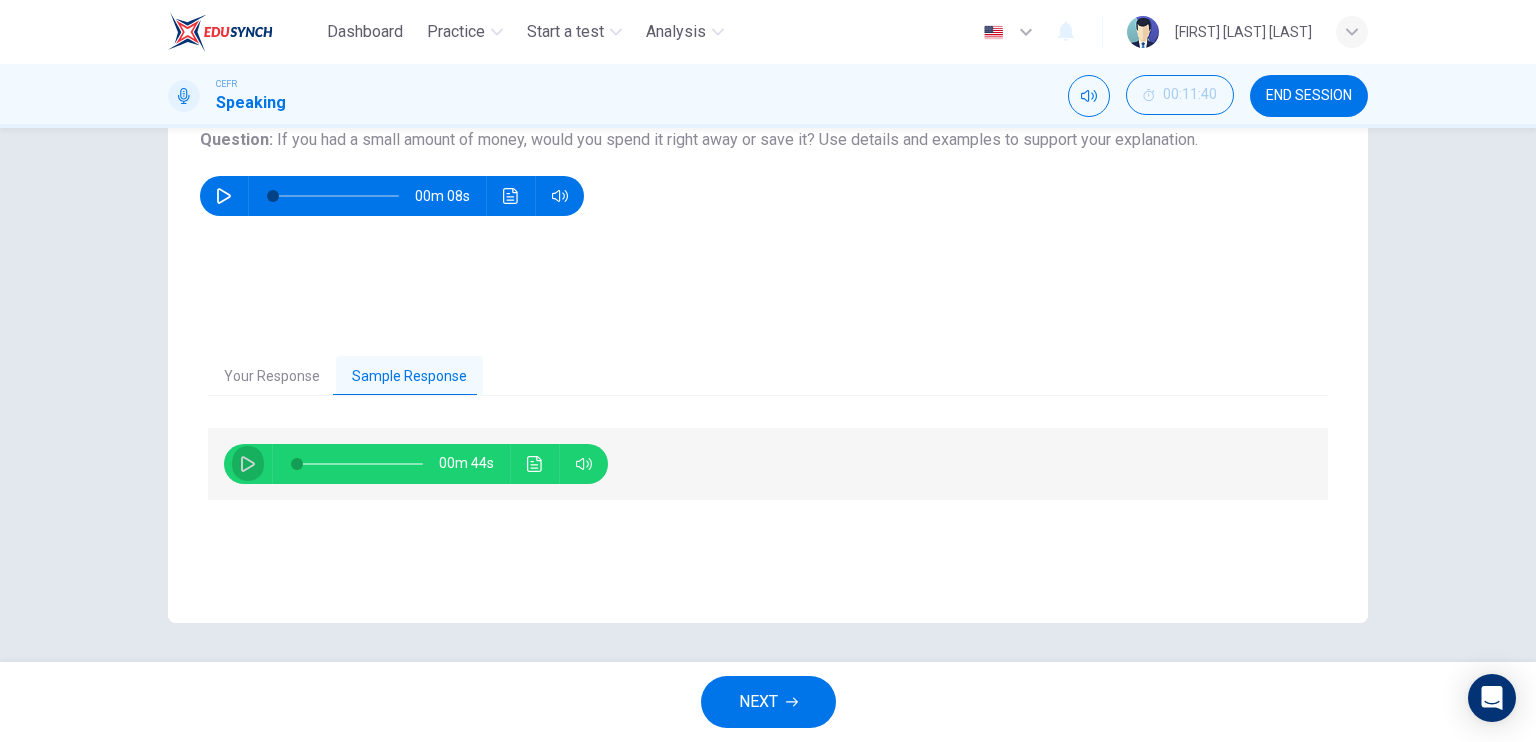 click at bounding box center [248, 464] 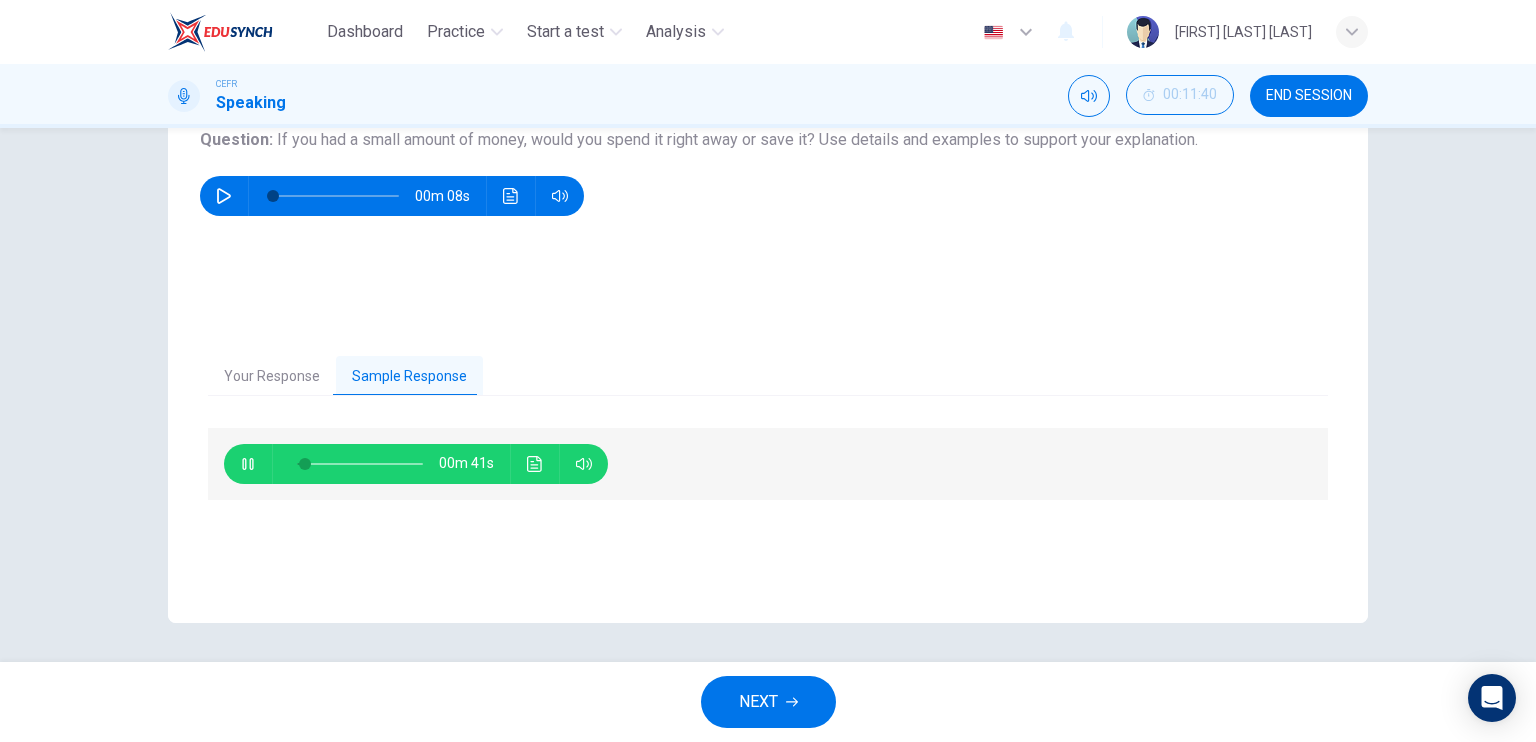 type 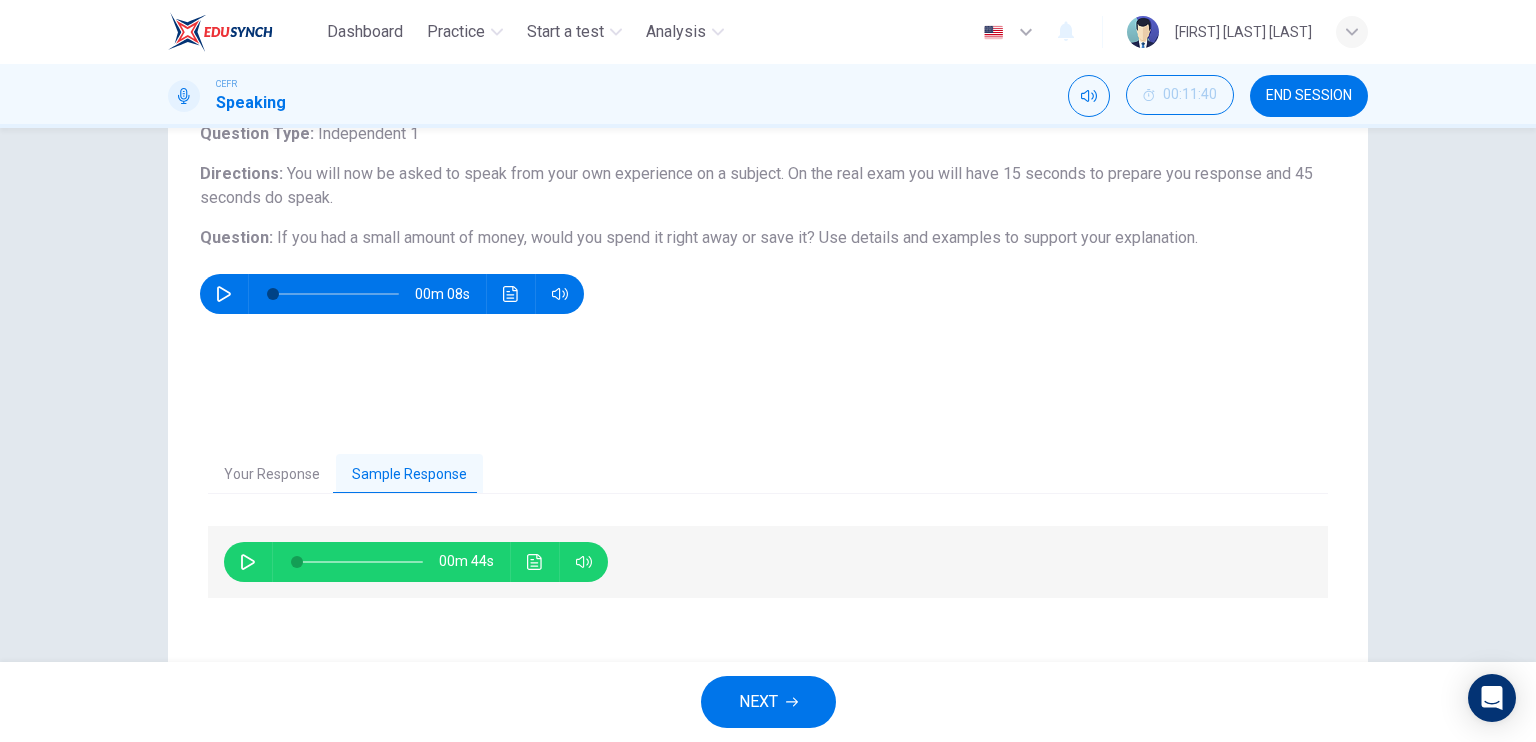 scroll, scrollTop: 152, scrollLeft: 0, axis: vertical 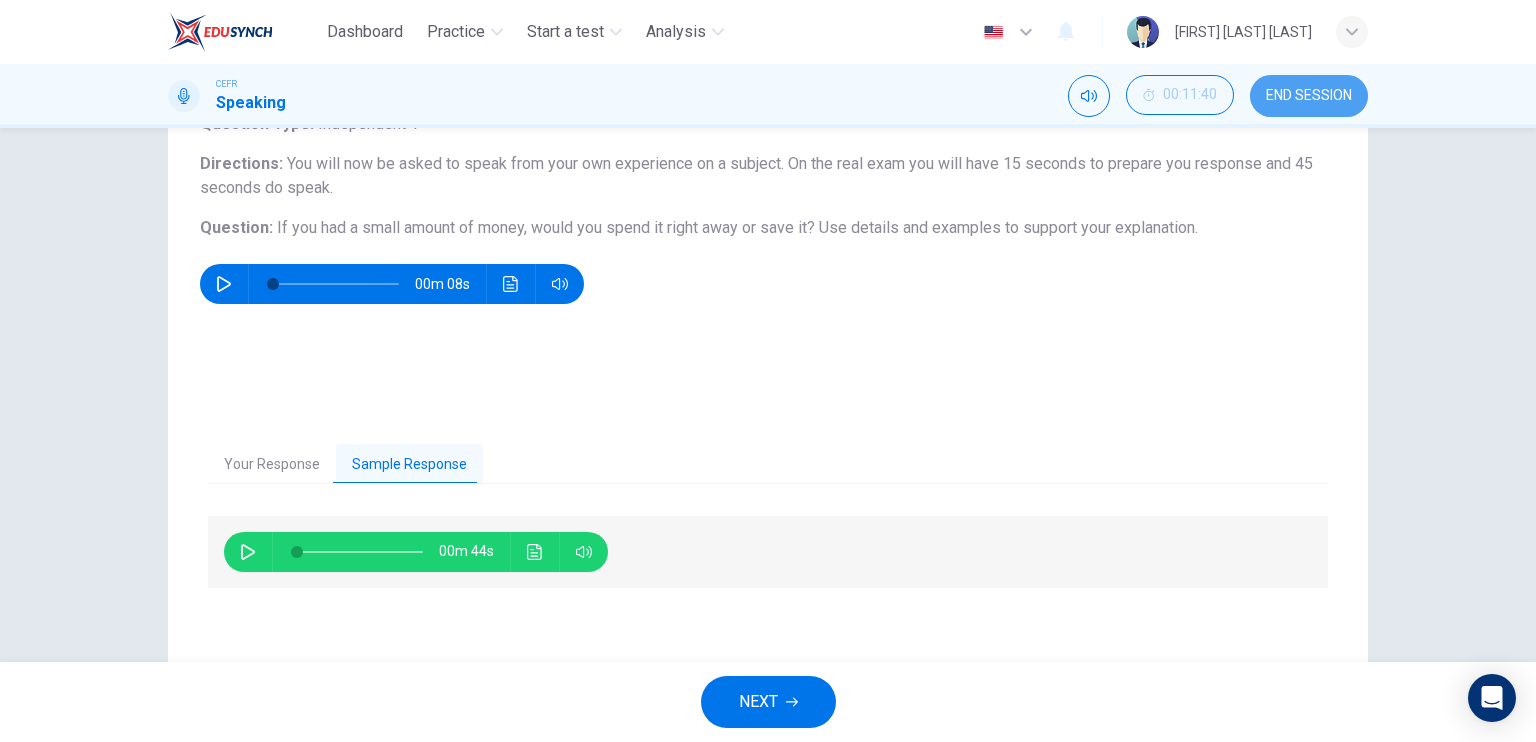 click on "END SESSION" at bounding box center (1309, 96) 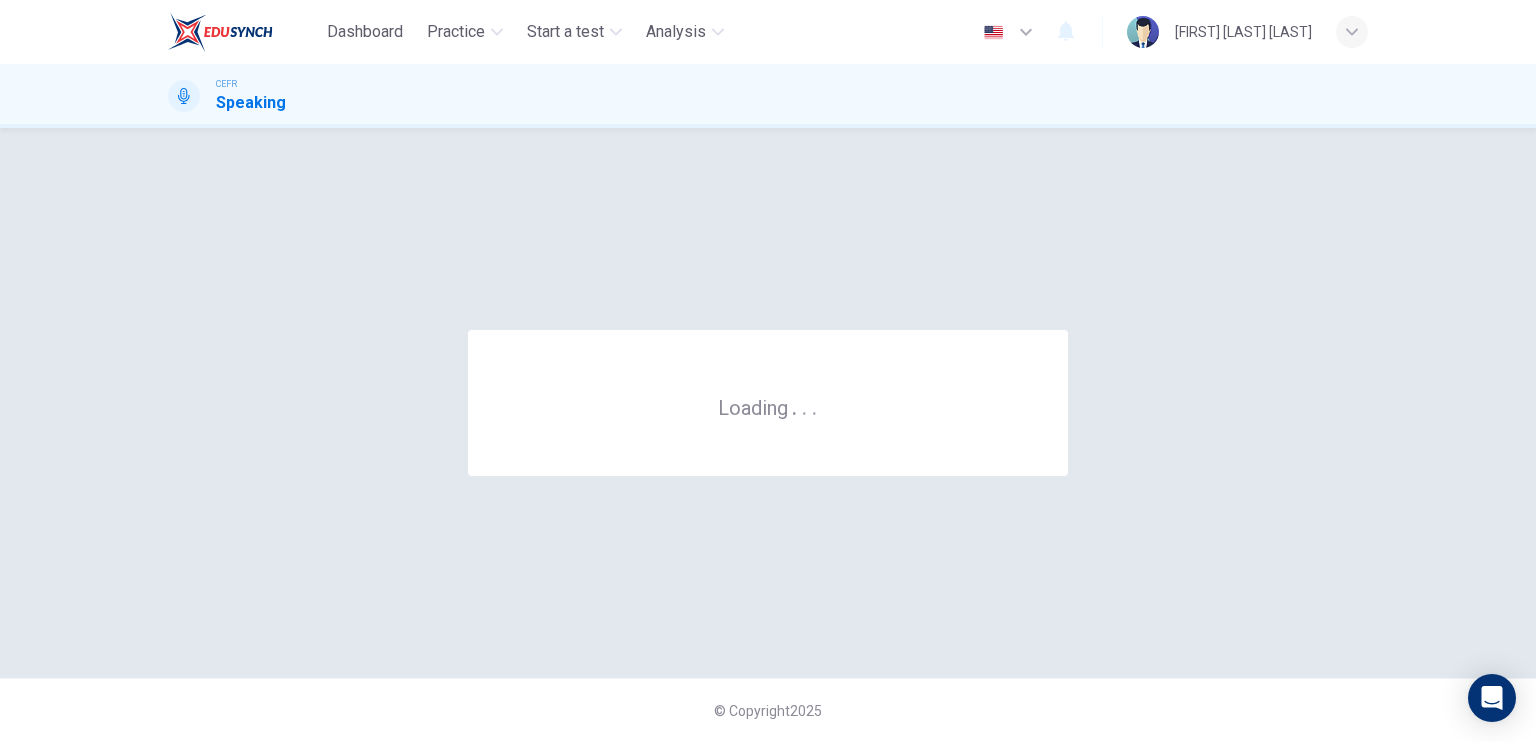 scroll, scrollTop: 0, scrollLeft: 0, axis: both 